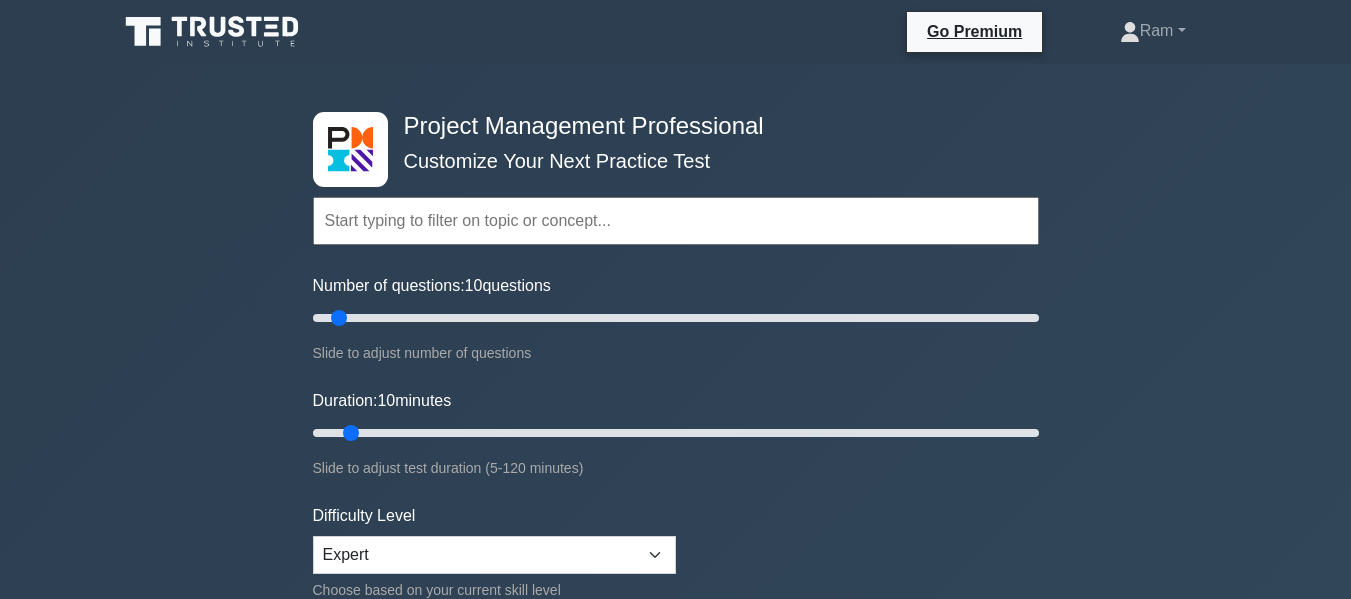 scroll, scrollTop: 7500, scrollLeft: 0, axis: vertical 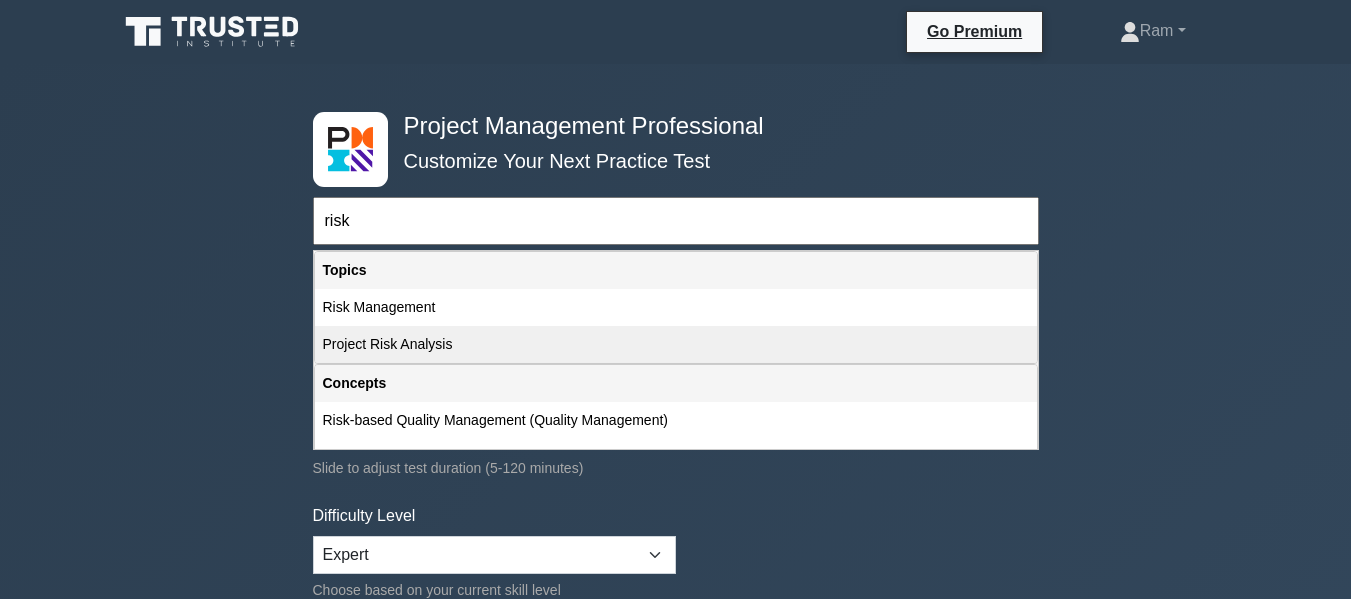 click on "Project Risk Analysis" at bounding box center (676, 344) 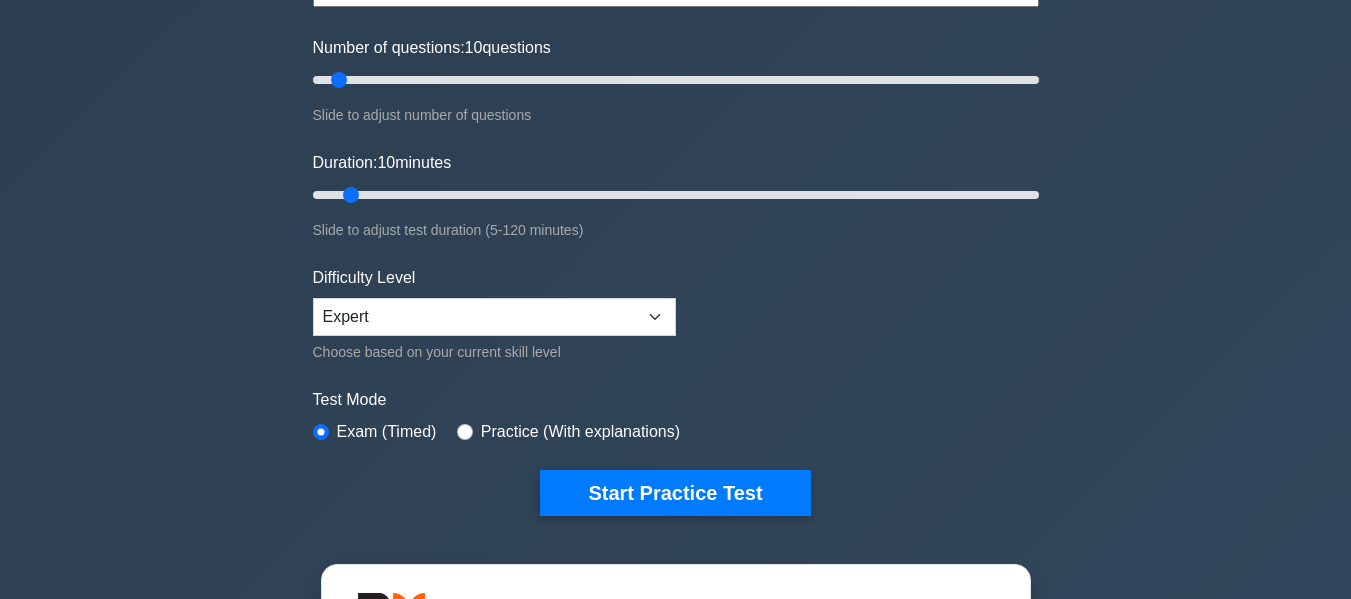 scroll, scrollTop: 400, scrollLeft: 0, axis: vertical 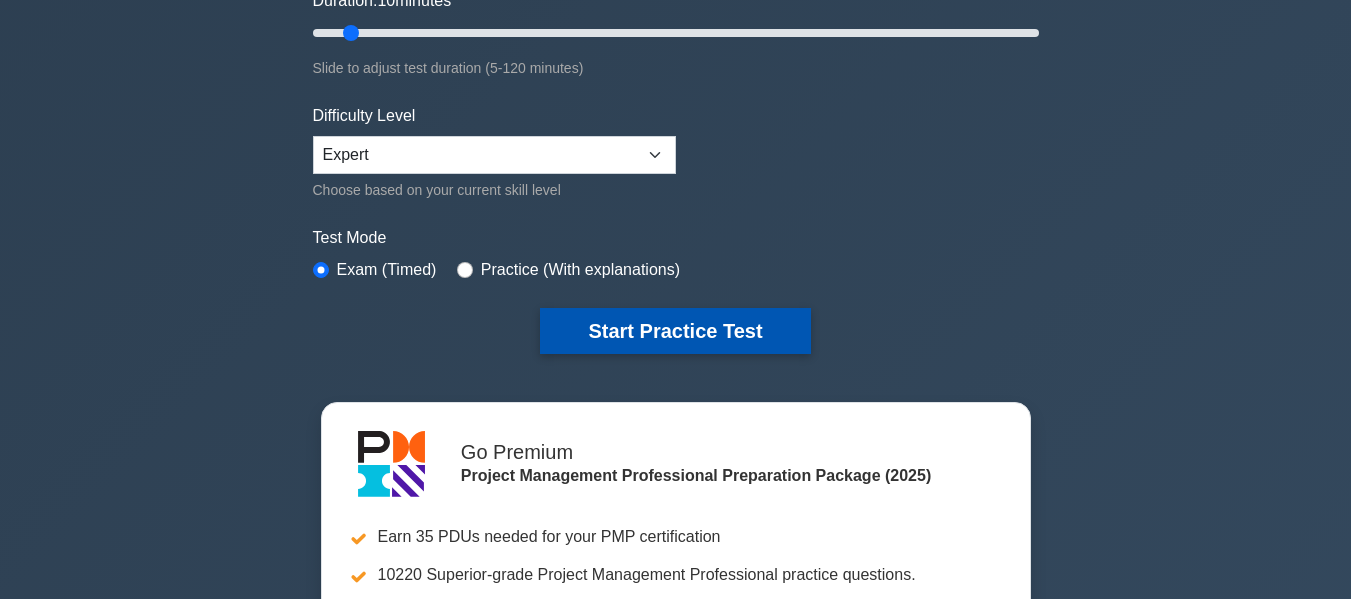 click on "Start Practice Test" at bounding box center [675, 331] 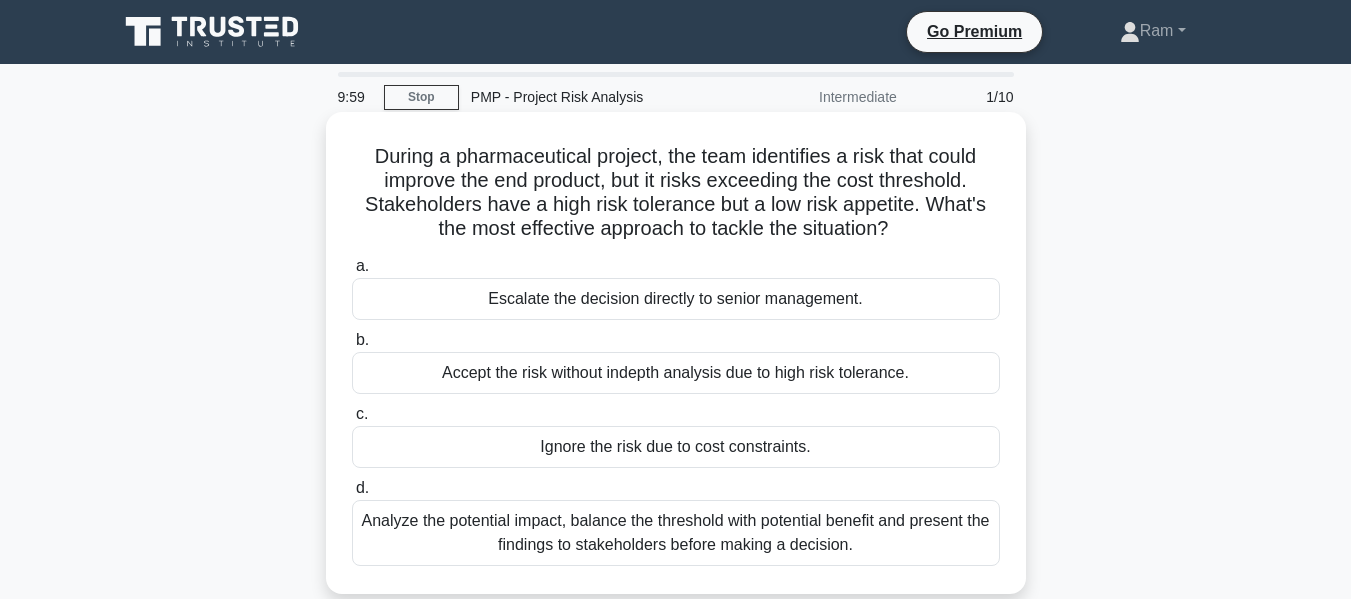 scroll, scrollTop: 0, scrollLeft: 0, axis: both 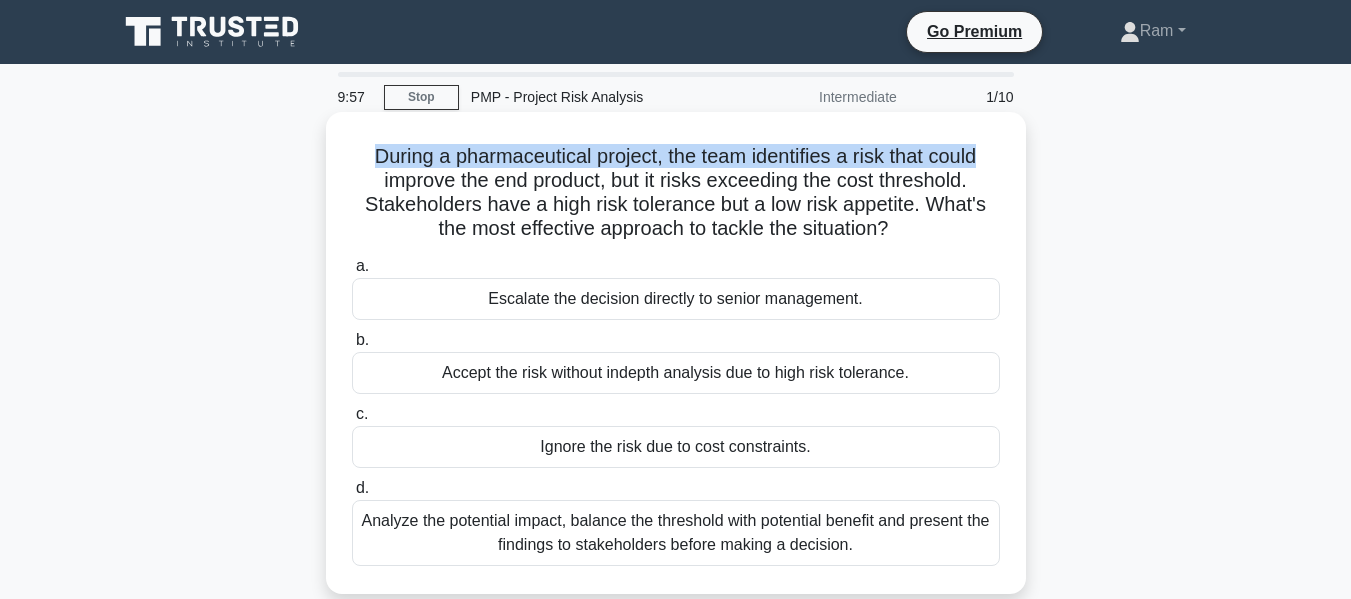 drag, startPoint x: 362, startPoint y: 161, endPoint x: 1004, endPoint y: 139, distance: 642.37683 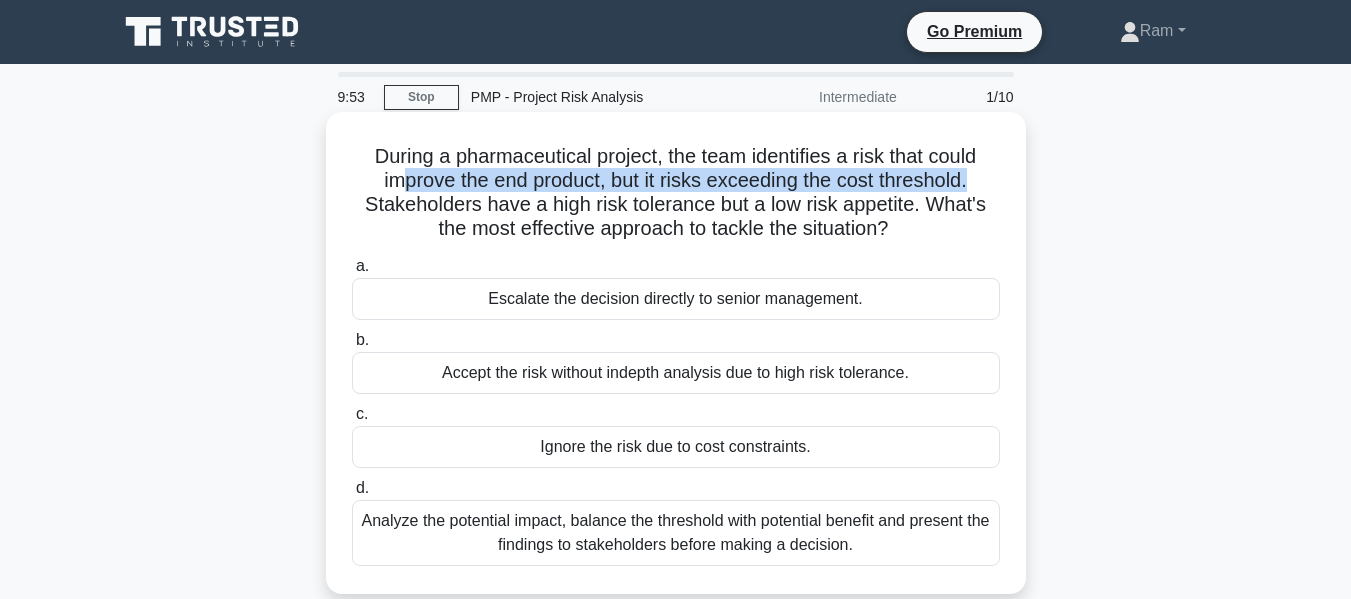 drag, startPoint x: 394, startPoint y: 183, endPoint x: 992, endPoint y: 184, distance: 598.00085 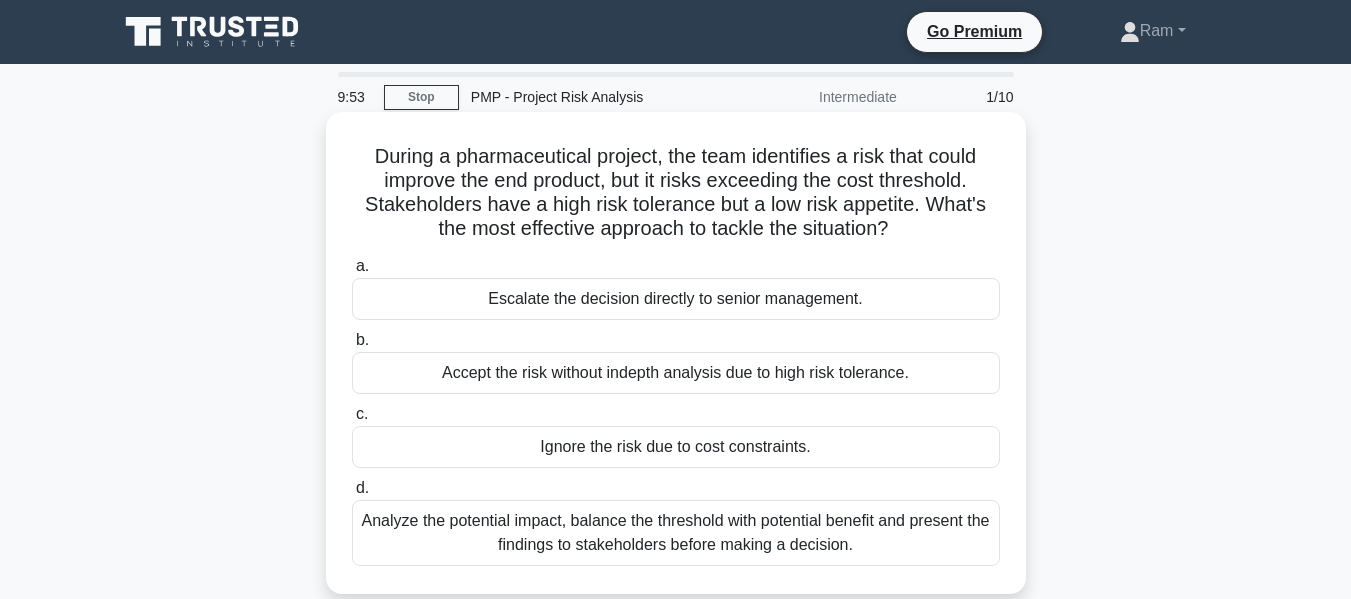 click on "During a pharmaceutical project, the team identifies a risk that could improve the end product, but it risks exceeding the cost threshold. Stakeholders have a high risk tolerance but a low risk appetite. What's the most effective approach to tackle the situation?
.spinner_0XTQ{transform-origin:center;animation:spinner_y6GP .75s linear infinite}@keyframes spinner_y6GP{100%{transform:rotate(360deg)}}" at bounding box center [676, 193] 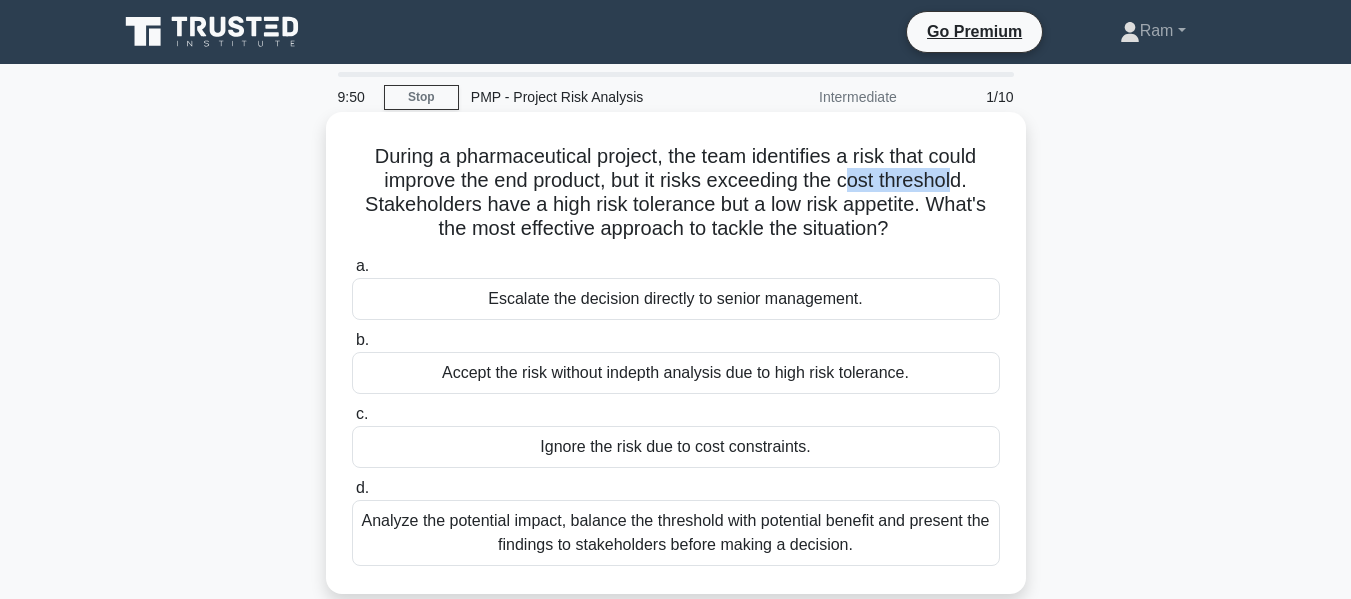 drag, startPoint x: 852, startPoint y: 187, endPoint x: 959, endPoint y: 177, distance: 107.46627 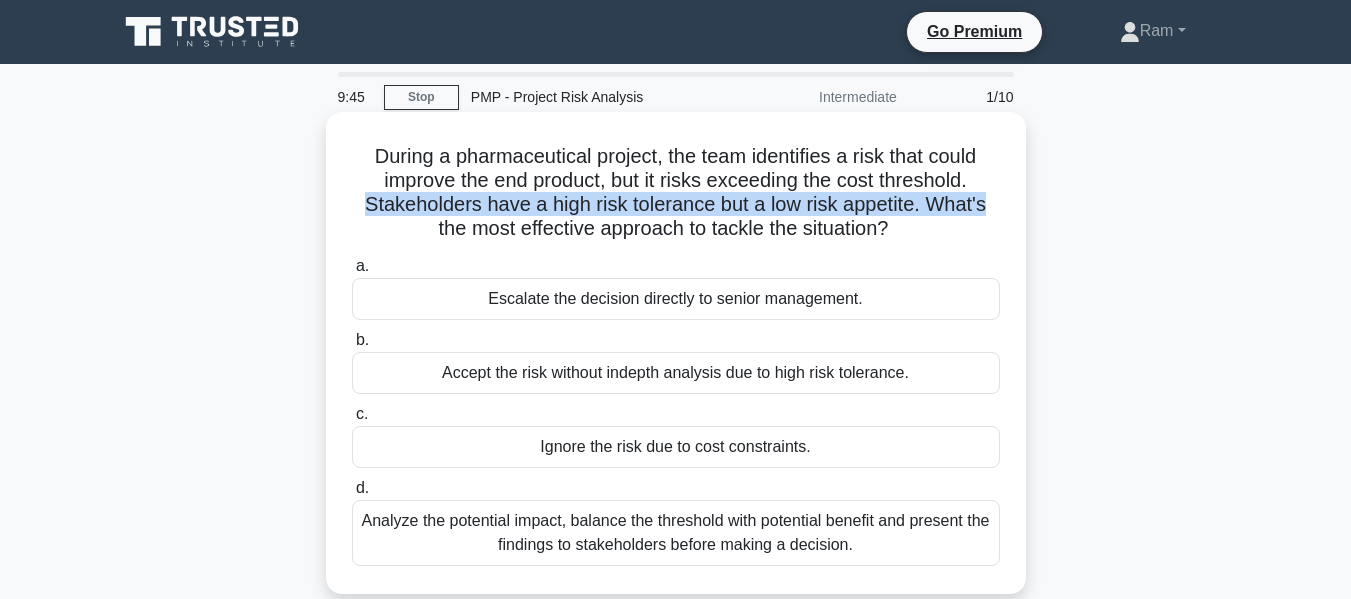 drag, startPoint x: 356, startPoint y: 211, endPoint x: 1002, endPoint y: 209, distance: 646.0031 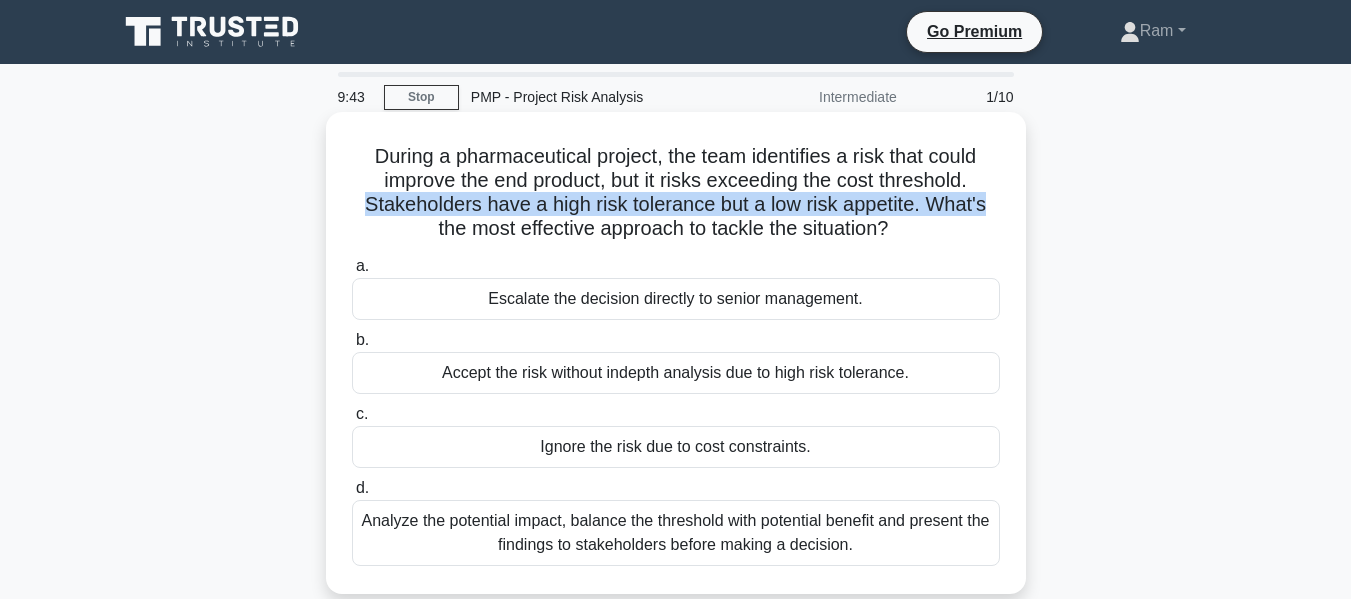 drag, startPoint x: 438, startPoint y: 220, endPoint x: 954, endPoint y: 233, distance: 516.16376 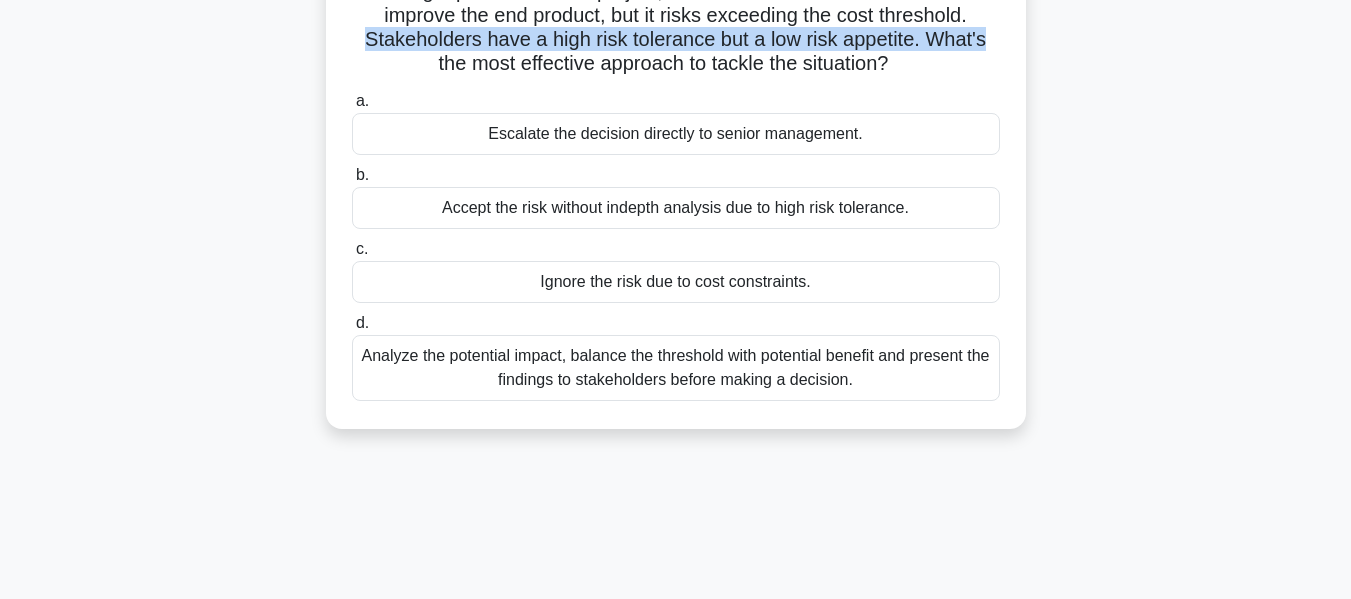 scroll, scrollTop: 200, scrollLeft: 0, axis: vertical 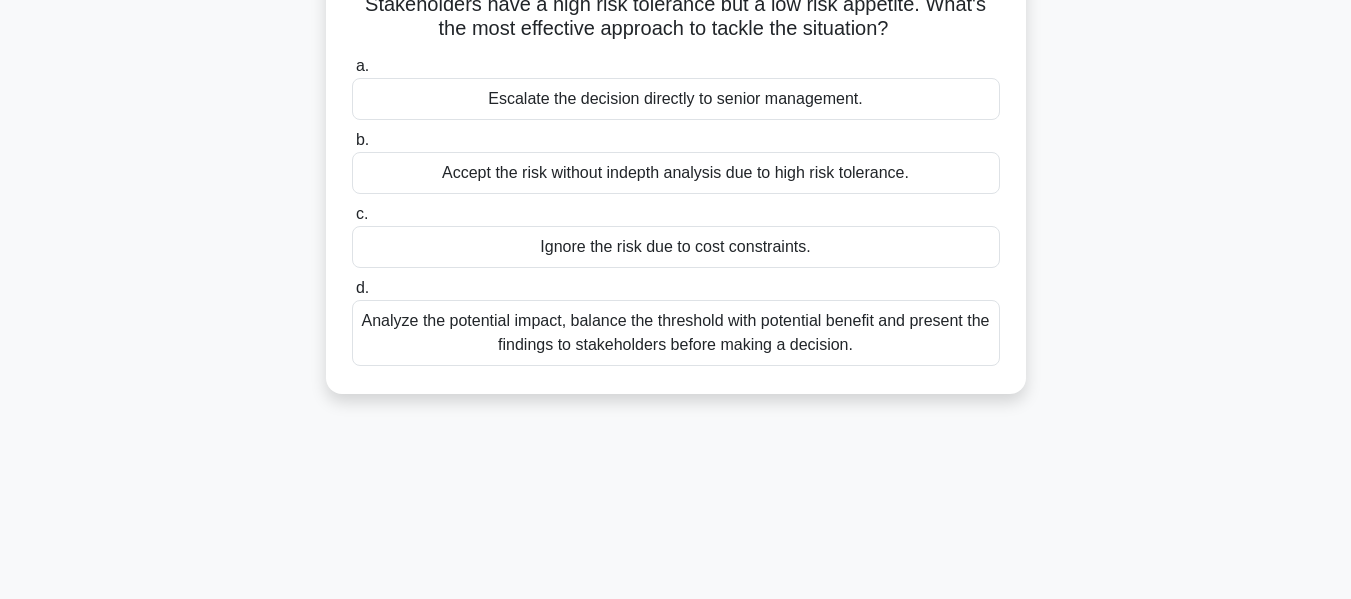 click on "Analyze the potential impact, balance the threshold with potential benefit and present the findings to stakeholders before making a decision." at bounding box center (676, 333) 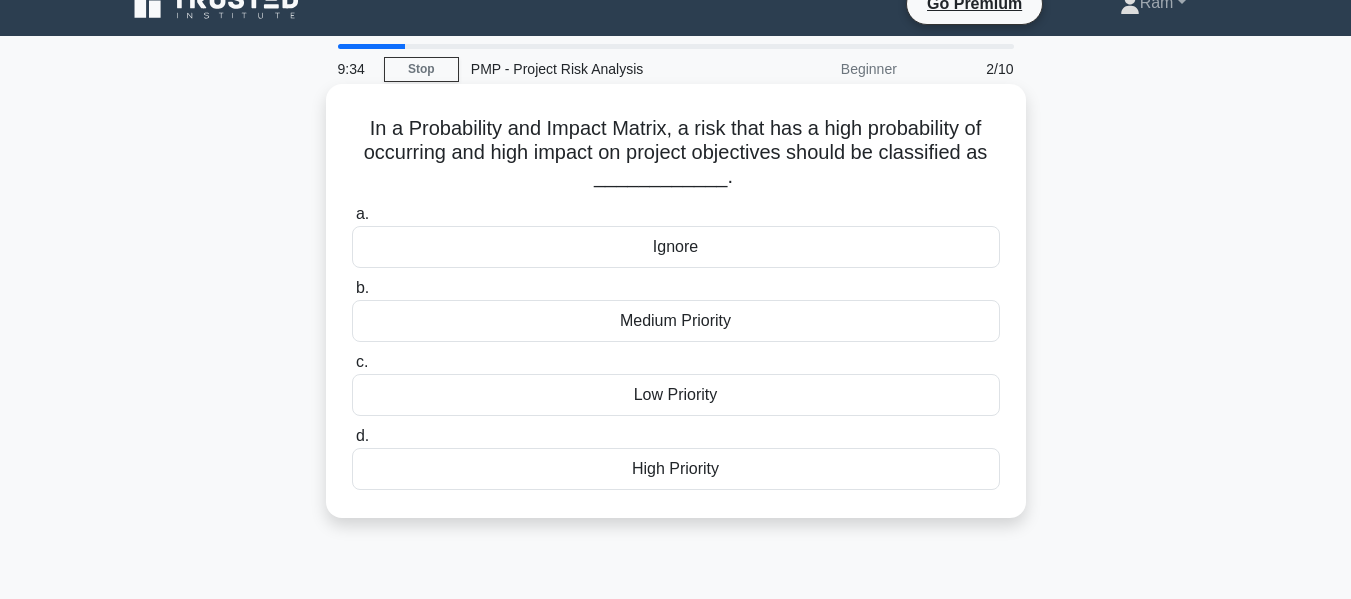 scroll, scrollTop: 0, scrollLeft: 0, axis: both 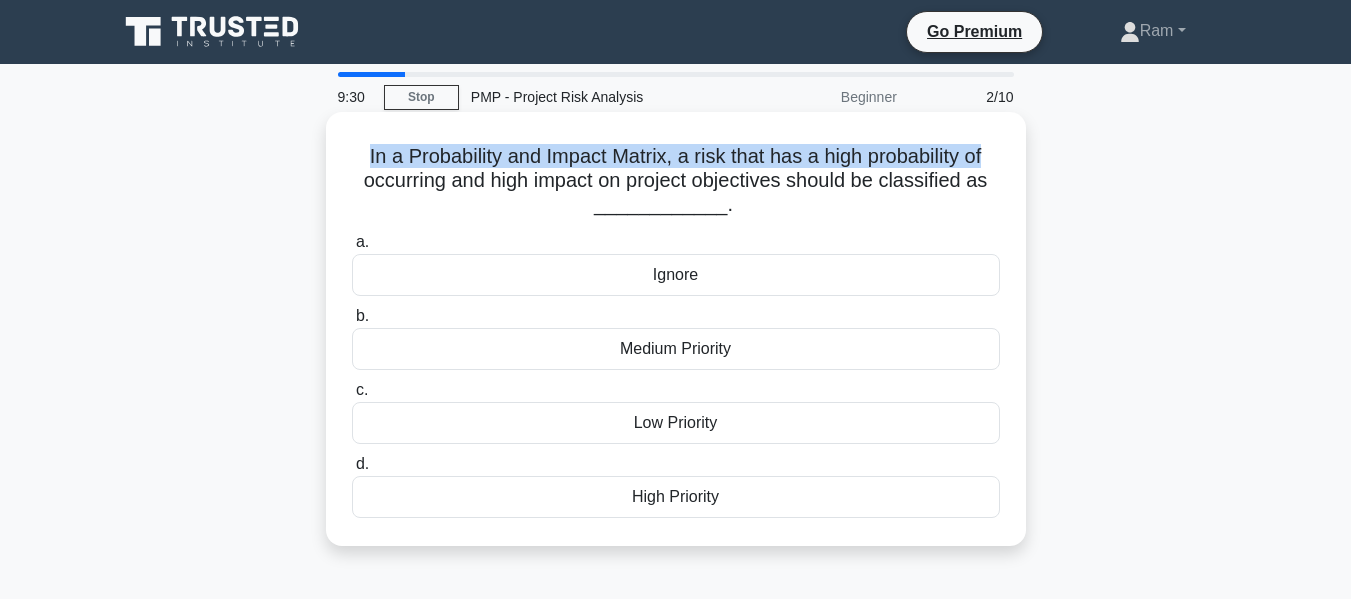 drag, startPoint x: 357, startPoint y: 157, endPoint x: 1013, endPoint y: 155, distance: 656.00305 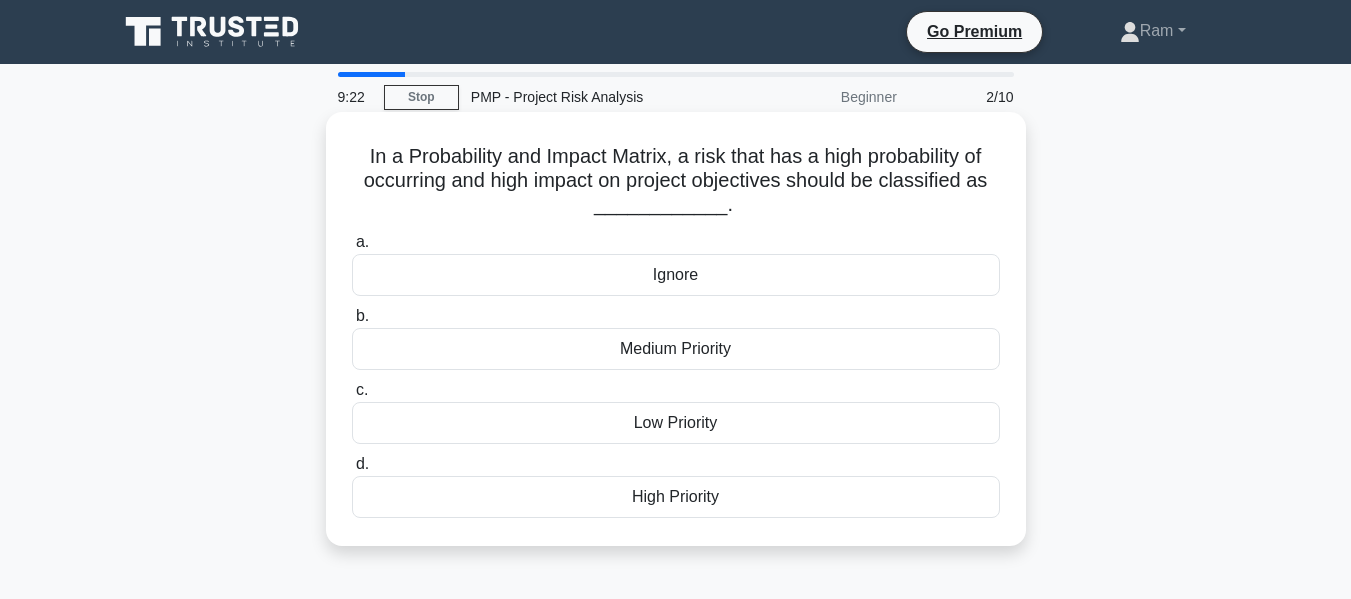 click on "High Priority" at bounding box center [676, 497] 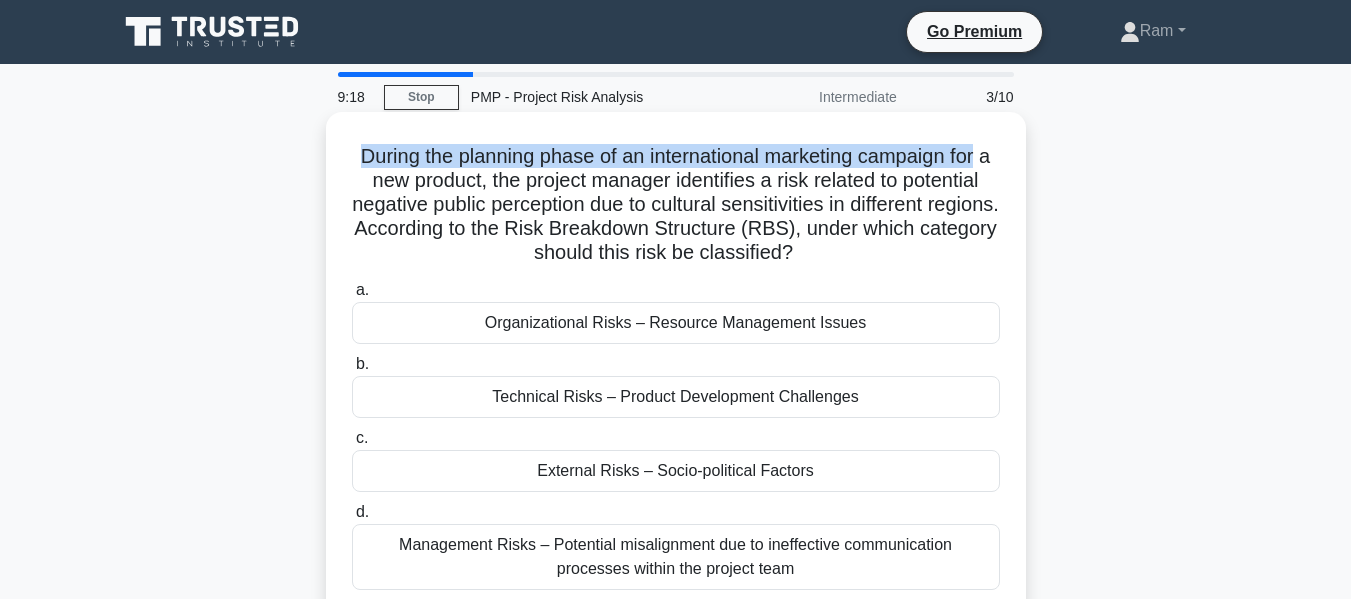 drag, startPoint x: 362, startPoint y: 162, endPoint x: 995, endPoint y: 168, distance: 633.02844 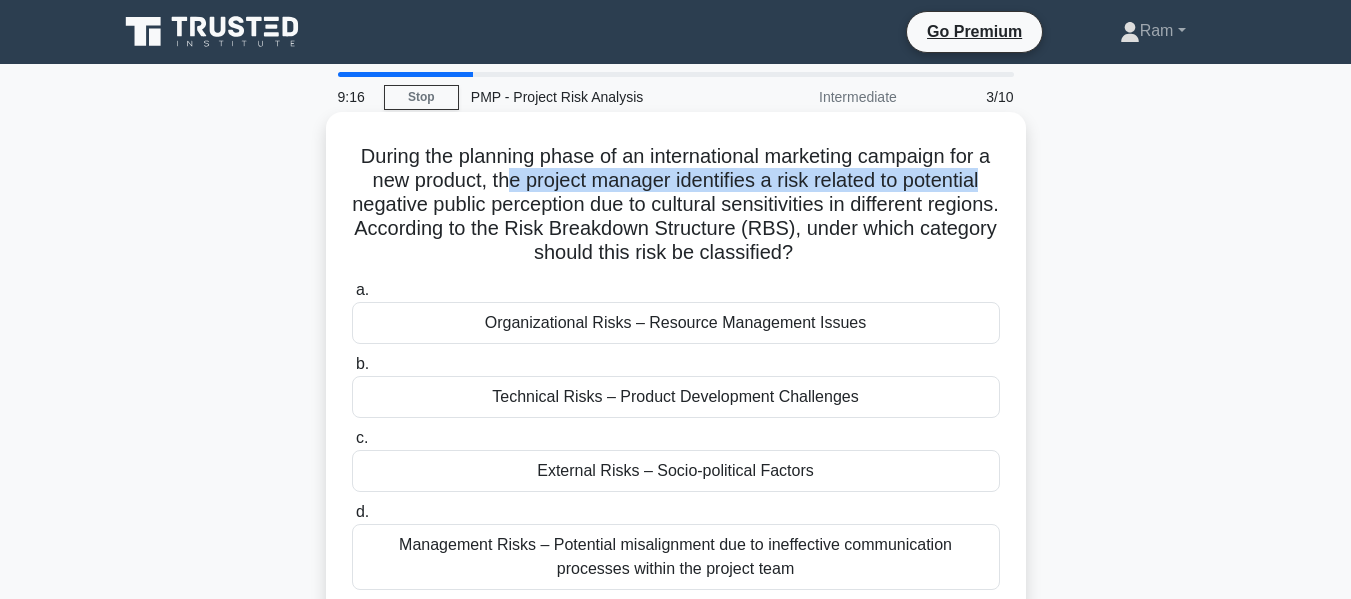 drag, startPoint x: 510, startPoint y: 179, endPoint x: 1004, endPoint y: 185, distance: 494.03644 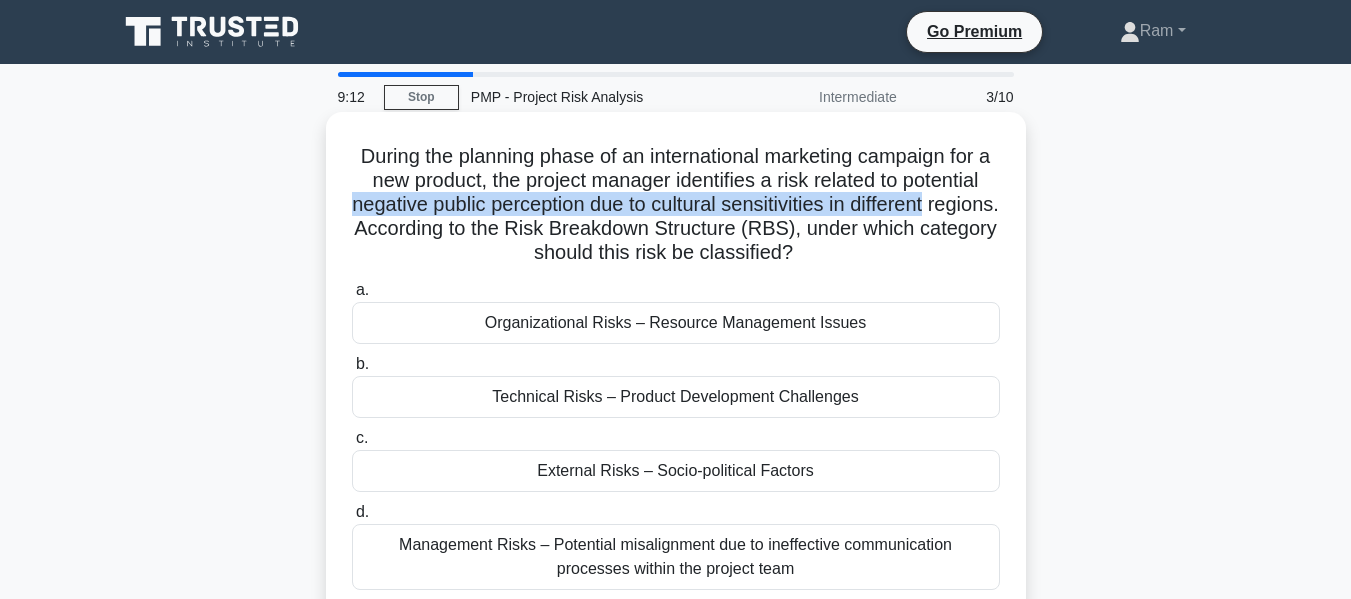 drag, startPoint x: 376, startPoint y: 206, endPoint x: 837, endPoint y: 227, distance: 461.47806 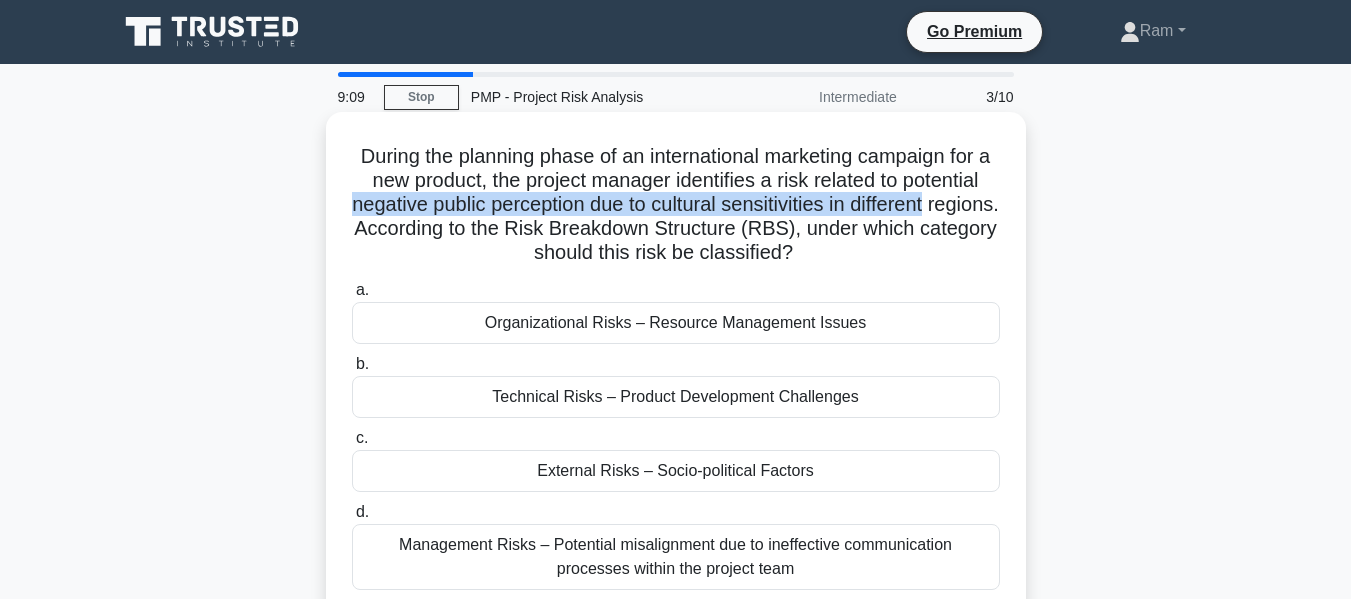 drag, startPoint x: 442, startPoint y: 232, endPoint x: 982, endPoint y: 266, distance: 541.06934 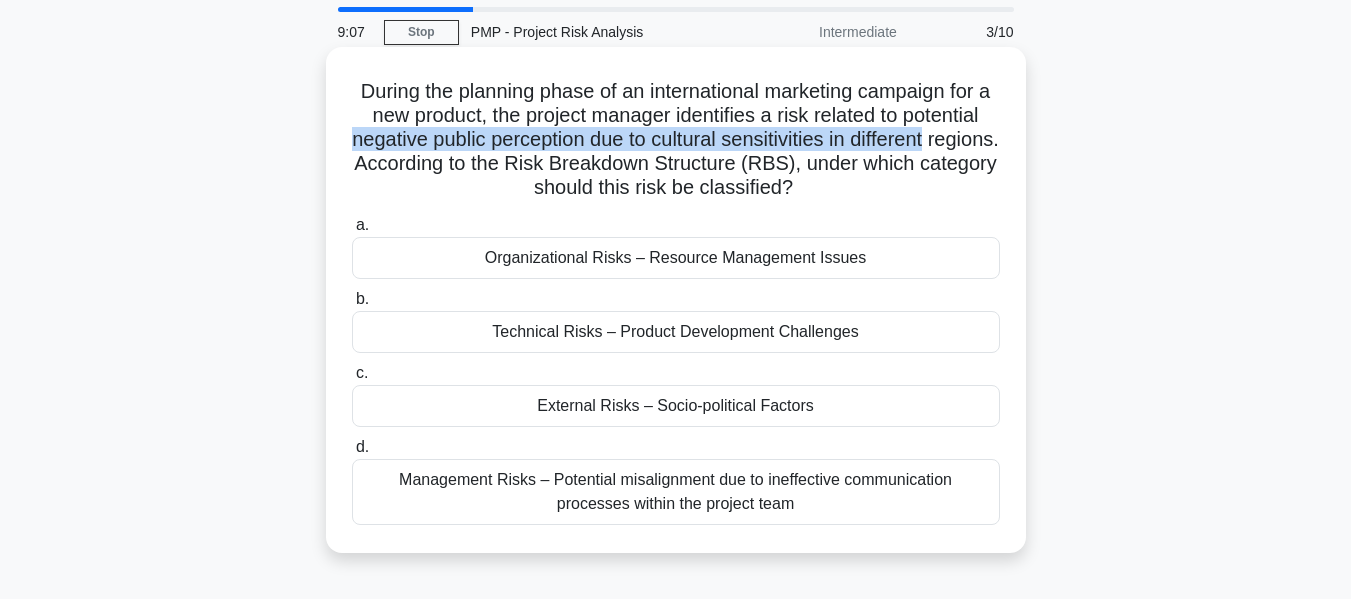 scroll, scrollTop: 100, scrollLeft: 0, axis: vertical 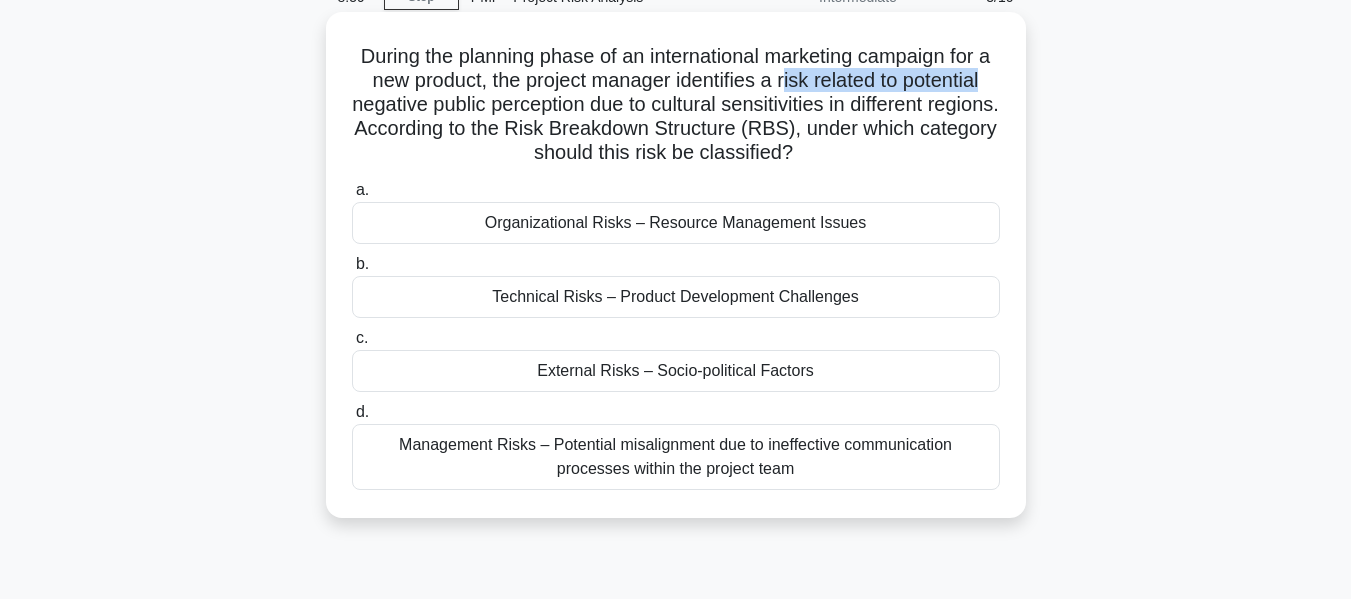 drag, startPoint x: 799, startPoint y: 82, endPoint x: 1009, endPoint y: 78, distance: 210.03809 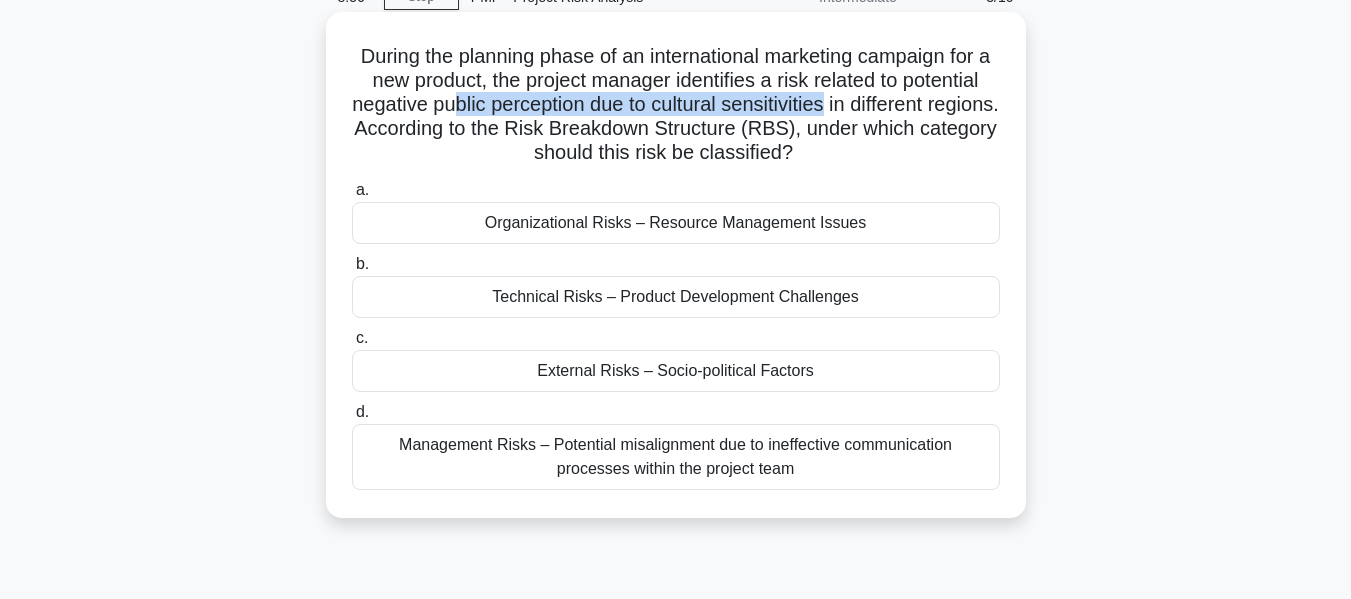 drag, startPoint x: 576, startPoint y: 108, endPoint x: 867, endPoint y: 98, distance: 291.17178 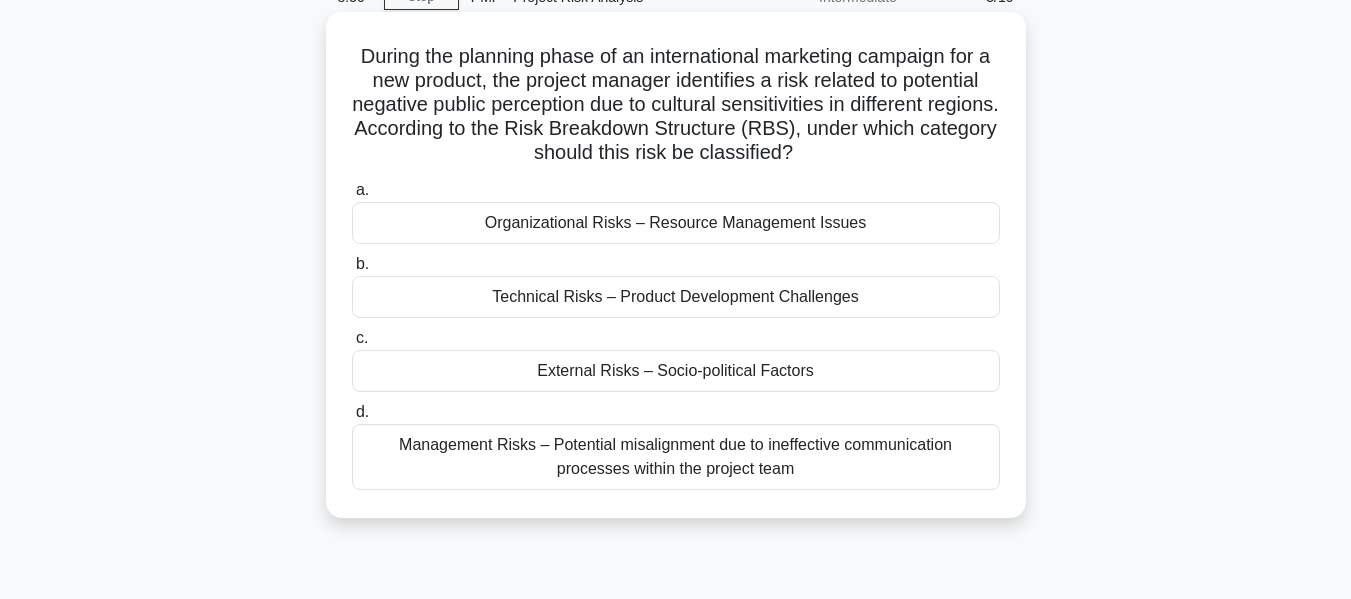 click on "External Risks – Socio-political Factors" at bounding box center (676, 371) 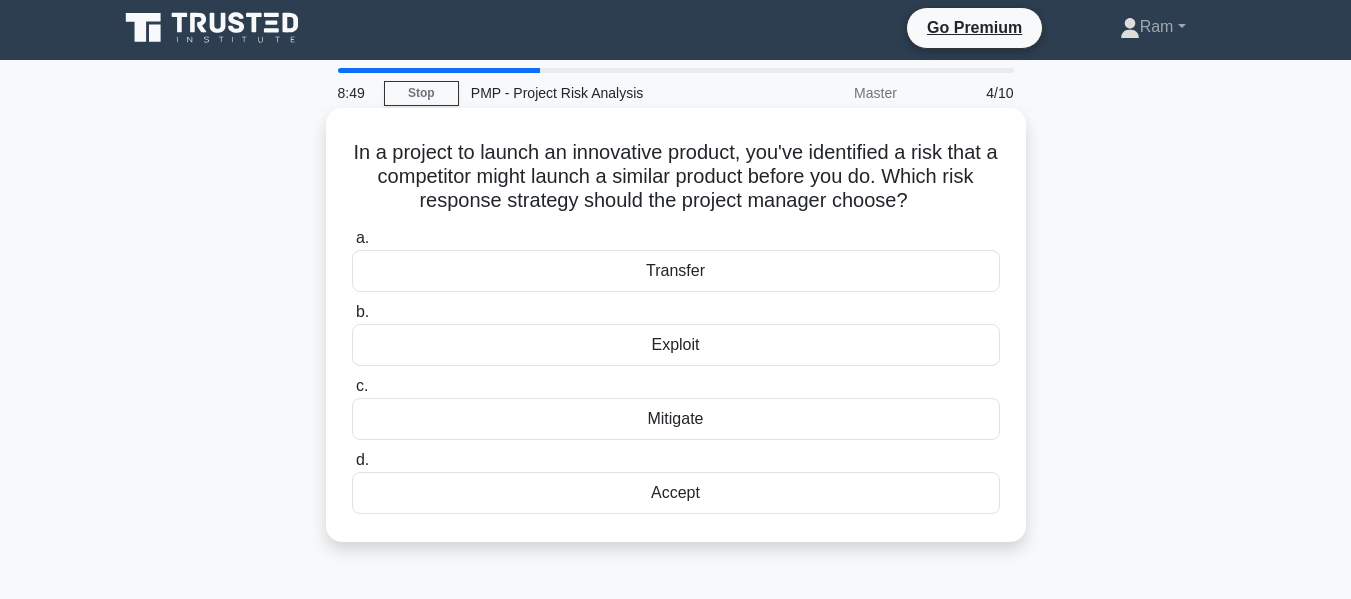 scroll, scrollTop: 0, scrollLeft: 0, axis: both 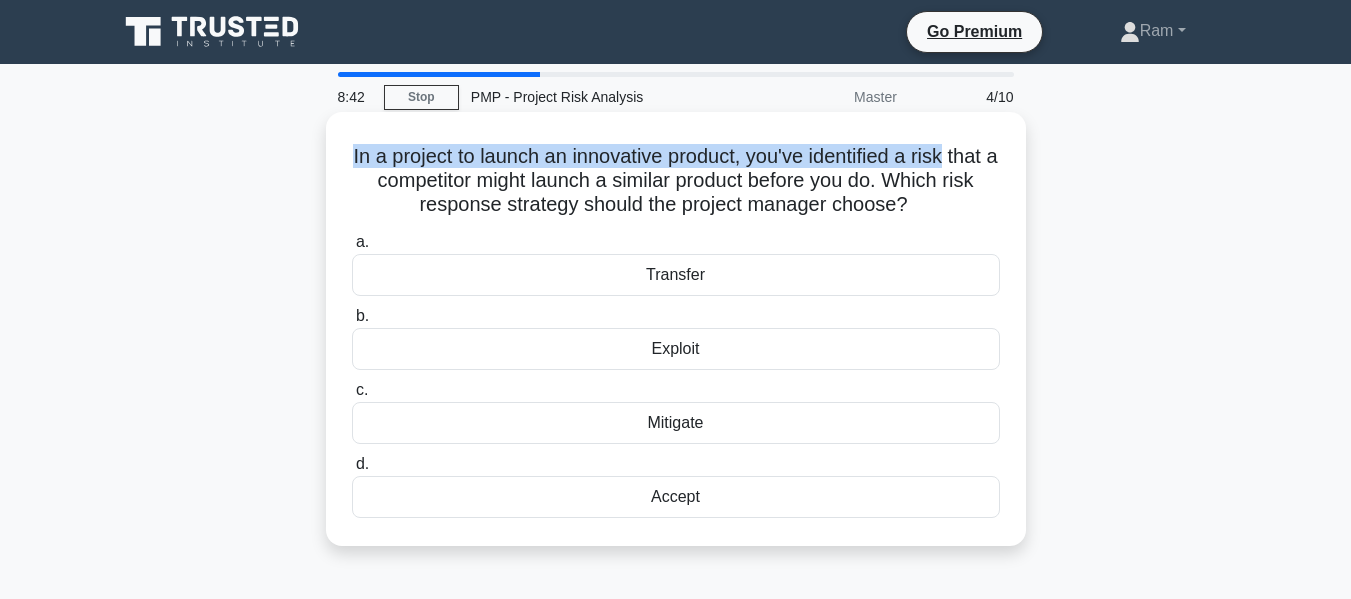 drag, startPoint x: 366, startPoint y: 158, endPoint x: 987, endPoint y: 143, distance: 621.18115 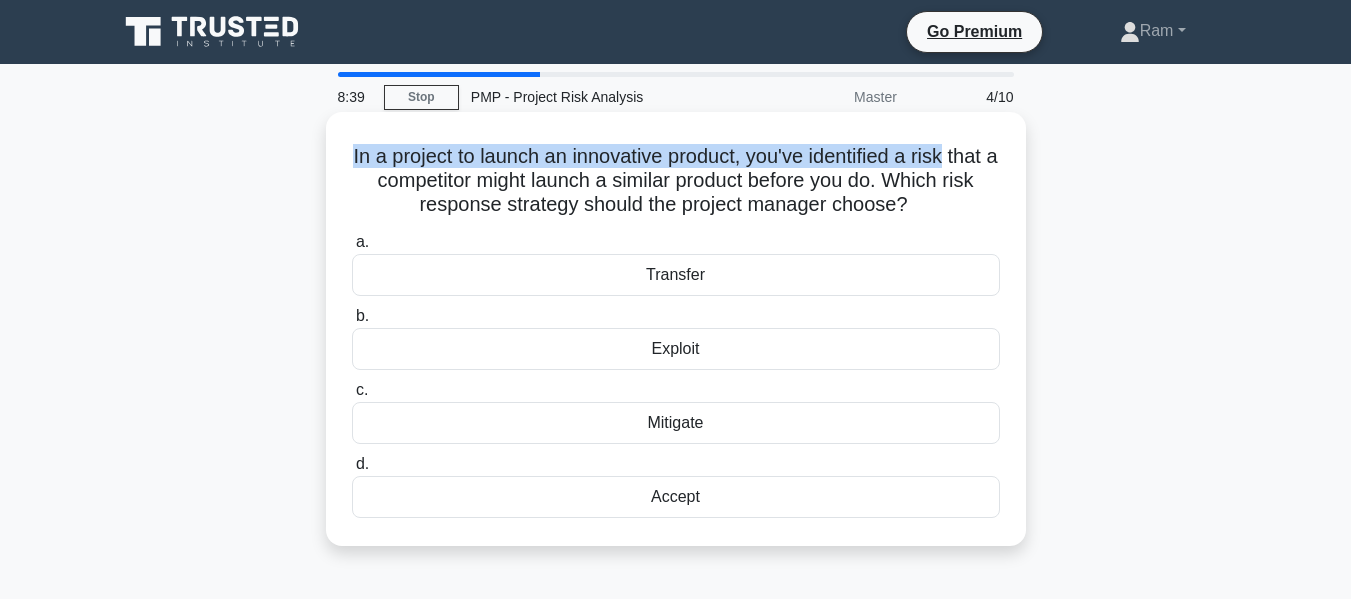 click on "In a project to launch an innovative product, you've identified a risk that a competitor might launch a similar product before you do. Which risk response strategy should the project manager choose?
.spinner_0XTQ{transform-origin:center;animation:spinner_y6GP .75s linear infinite}@keyframes spinner_y6GP{100%{transform:rotate(360deg)}}" at bounding box center (676, 181) 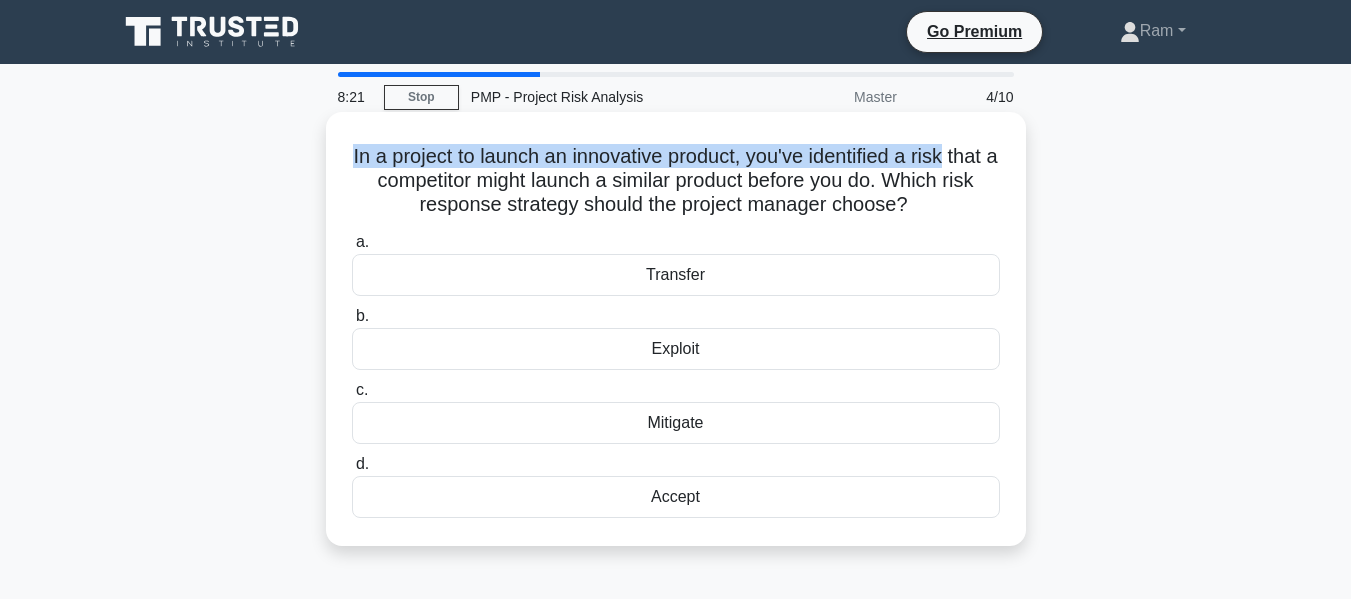 drag, startPoint x: 367, startPoint y: 159, endPoint x: 1004, endPoint y: 141, distance: 637.2543 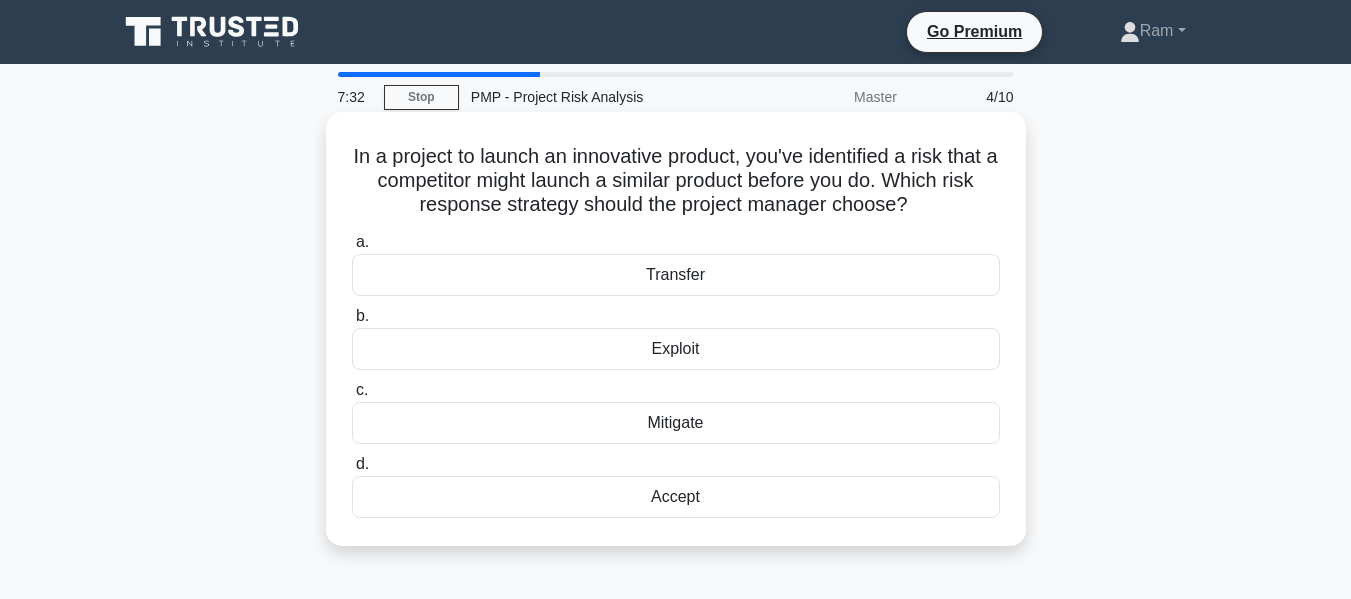 click on "Mitigate" at bounding box center (676, 423) 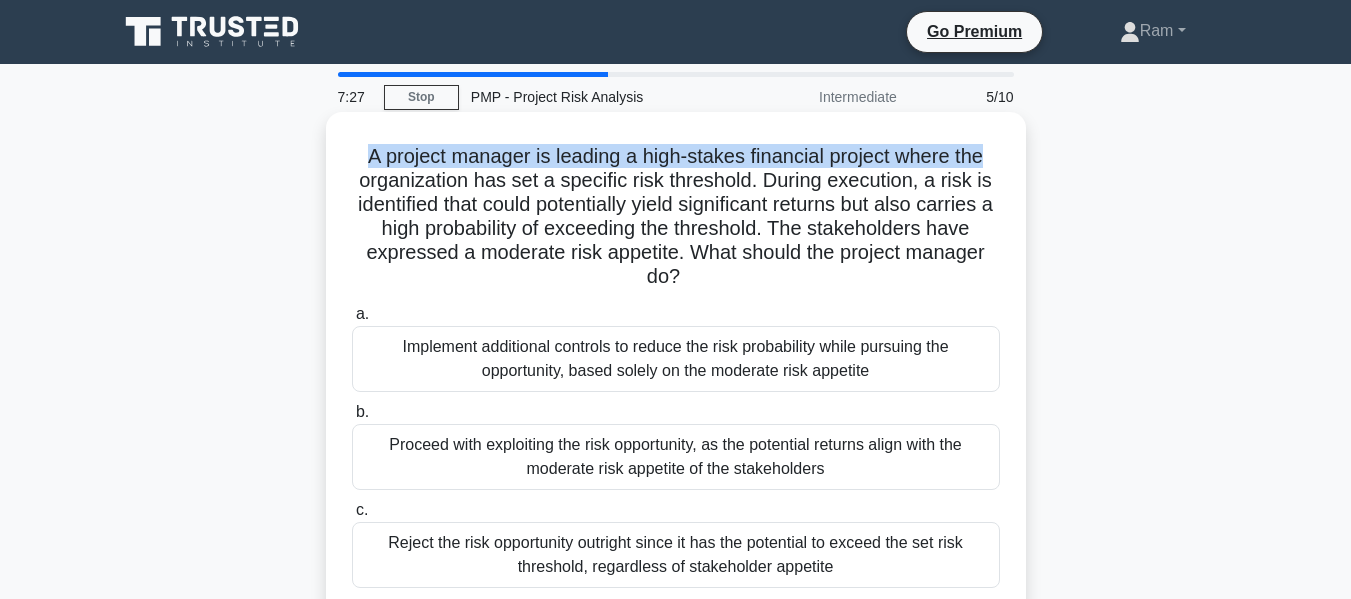 drag, startPoint x: 362, startPoint y: 156, endPoint x: 1025, endPoint y: 131, distance: 663.4712 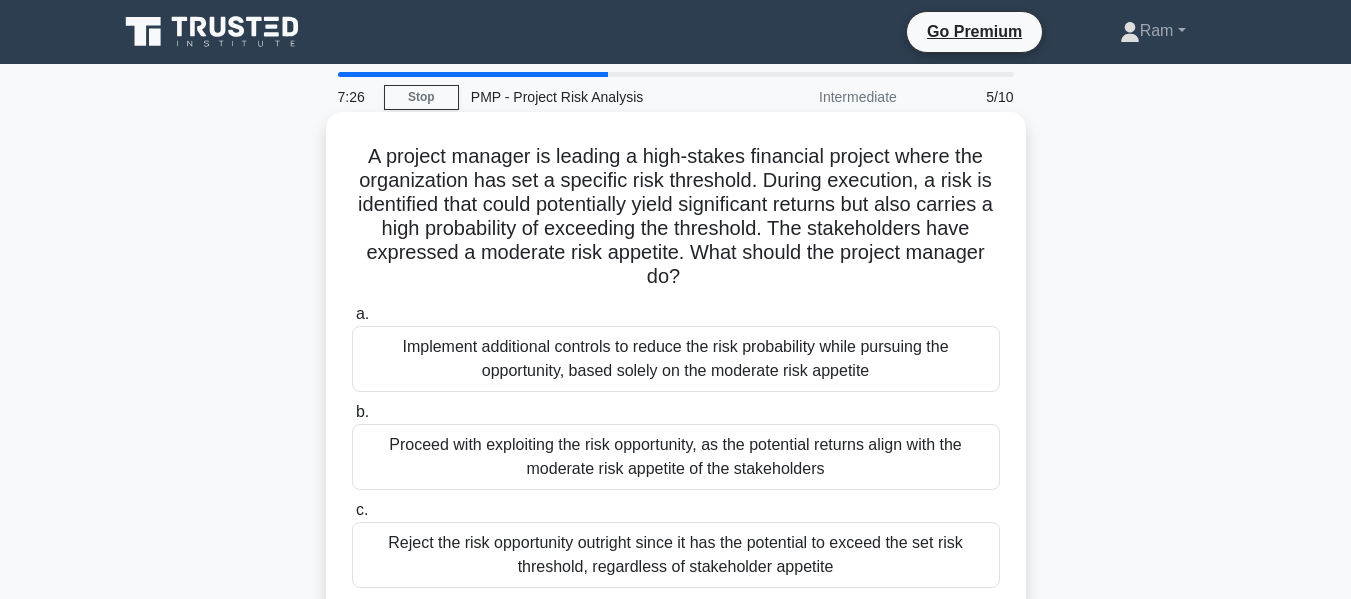 click on "A project manager is leading a high-stakes financial project where the organization has set a specific risk threshold. During execution, a risk is identified that could potentially yield significant returns but also carries a high probability of exceeding the threshold. The stakeholders have expressed a moderate risk appetite. What should the project manager do?
.spinner_0XTQ{transform-origin:center;animation:spinner_y6GP .75s linear infinite}@keyframes spinner_y6GP{100%{transform:rotate(360deg)}}" at bounding box center (676, 217) 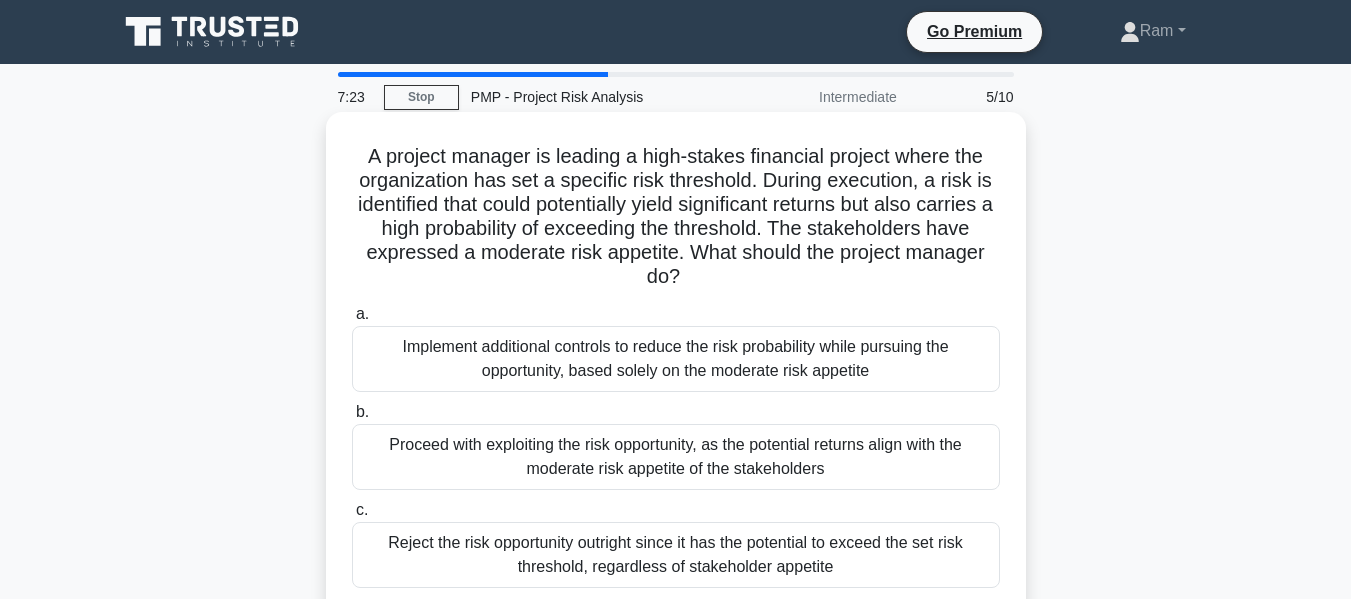 drag, startPoint x: 699, startPoint y: 256, endPoint x: 796, endPoint y: 278, distance: 99.46356 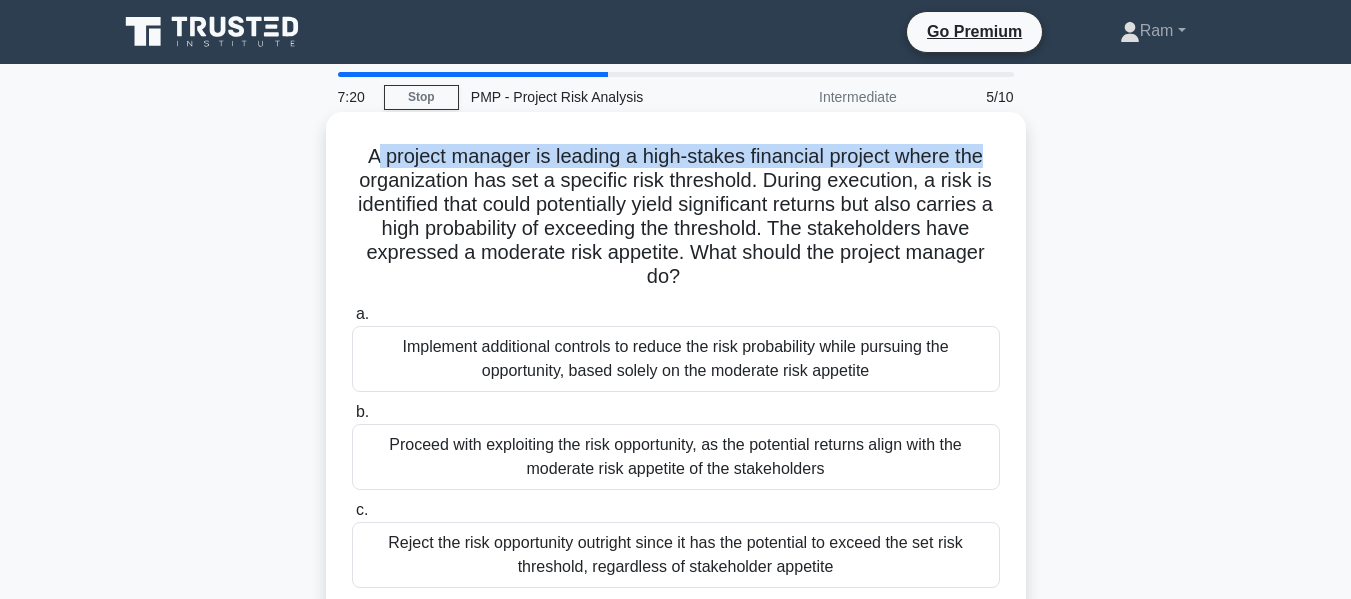 drag, startPoint x: 367, startPoint y: 162, endPoint x: 1010, endPoint y: 150, distance: 643.11194 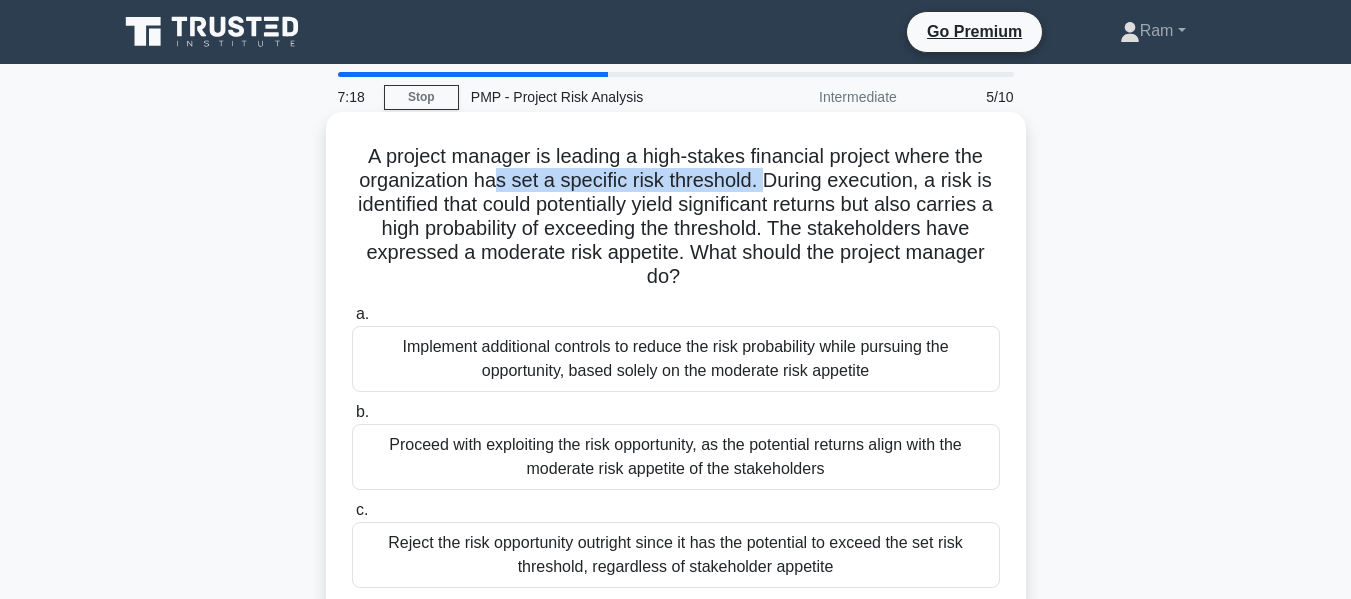 drag, startPoint x: 491, startPoint y: 179, endPoint x: 767, endPoint y: 185, distance: 276.06522 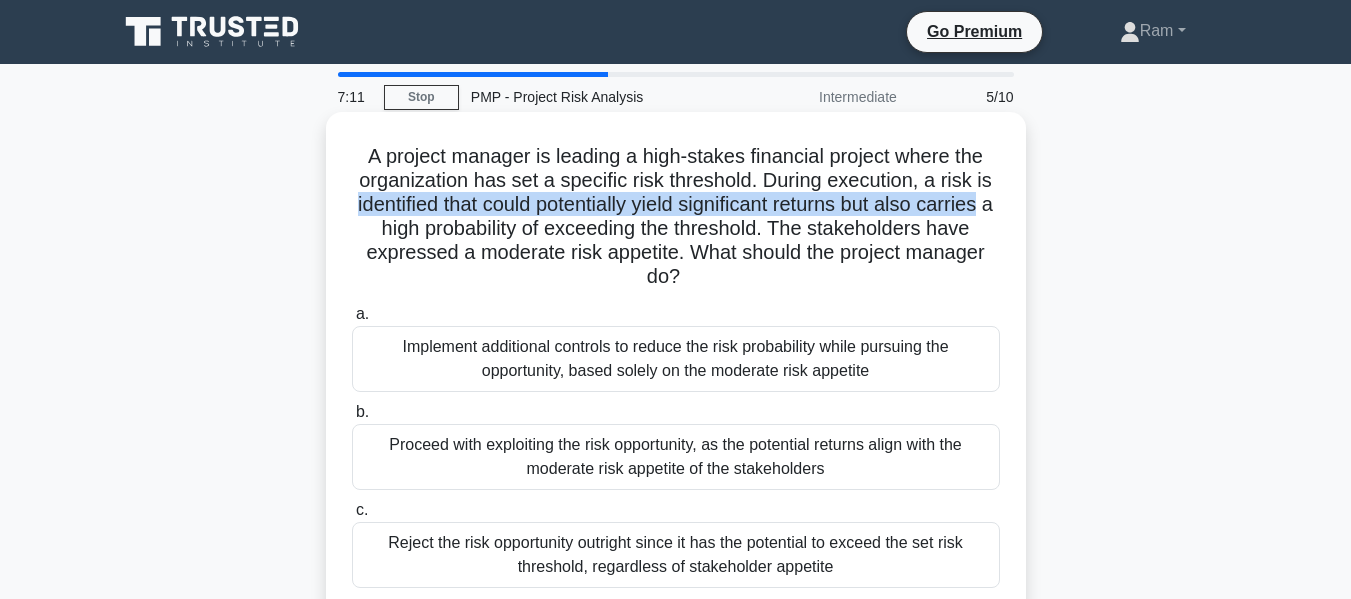 drag, startPoint x: 351, startPoint y: 207, endPoint x: 1010, endPoint y: 211, distance: 659.01215 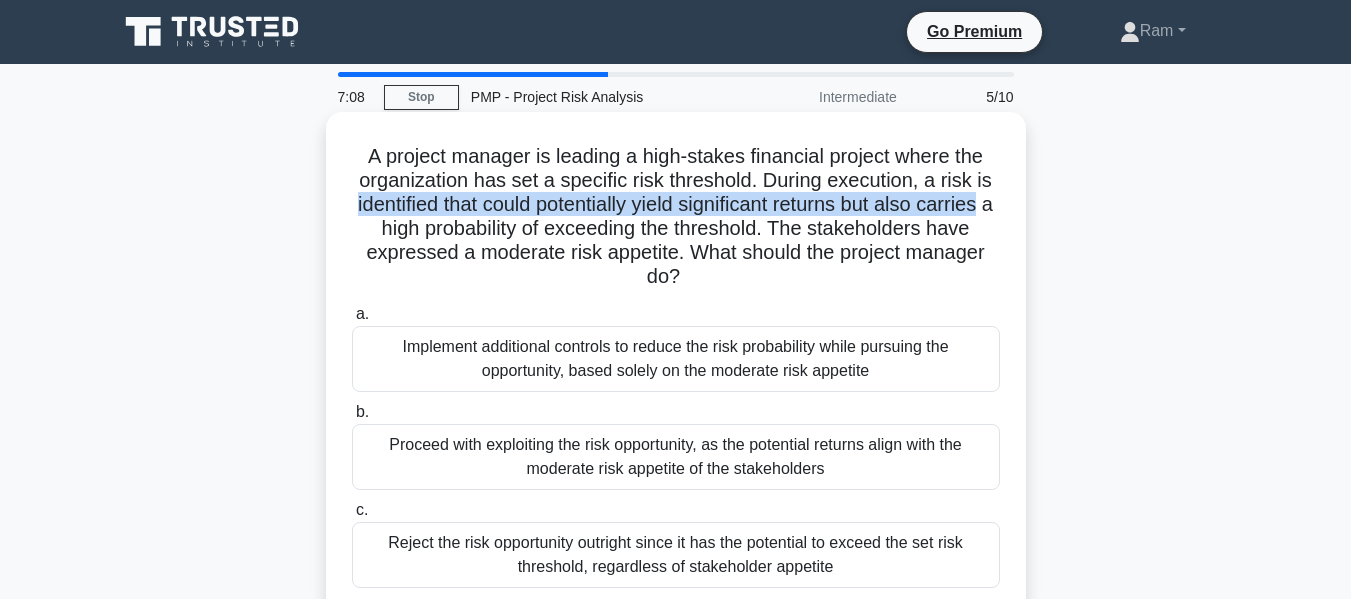 click on "A project manager is leading a high-stakes financial project where the organization has set a specific risk threshold. During execution, a risk is identified that could potentially yield significant returns but also carries a high probability of exceeding the threshold. The stakeholders have expressed a moderate risk appetite. What should the project manager do?
.spinner_0XTQ{transform-origin:center;animation:spinner_y6GP .75s linear infinite}@keyframes spinner_y6GP{100%{transform:rotate(360deg)}}" at bounding box center [676, 217] 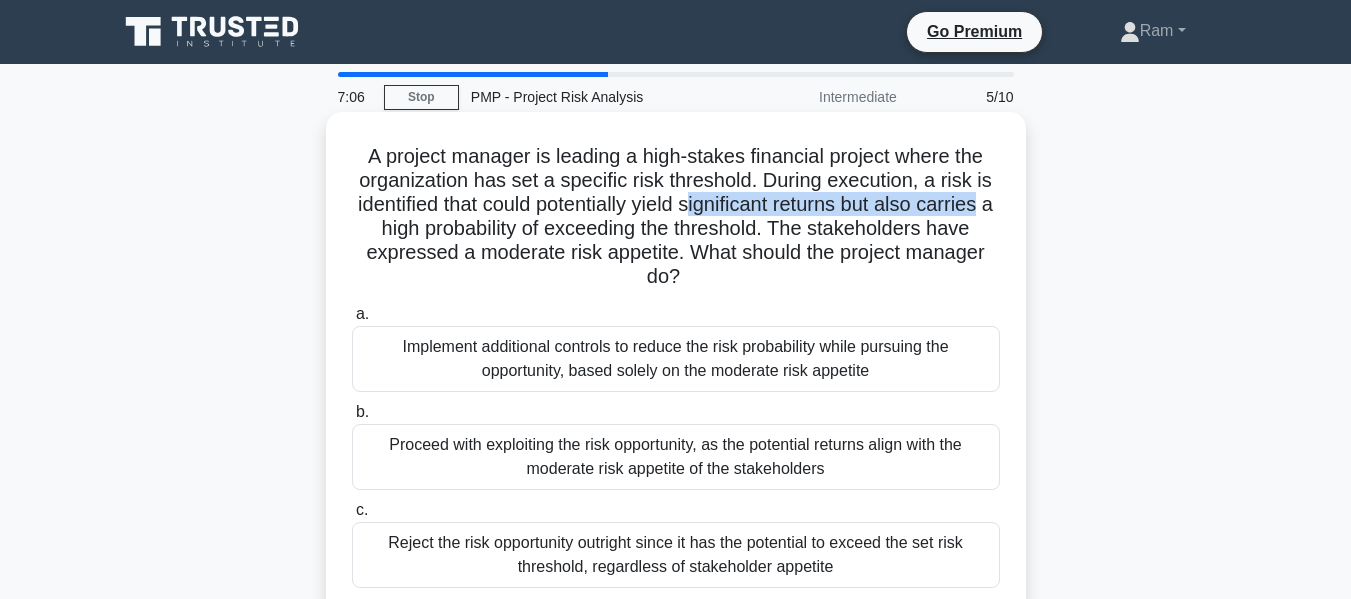 drag, startPoint x: 702, startPoint y: 206, endPoint x: 996, endPoint y: 205, distance: 294.0017 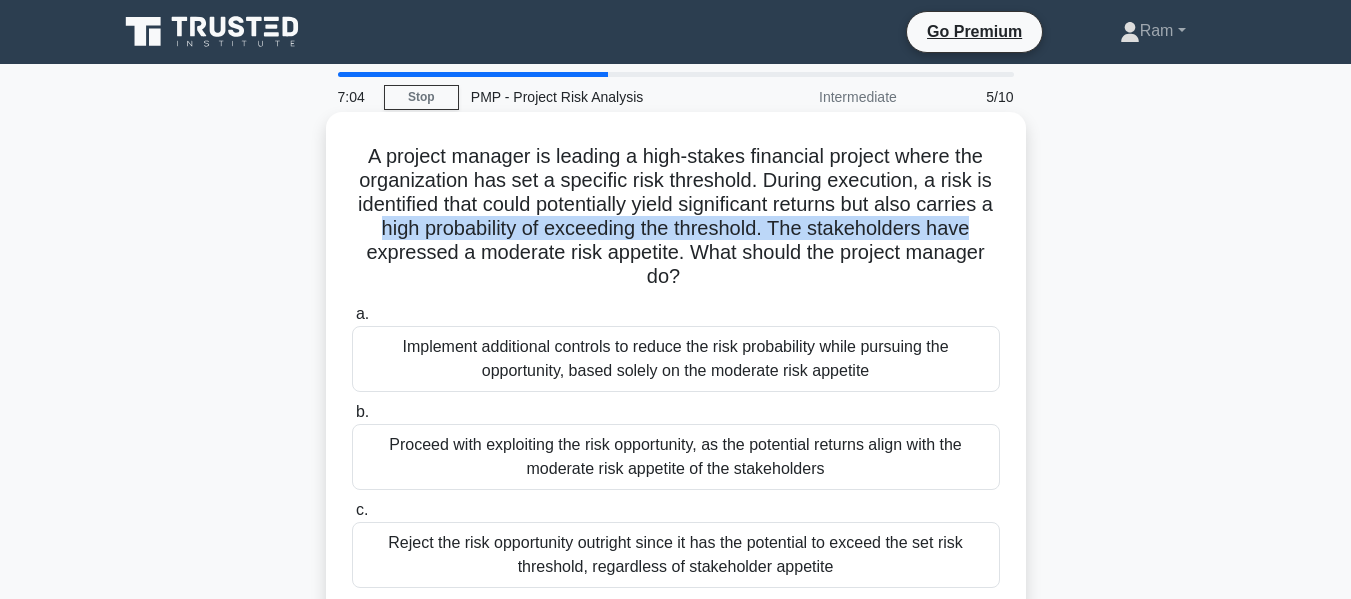 drag, startPoint x: 372, startPoint y: 234, endPoint x: 1001, endPoint y: 228, distance: 629.0286 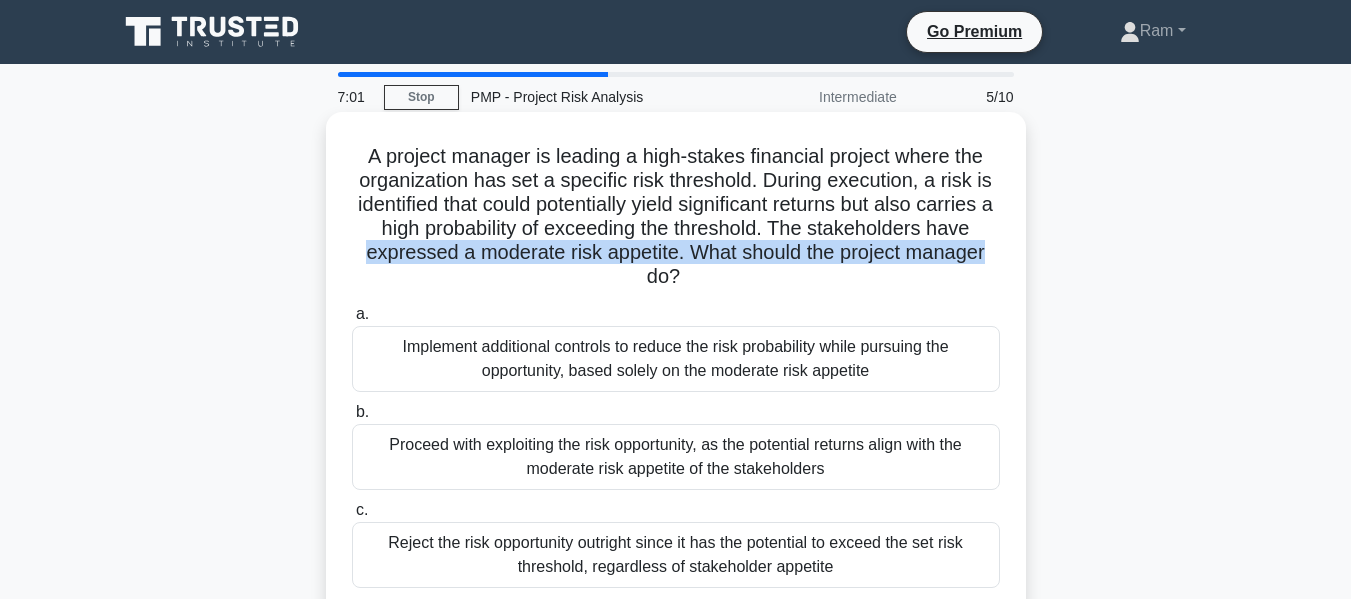 drag, startPoint x: 358, startPoint y: 260, endPoint x: 1008, endPoint y: 254, distance: 650.0277 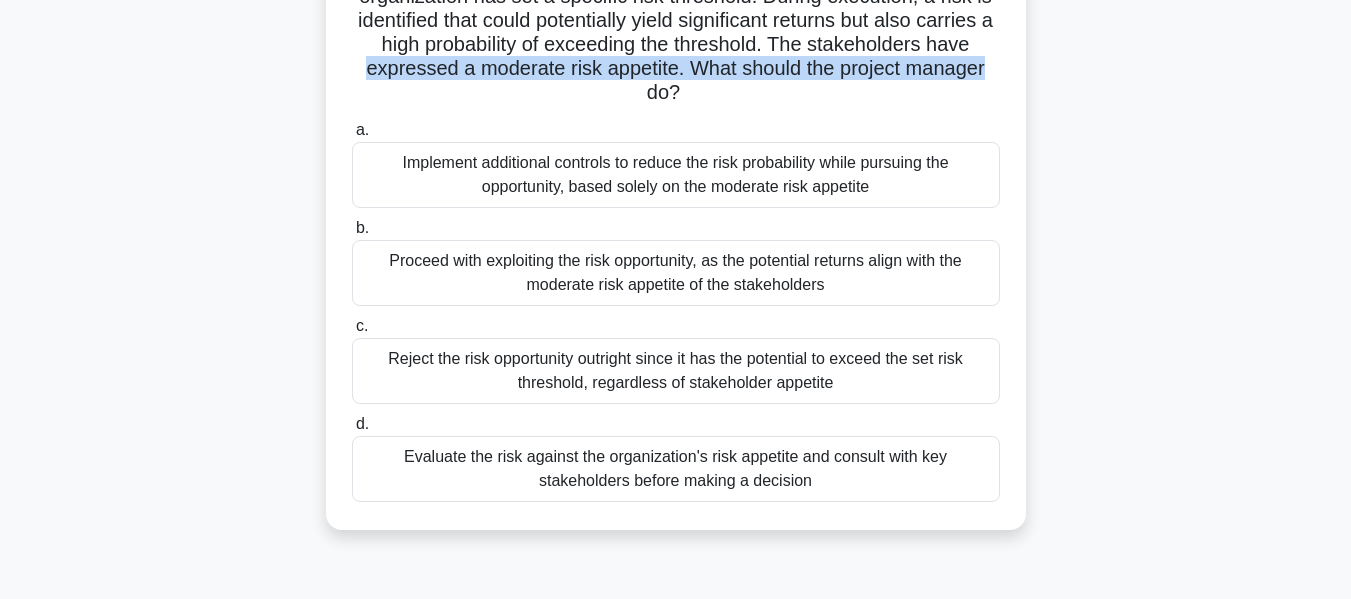 scroll, scrollTop: 200, scrollLeft: 0, axis: vertical 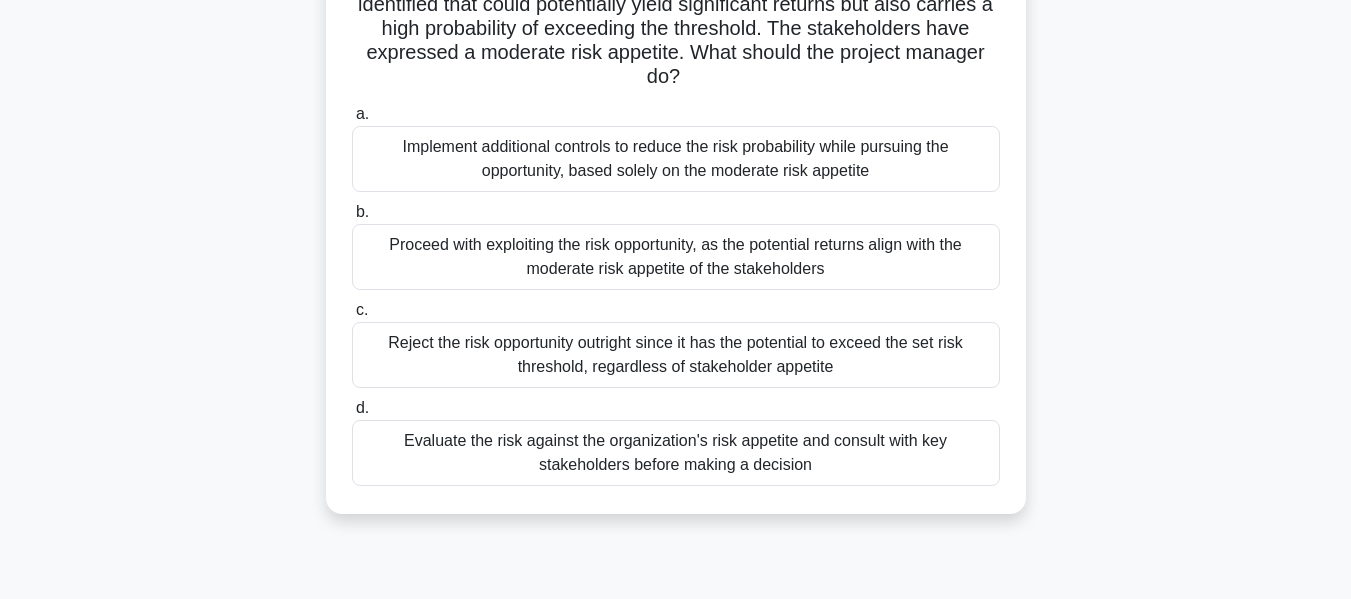 click on "Evaluate the risk against the organization's risk appetite and consult with key stakeholders before making a decision" at bounding box center [676, 453] 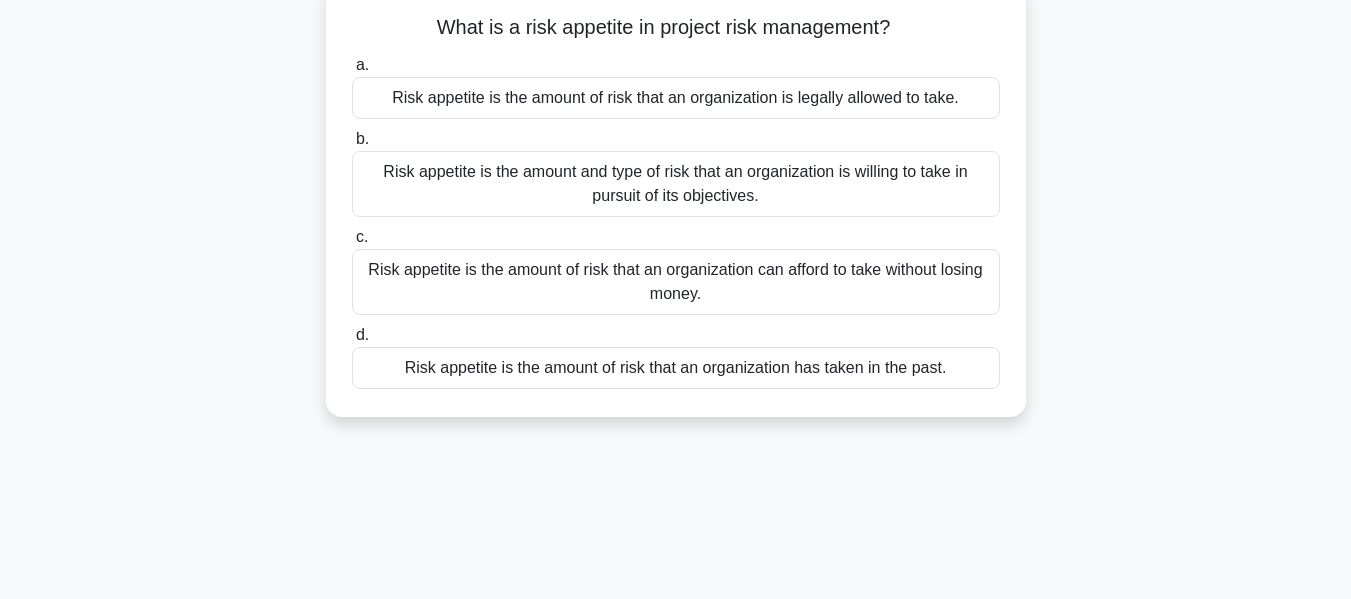 scroll, scrollTop: 0, scrollLeft: 0, axis: both 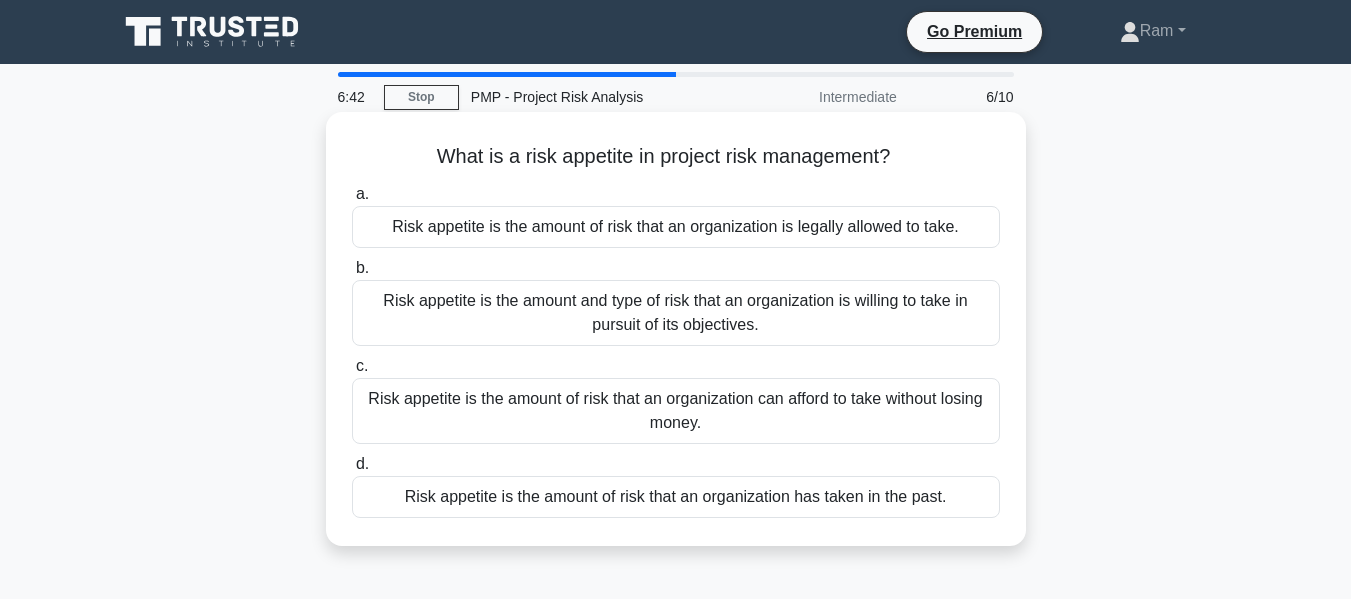 drag, startPoint x: 434, startPoint y: 153, endPoint x: 931, endPoint y: 135, distance: 497.32584 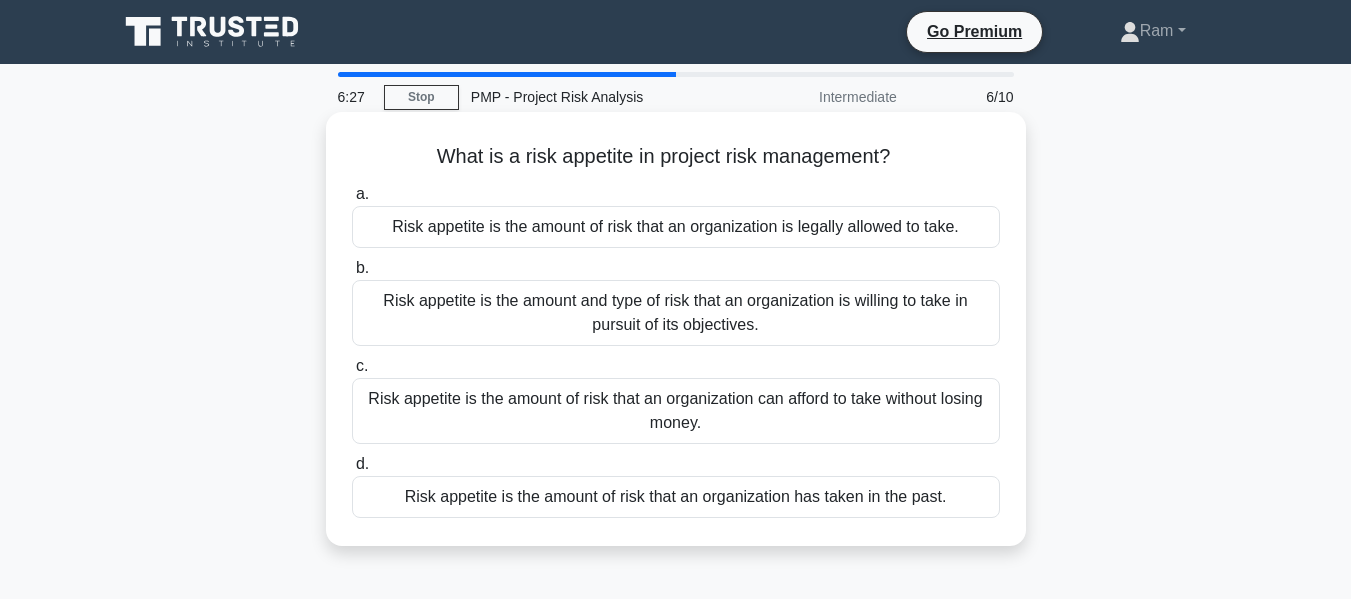 click on "Risk appetite is the amount and type of risk that an organization is willing to take in pursuit of its objectives." at bounding box center [676, 313] 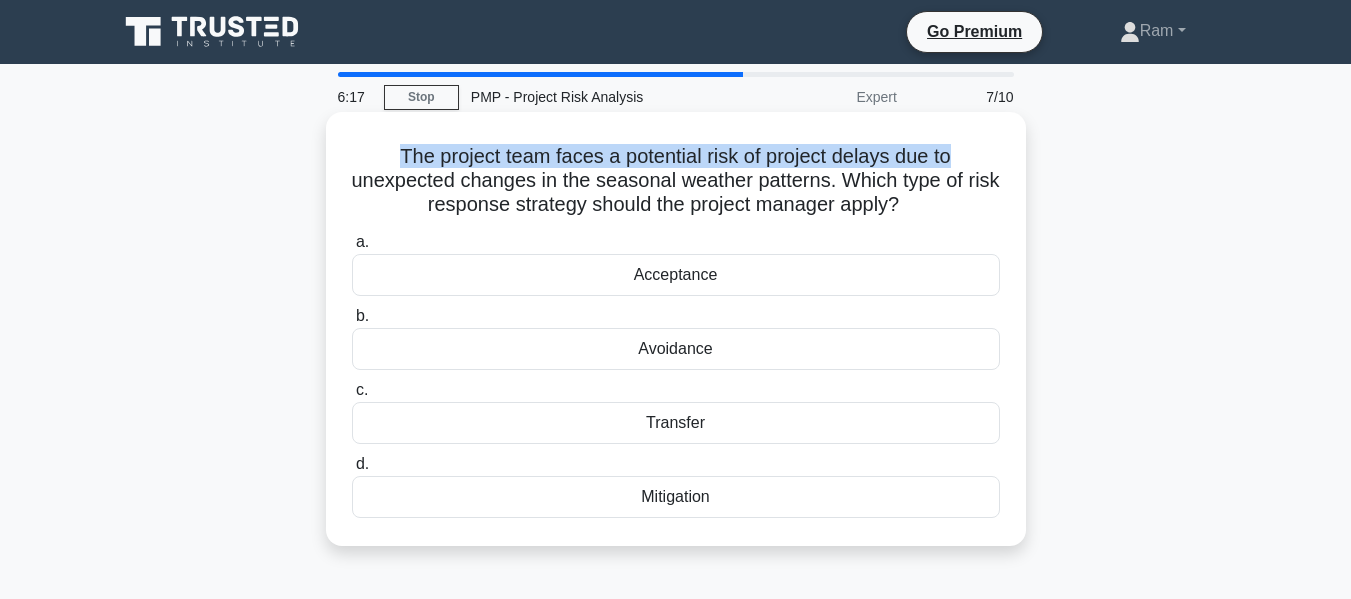 drag, startPoint x: 387, startPoint y: 158, endPoint x: 991, endPoint y: 144, distance: 604.16223 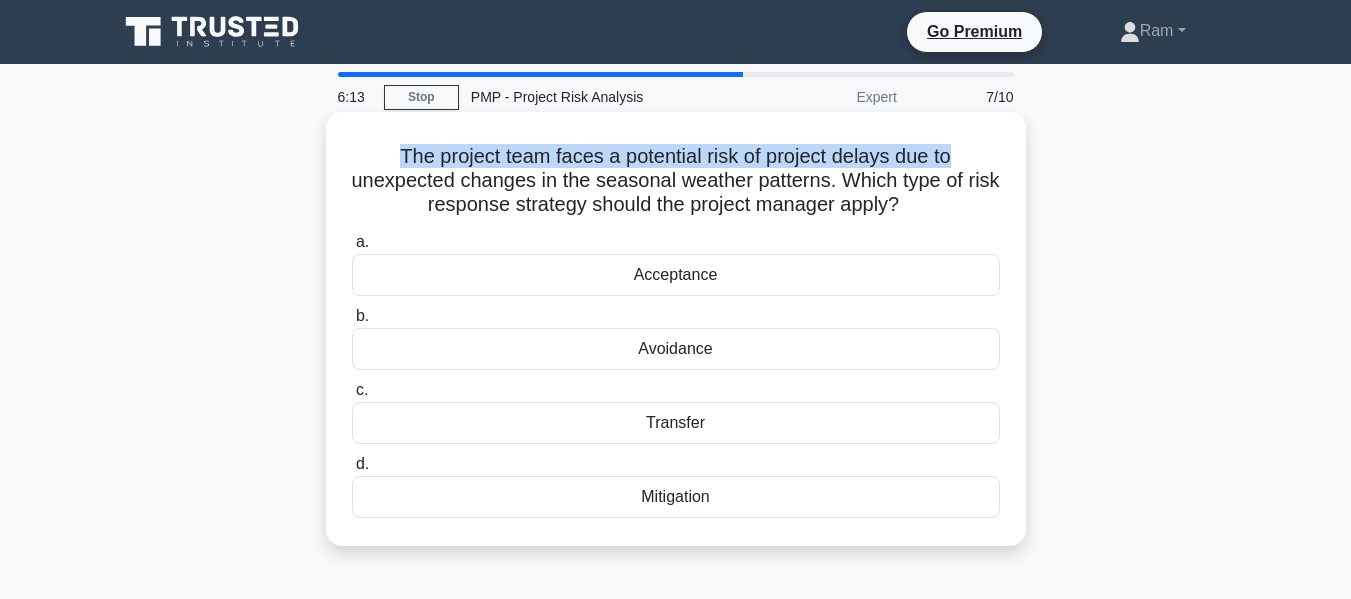 drag, startPoint x: 499, startPoint y: 185, endPoint x: 899, endPoint y: 216, distance: 401.19946 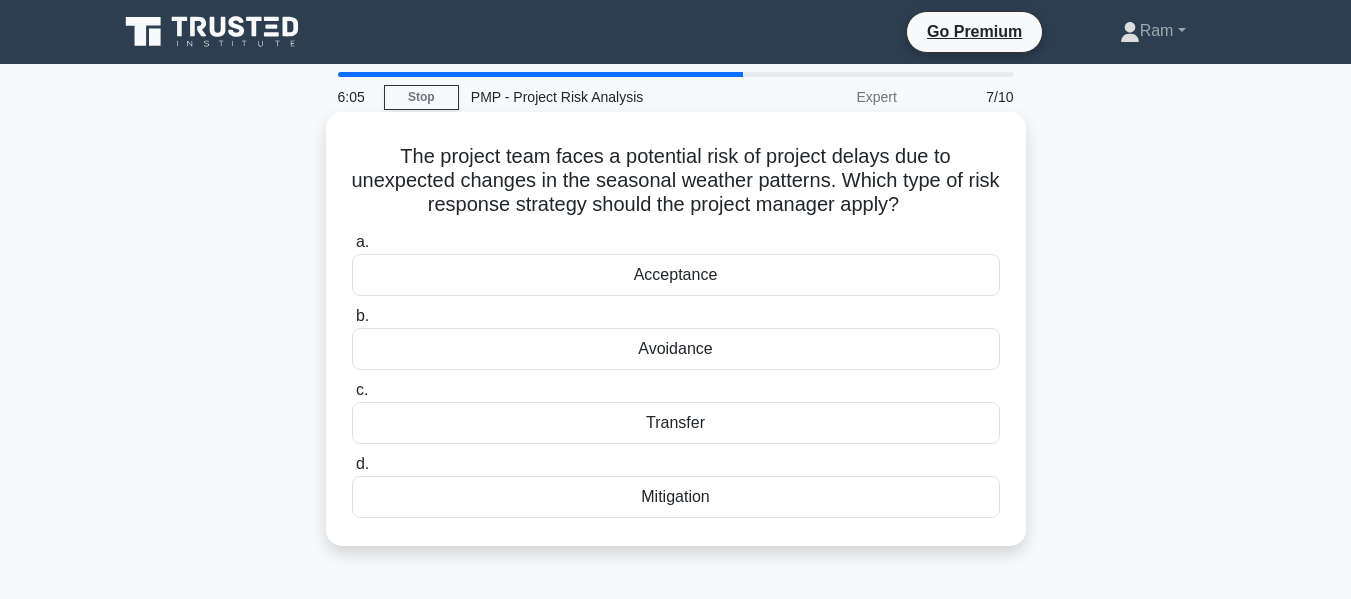 click on "The project team faces a potential risk of project delays due to unexpected changes in the seasonal weather patterns. Which type of risk response strategy should the project manager apply?
.spinner_0XTQ{transform-origin:center;animation:spinner_y6GP .75s linear infinite}@keyframes spinner_y6GP{100%{transform:rotate(360deg)}}" at bounding box center (676, 181) 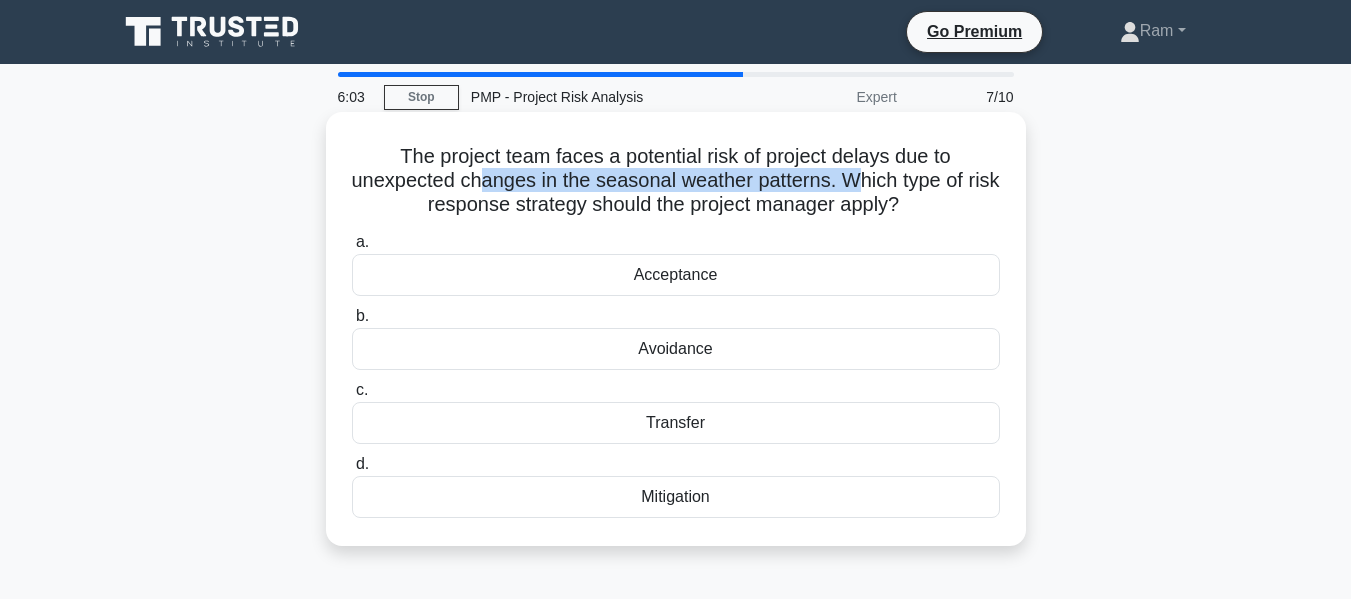 drag, startPoint x: 498, startPoint y: 185, endPoint x: 784, endPoint y: 234, distance: 290.1672 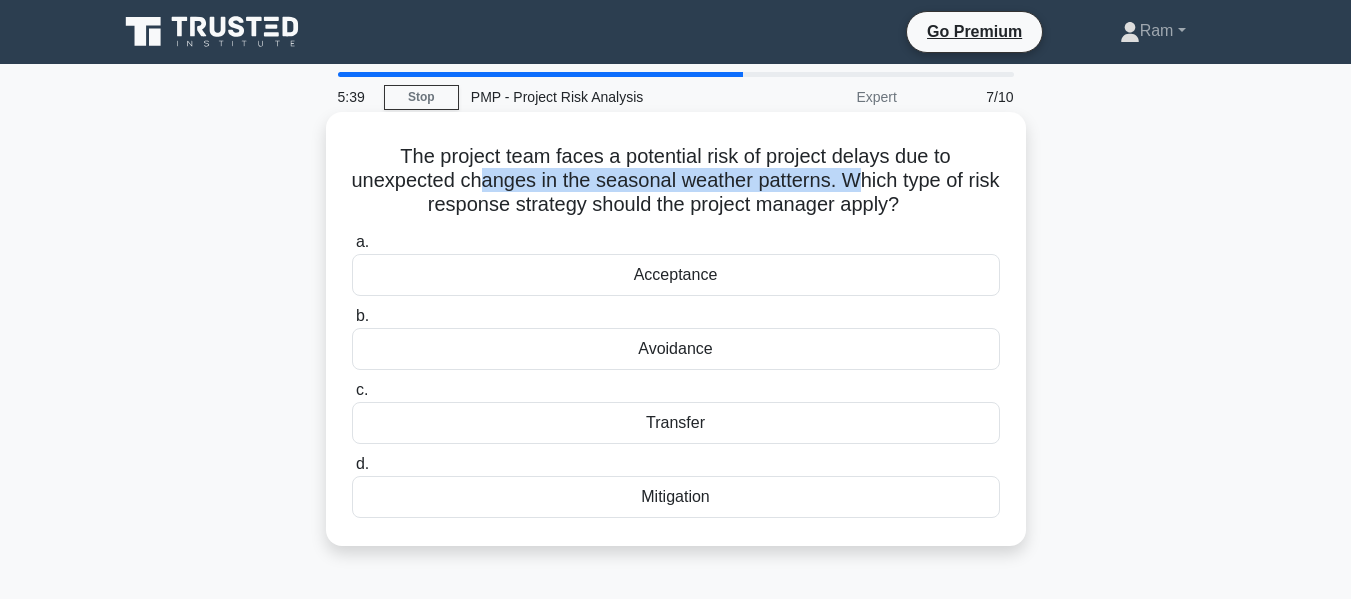 drag, startPoint x: 557, startPoint y: 208, endPoint x: 927, endPoint y: 202, distance: 370.04865 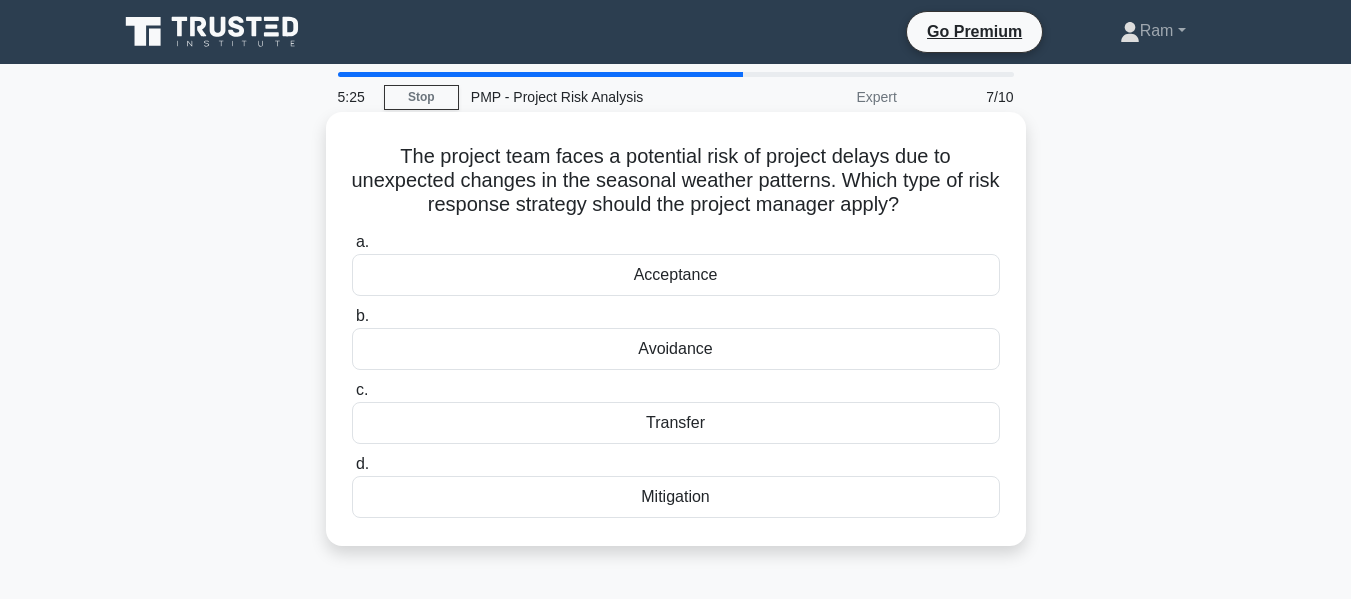 click on "Mitigation" at bounding box center (676, 497) 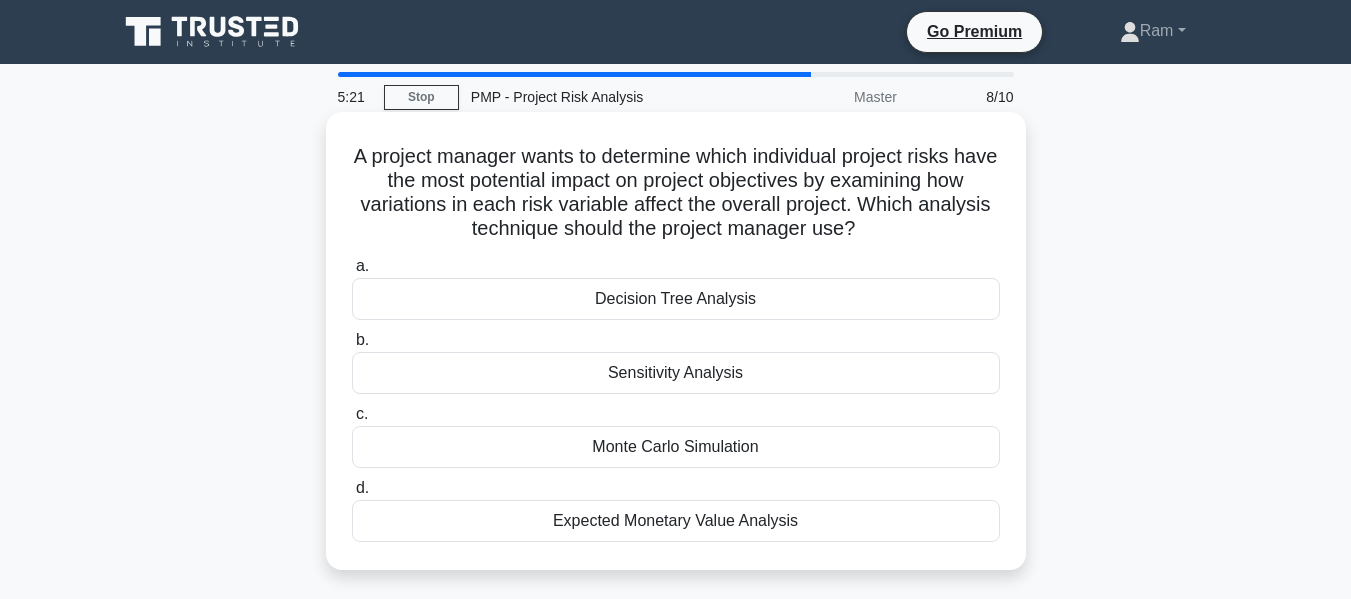 drag, startPoint x: 369, startPoint y: 160, endPoint x: 887, endPoint y: 225, distance: 522.06226 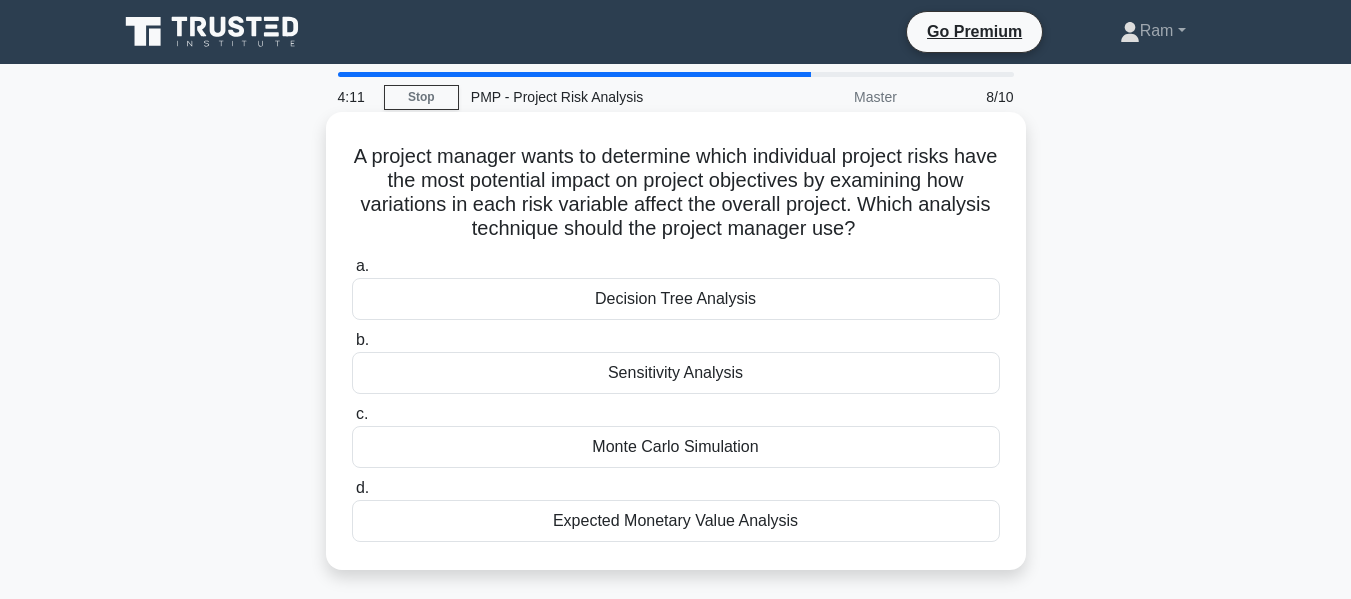click on "A project manager wants to determine which individual project risks have the most potential impact on project objectives by examining how variations in each risk variable affect the overall project. Which analysis technique should the project manager use?
.spinner_0XTQ{transform-origin:center;animation:spinner_y6GP .75s linear infinite}@keyframes spinner_y6GP{100%{transform:rotate(360deg)}}
a.
Decision Tree Analysis
b. c. d." at bounding box center (676, 341) 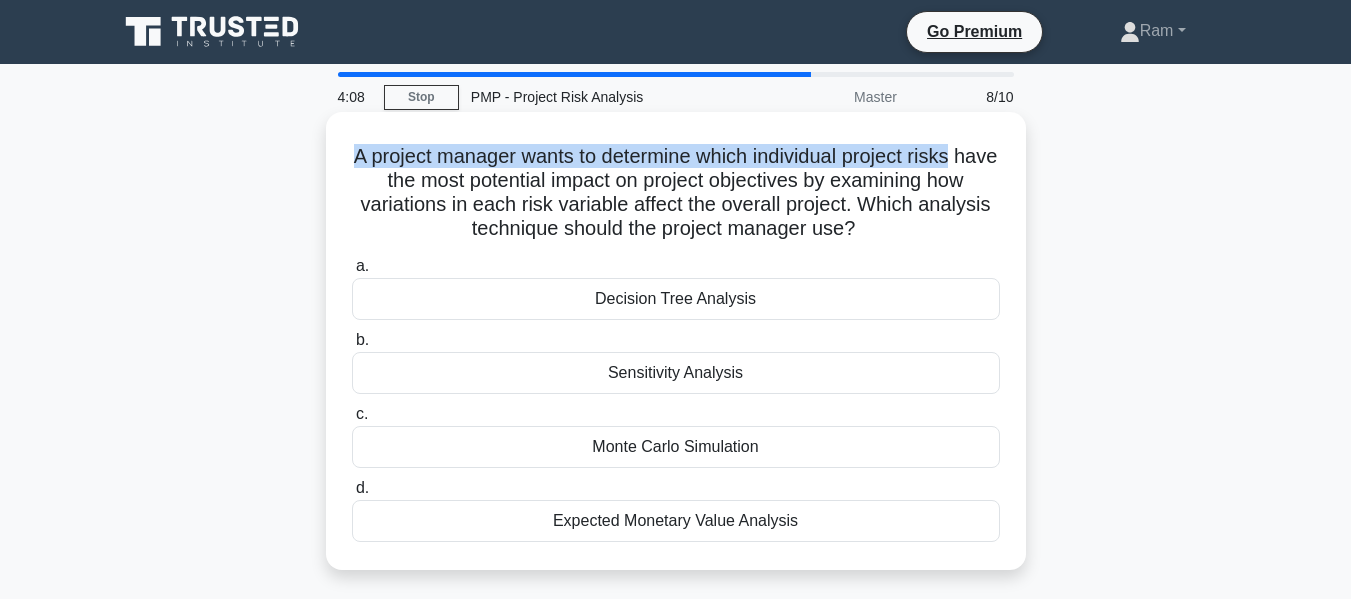 drag, startPoint x: 368, startPoint y: 158, endPoint x: 774, endPoint y: 173, distance: 406.277 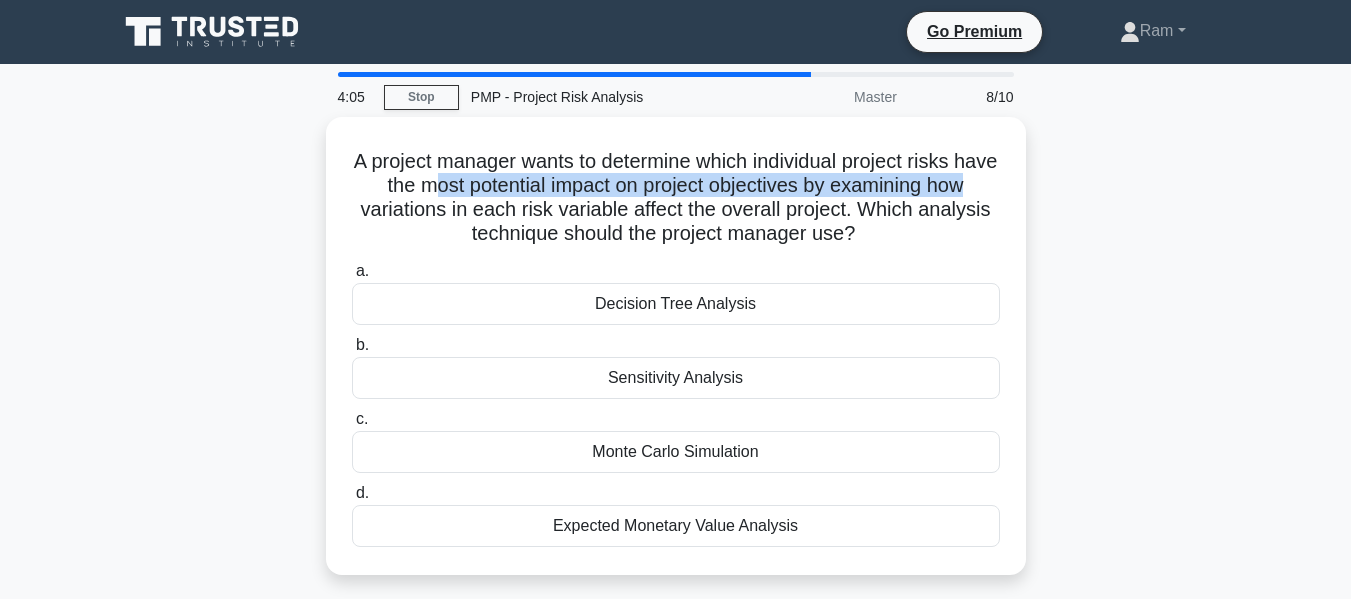 drag, startPoint x: 453, startPoint y: 188, endPoint x: 1035, endPoint y: 190, distance: 582.0034 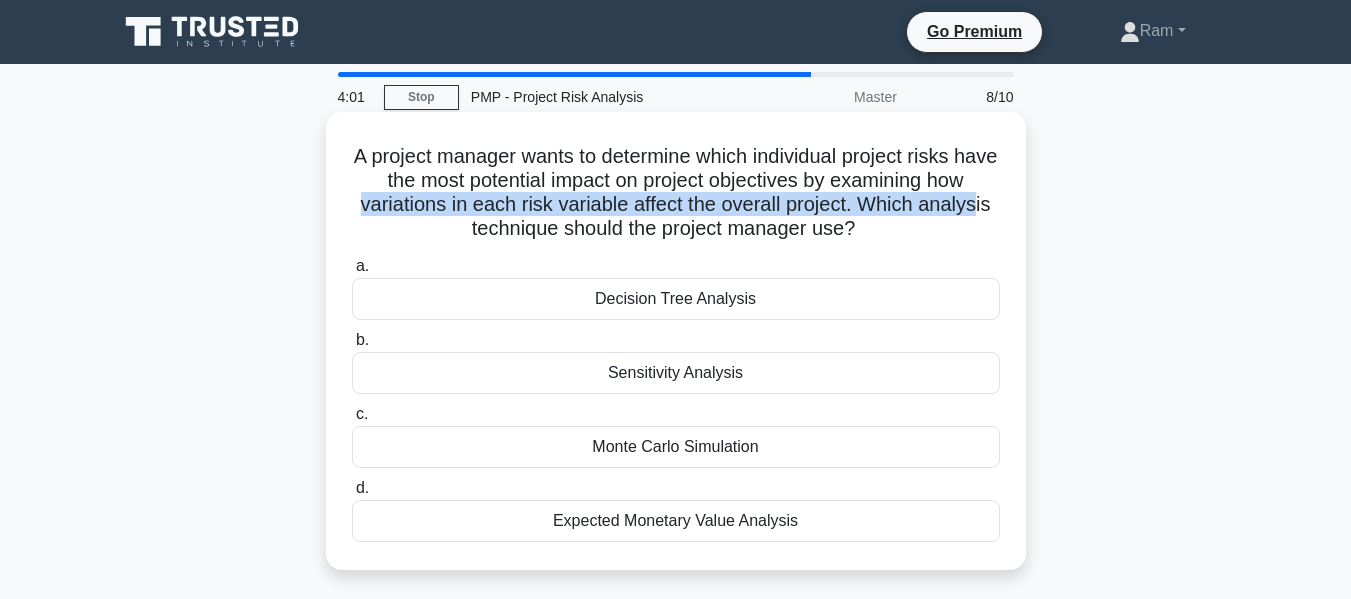 drag, startPoint x: 357, startPoint y: 214, endPoint x: 980, endPoint y: 207, distance: 623.0393 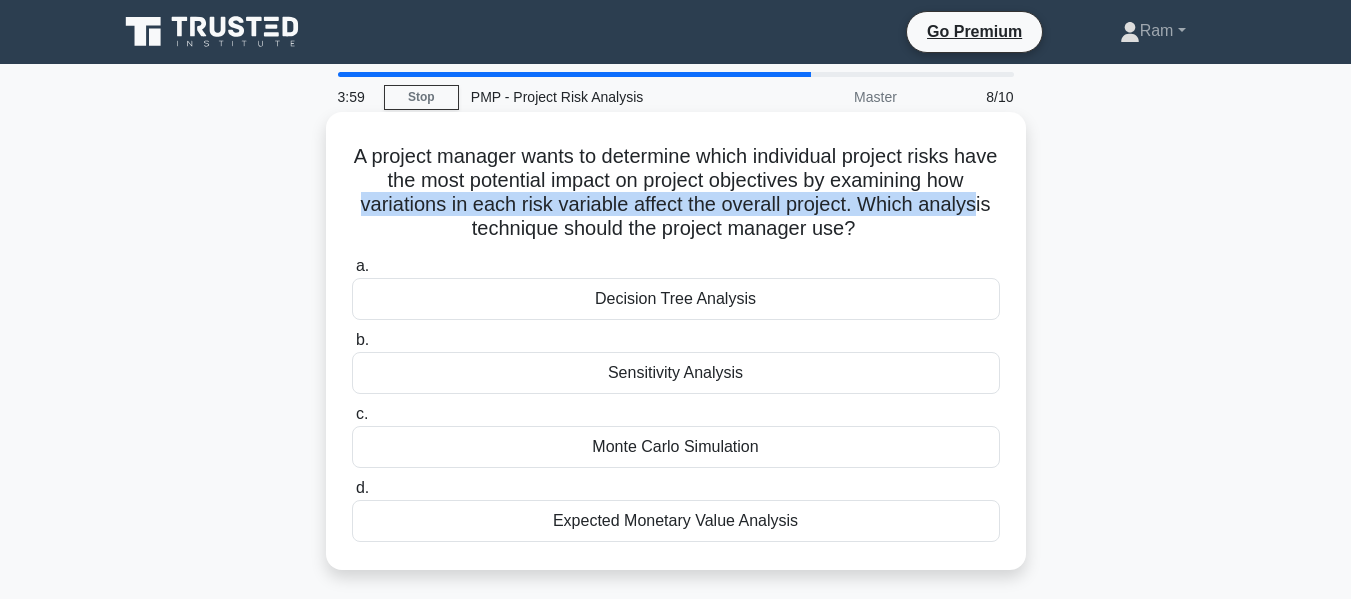 drag, startPoint x: 492, startPoint y: 223, endPoint x: 893, endPoint y: 222, distance: 401.00125 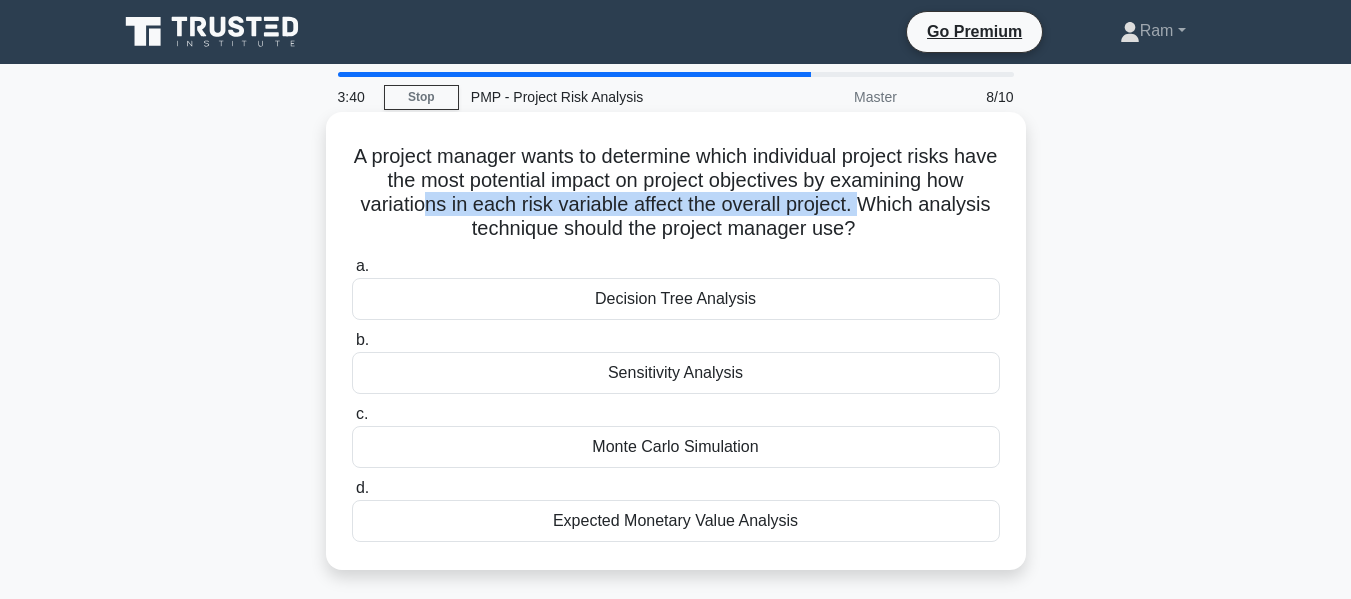 drag, startPoint x: 416, startPoint y: 203, endPoint x: 865, endPoint y: 209, distance: 449.0401 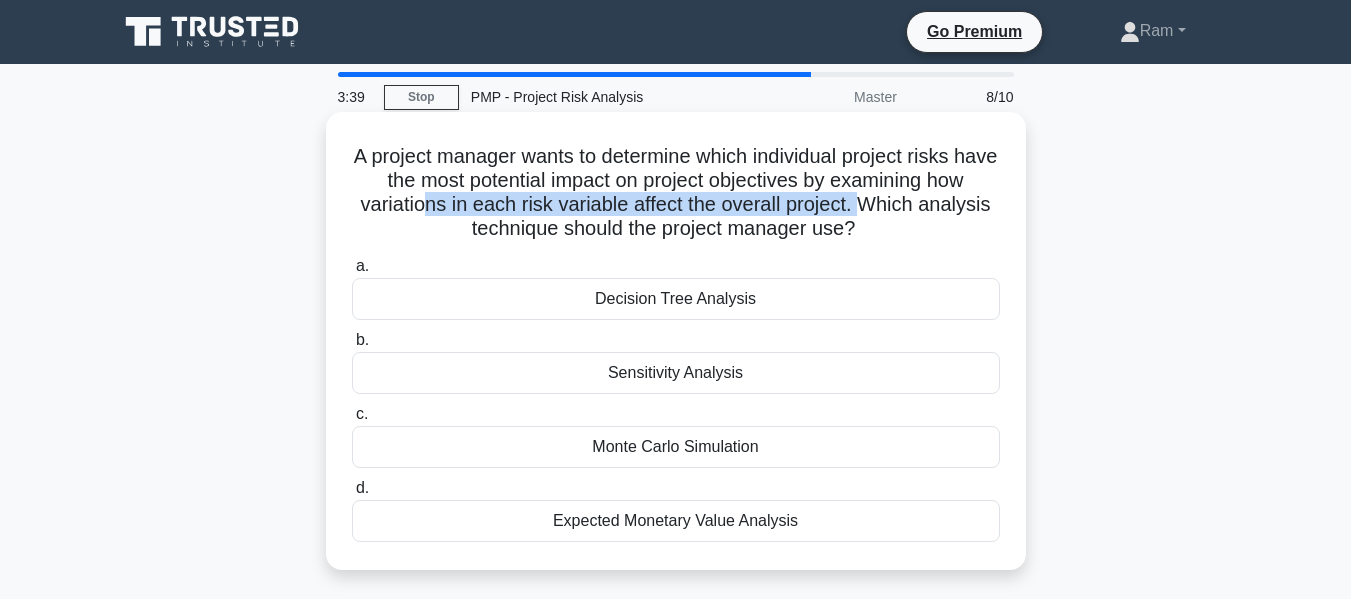 click on "A project manager wants to determine which individual project risks have the most potential impact on project objectives by examining how variations in each risk variable affect the overall project. Which analysis technique should the project manager use?
.spinner_0XTQ{transform-origin:center;animation:spinner_y6GP .75s linear infinite}@keyframes spinner_y6GP{100%{transform:rotate(360deg)}}" at bounding box center (676, 193) 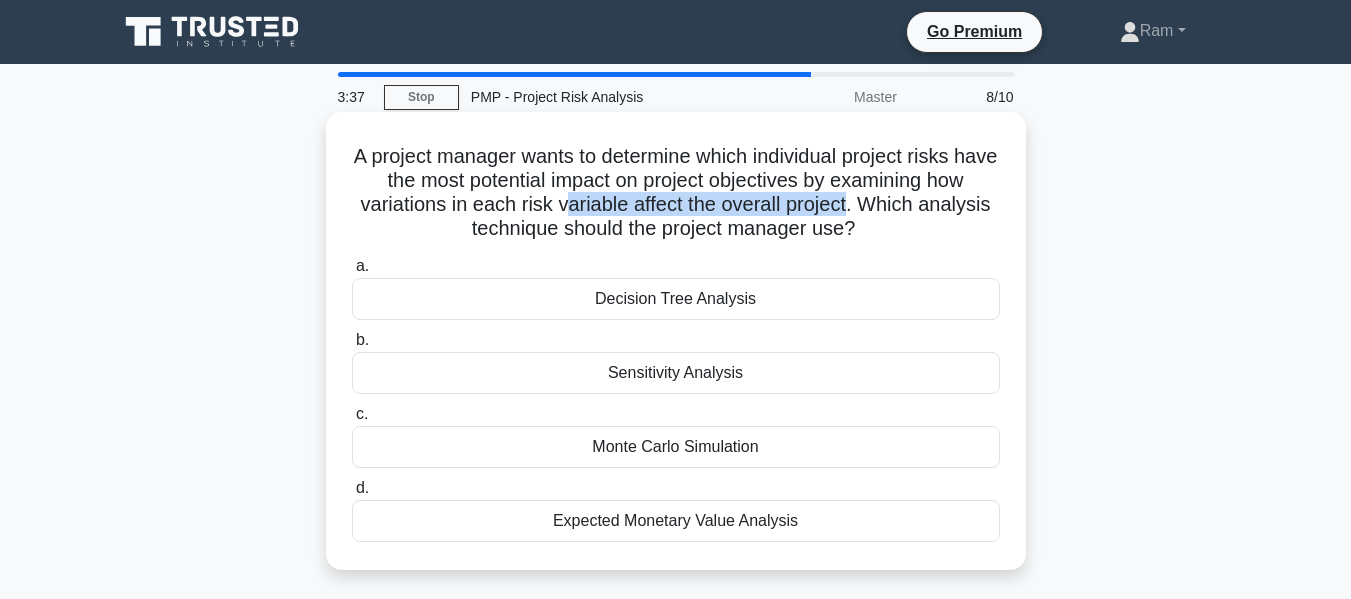 drag, startPoint x: 563, startPoint y: 205, endPoint x: 806, endPoint y: 311, distance: 265.1132 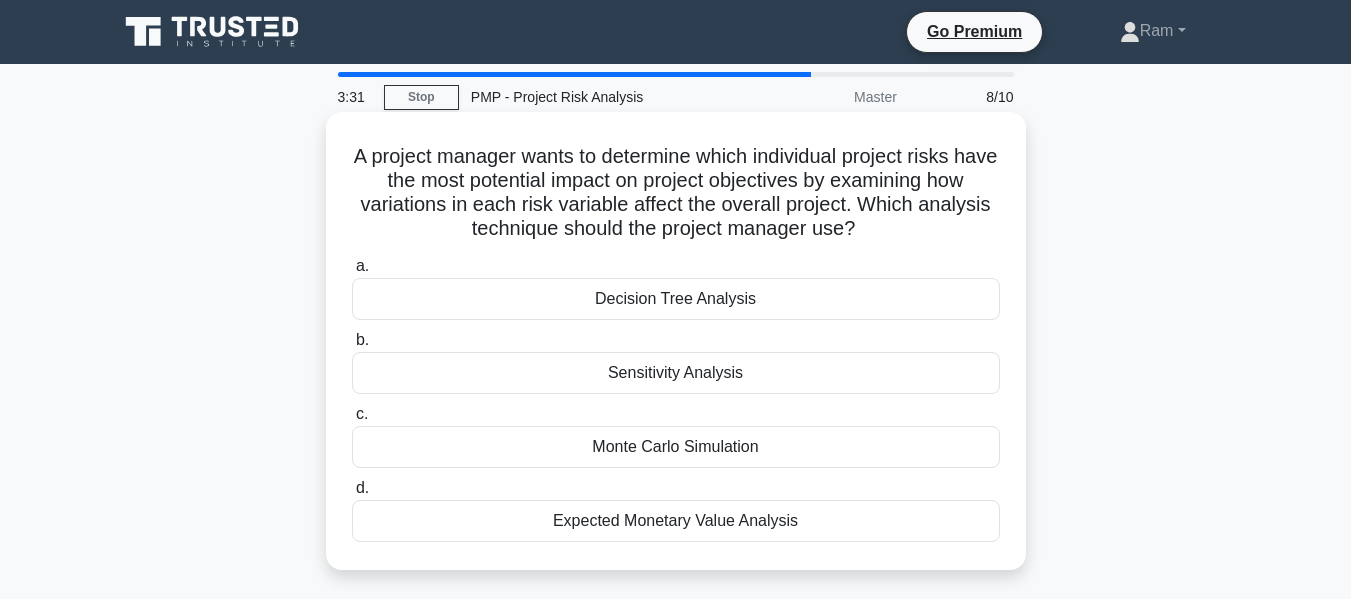 click on "Sensitivity Analysis" at bounding box center [676, 373] 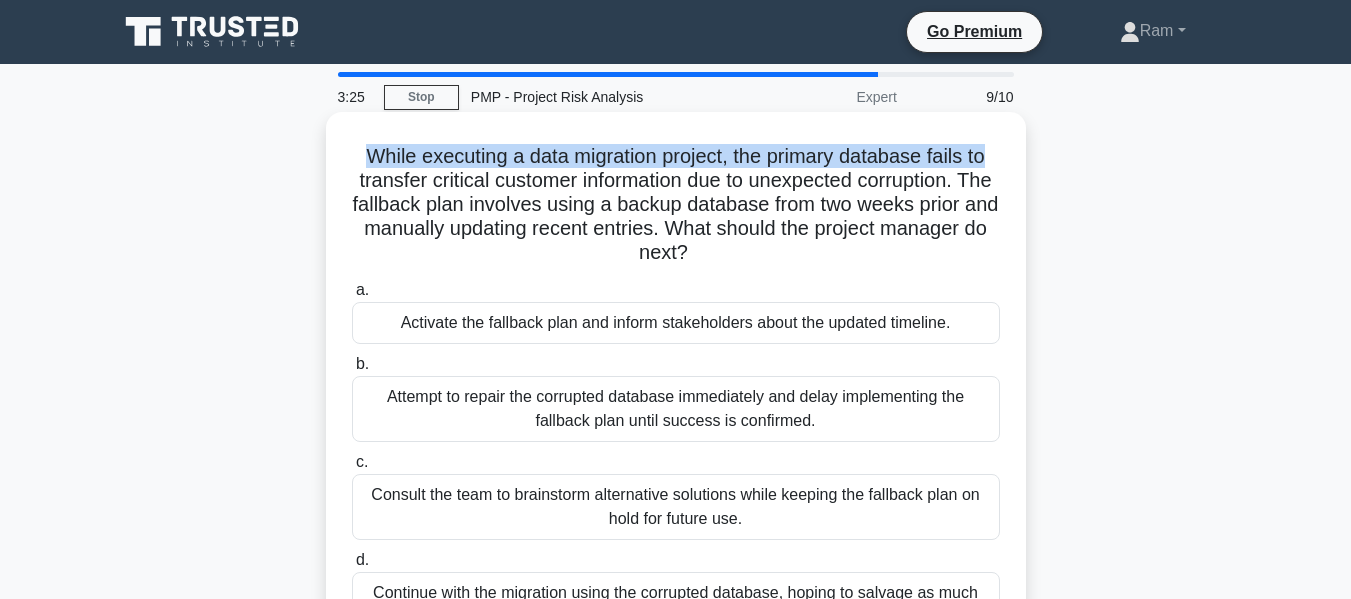 drag, startPoint x: 358, startPoint y: 156, endPoint x: 1001, endPoint y: 157, distance: 643.0008 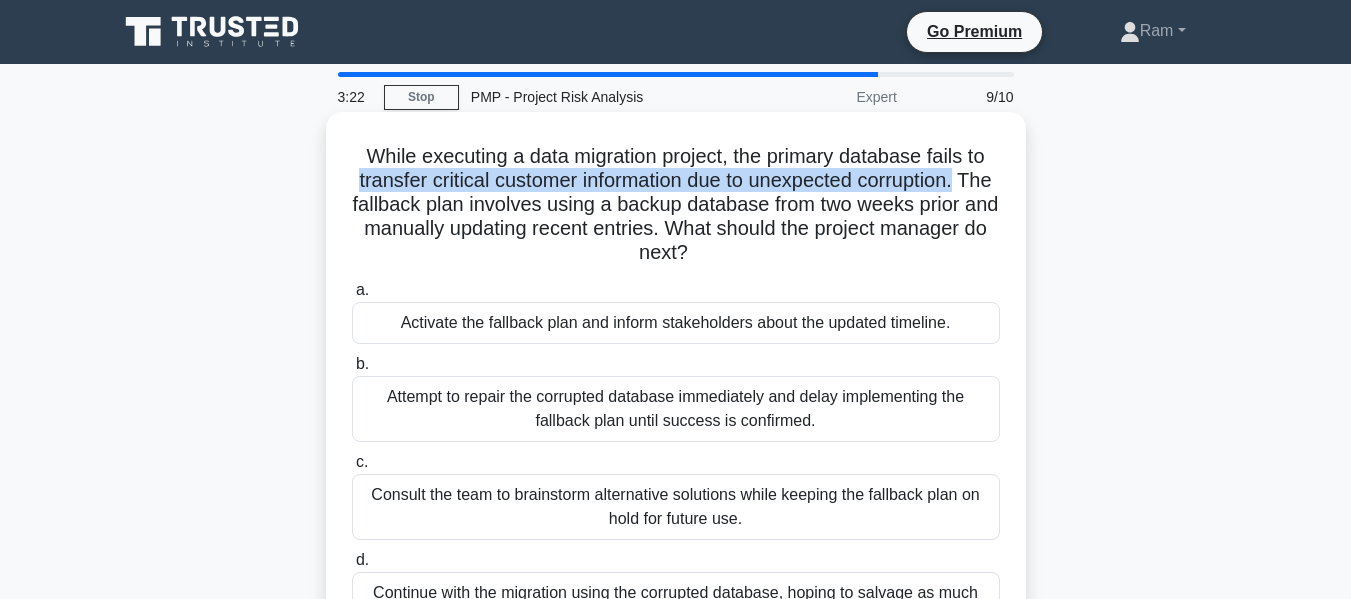 drag, startPoint x: 359, startPoint y: 186, endPoint x: 974, endPoint y: 188, distance: 615.00323 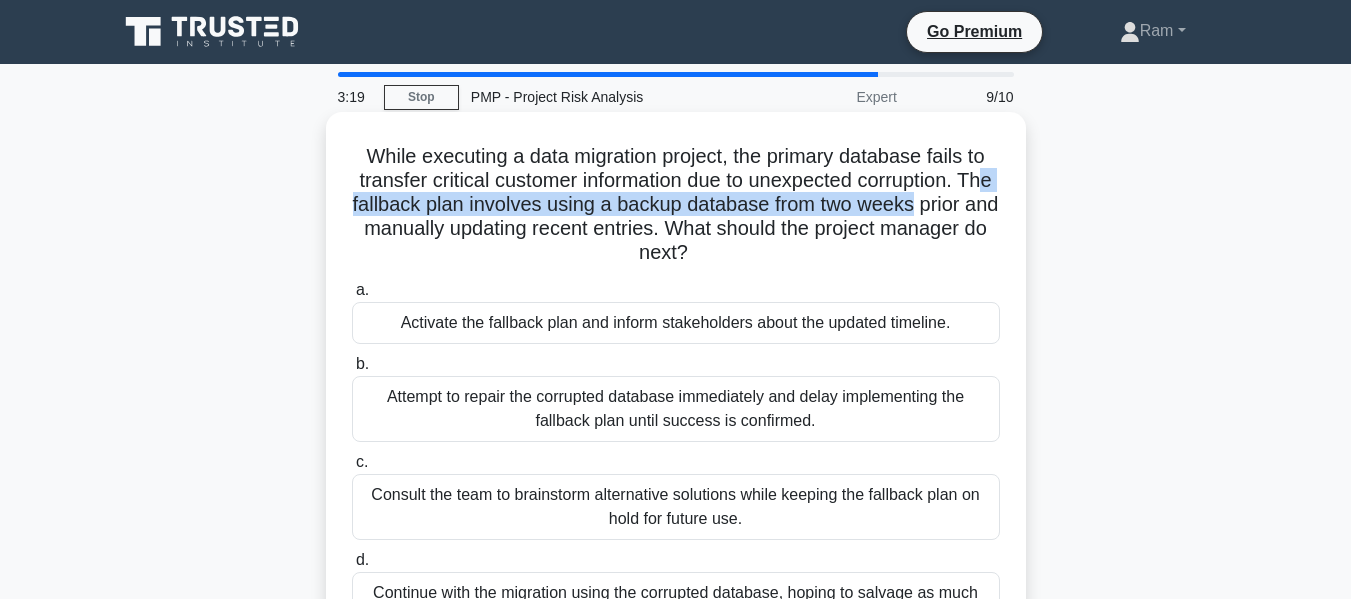 drag, startPoint x: 391, startPoint y: 209, endPoint x: 994, endPoint y: 210, distance: 603.00085 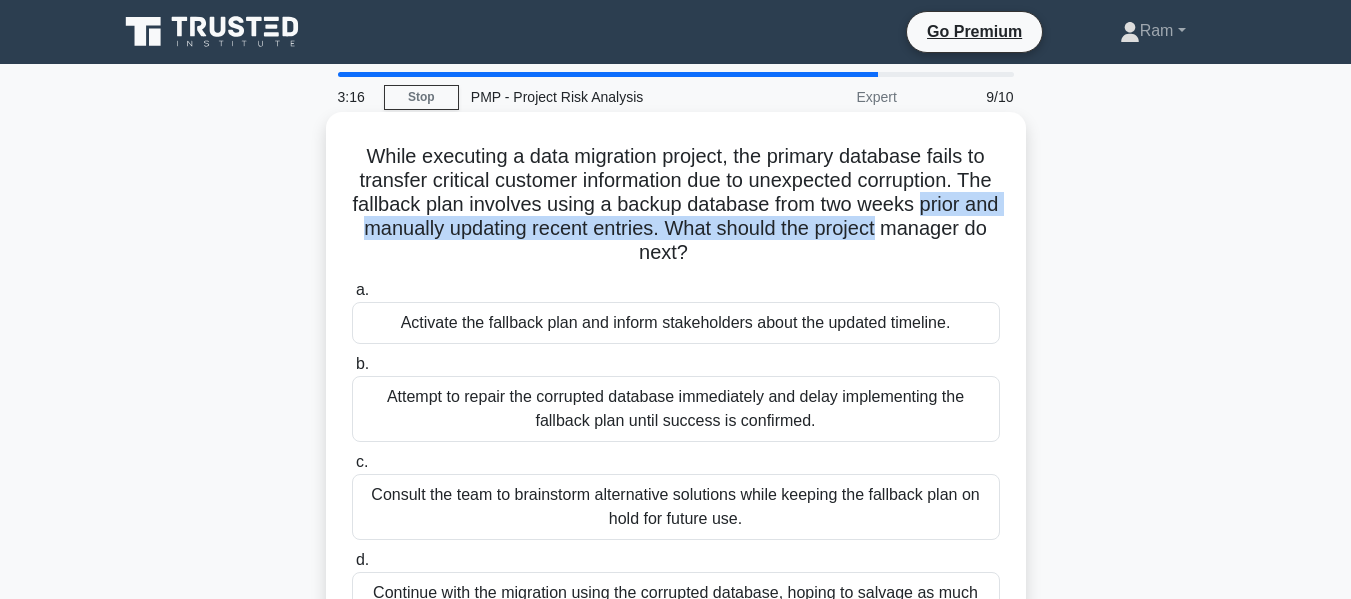 drag, startPoint x: 371, startPoint y: 227, endPoint x: 995, endPoint y: 240, distance: 624.1354 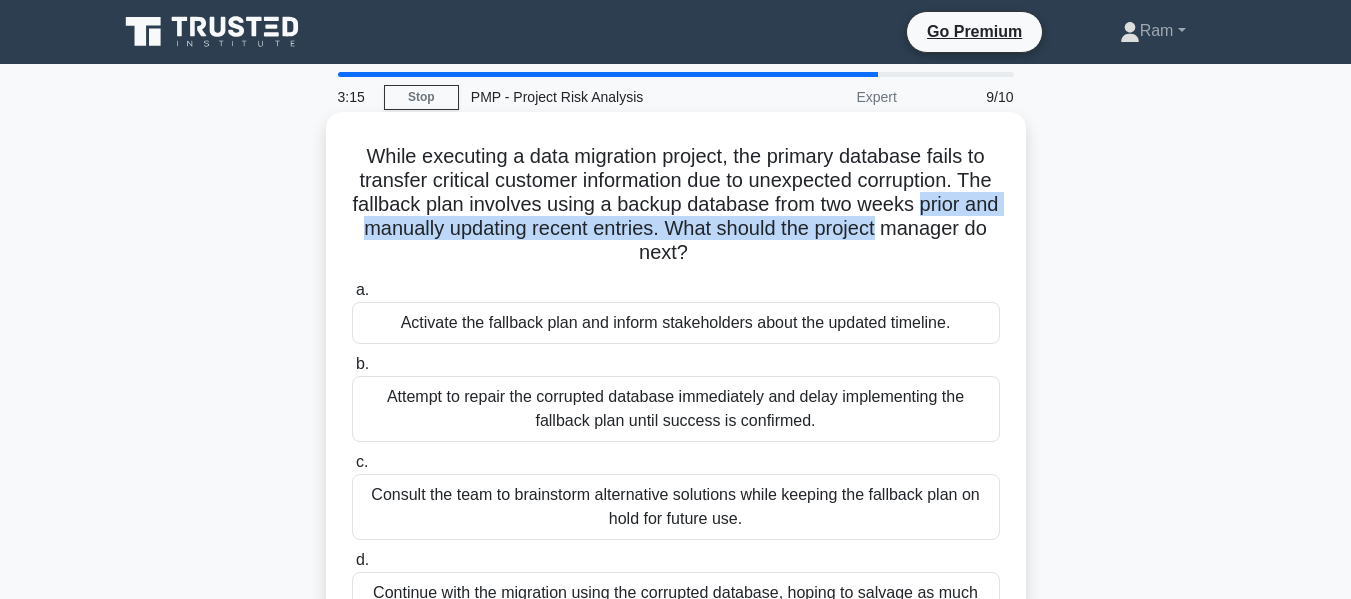 drag, startPoint x: 569, startPoint y: 263, endPoint x: 833, endPoint y: 258, distance: 264.04733 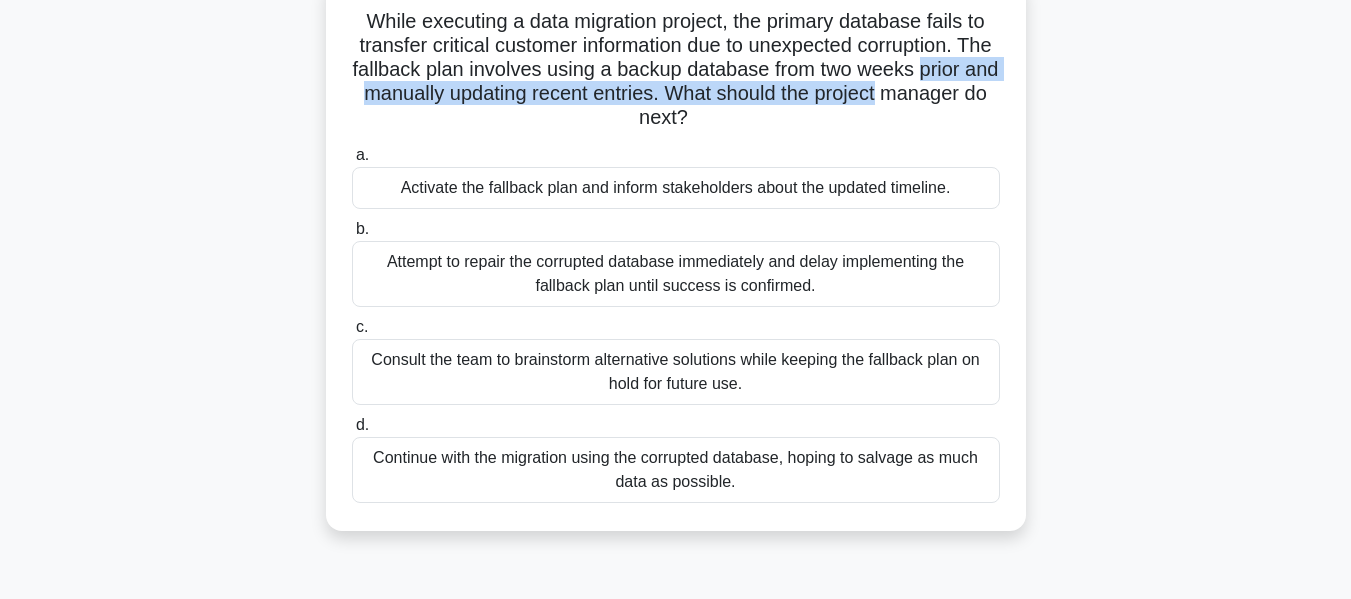 scroll, scrollTop: 100, scrollLeft: 0, axis: vertical 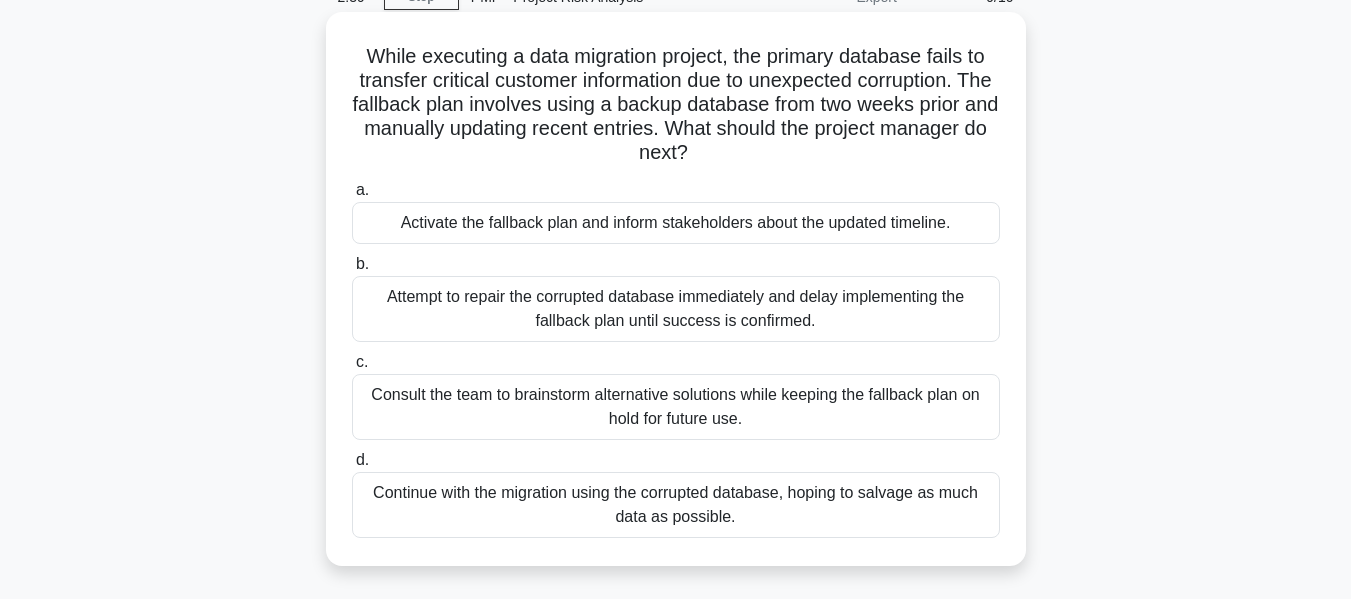 click on "Activate the fallback plan and inform stakeholders about the updated timeline." at bounding box center [676, 223] 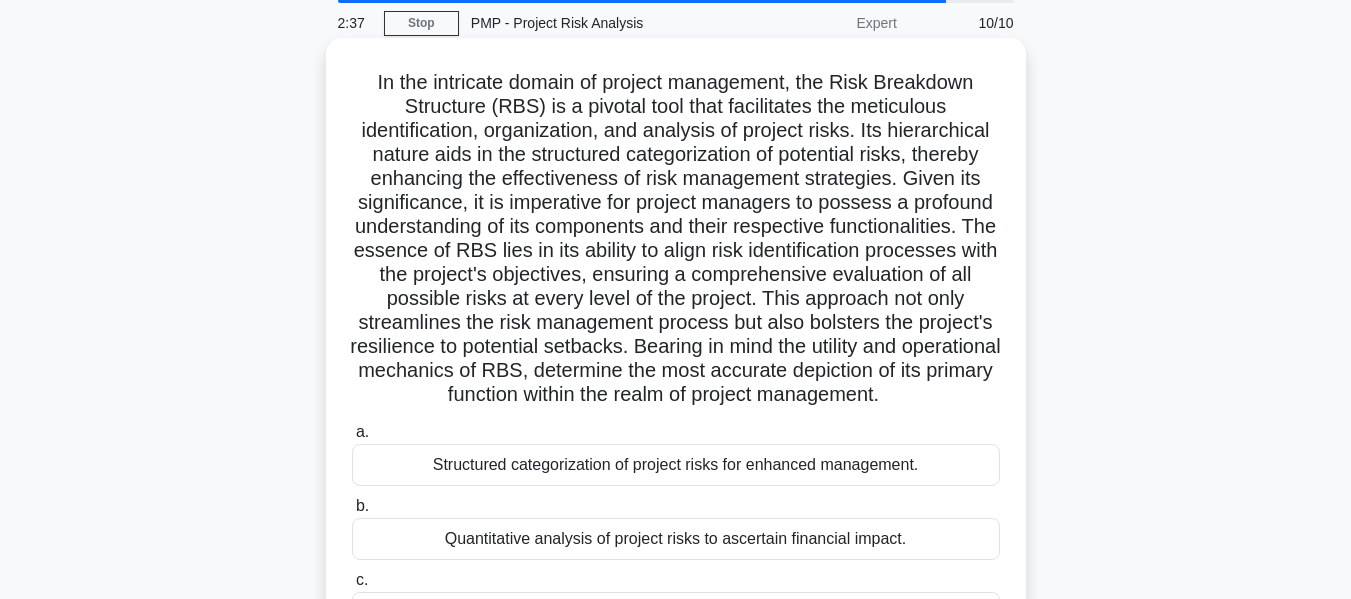 scroll, scrollTop: 200, scrollLeft: 0, axis: vertical 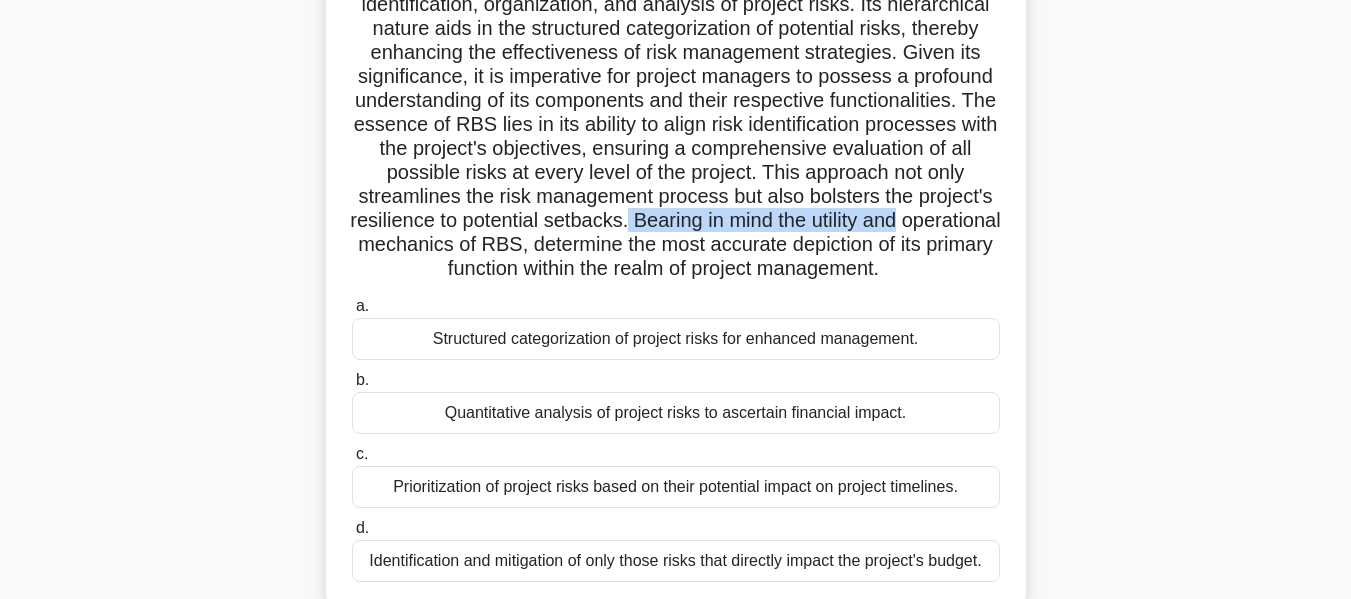 drag, startPoint x: 678, startPoint y: 214, endPoint x: 973, endPoint y: 213, distance: 295.0017 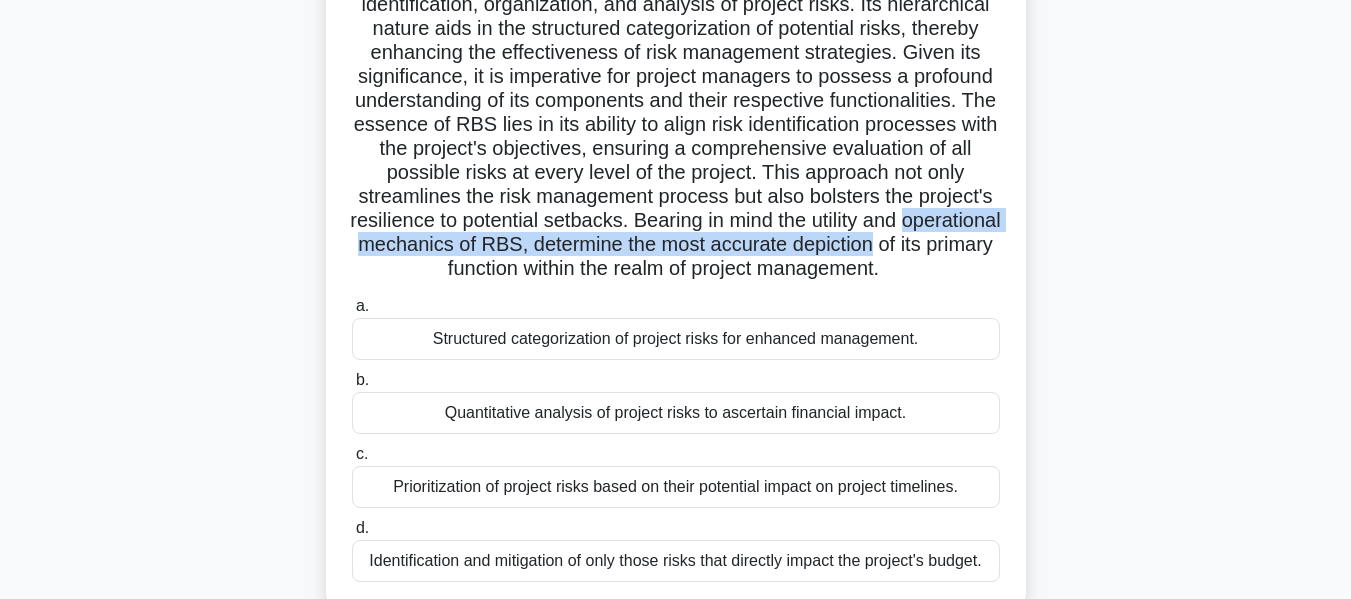 drag, startPoint x: 364, startPoint y: 250, endPoint x: 993, endPoint y: 251, distance: 629.0008 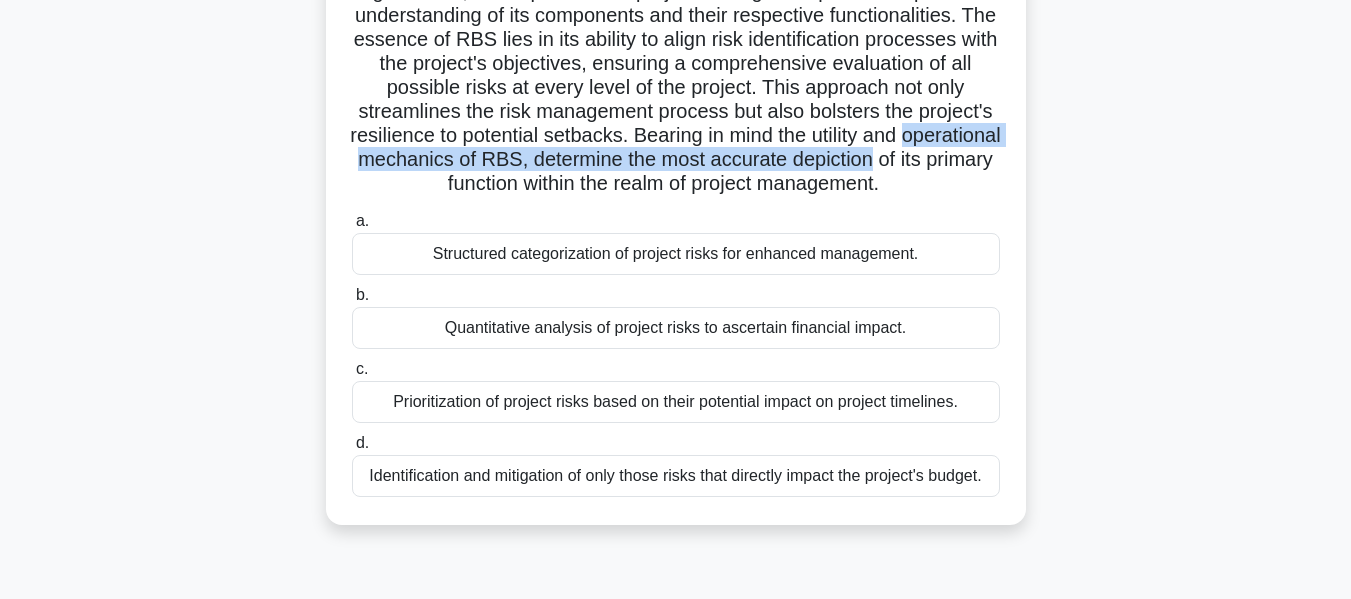scroll, scrollTop: 400, scrollLeft: 0, axis: vertical 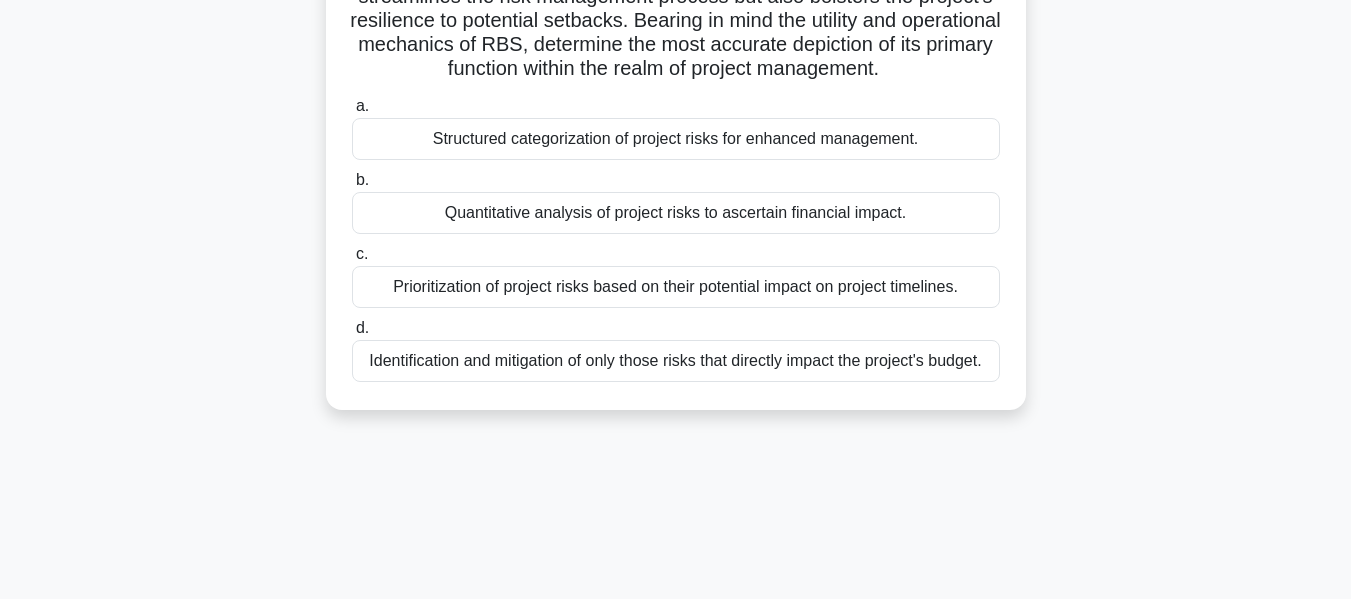 click on "Structured categorization of project risks for enhanced management." at bounding box center [676, 139] 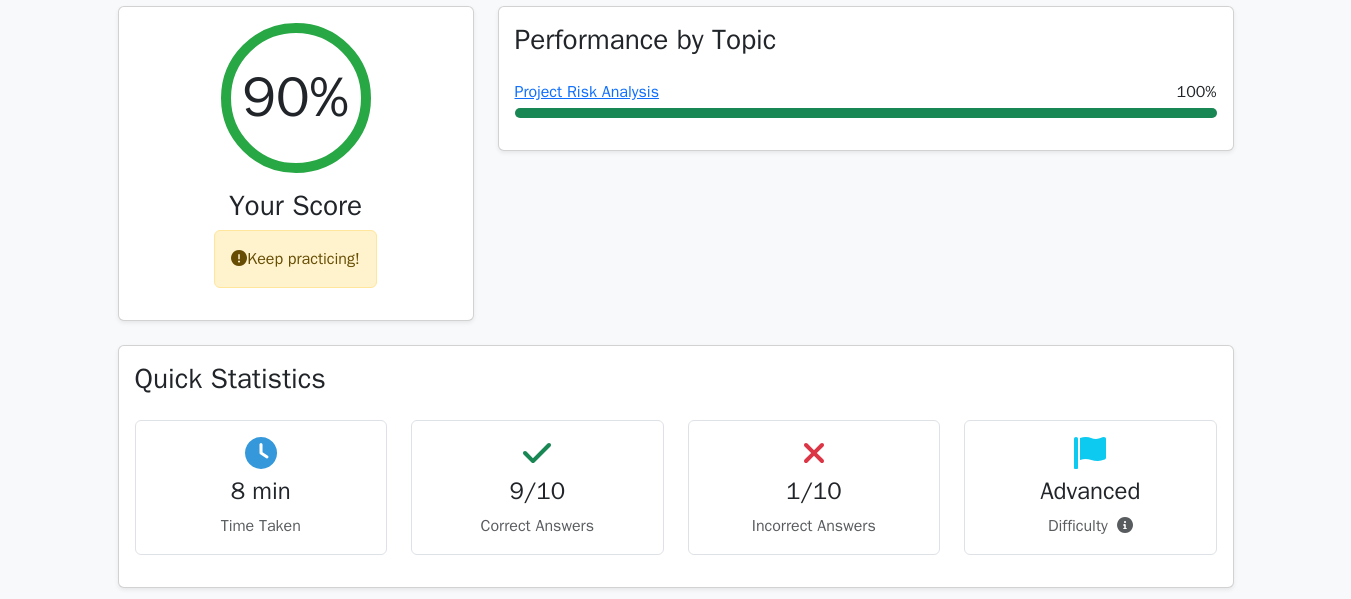 scroll, scrollTop: 800, scrollLeft: 0, axis: vertical 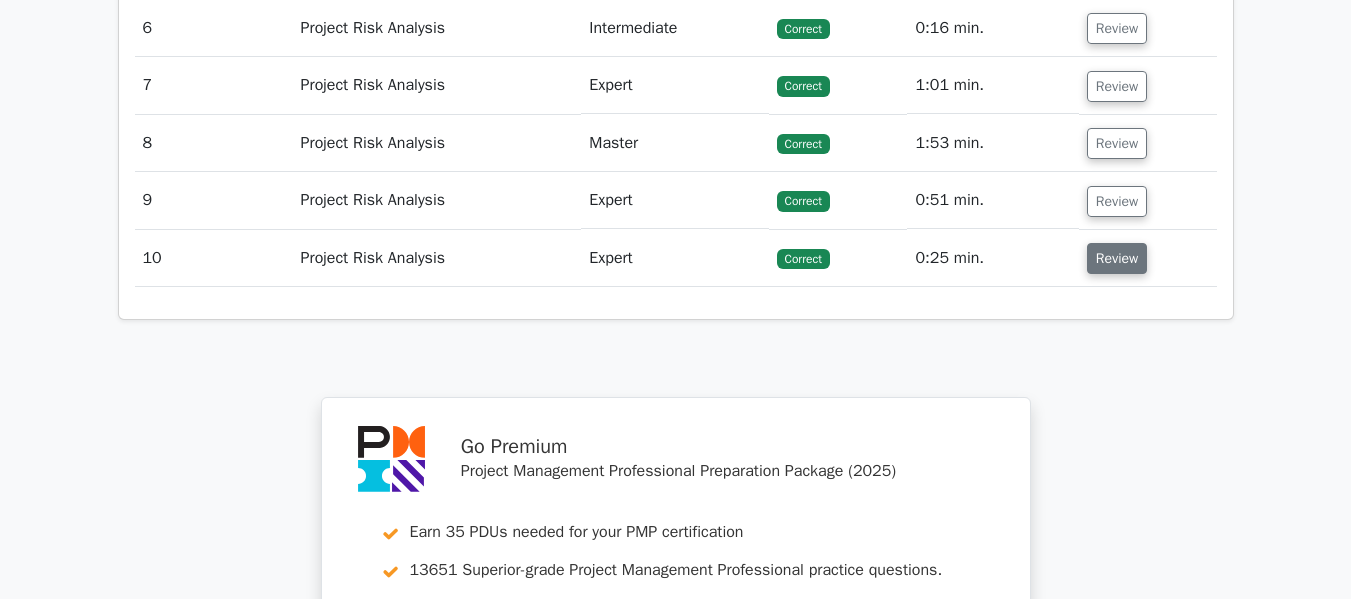 click on "Review" at bounding box center [1117, 258] 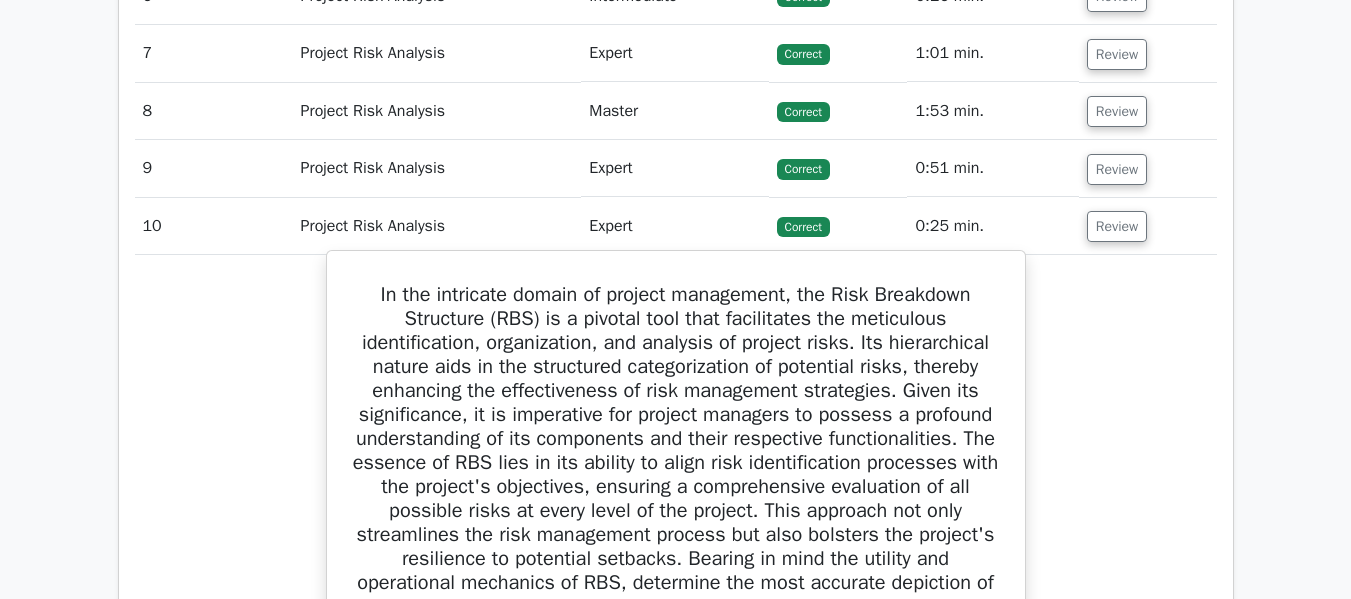scroll, scrollTop: 2770, scrollLeft: 0, axis: vertical 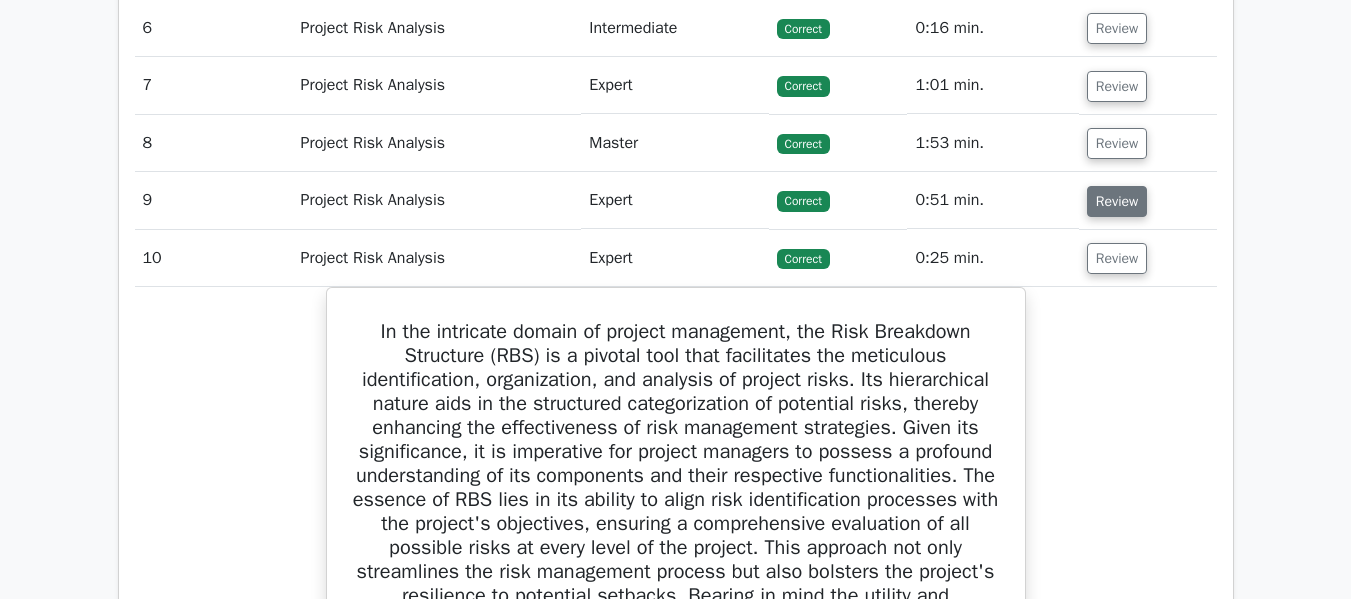 click on "Review" at bounding box center [1117, 201] 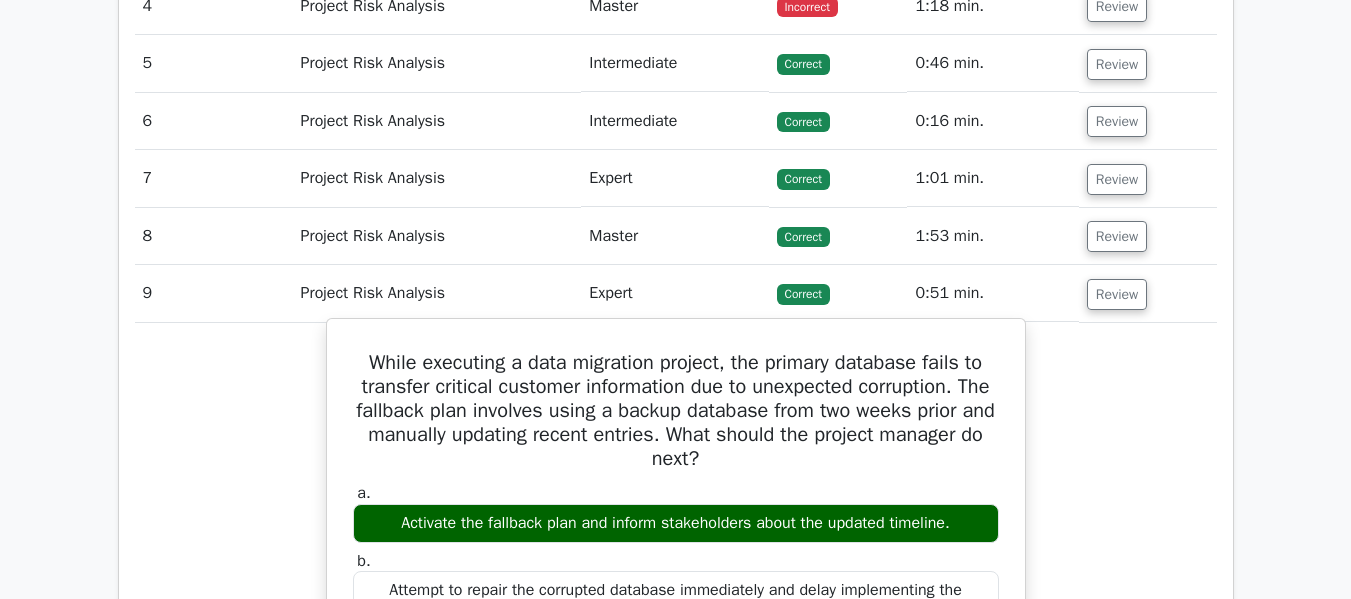 scroll, scrollTop: 2670, scrollLeft: 0, axis: vertical 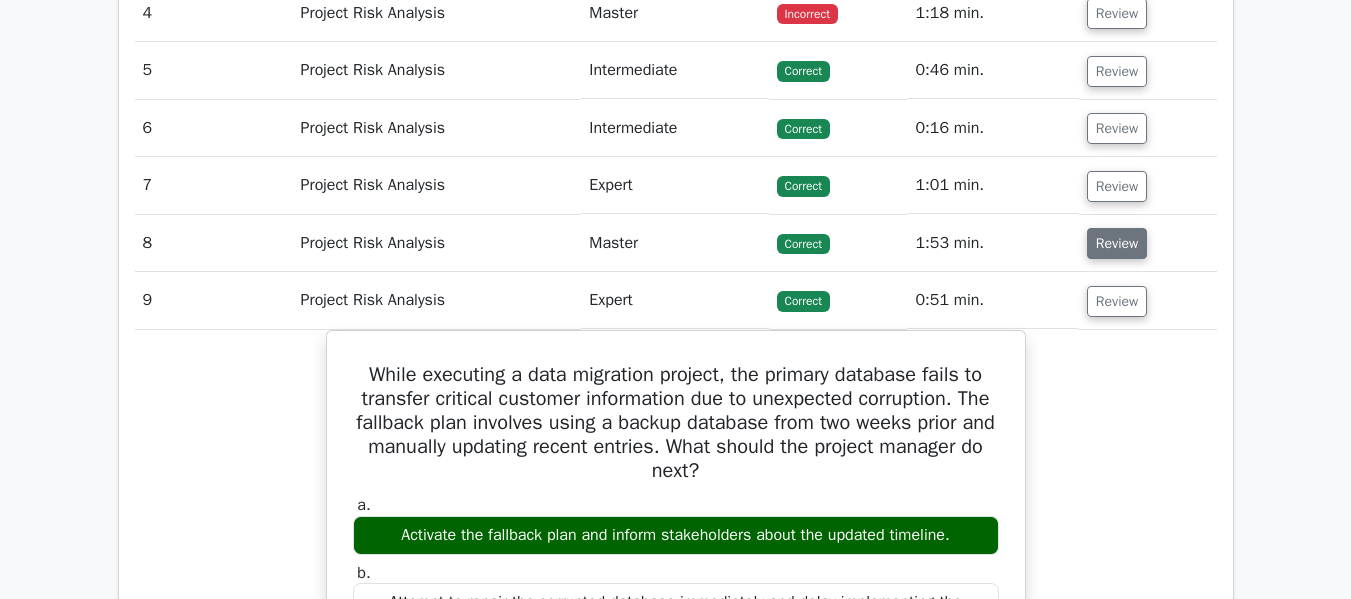 click on "Review" at bounding box center [1117, 243] 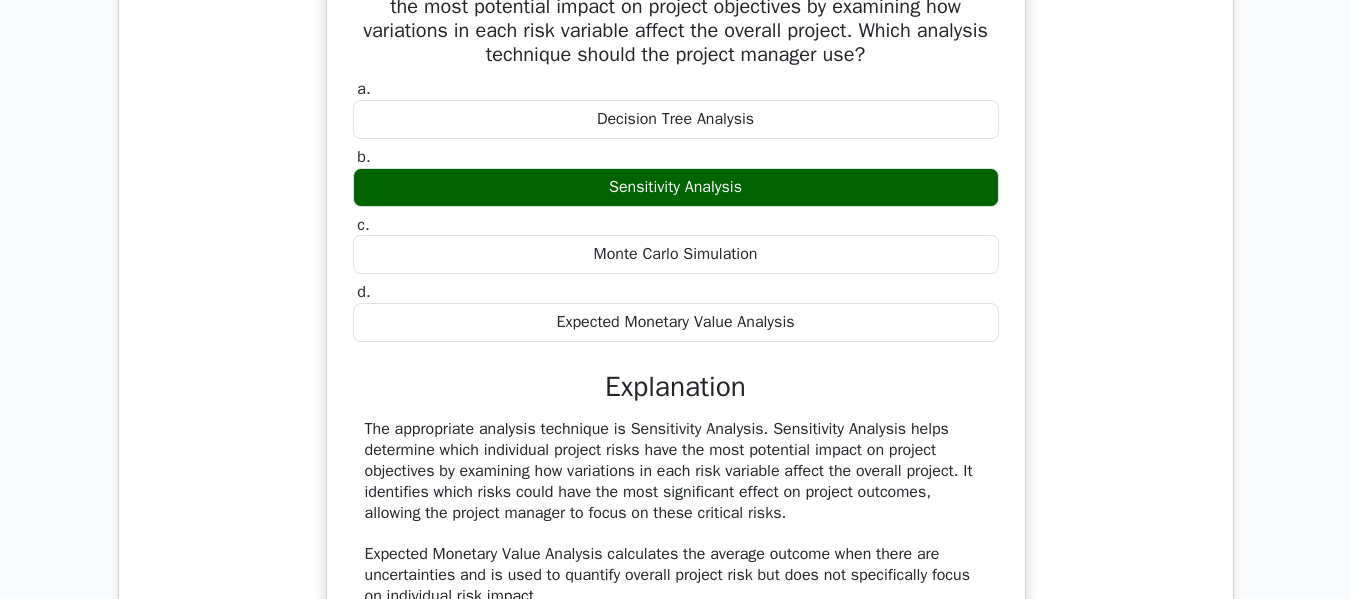 scroll, scrollTop: 3170, scrollLeft: 0, axis: vertical 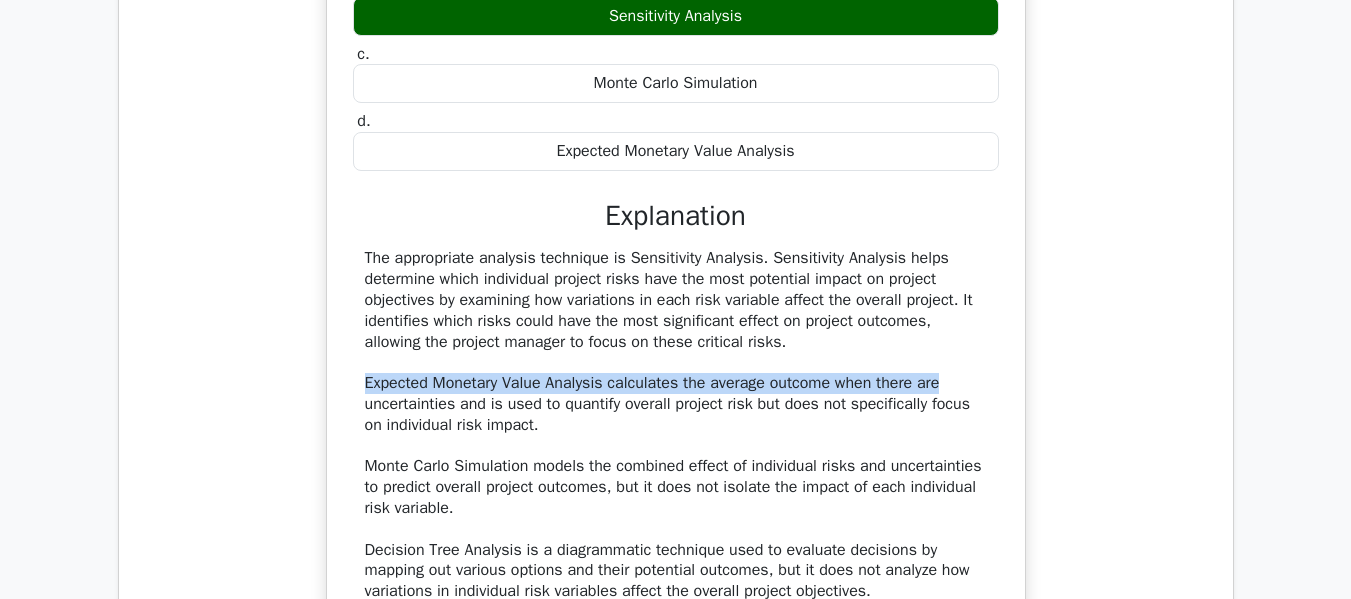 drag, startPoint x: 367, startPoint y: 381, endPoint x: 964, endPoint y: 384, distance: 597.0075 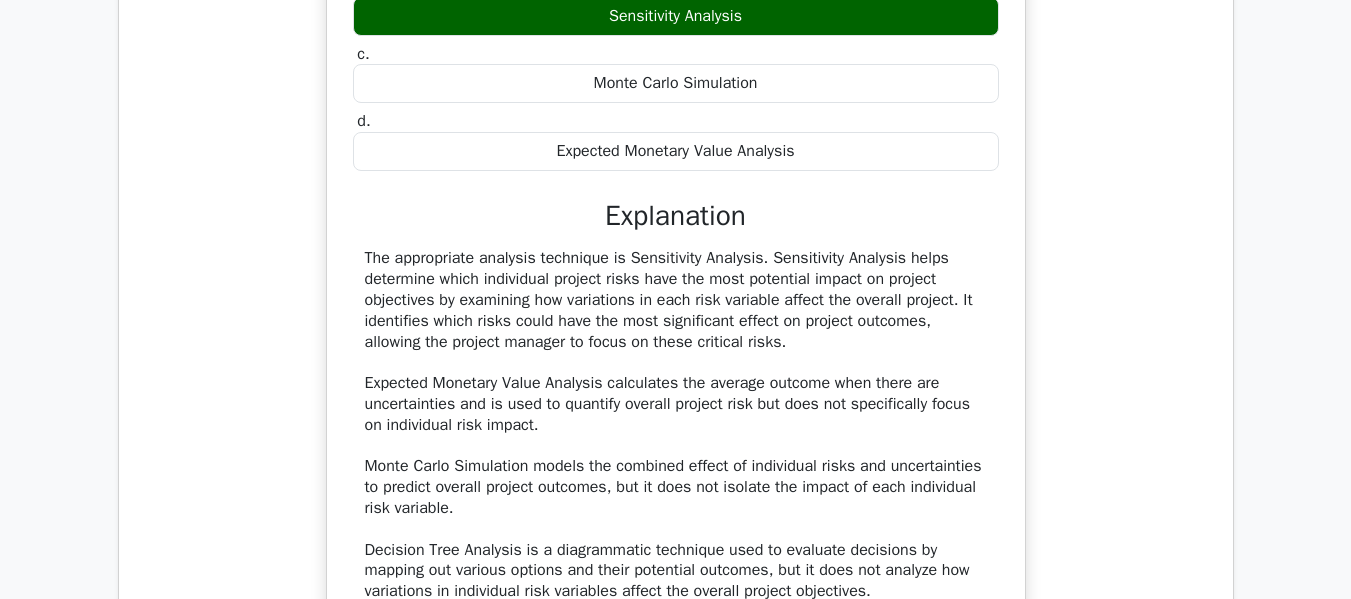 click on "The appropriate analysis technique is Sensitivity Analysis. Sensitivity Analysis helps determine which individual project risks have the most potential impact on project objectives by examining how variations in each risk variable affect the overall project. It identifies which risks could have the most significant effect on project outcomes, allowing the project manager to focus on these critical risks. Expected Monetary Value Analysis calculates the average outcome when there are uncertainties and is used to quantify overall project risk but does not specifically focus on individual risk impact. Monte Carlo Simulation models the combined effect of individual risks and uncertainties to predict overall project outcomes, but it does not isolate the impact of each individual risk variable." at bounding box center [676, 425] 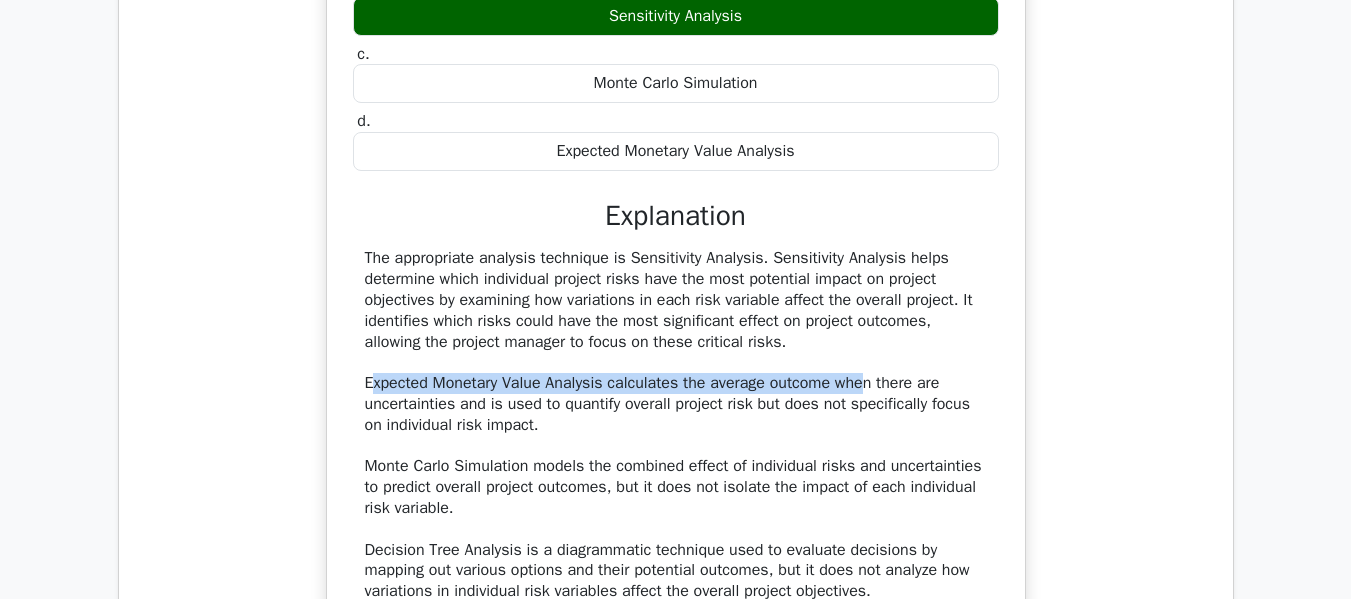 drag, startPoint x: 369, startPoint y: 385, endPoint x: 865, endPoint y: 385, distance: 496 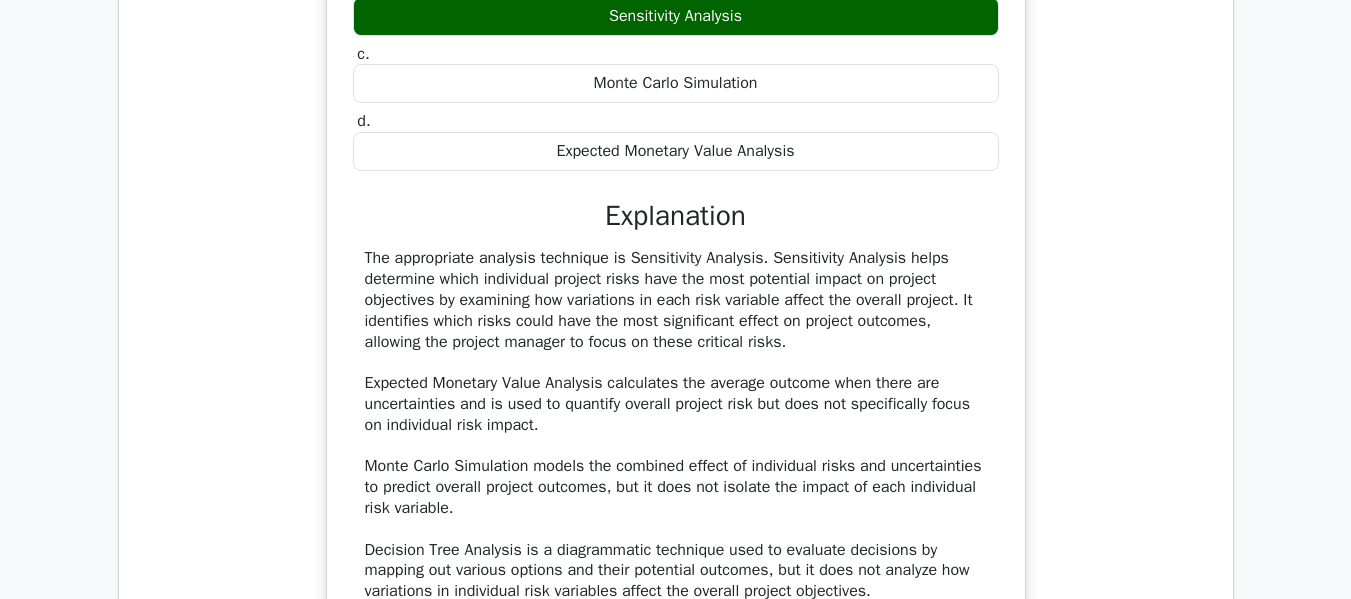 click on "The appropriate analysis technique is Sensitivity Analysis. Sensitivity Analysis helps determine which individual project risks have the most potential impact on project objectives by examining how variations in each risk variable affect the overall project. It identifies which risks could have the most significant effect on project outcomes, allowing the project manager to focus on these critical risks. Expected Monetary Value Analysis calculates the average outcome when there are uncertainties and is used to quantify overall project risk but does not specifically focus on individual risk impact. Monte Carlo Simulation models the combined effect of individual risks and uncertainties to predict overall project outcomes, but it does not isolate the impact of each individual risk variable." at bounding box center (676, 425) 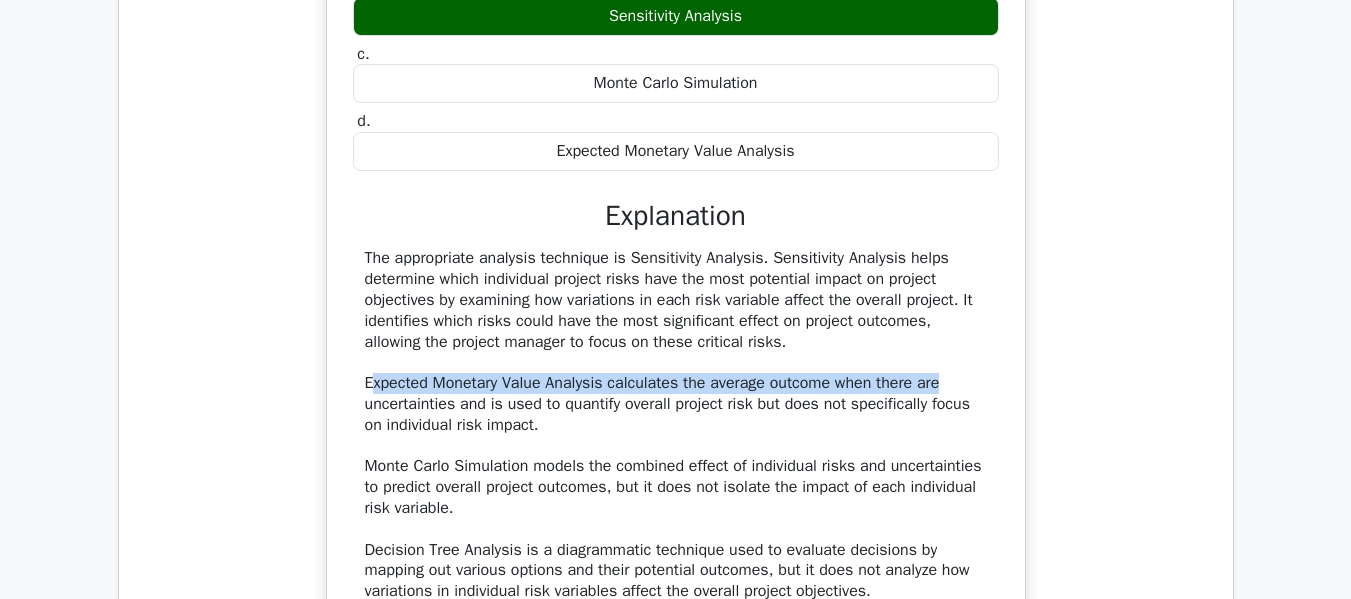 drag, startPoint x: 375, startPoint y: 382, endPoint x: 824, endPoint y: 398, distance: 449.28497 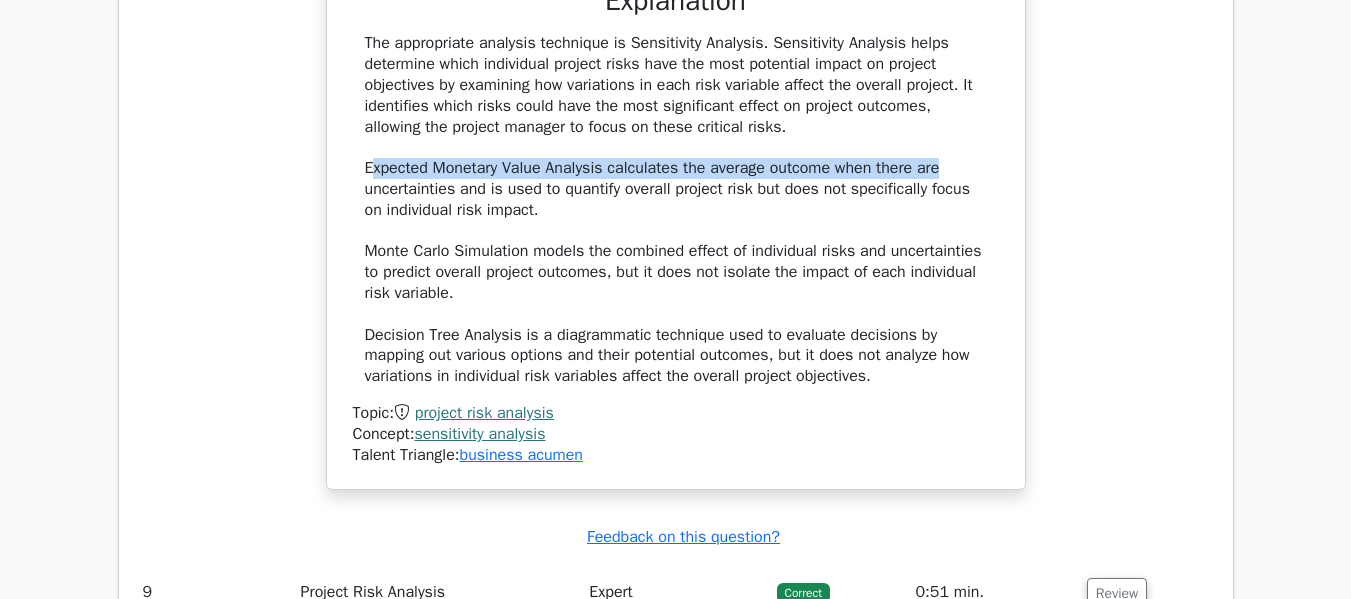 scroll, scrollTop: 3270, scrollLeft: 0, axis: vertical 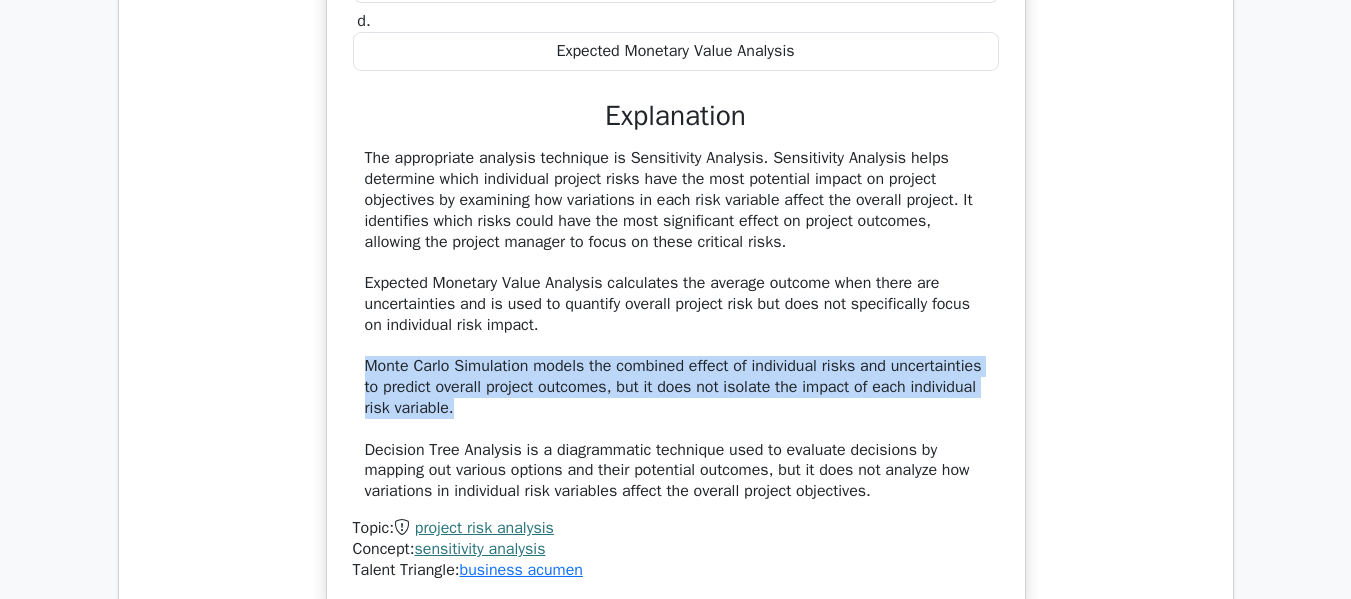 drag, startPoint x: 364, startPoint y: 369, endPoint x: 453, endPoint y: 413, distance: 99.282425 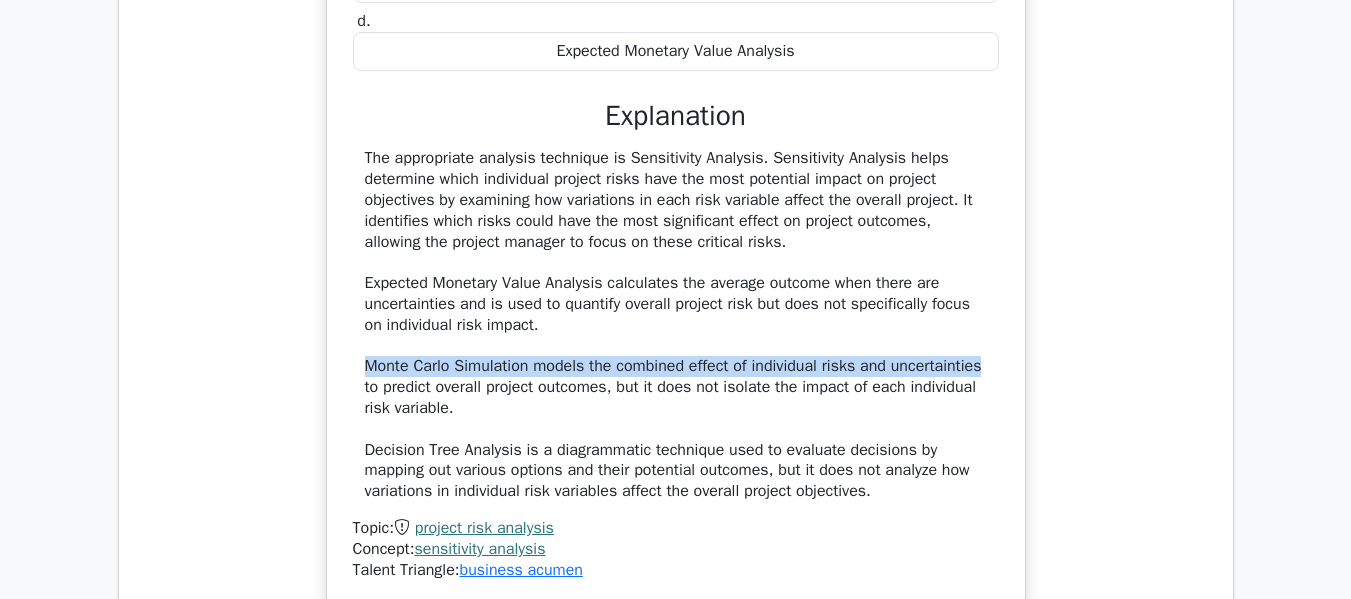 drag, startPoint x: 368, startPoint y: 367, endPoint x: 986, endPoint y: 359, distance: 618.05176 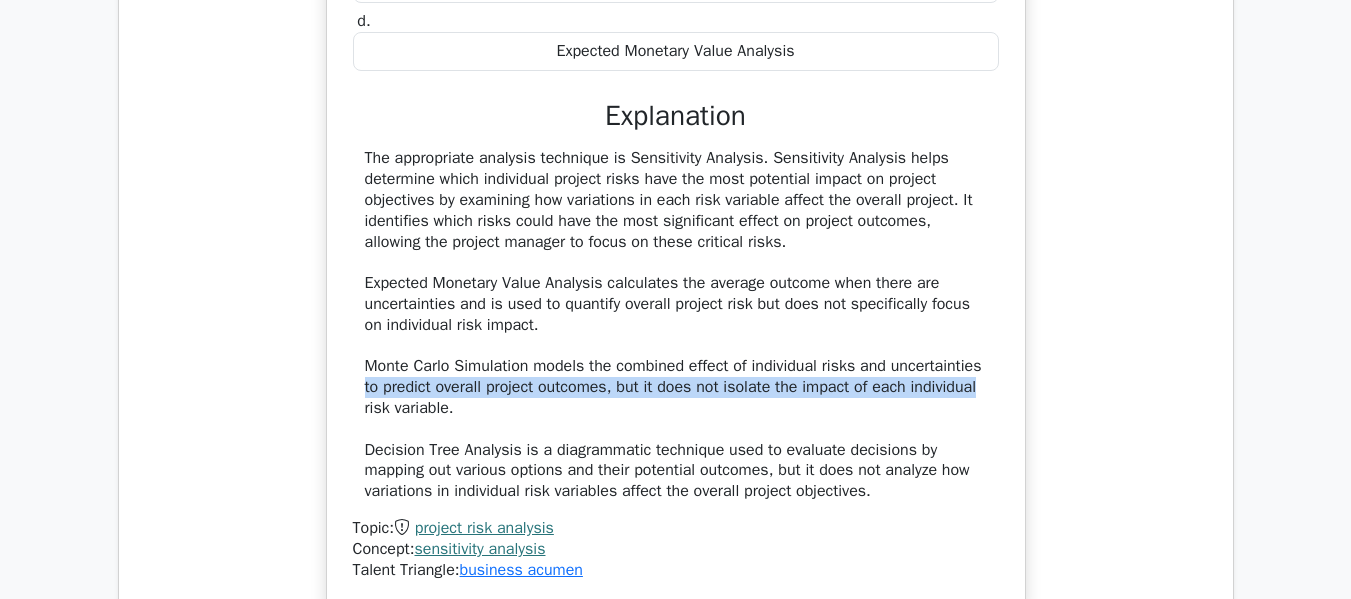 drag, startPoint x: 365, startPoint y: 395, endPoint x: 817, endPoint y: 424, distance: 452.92935 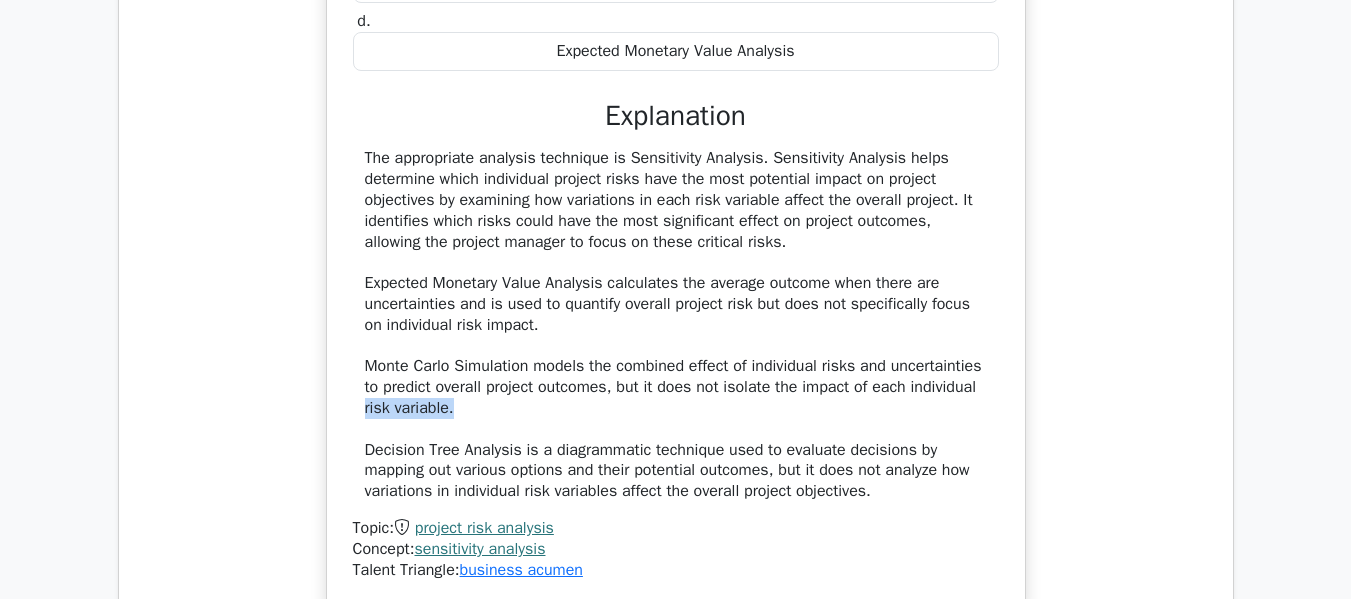 drag, startPoint x: 363, startPoint y: 409, endPoint x: 400, endPoint y: 443, distance: 50.24938 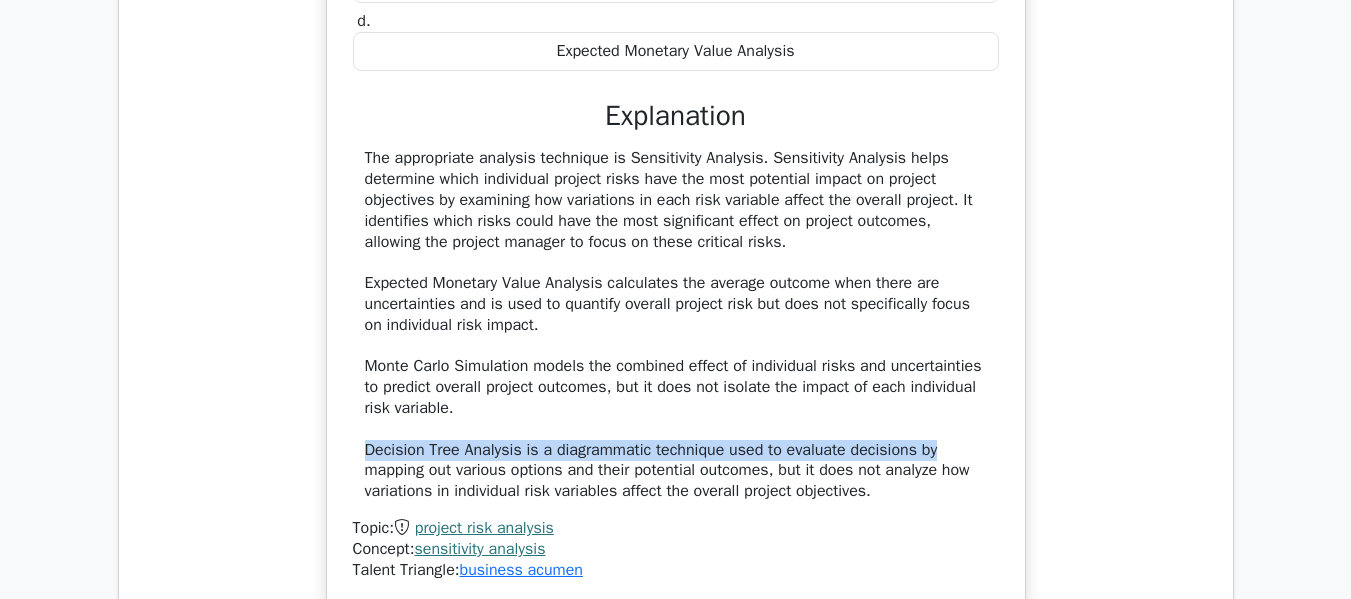 drag, startPoint x: 365, startPoint y: 458, endPoint x: 665, endPoint y: 385, distance: 308.75394 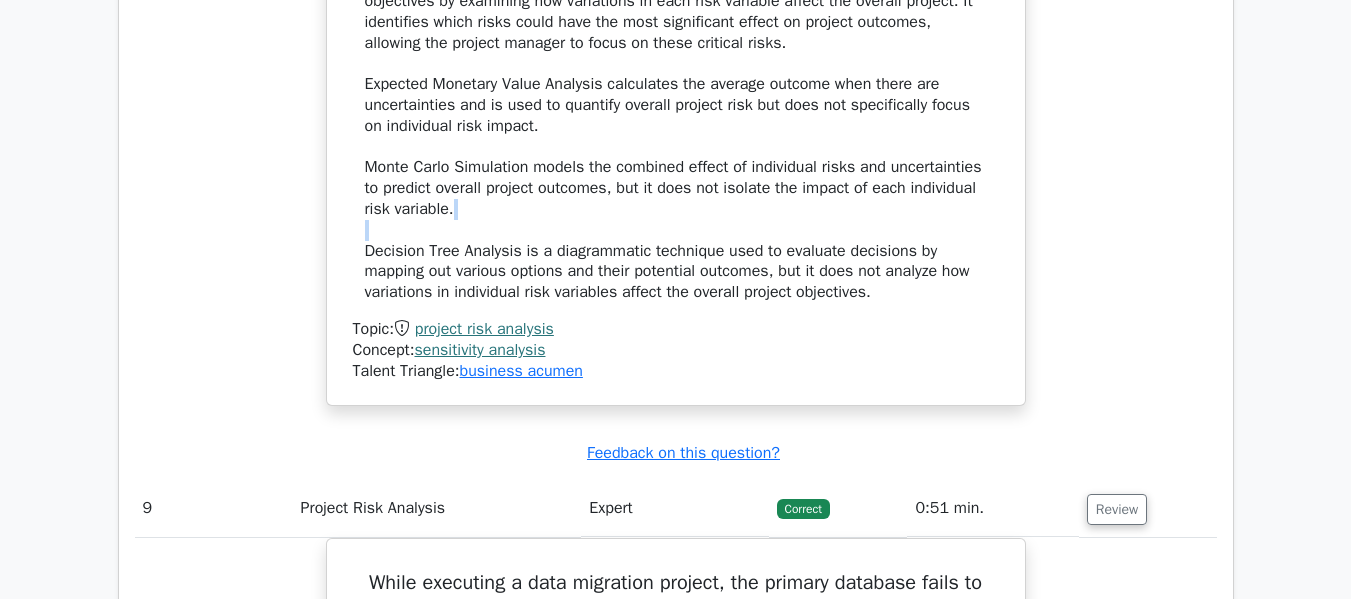 scroll, scrollTop: 3470, scrollLeft: 0, axis: vertical 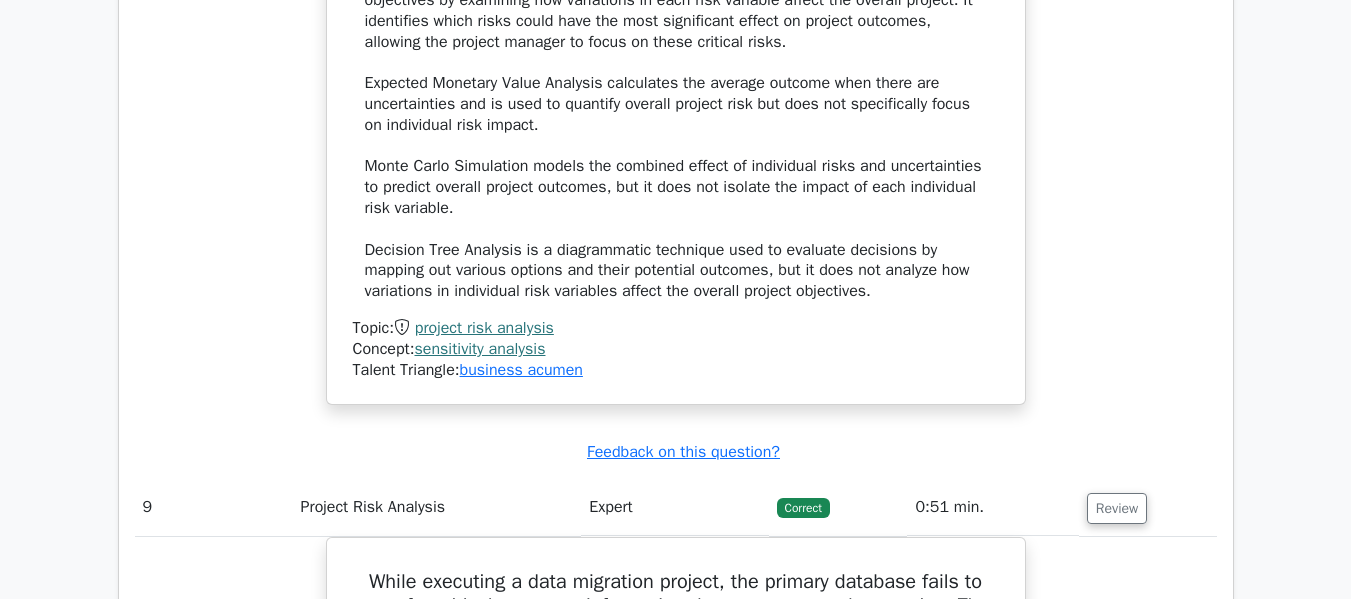 click on "The appropriate analysis technique is Sensitivity Analysis. Sensitivity Analysis helps determine which individual project risks have the most potential impact on project objectives by examining how variations in each risk variable affect the overall project. It identifies which risks could have the most significant effect on project outcomes, allowing the project manager to focus on these critical risks. Expected Monetary Value Analysis calculates the average outcome when there are uncertainties and is used to quantify overall project risk but does not specifically focus on individual risk impact. Monte Carlo Simulation models the combined effect of individual risks and uncertainties to predict overall project outcomes, but it does not isolate the impact of each individual risk variable." at bounding box center (676, 125) 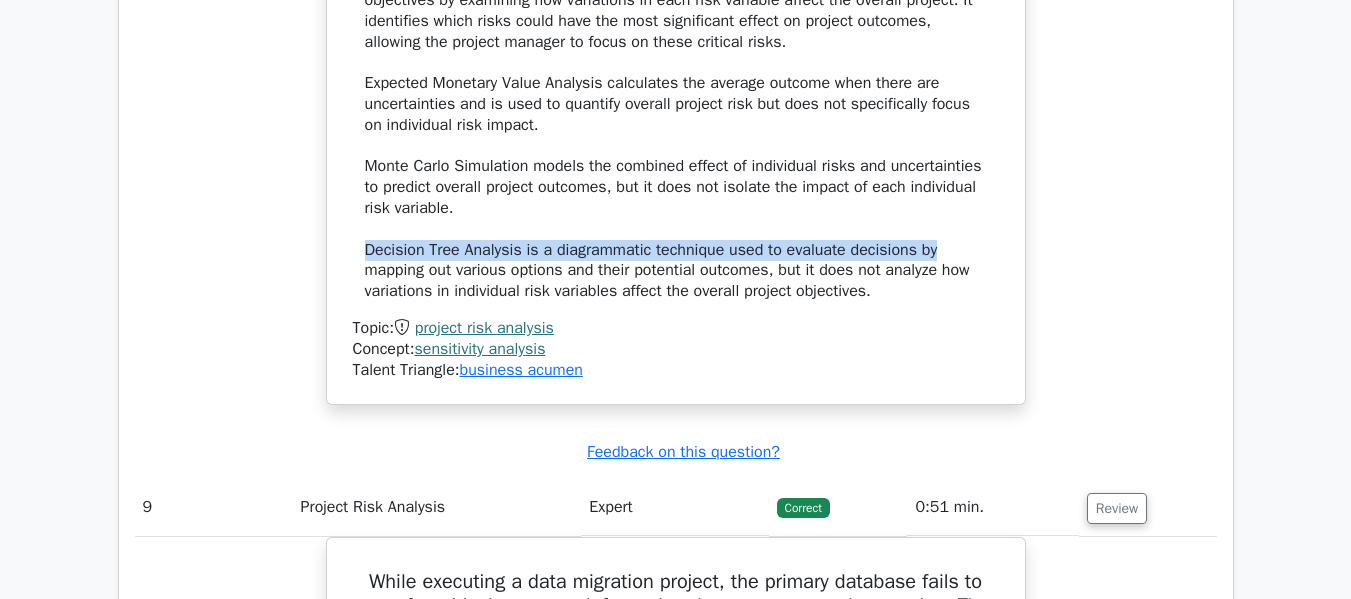 drag, startPoint x: 364, startPoint y: 250, endPoint x: 979, endPoint y: 251, distance: 615.0008 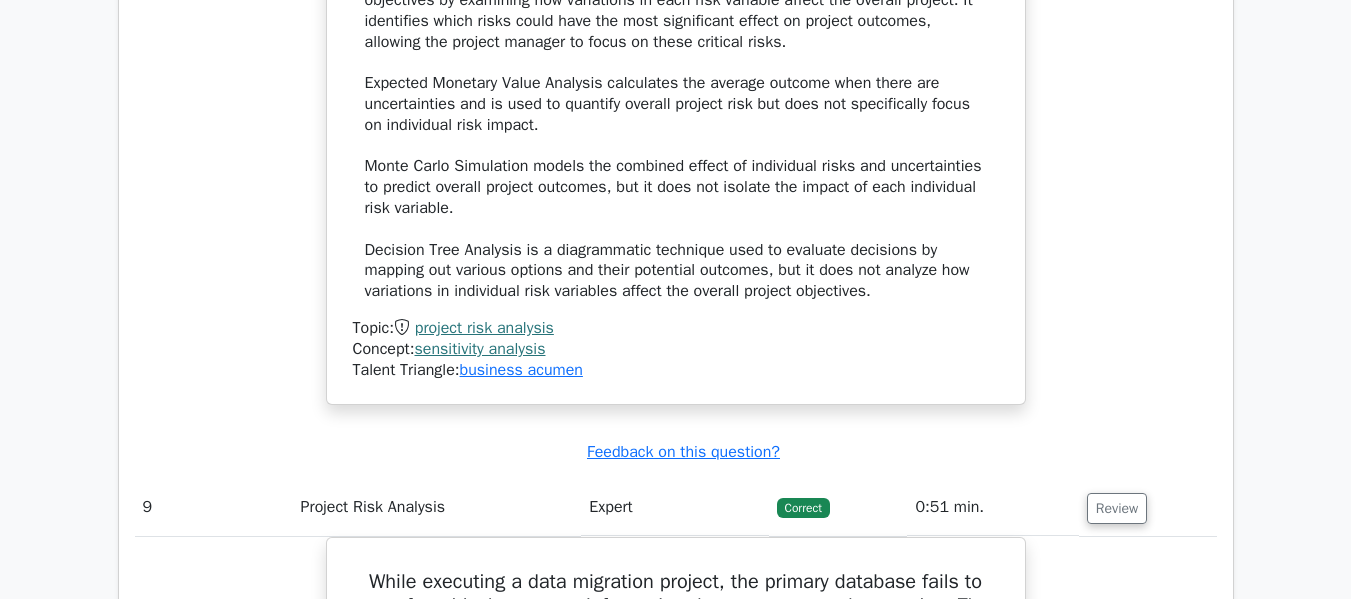 click on "The appropriate analysis technique is Sensitivity Analysis. Sensitivity Analysis helps determine which individual project risks have the most potential impact on project objectives by examining how variations in each risk variable affect the overall project. It identifies which risks could have the most significant effect on project outcomes, allowing the project manager to focus on these critical risks. Expected Monetary Value Analysis calculates the average outcome when there are uncertainties and is used to quantify overall project risk but does not specifically focus on individual risk impact. Monte Carlo Simulation models the combined effect of individual risks and uncertainties to predict overall project outcomes, but it does not isolate the impact of each individual risk variable." at bounding box center (676, 125) 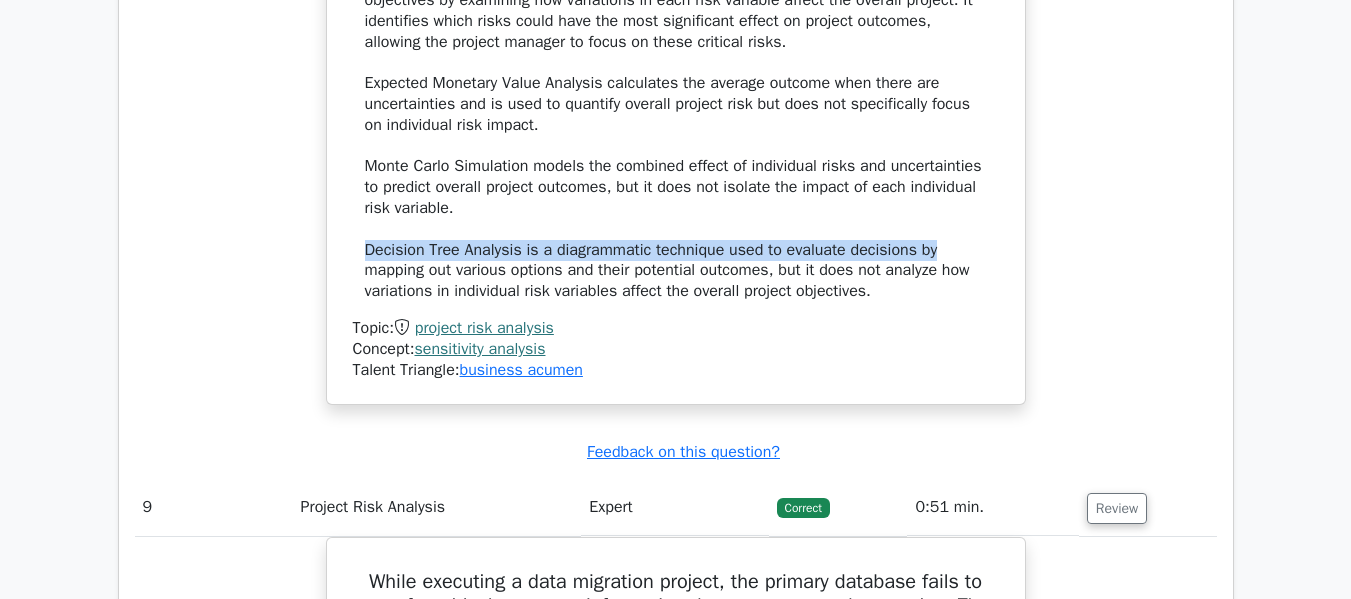 drag, startPoint x: 363, startPoint y: 250, endPoint x: 944, endPoint y: 251, distance: 581.00085 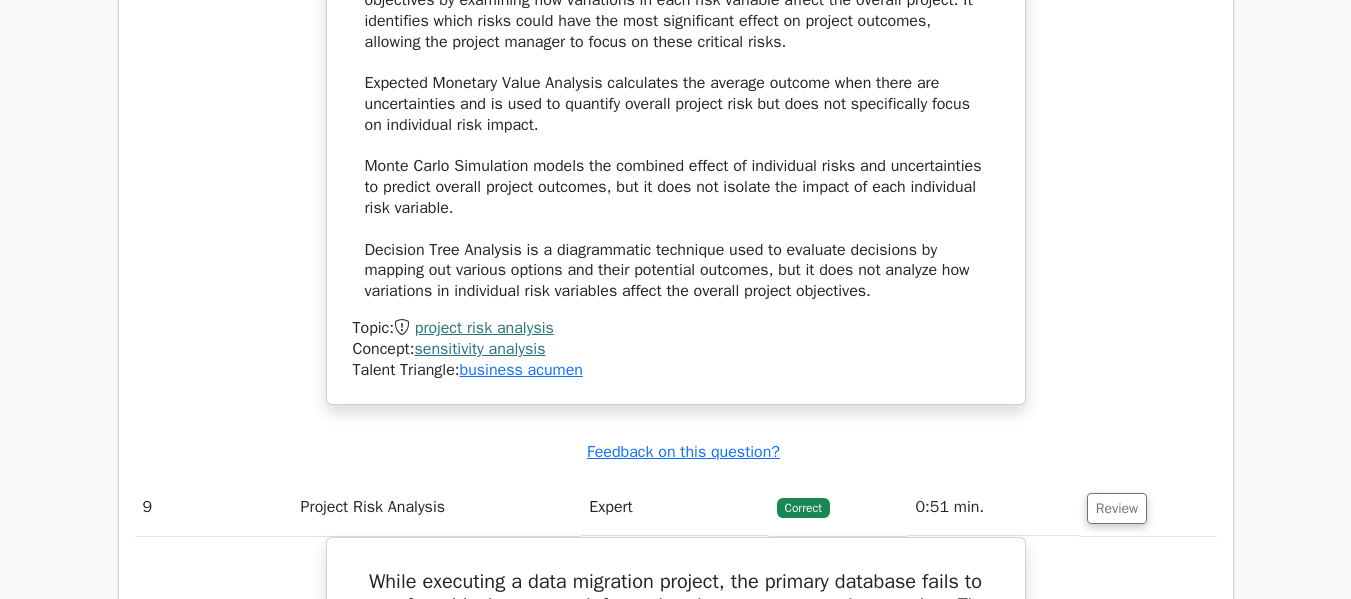 click on "The appropriate analysis technique is Sensitivity Analysis. Sensitivity Analysis helps determine which individual project risks have the most potential impact on project objectives by examining how variations in each risk variable affect the overall project. It identifies which risks could have the most significant effect on project outcomes, allowing the project manager to focus on these critical risks. Expected Monetary Value Analysis calculates the average outcome when there are uncertainties and is used to quantify overall project risk but does not specifically focus on individual risk impact. Monte Carlo Simulation models the combined effect of individual risks and uncertainties to predict overall project outcomes, but it does not isolate the impact of each individual risk variable." at bounding box center [676, 125] 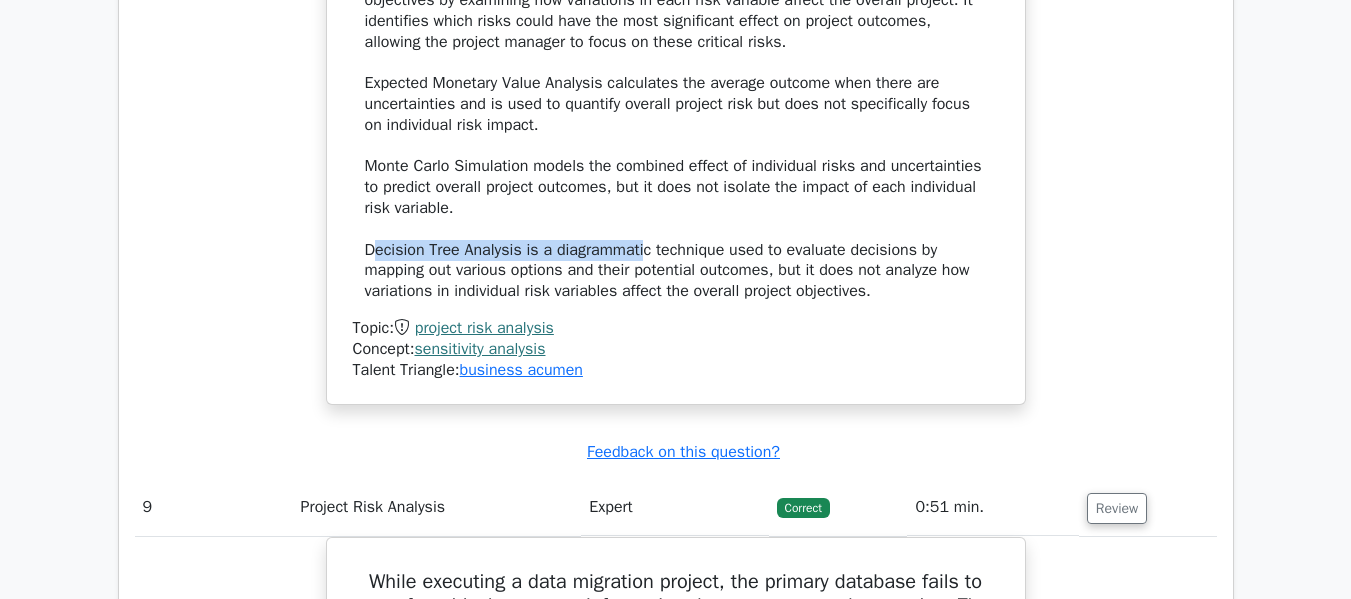 drag, startPoint x: 372, startPoint y: 254, endPoint x: 693, endPoint y: 251, distance: 321.014 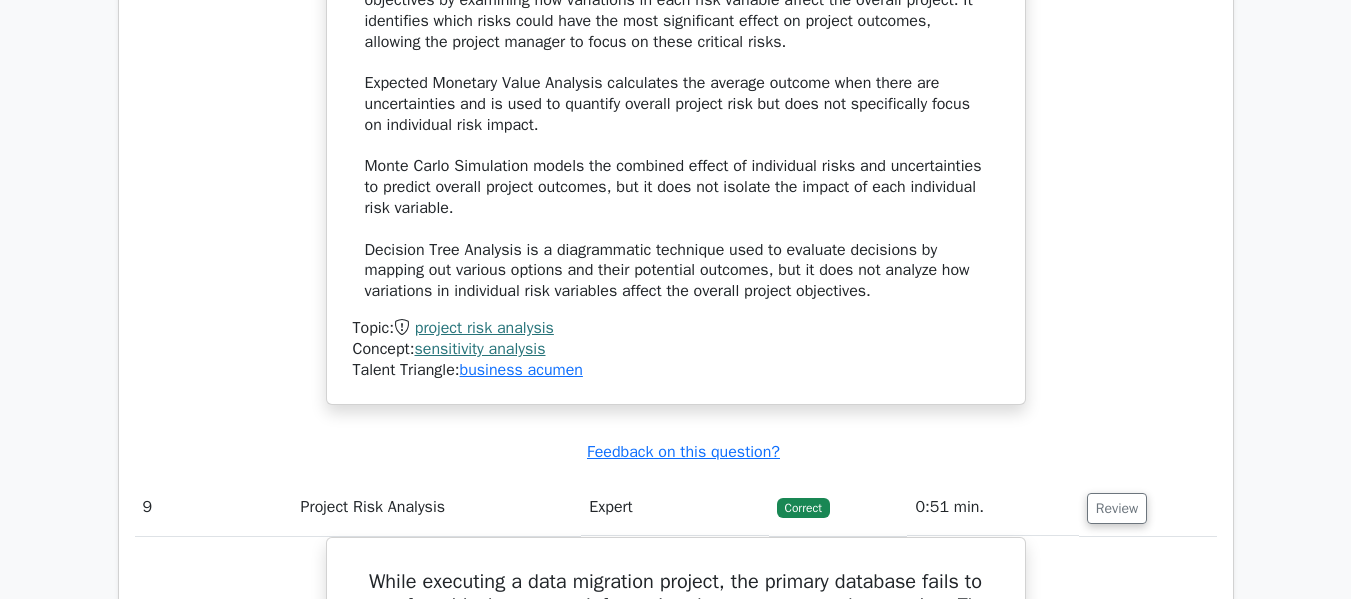click on "The appropriate analysis technique is Sensitivity Analysis. Sensitivity Analysis helps determine which individual project risks have the most potential impact on project objectives by examining how variations in each risk variable affect the overall project. It identifies which risks could have the most significant effect on project outcomes, allowing the project manager to focus on these critical risks. Expected Monetary Value Analysis calculates the average outcome when there are uncertainties and is used to quantify overall project risk but does not specifically focus on individual risk impact. Monte Carlo Simulation models the combined effect of individual risks and uncertainties to predict overall project outcomes, but it does not isolate the impact of each individual risk variable." at bounding box center (676, 125) 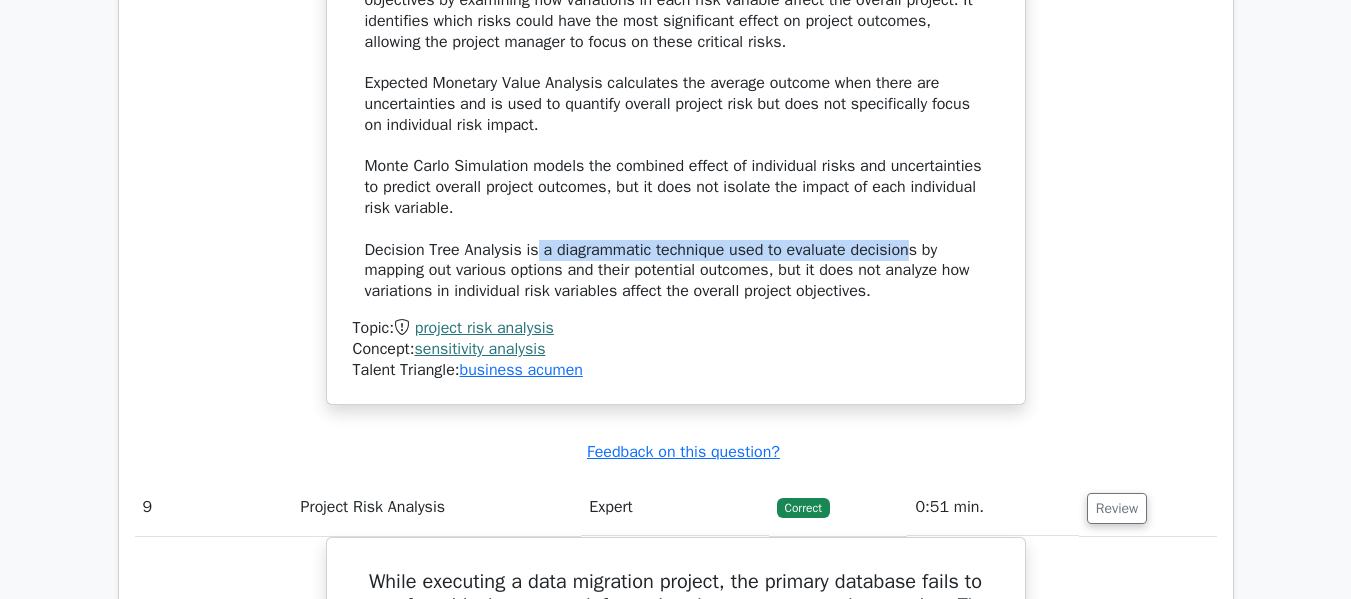 drag, startPoint x: 533, startPoint y: 250, endPoint x: 903, endPoint y: 259, distance: 370.10944 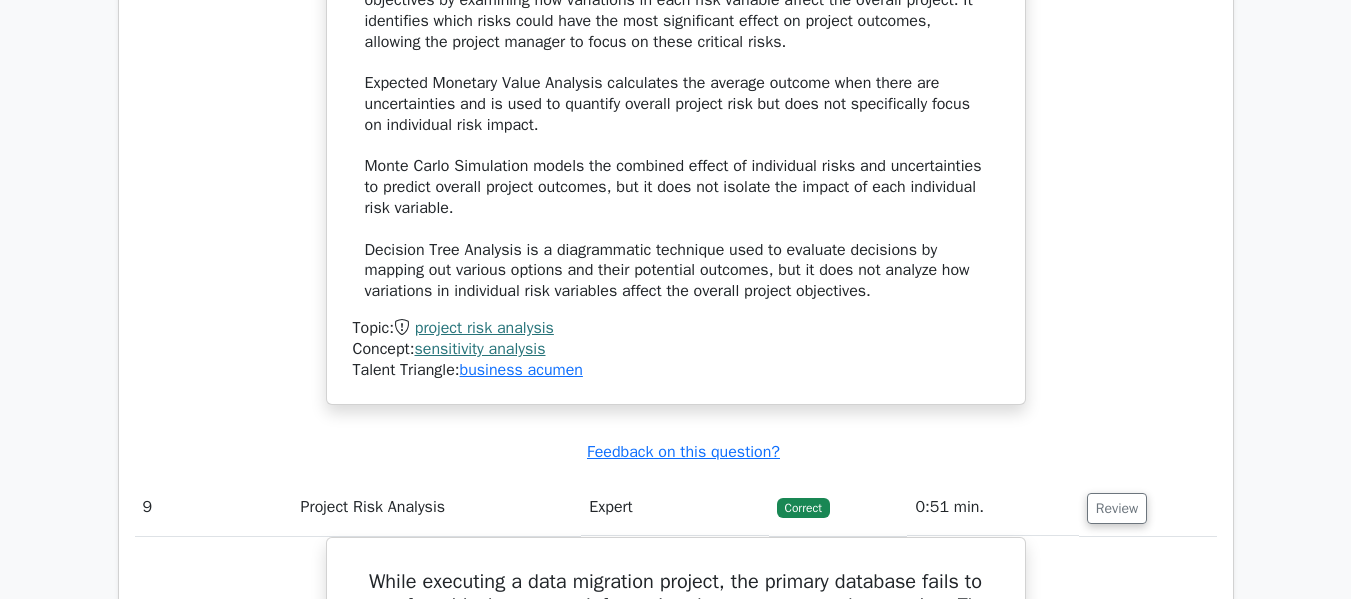 click on "The appropriate analysis technique is Sensitivity Analysis. Sensitivity Analysis helps determine which individual project risks have the most potential impact on project objectives by examining how variations in each risk variable affect the overall project. It identifies which risks could have the most significant effect on project outcomes, allowing the project manager to focus on these critical risks. Expected Monetary Value Analysis calculates the average outcome when there are uncertainties and is used to quantify overall project risk but does not specifically focus on individual risk impact. Monte Carlo Simulation models the combined effect of individual risks and uncertainties to predict overall project outcomes, but it does not isolate the impact of each individual risk variable." at bounding box center (676, 125) 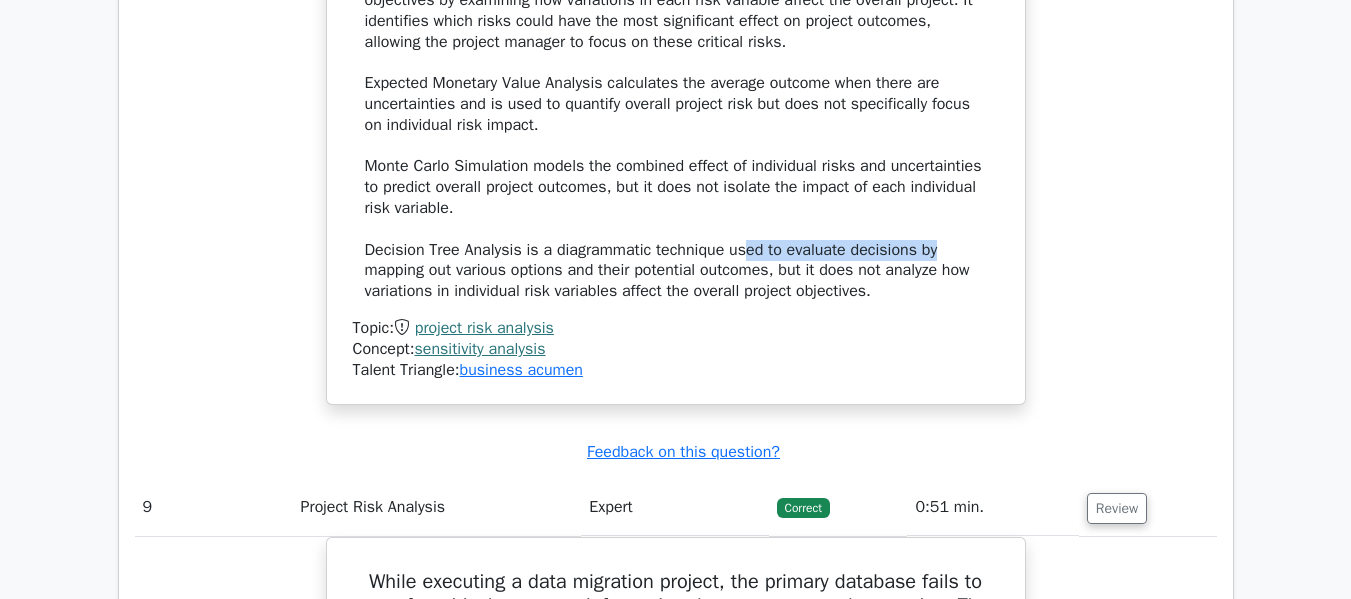 drag, startPoint x: 740, startPoint y: 254, endPoint x: 971, endPoint y: 252, distance: 231.00865 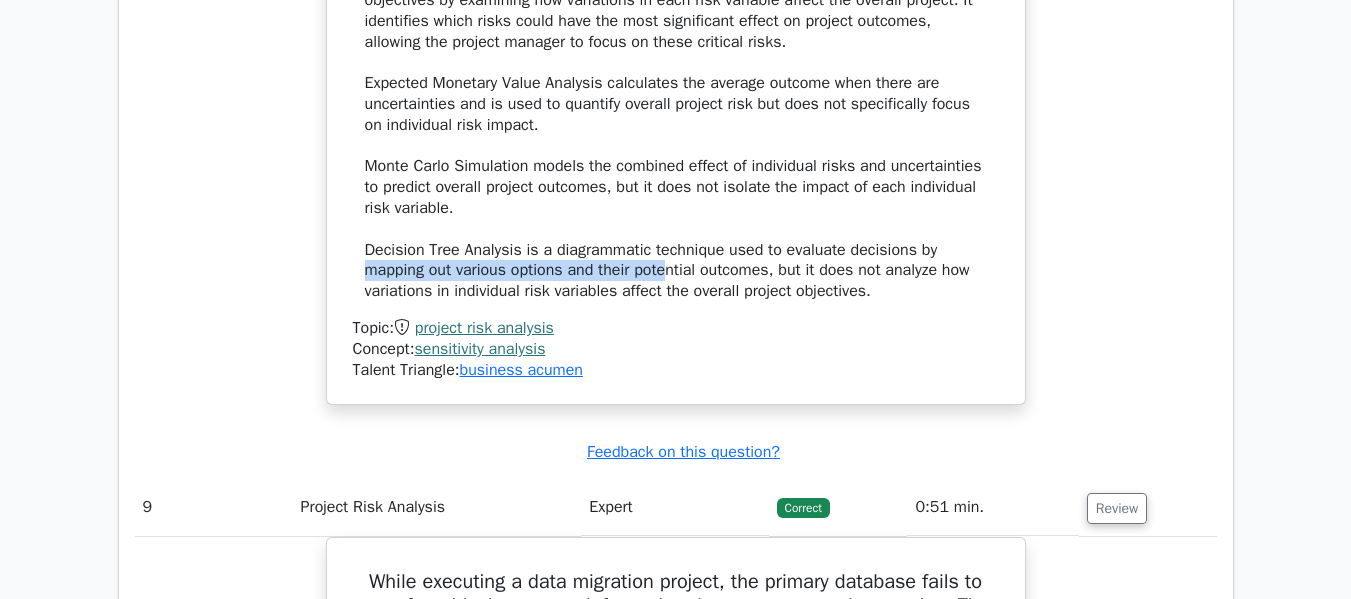 drag, startPoint x: 368, startPoint y: 272, endPoint x: 672, endPoint y: 272, distance: 304 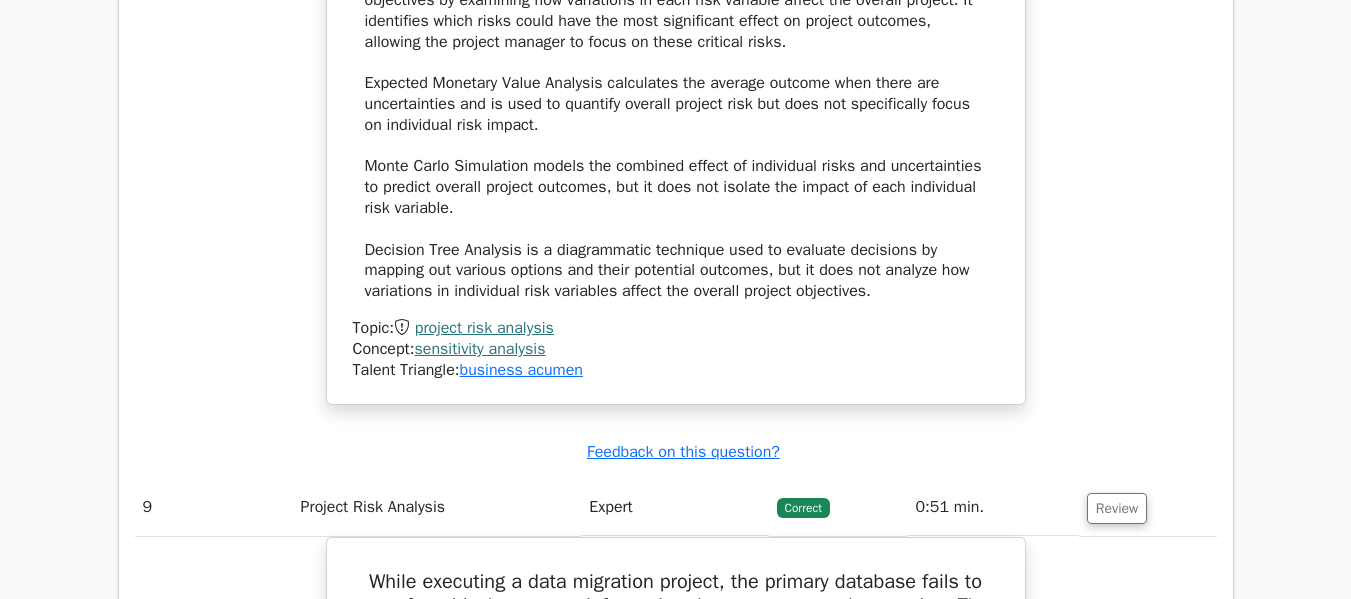 drag, startPoint x: 725, startPoint y: 295, endPoint x: 650, endPoint y: 277, distance: 77.12976 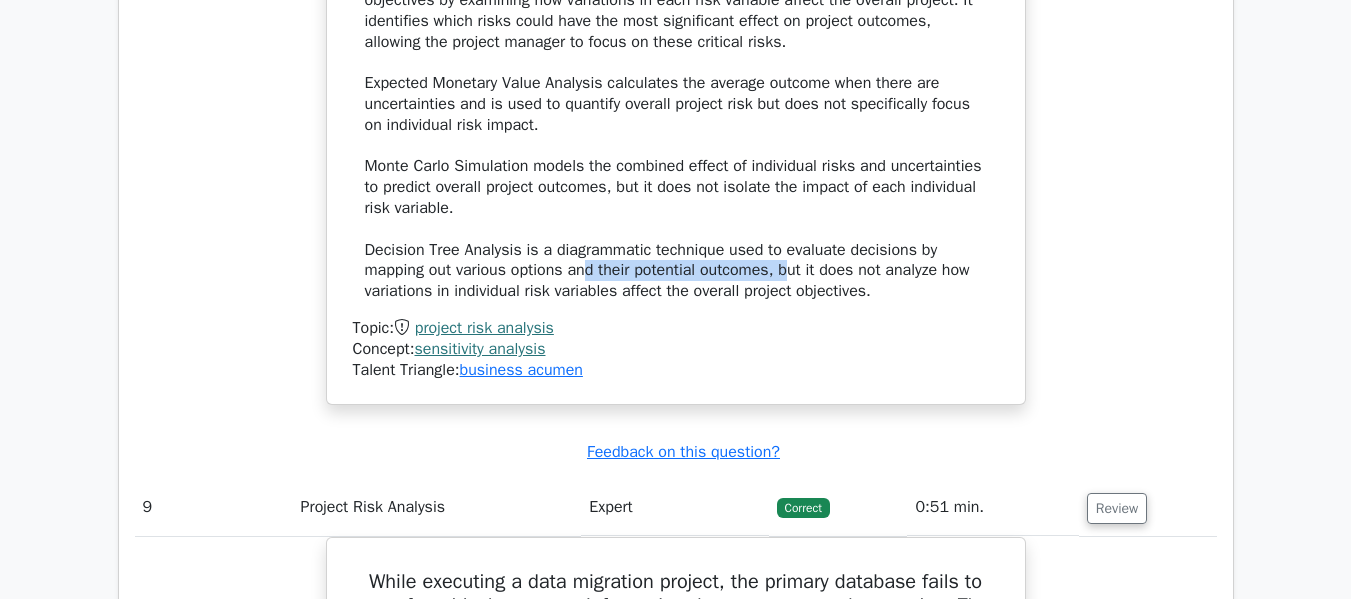 drag, startPoint x: 588, startPoint y: 270, endPoint x: 790, endPoint y: 265, distance: 202.06187 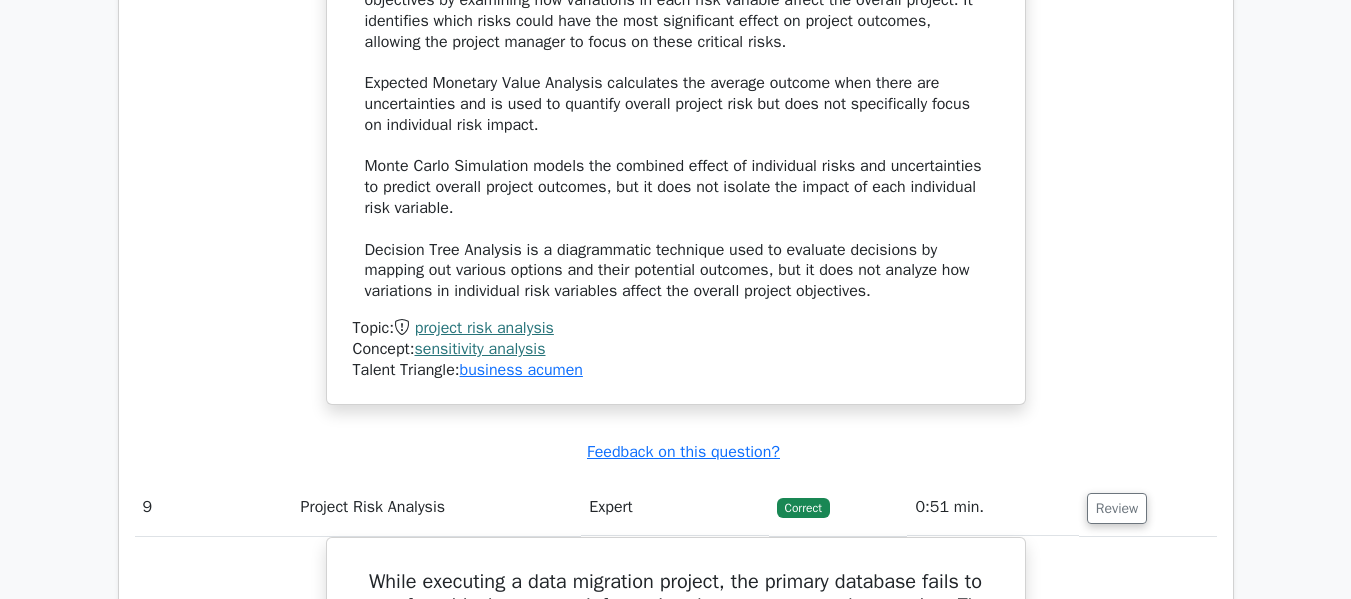 click on "The appropriate analysis technique is Sensitivity Analysis. Sensitivity Analysis helps determine which individual project risks have the most potential impact on project objectives by examining how variations in each risk variable affect the overall project. It identifies which risks could have the most significant effect on project outcomes, allowing the project manager to focus on these critical risks. Expected Monetary Value Analysis calculates the average outcome when there are uncertainties and is used to quantify overall project risk but does not specifically focus on individual risk impact. Monte Carlo Simulation models the combined effect of individual risks and uncertainties to predict overall project outcomes, but it does not isolate the impact of each individual risk variable." at bounding box center (676, 125) 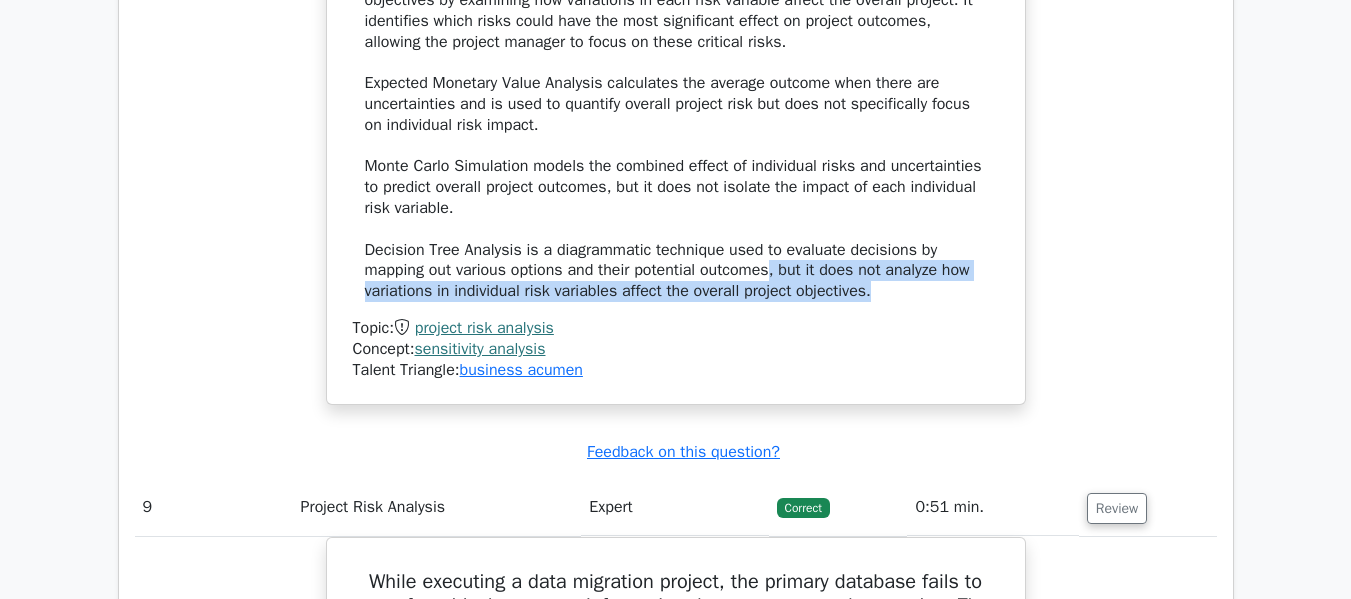 drag, startPoint x: 778, startPoint y: 272, endPoint x: 920, endPoint y: 289, distance: 143.01399 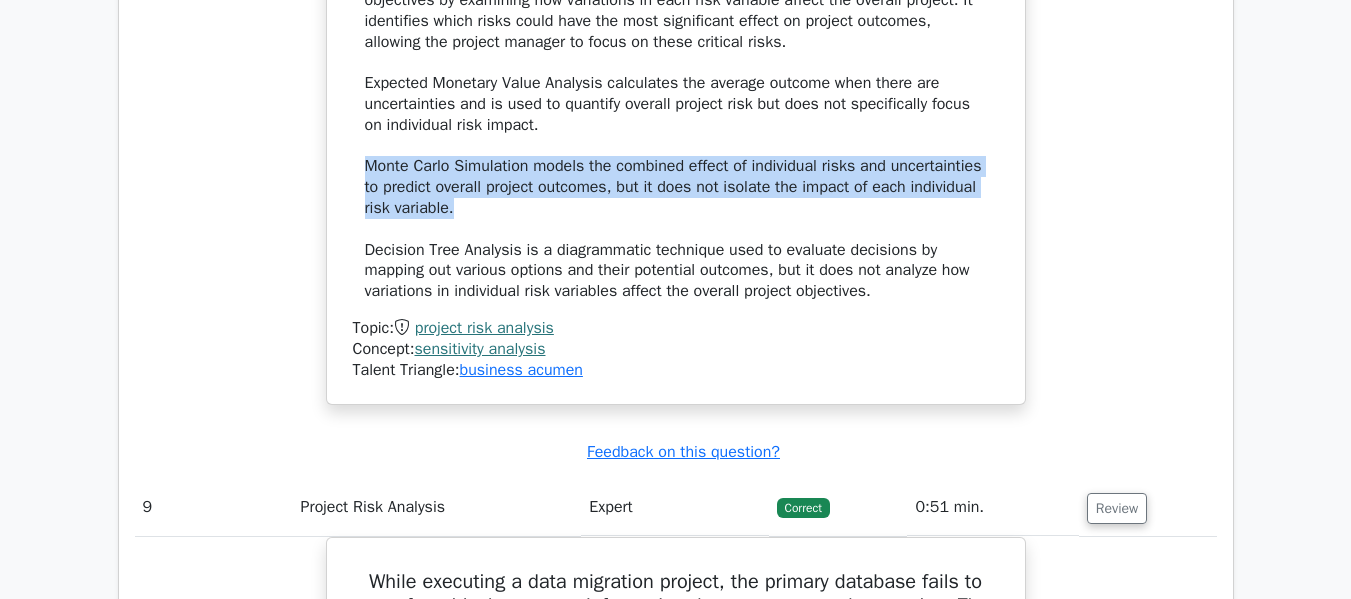 drag, startPoint x: 358, startPoint y: 168, endPoint x: 619, endPoint y: 201, distance: 263.07794 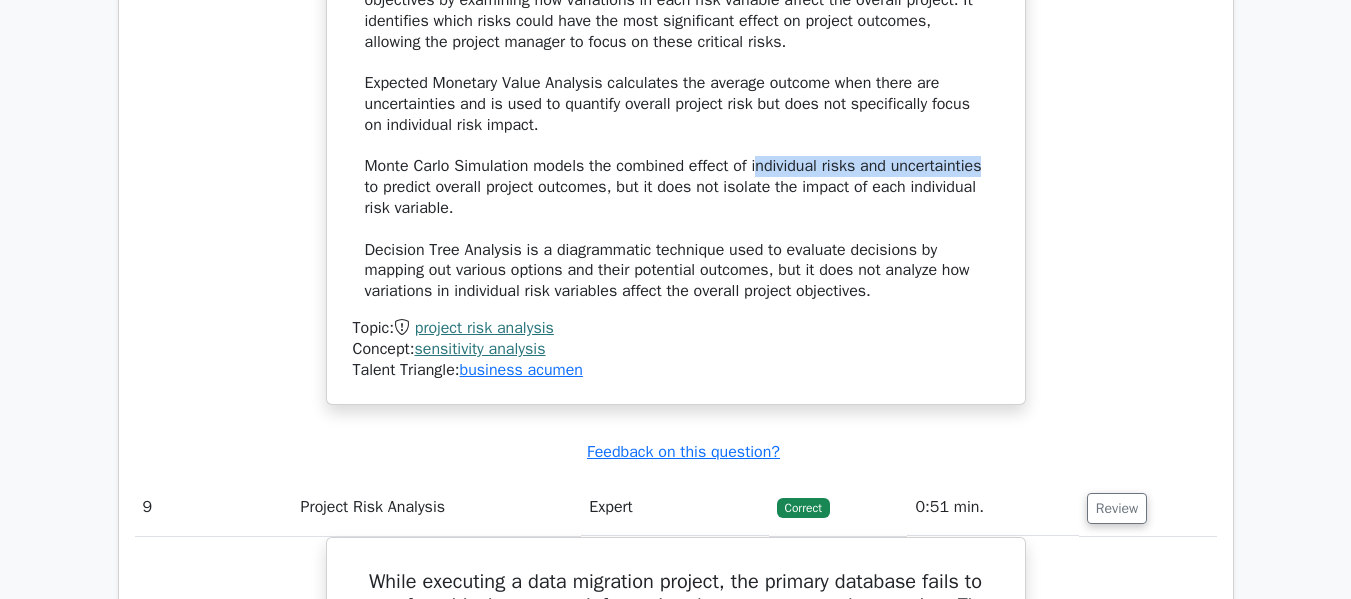 drag, startPoint x: 764, startPoint y: 164, endPoint x: 1014, endPoint y: 170, distance: 250.07199 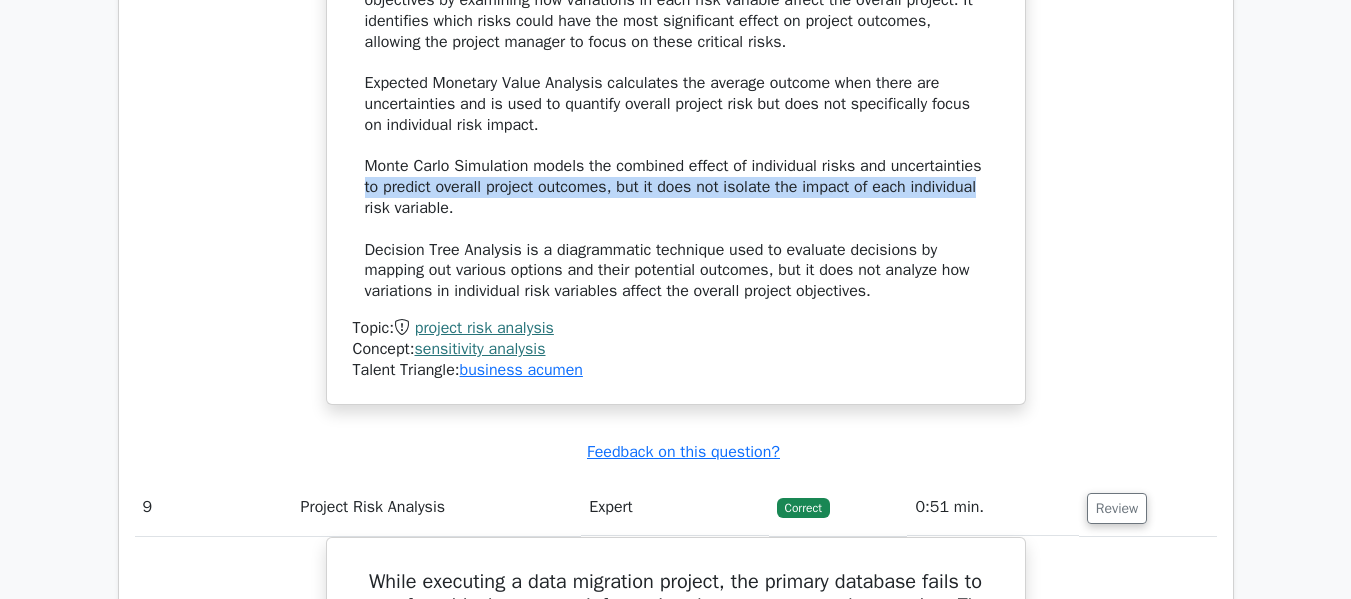 drag, startPoint x: 361, startPoint y: 194, endPoint x: 1017, endPoint y: 186, distance: 656.04877 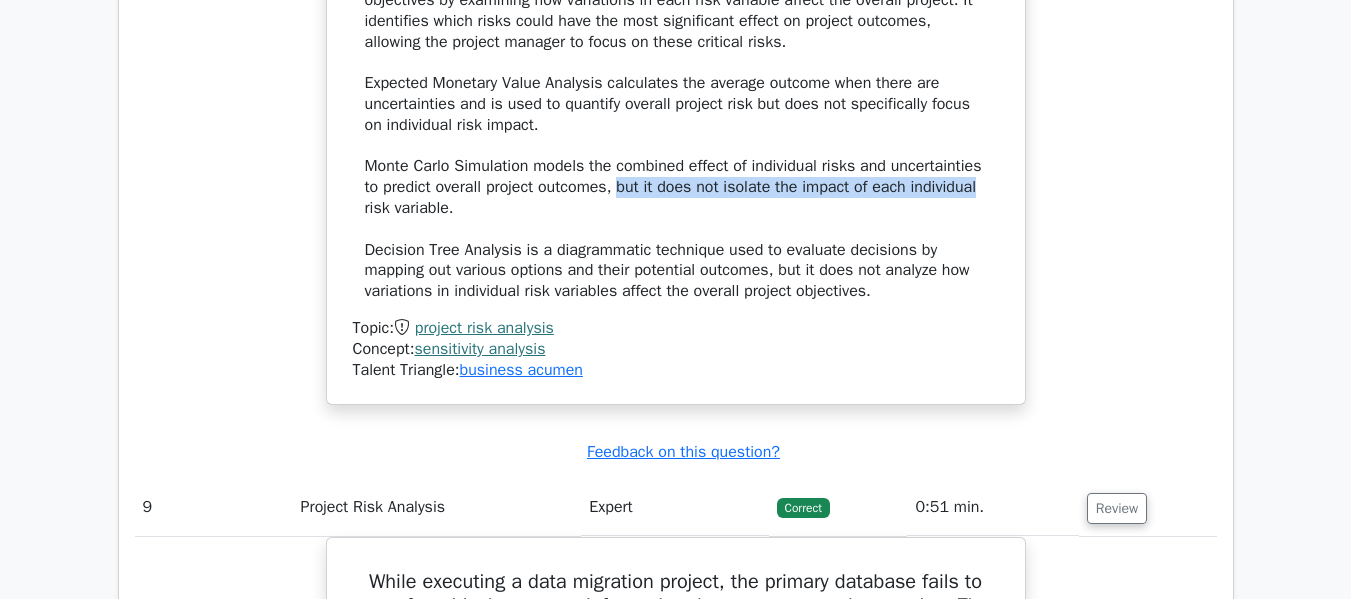 drag, startPoint x: 640, startPoint y: 186, endPoint x: 932, endPoint y: 175, distance: 292.20712 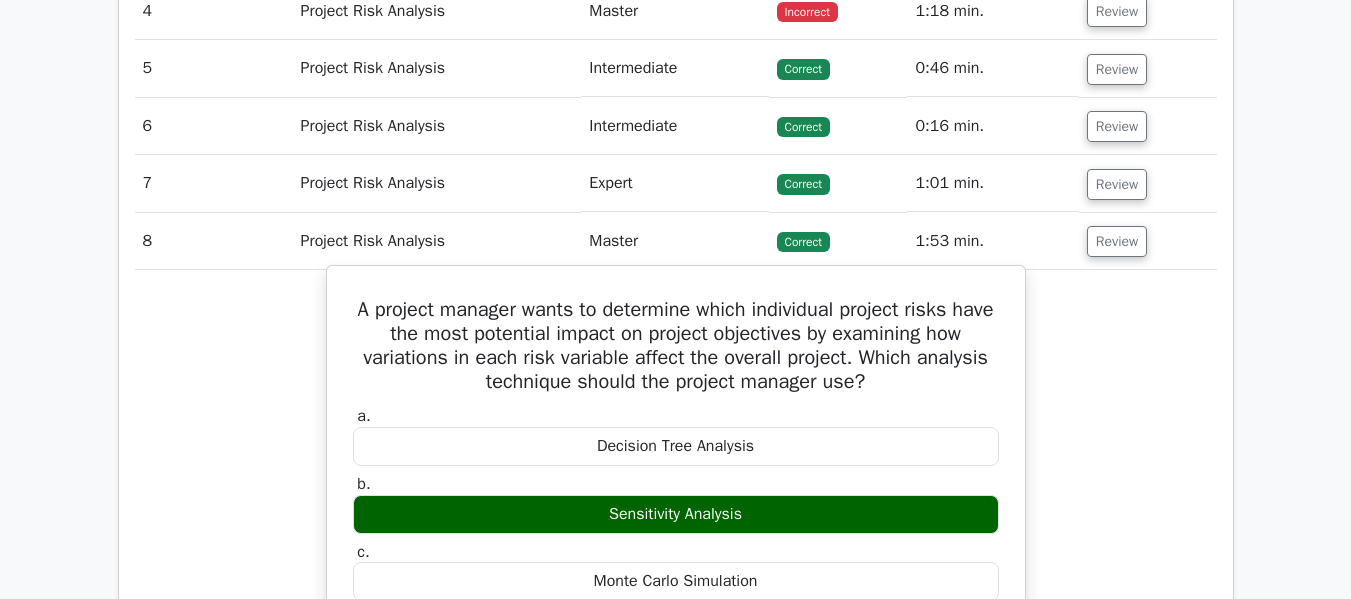scroll, scrollTop: 2670, scrollLeft: 0, axis: vertical 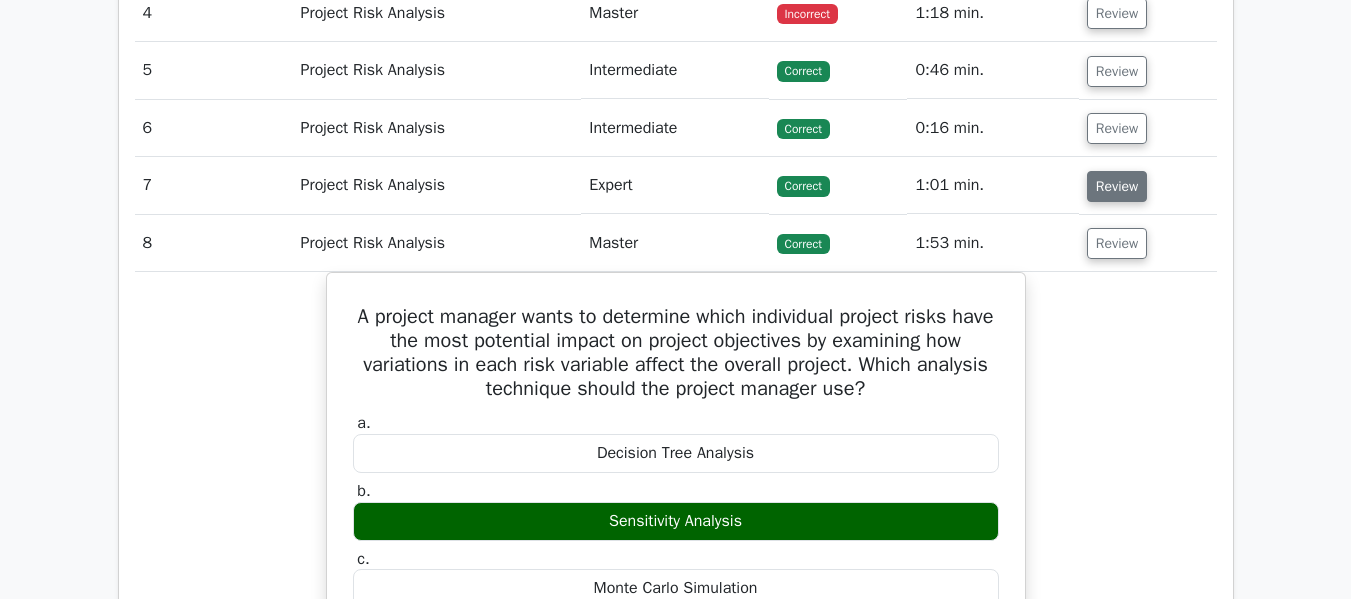 click on "Review" at bounding box center (1117, 186) 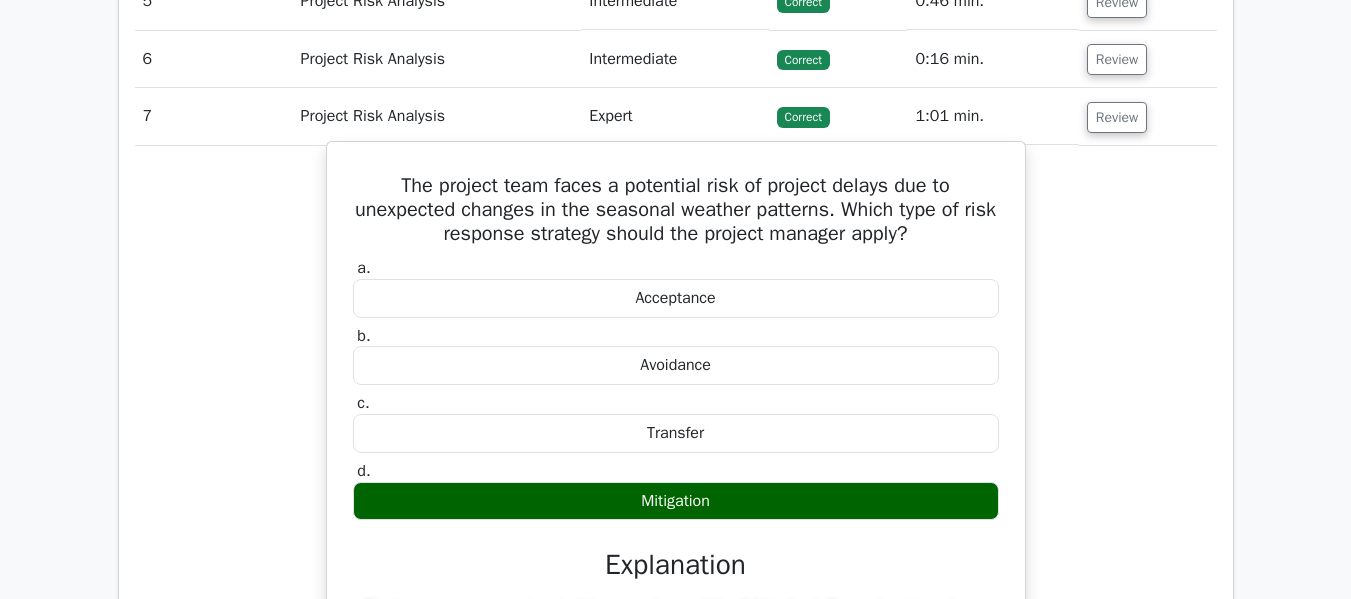 scroll, scrollTop: 2870, scrollLeft: 0, axis: vertical 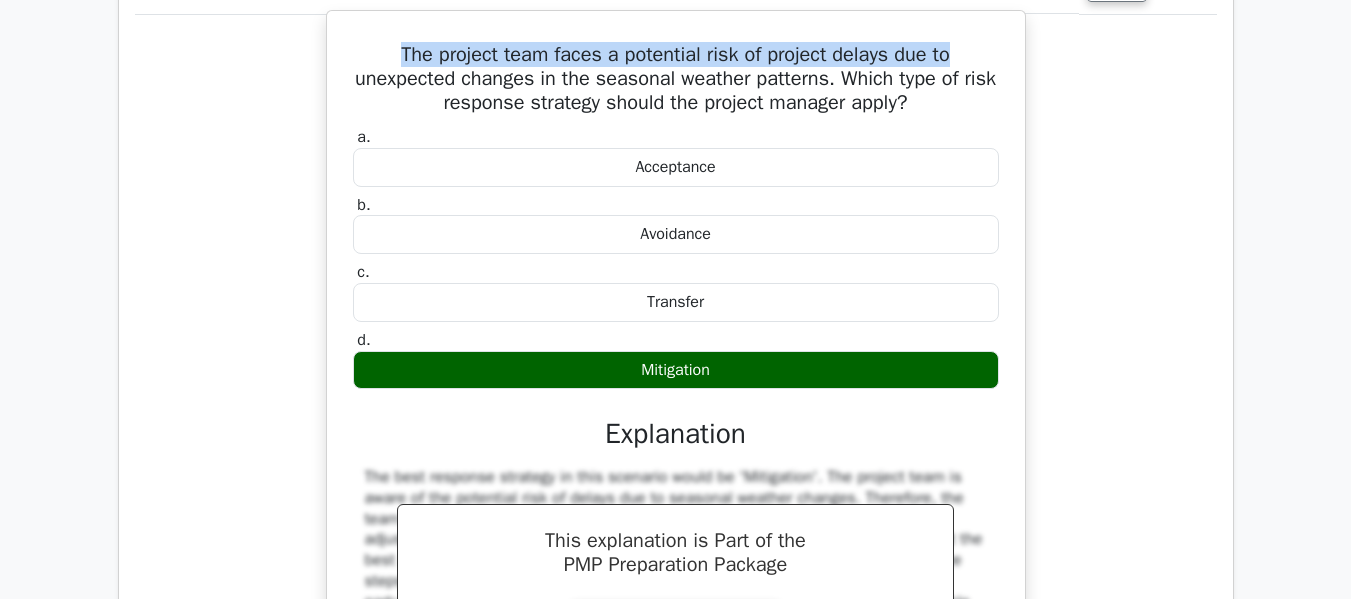 drag, startPoint x: 395, startPoint y: 55, endPoint x: 773, endPoint y: 61, distance: 378.0476 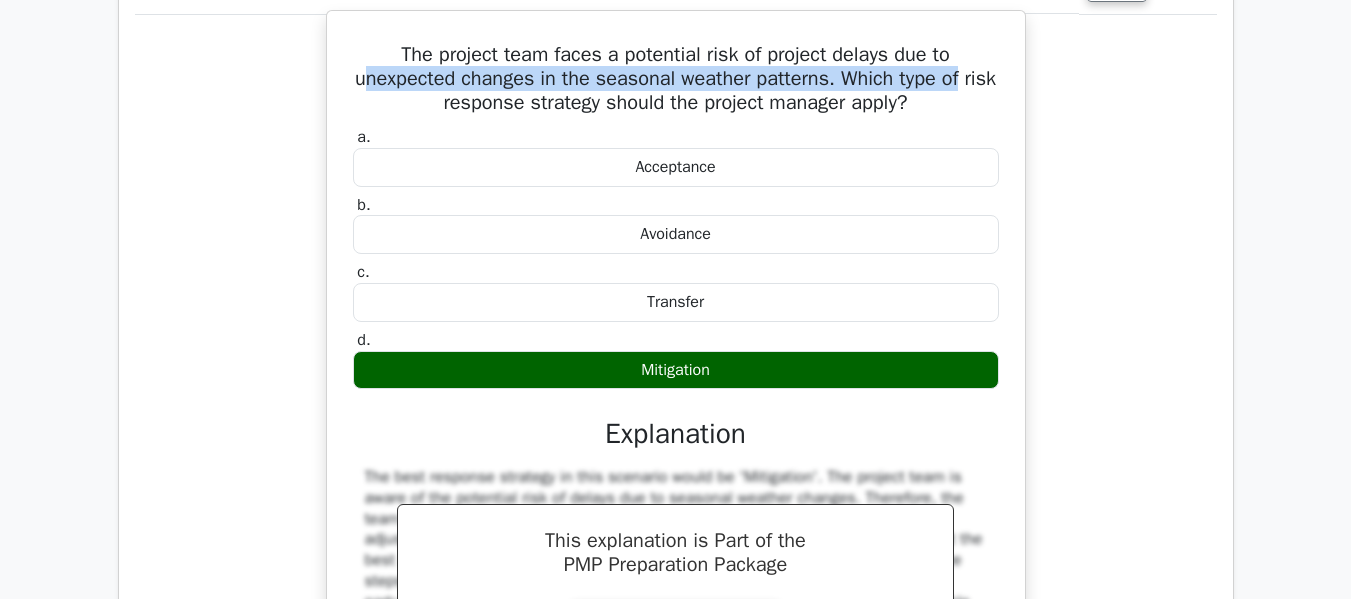 drag, startPoint x: 376, startPoint y: 91, endPoint x: 753, endPoint y: 113, distance: 377.64136 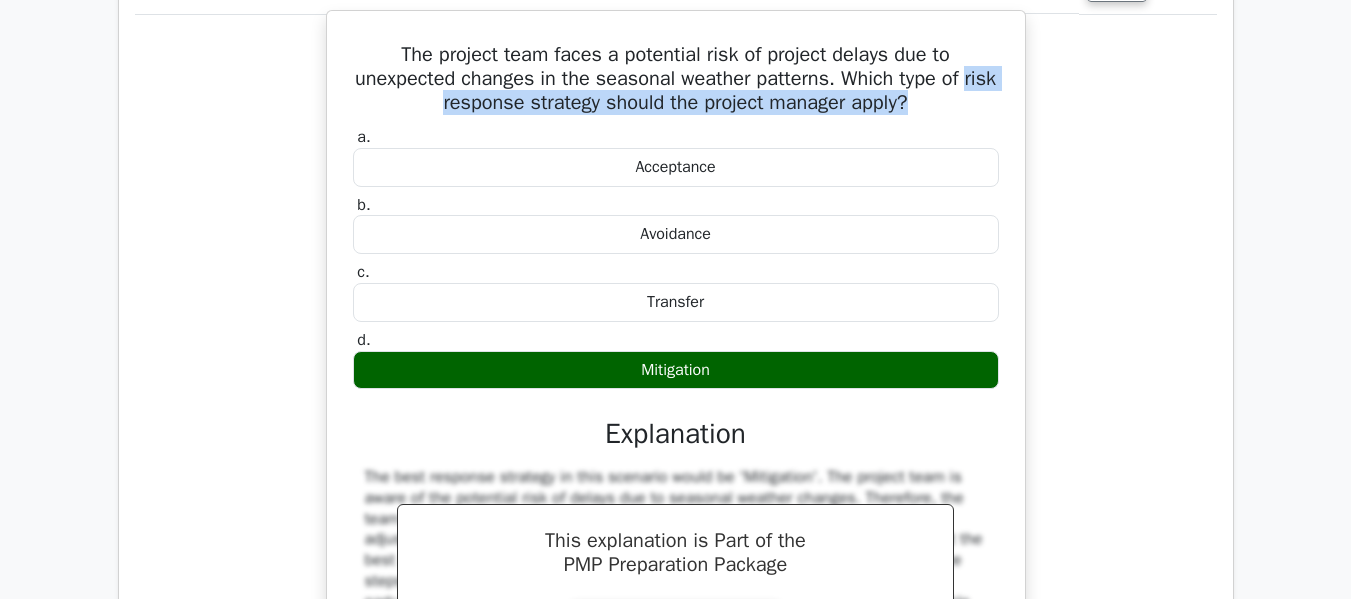 drag, startPoint x: 419, startPoint y: 106, endPoint x: 994, endPoint y: 116, distance: 575.087 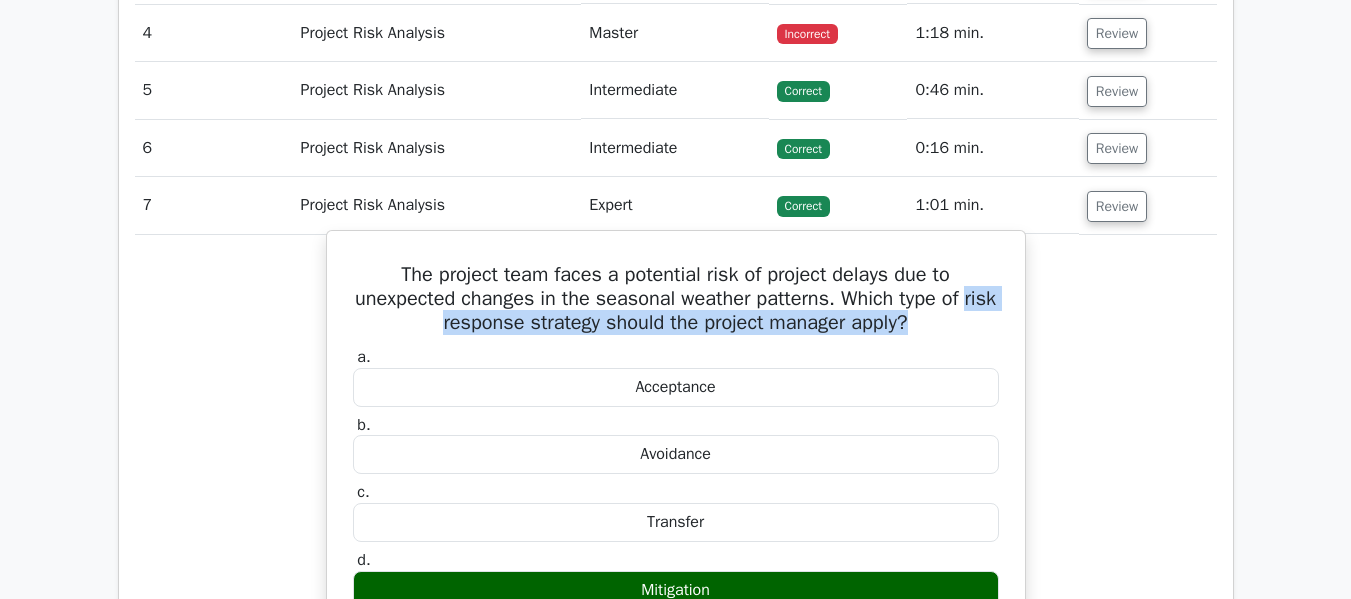 scroll, scrollTop: 2570, scrollLeft: 0, axis: vertical 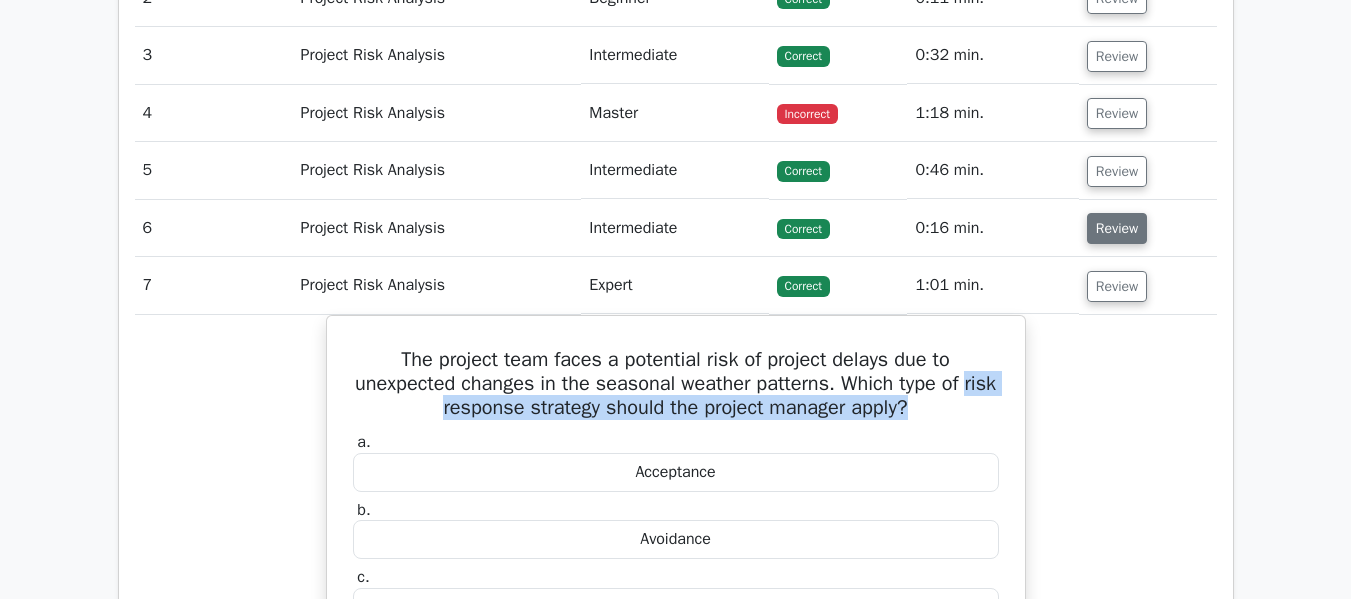 click on "Review" at bounding box center [1117, 228] 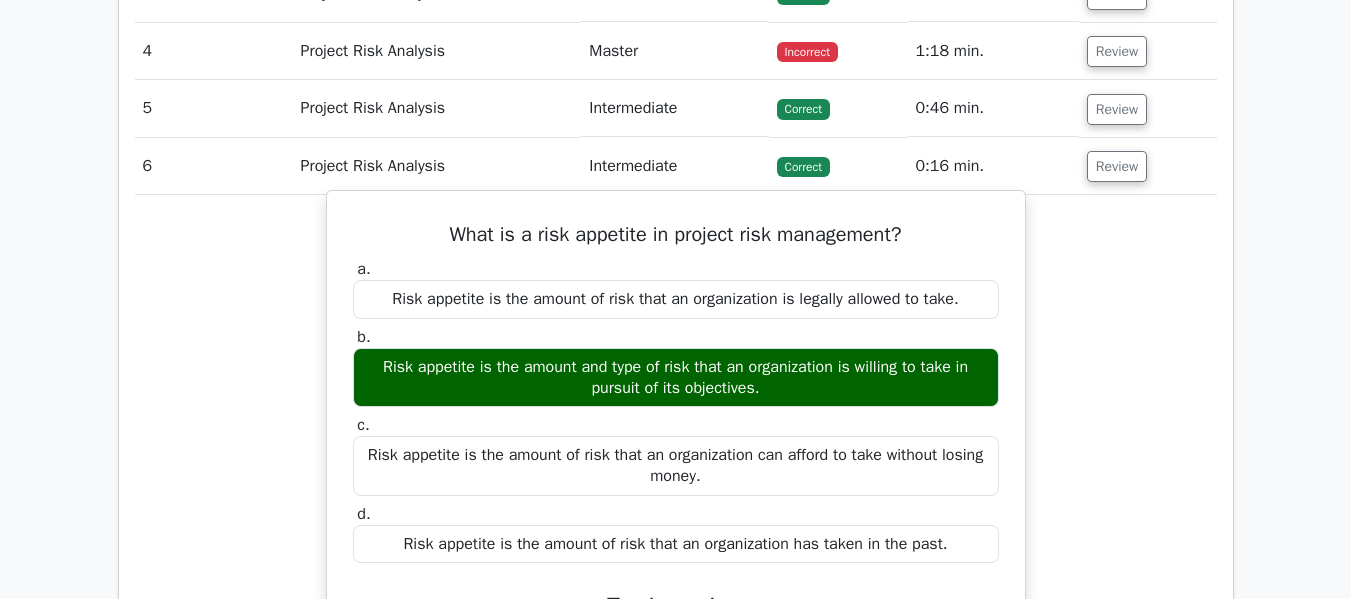 scroll, scrollTop: 2770, scrollLeft: 0, axis: vertical 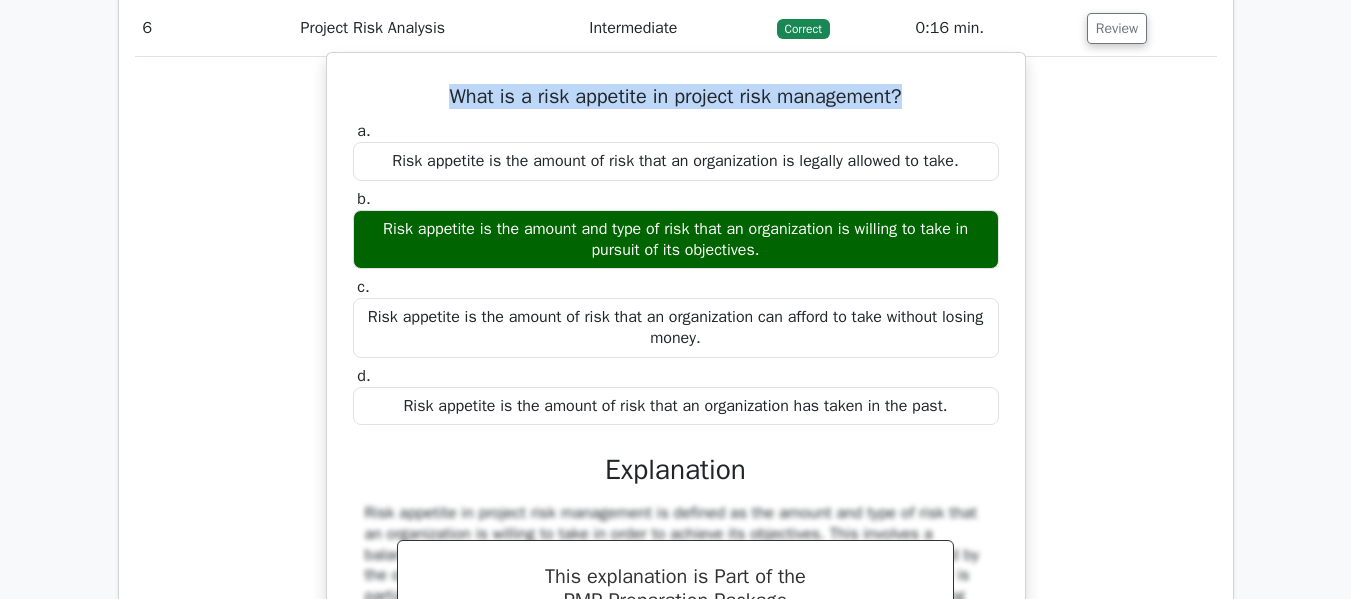 drag, startPoint x: 451, startPoint y: 97, endPoint x: 937, endPoint y: 87, distance: 486.10287 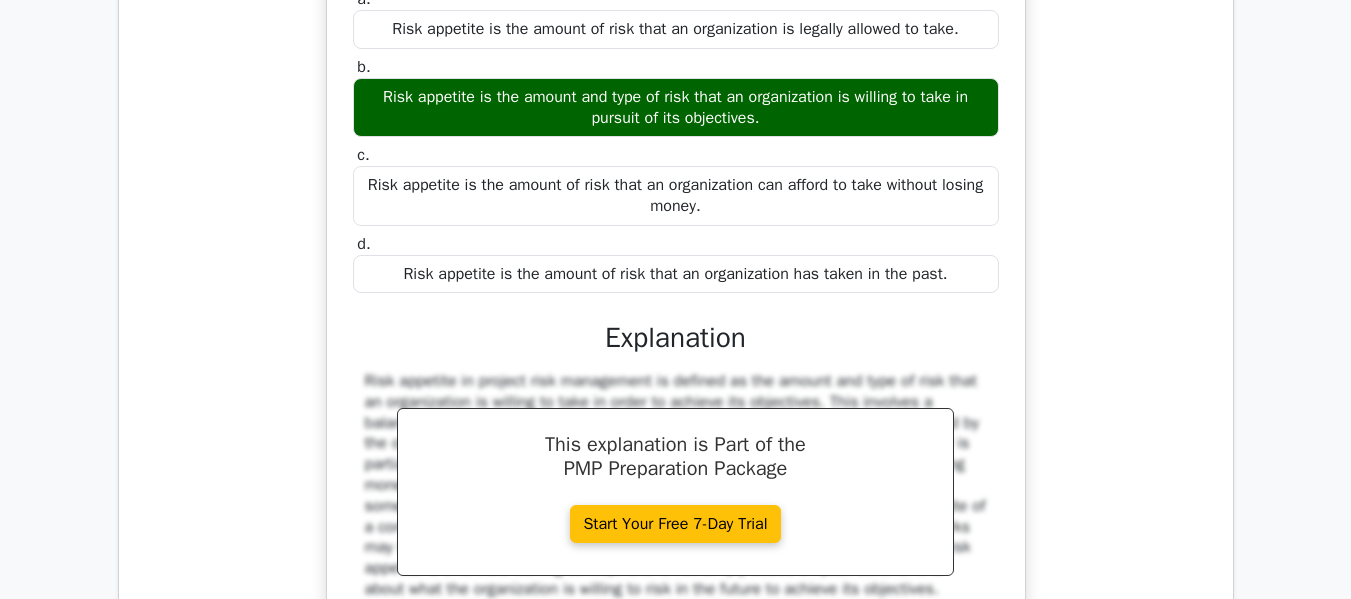 scroll, scrollTop: 2570, scrollLeft: 0, axis: vertical 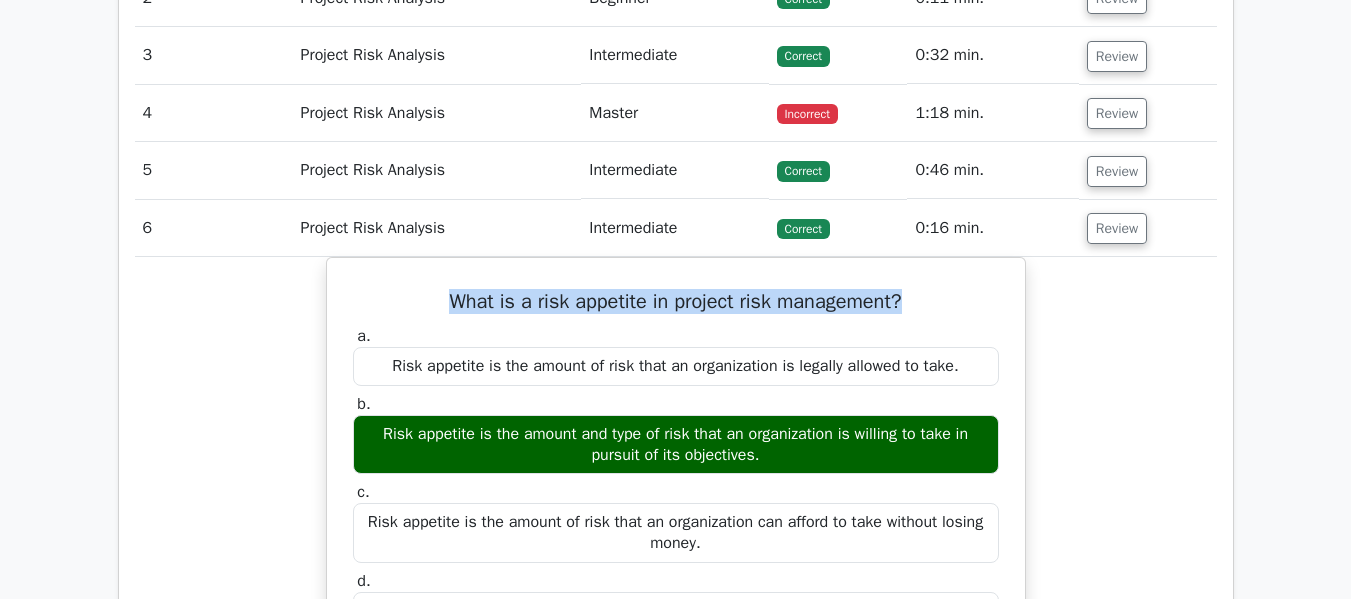 drag, startPoint x: 1132, startPoint y: 169, endPoint x: 1089, endPoint y: 185, distance: 45.88028 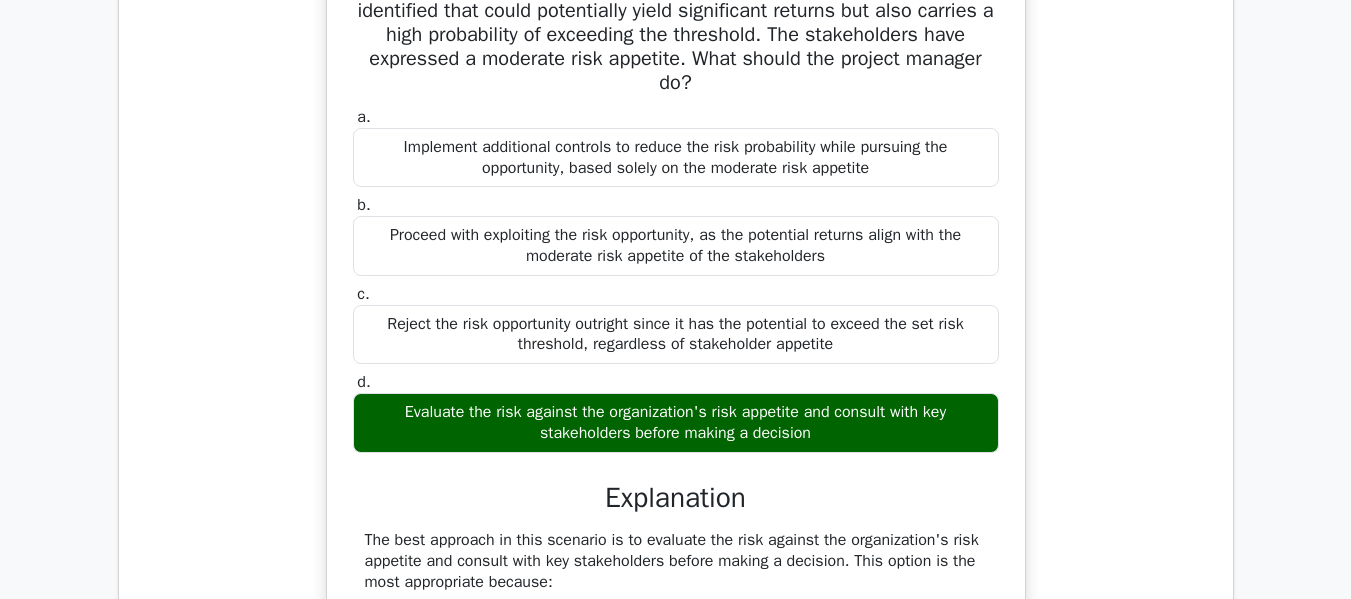 scroll, scrollTop: 2970, scrollLeft: 0, axis: vertical 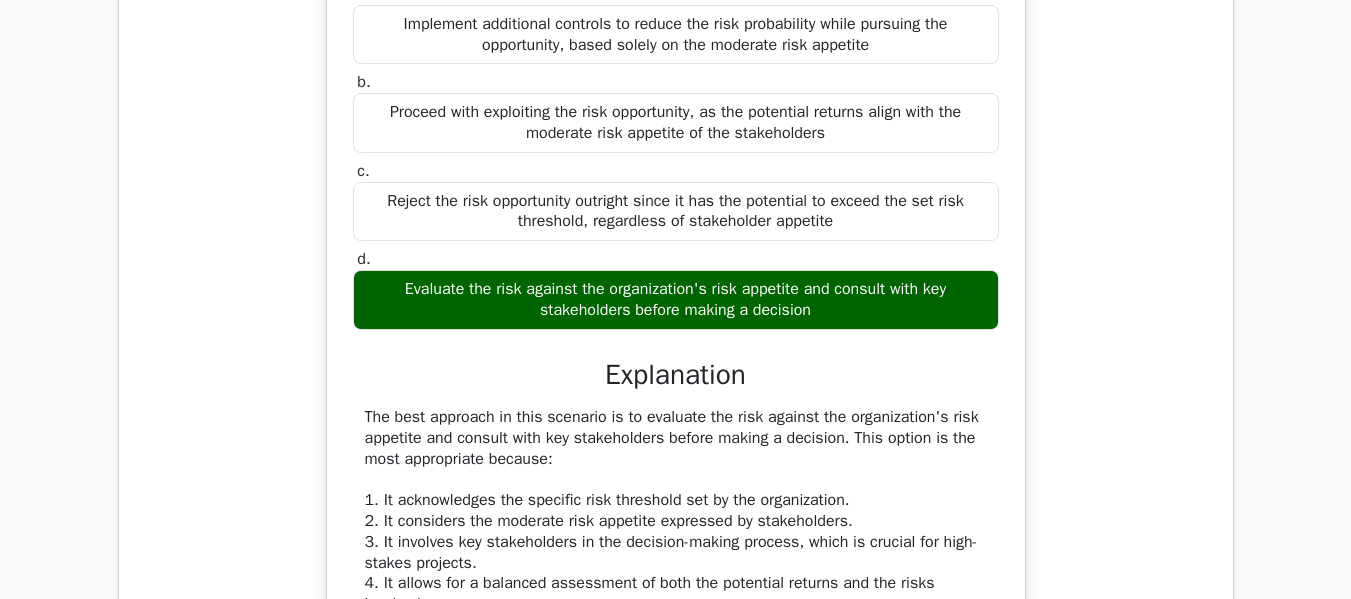 drag, startPoint x: 389, startPoint y: 293, endPoint x: 842, endPoint y: 305, distance: 453.1589 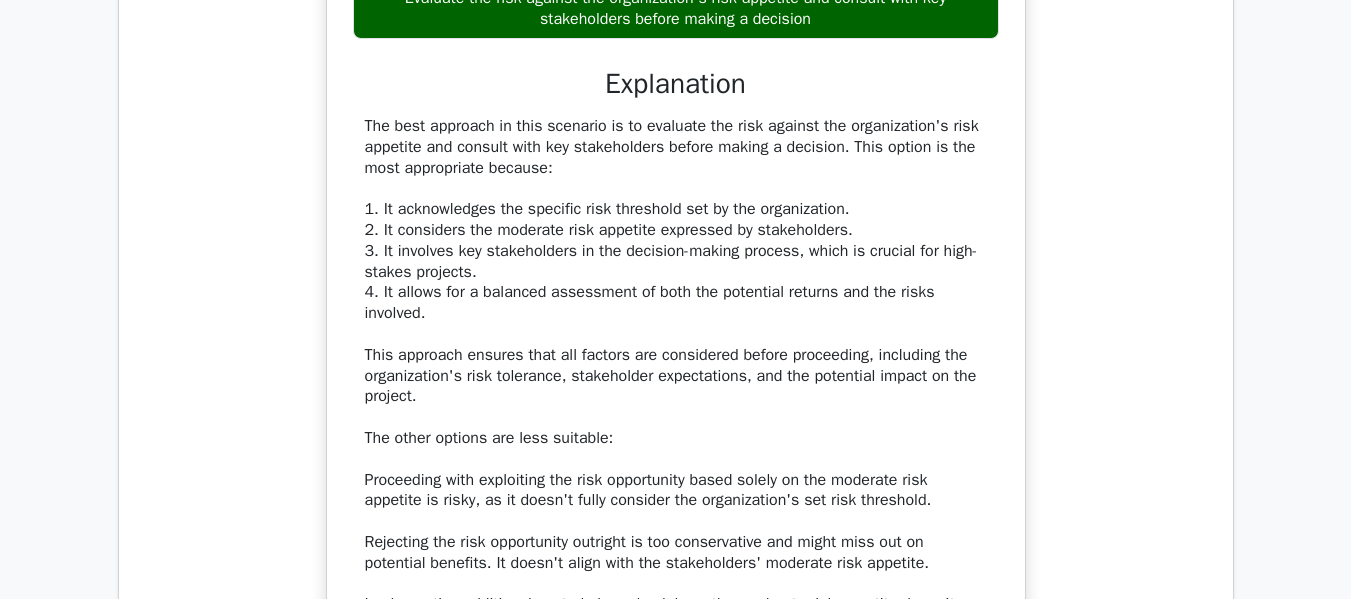 scroll, scrollTop: 3270, scrollLeft: 0, axis: vertical 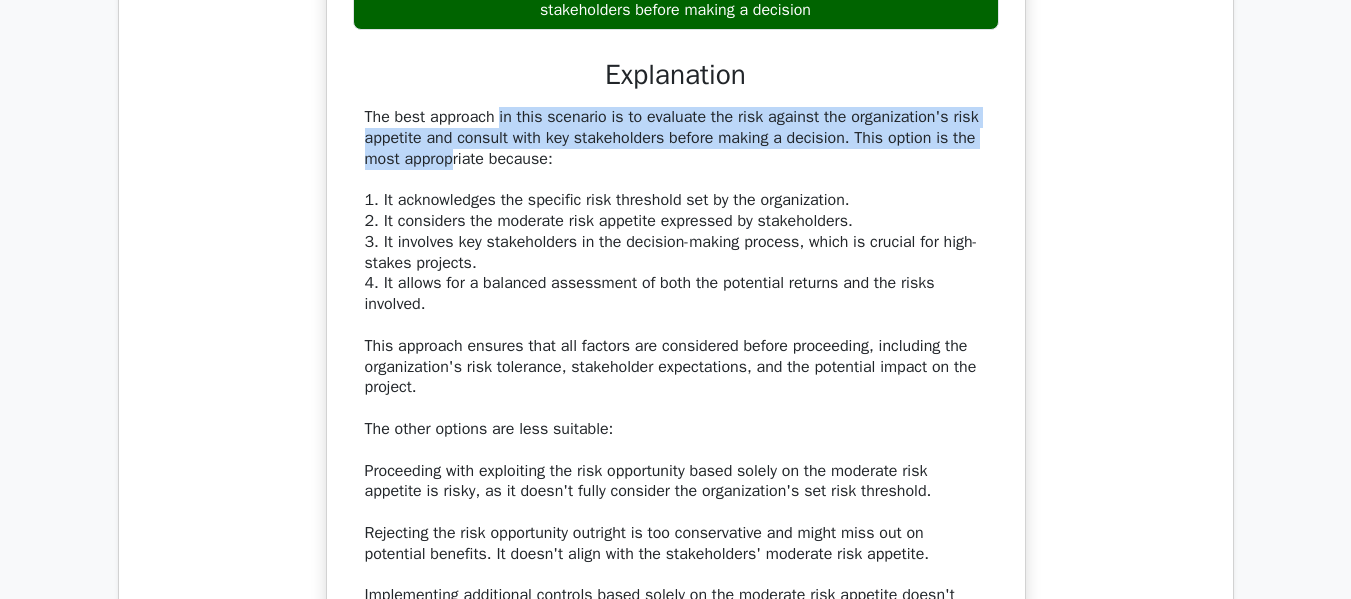 drag, startPoint x: 369, startPoint y: 124, endPoint x: 946, endPoint y: 147, distance: 577.45825 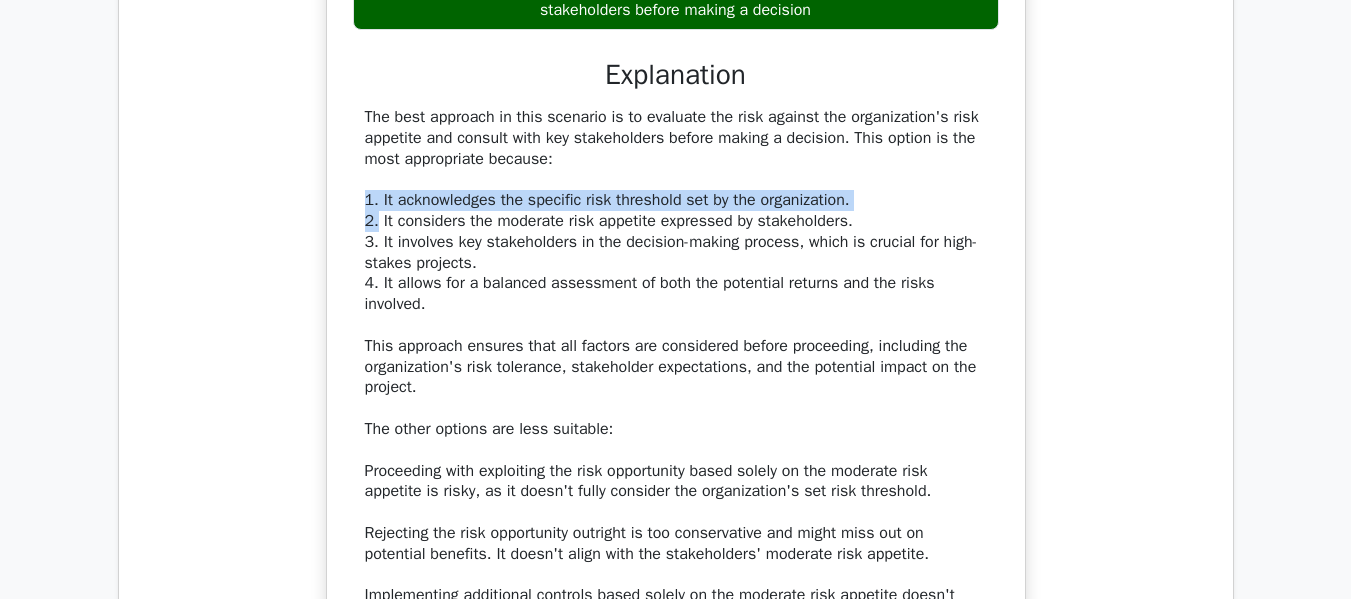 drag, startPoint x: 376, startPoint y: 213, endPoint x: 878, endPoint y: 191, distance: 502.48184 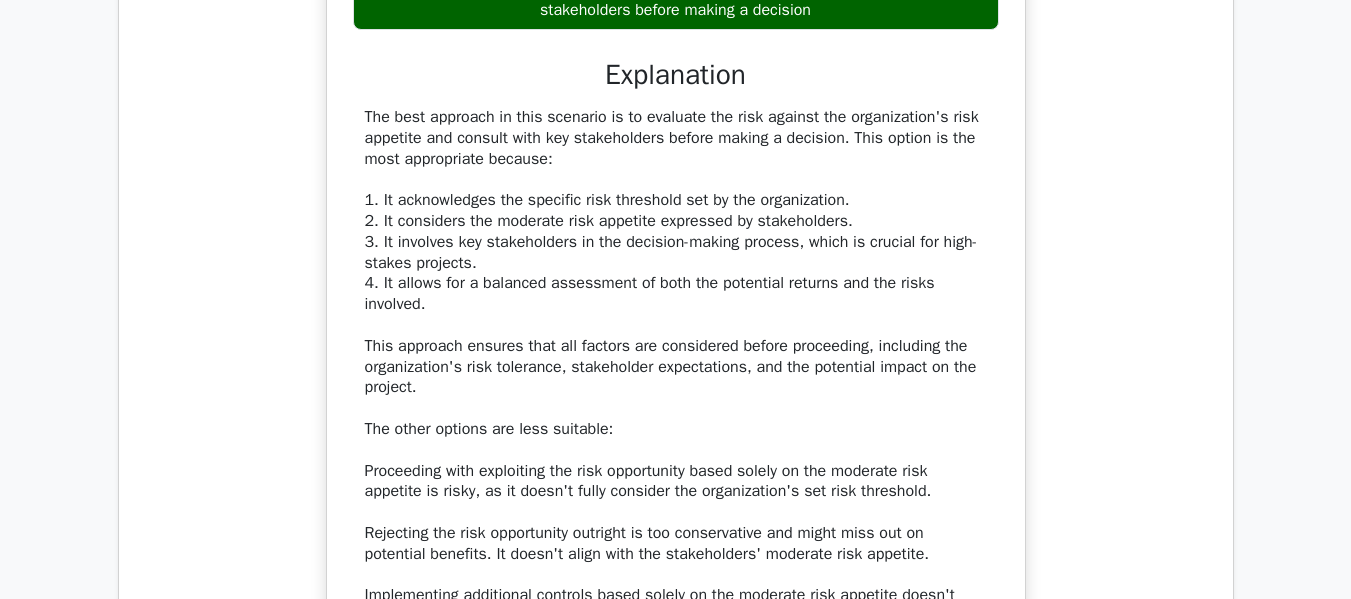 click on "The best approach in this scenario is to evaluate the risk against the organization's risk appetite and consult with key stakeholders before making a decision. This option is the most appropriate because: 1. It acknowledges the specific risk threshold set by the organization. 2. It considers the moderate risk appetite expressed by stakeholders. 3. It involves key stakeholders in the decision-making process, which is crucial for high-stakes projects. 4. It allows for a balanced assessment of both the potential returns and the risks involved. This approach ensures that all factors are considered before proceeding, including the organization's risk tolerance, stakeholder expectations, and the potential impact on the project. The other options are less suitable: Proceeding with exploiting the risk opportunity based solely on the moderate risk appetite is risky, as it doesn't fully consider the organization's set risk threshold." at bounding box center (676, 419) 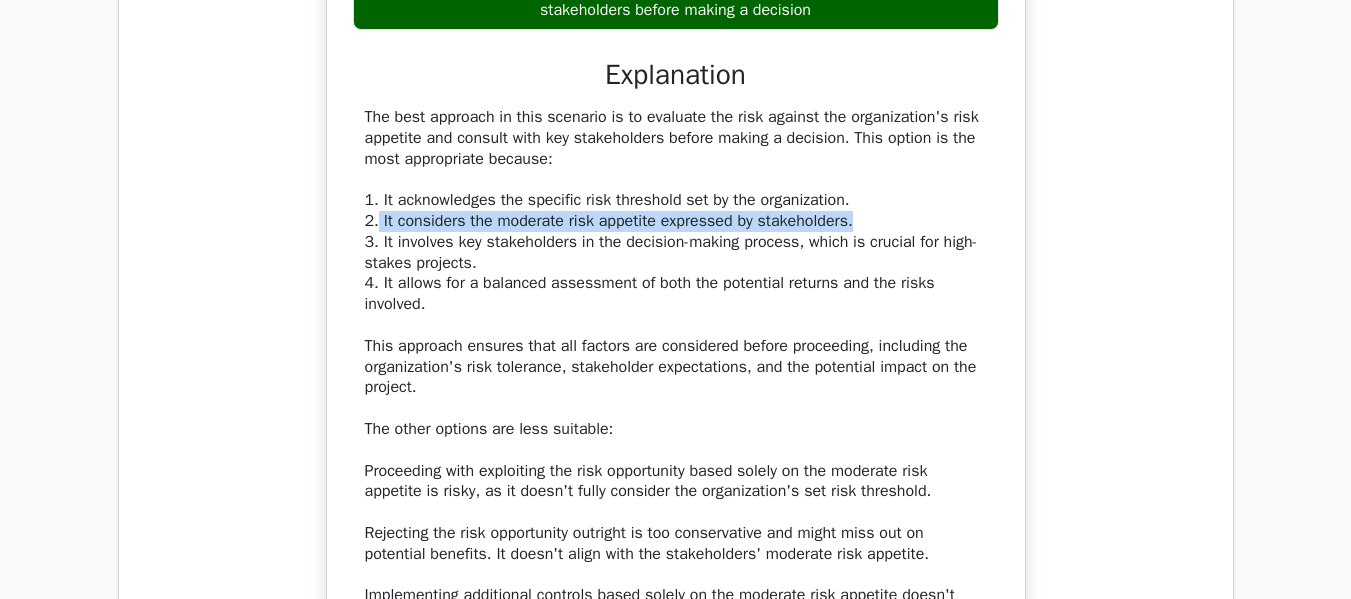 drag, startPoint x: 375, startPoint y: 223, endPoint x: 894, endPoint y: 217, distance: 519.03467 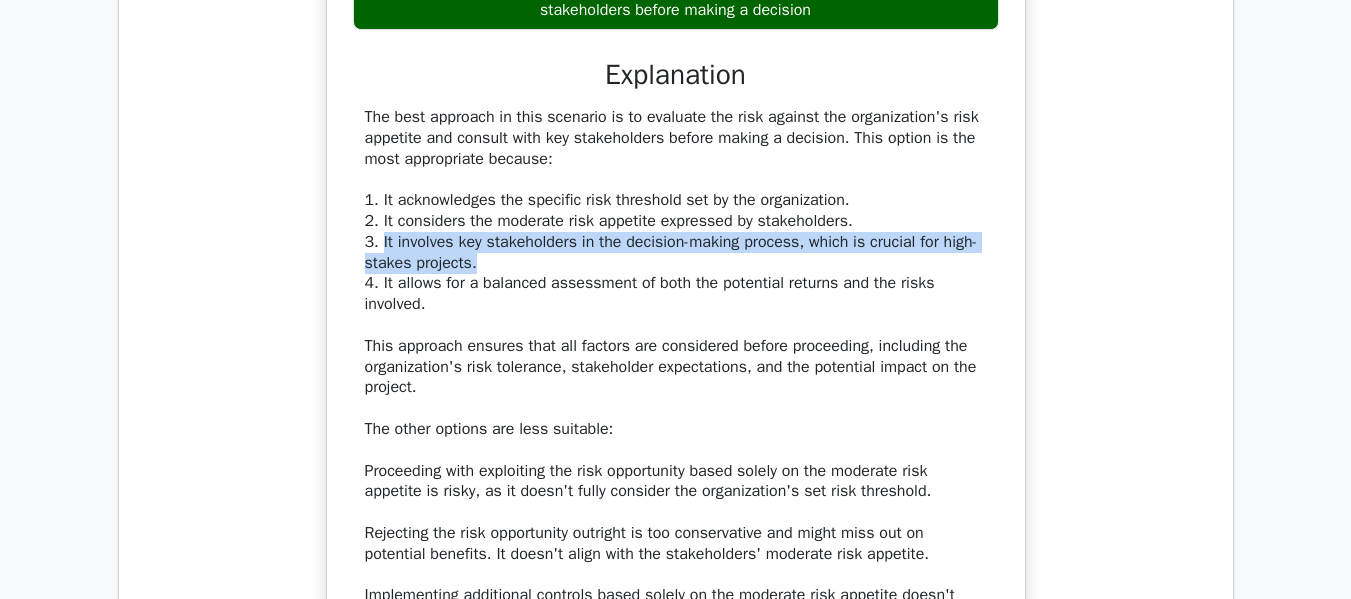 drag, startPoint x: 381, startPoint y: 247, endPoint x: 923, endPoint y: 261, distance: 542.1808 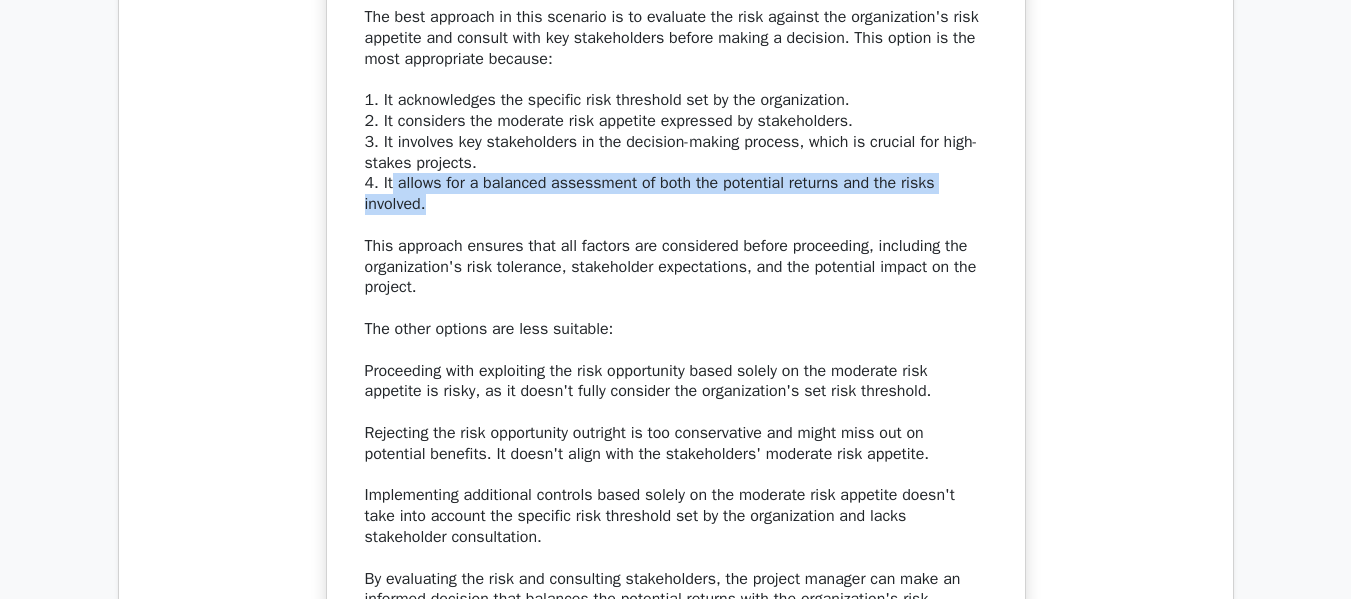 drag, startPoint x: 390, startPoint y: 183, endPoint x: 579, endPoint y: 216, distance: 191.85933 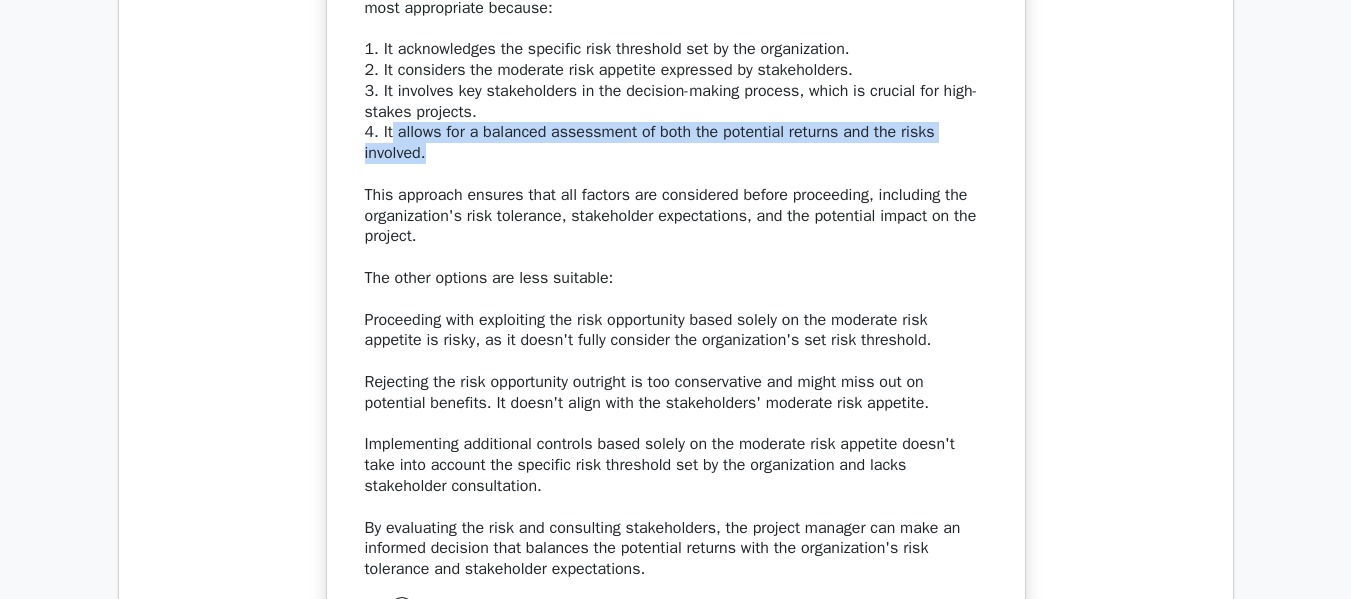 scroll, scrollTop: 3470, scrollLeft: 0, axis: vertical 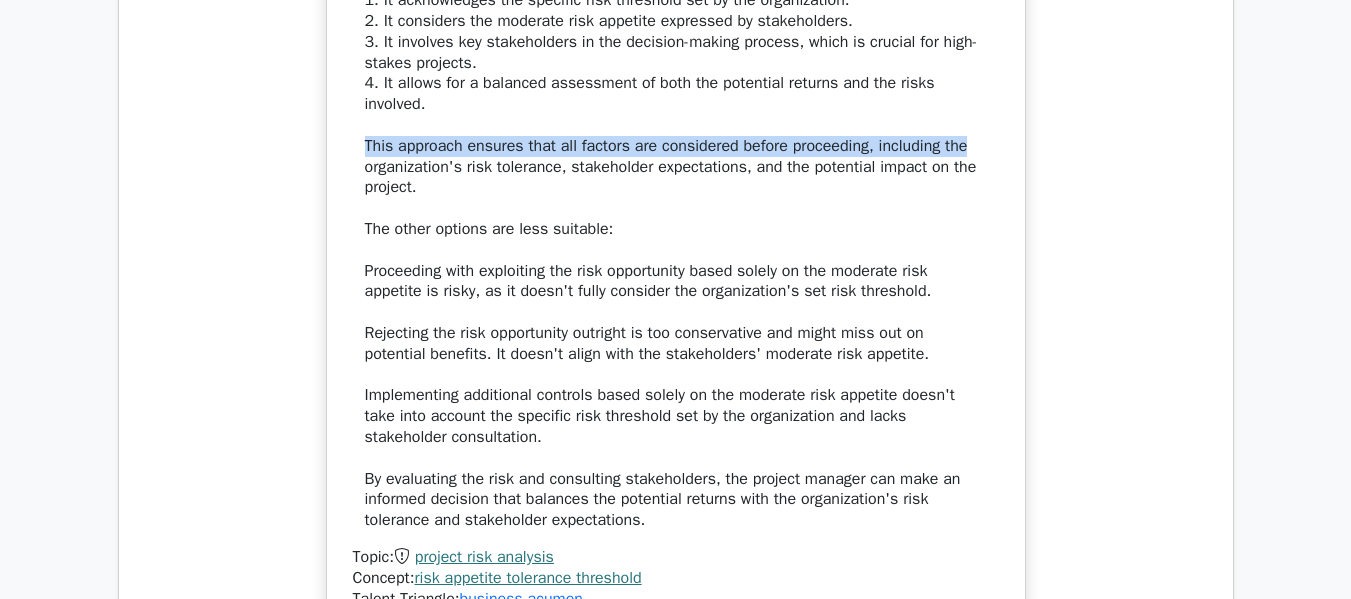 drag, startPoint x: 358, startPoint y: 155, endPoint x: 986, endPoint y: 153, distance: 628.0032 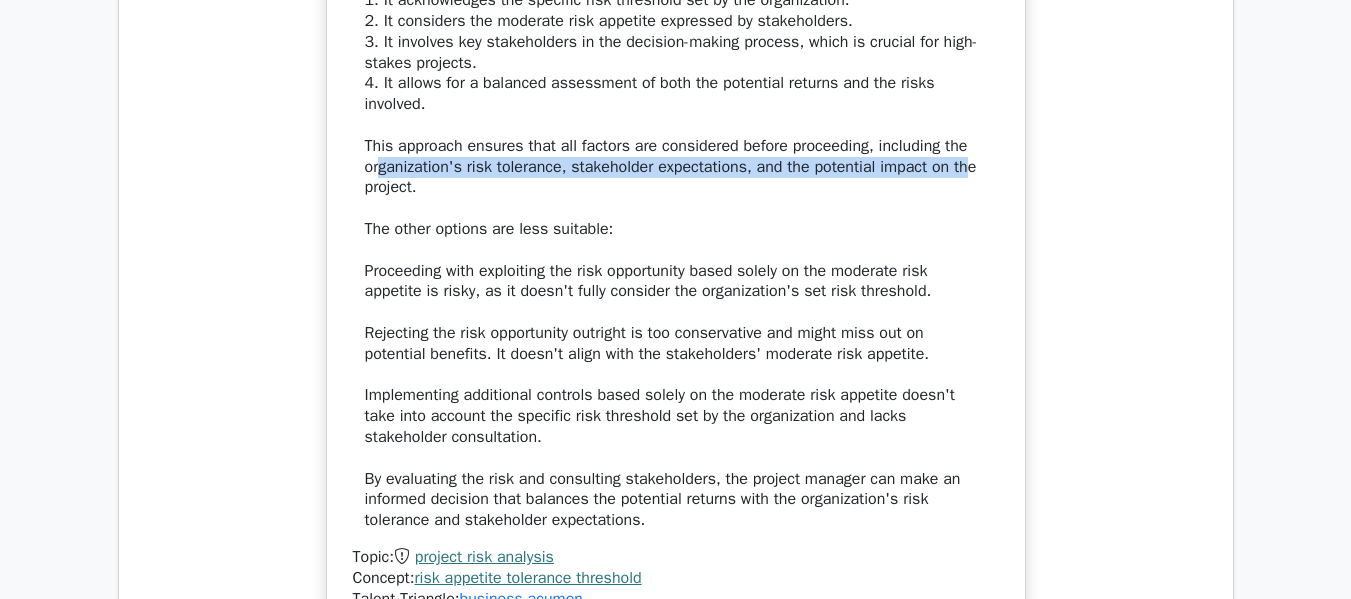drag, startPoint x: 379, startPoint y: 173, endPoint x: 965, endPoint y: 168, distance: 586.0213 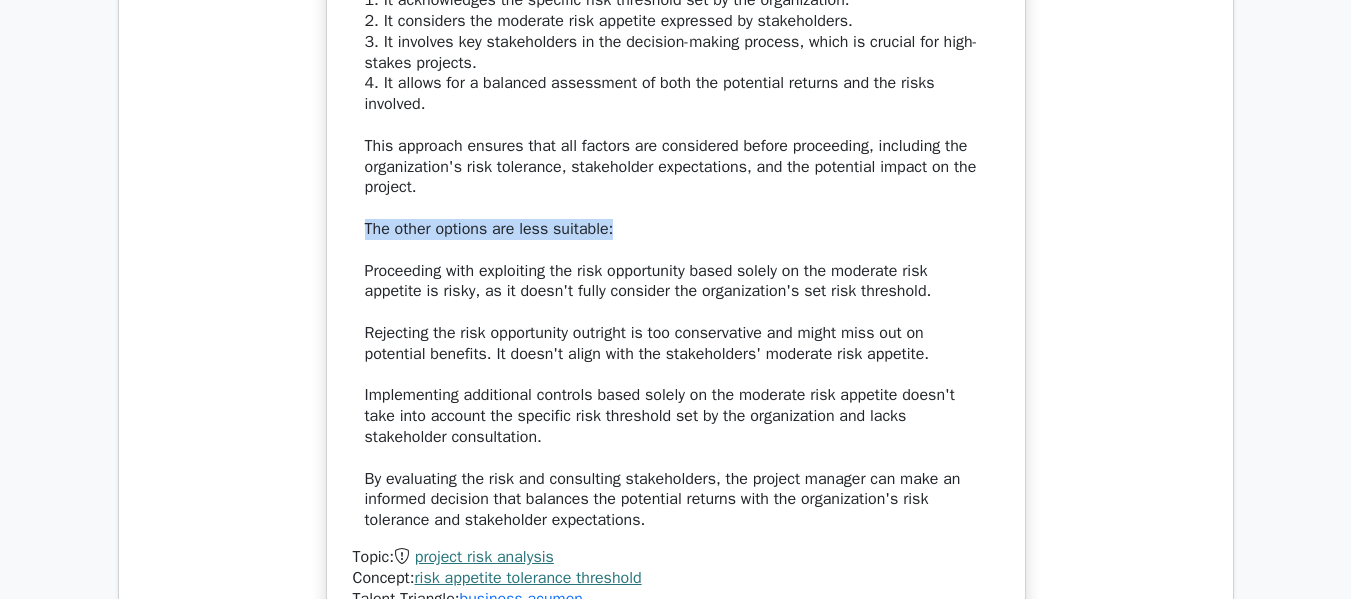 drag, startPoint x: 355, startPoint y: 232, endPoint x: 713, endPoint y: 237, distance: 358.0349 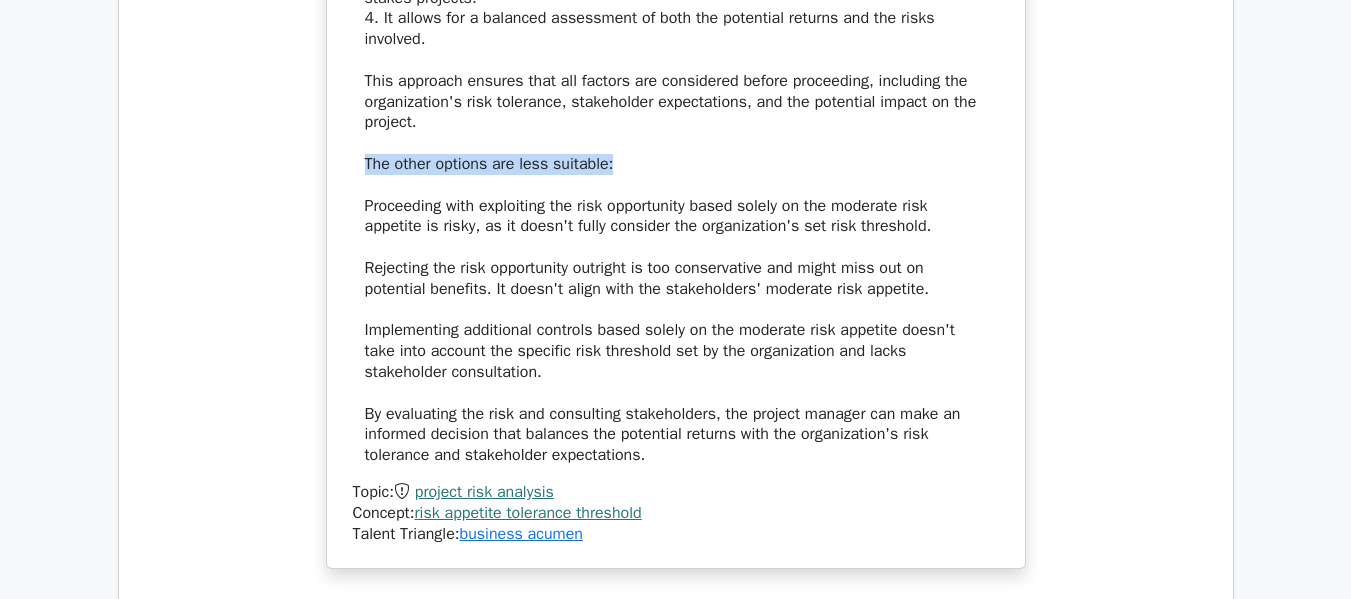 scroll, scrollTop: 3570, scrollLeft: 0, axis: vertical 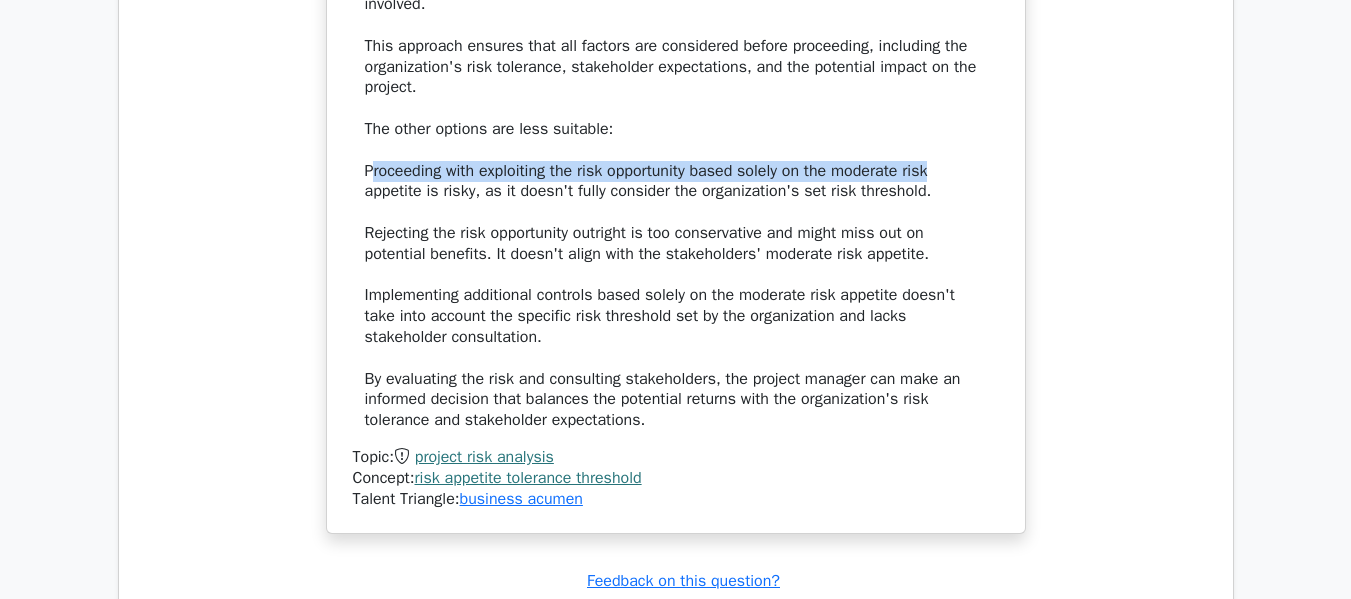 drag, startPoint x: 375, startPoint y: 174, endPoint x: 950, endPoint y: 177, distance: 575.0078 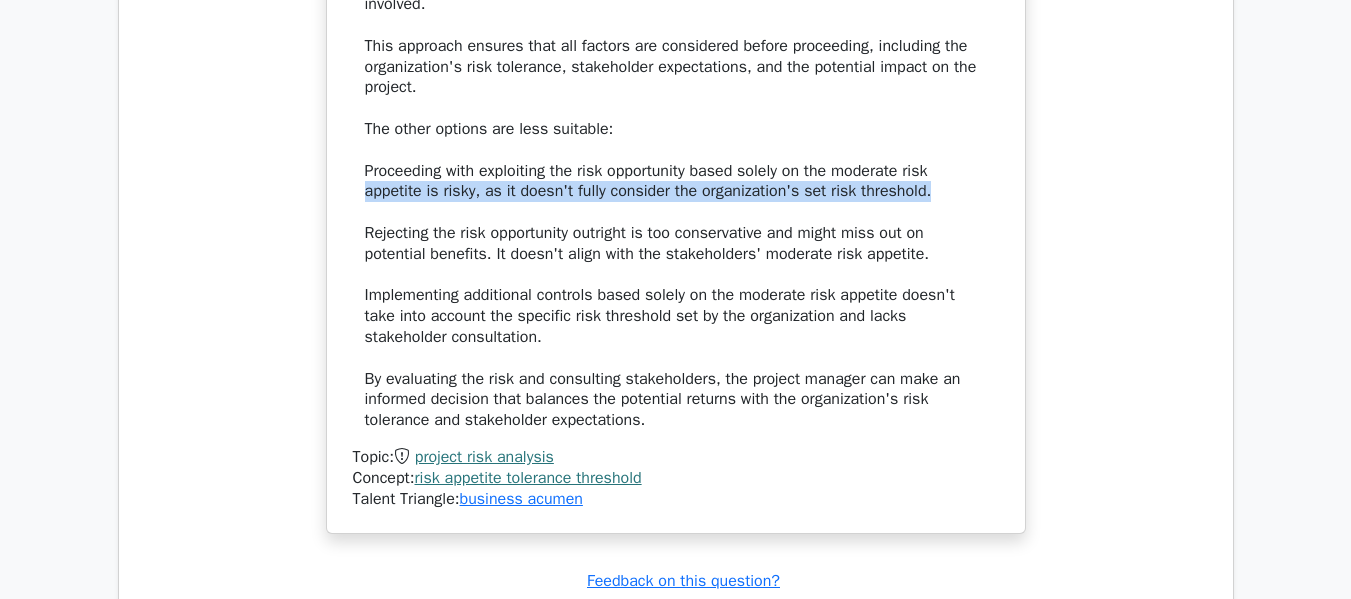 drag, startPoint x: 366, startPoint y: 195, endPoint x: 954, endPoint y: 184, distance: 588.1029 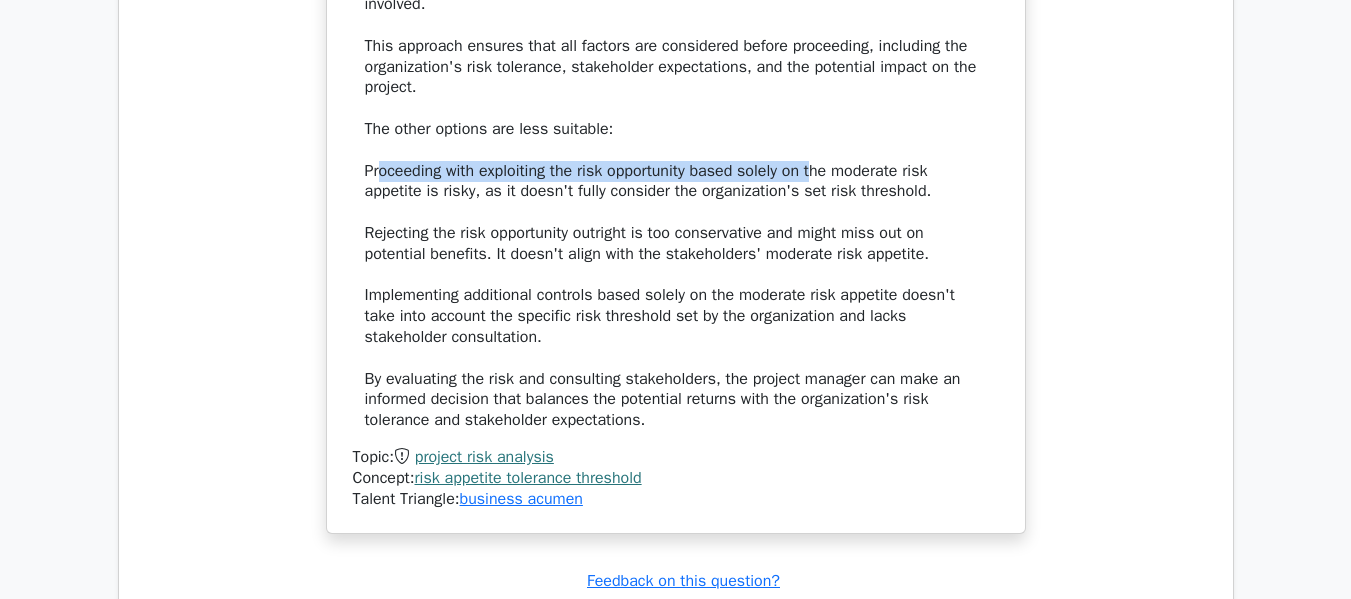 drag, startPoint x: 380, startPoint y: 167, endPoint x: 813, endPoint y: 180, distance: 433.1951 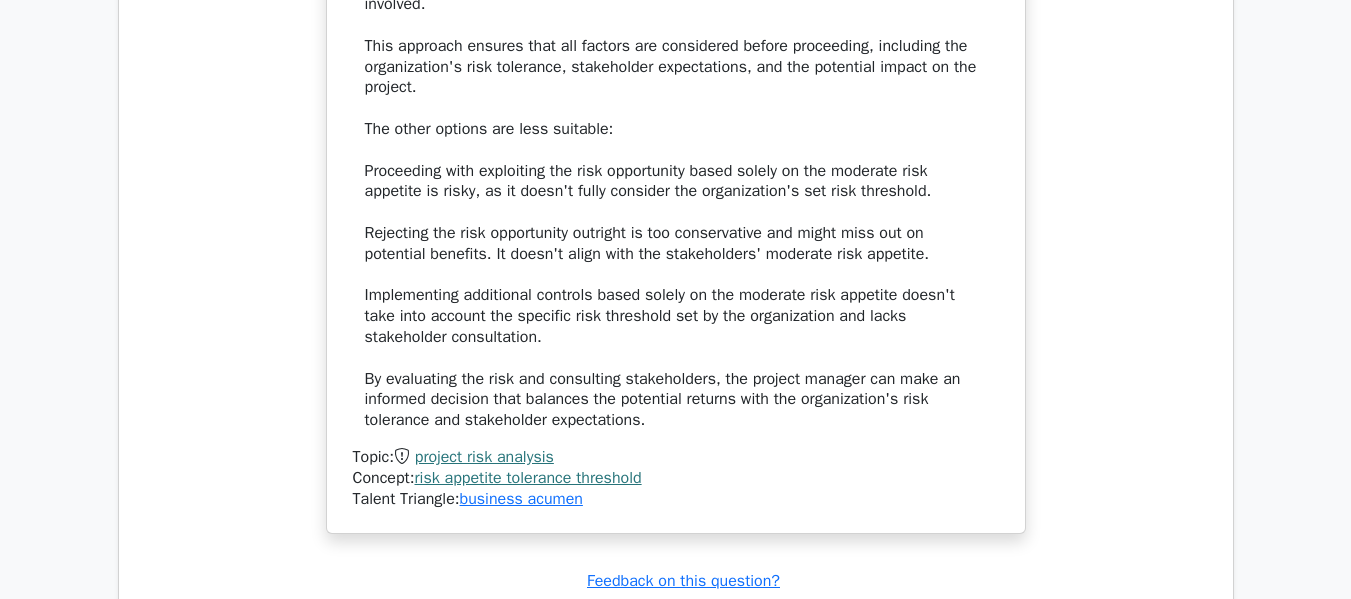 click on "The best approach in this scenario is to evaluate the risk against the organization's risk appetite and consult with key stakeholders before making a decision. This option is the most appropriate because: 1. It acknowledges the specific risk threshold set by the organization. 2. It considers the moderate risk appetite expressed by stakeholders. 3. It involves key stakeholders in the decision-making process, which is crucial for high-stakes projects. 4. It allows for a balanced assessment of both the potential returns and the risks involved. This approach ensures that all factors are considered before proceeding, including the organization's risk tolerance, stakeholder expectations, and the potential impact on the project. The other options are less suitable: Proceeding with exploiting the risk opportunity based solely on the moderate risk appetite is risky, as it doesn't fully consider the organization's set risk threshold." at bounding box center [676, 119] 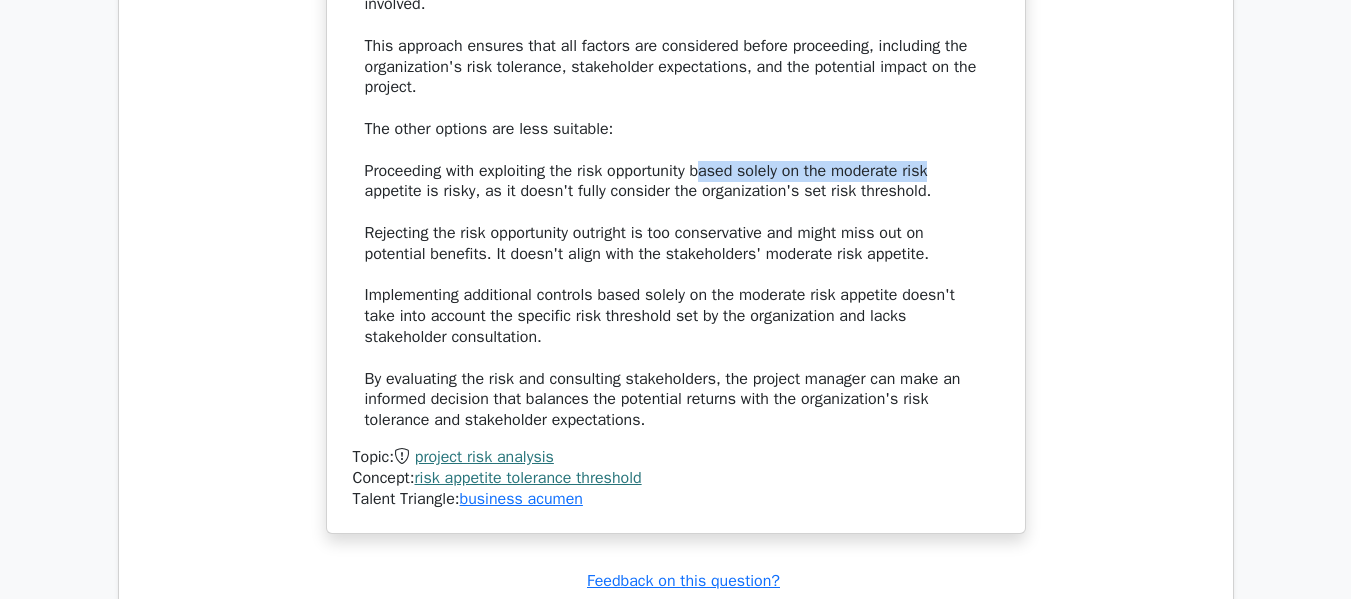 drag, startPoint x: 710, startPoint y: 164, endPoint x: 949, endPoint y: 164, distance: 239 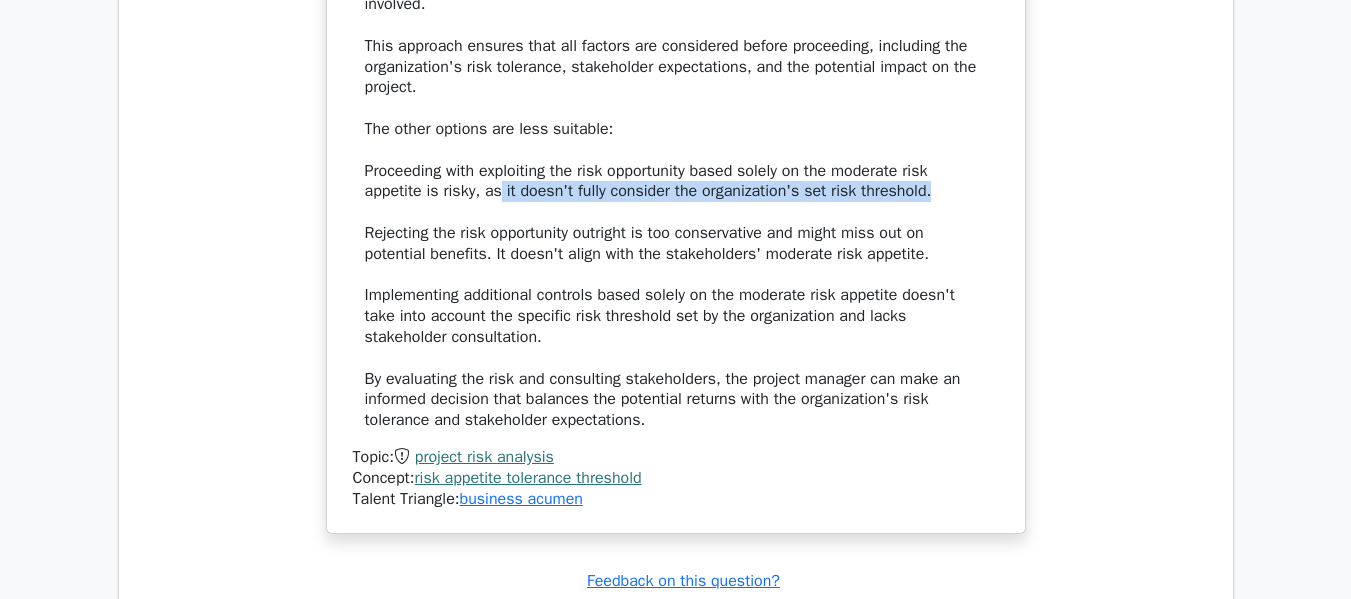 drag, startPoint x: 499, startPoint y: 185, endPoint x: 960, endPoint y: 184, distance: 461.0011 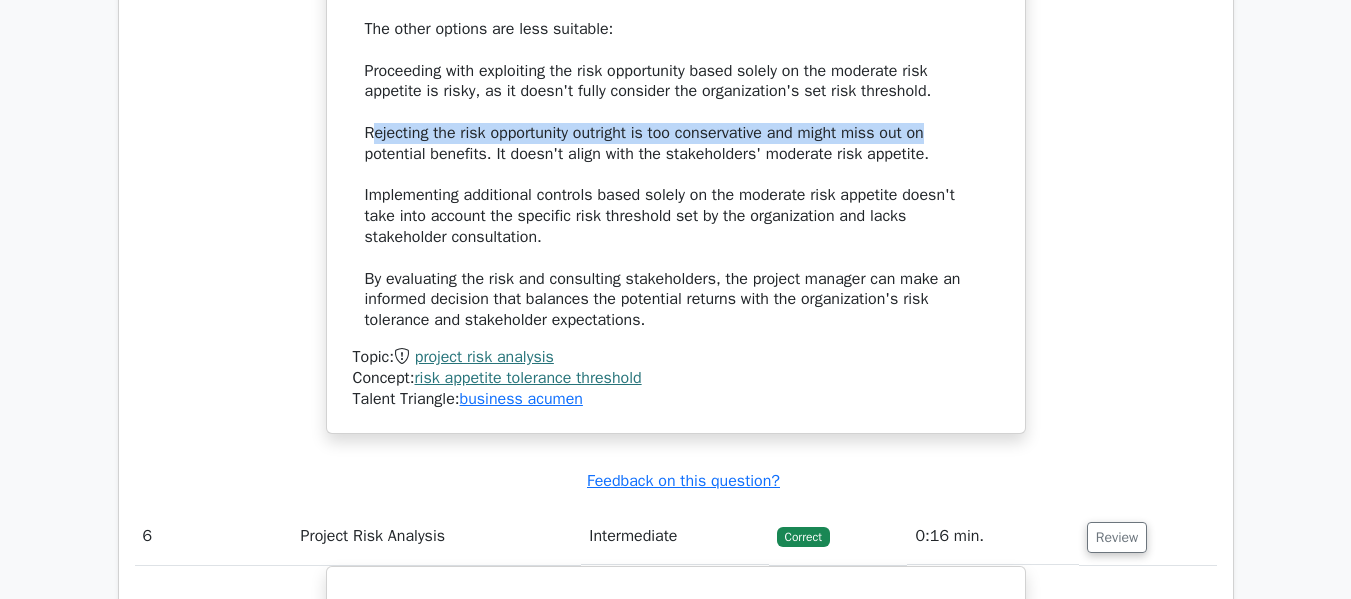 drag, startPoint x: 370, startPoint y: 135, endPoint x: 943, endPoint y: 128, distance: 573.0428 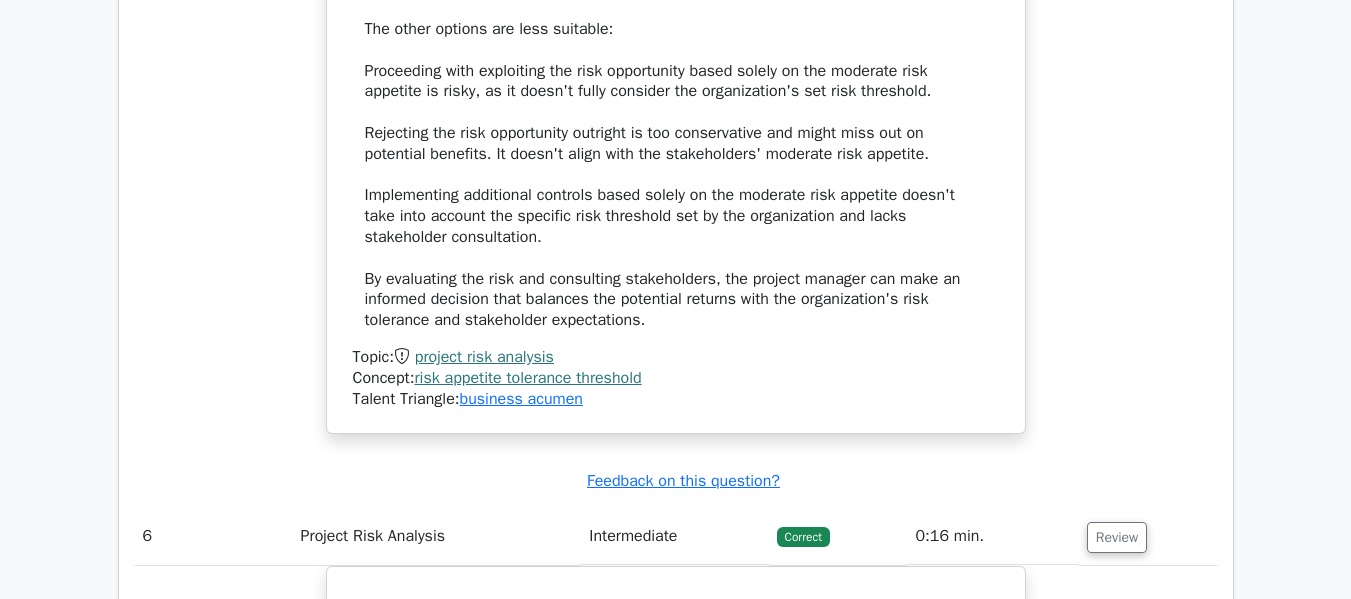 click on "The best approach in this scenario is to evaluate the risk against the organization's risk appetite and consult with key stakeholders before making a decision. This option is the most appropriate because: 1. It acknowledges the specific risk threshold set by the organization. 2. It considers the moderate risk appetite expressed by stakeholders. 3. It involves key stakeholders in the decision-making process, which is crucial for high-stakes projects. 4. It allows for a balanced assessment of both the potential returns and the risks involved. This approach ensures that all factors are considered before proceeding, including the organization's risk tolerance, stakeholder expectations, and the potential impact on the project. The other options are less suitable: Proceeding with exploiting the risk opportunity based solely on the moderate risk appetite is risky, as it doesn't fully consider the organization's set risk threshold." at bounding box center [676, 19] 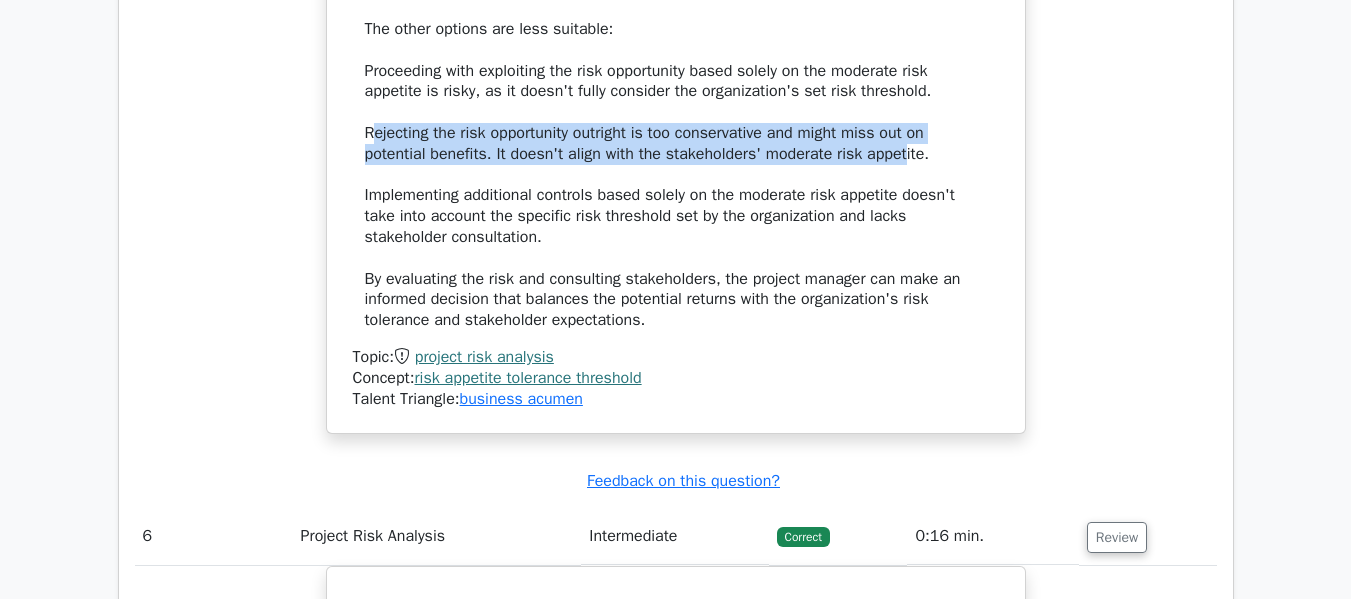 drag, startPoint x: 370, startPoint y: 135, endPoint x: 907, endPoint y: 153, distance: 537.3016 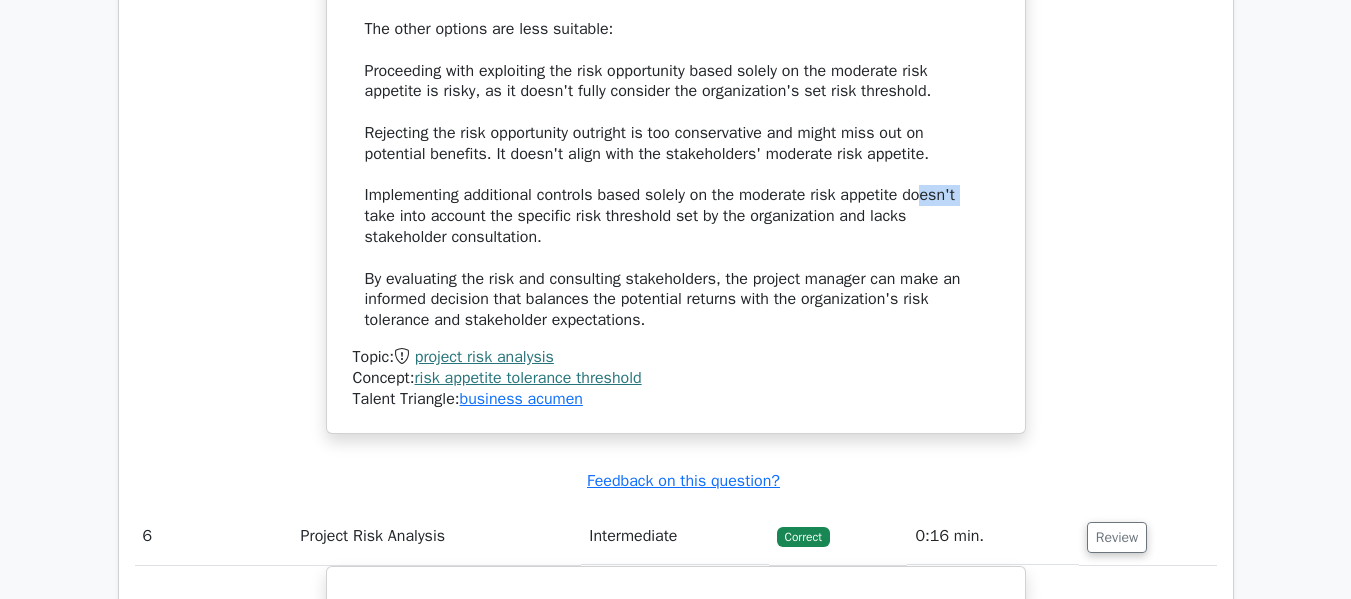 drag, startPoint x: 358, startPoint y: 210, endPoint x: 929, endPoint y: 196, distance: 571.17163 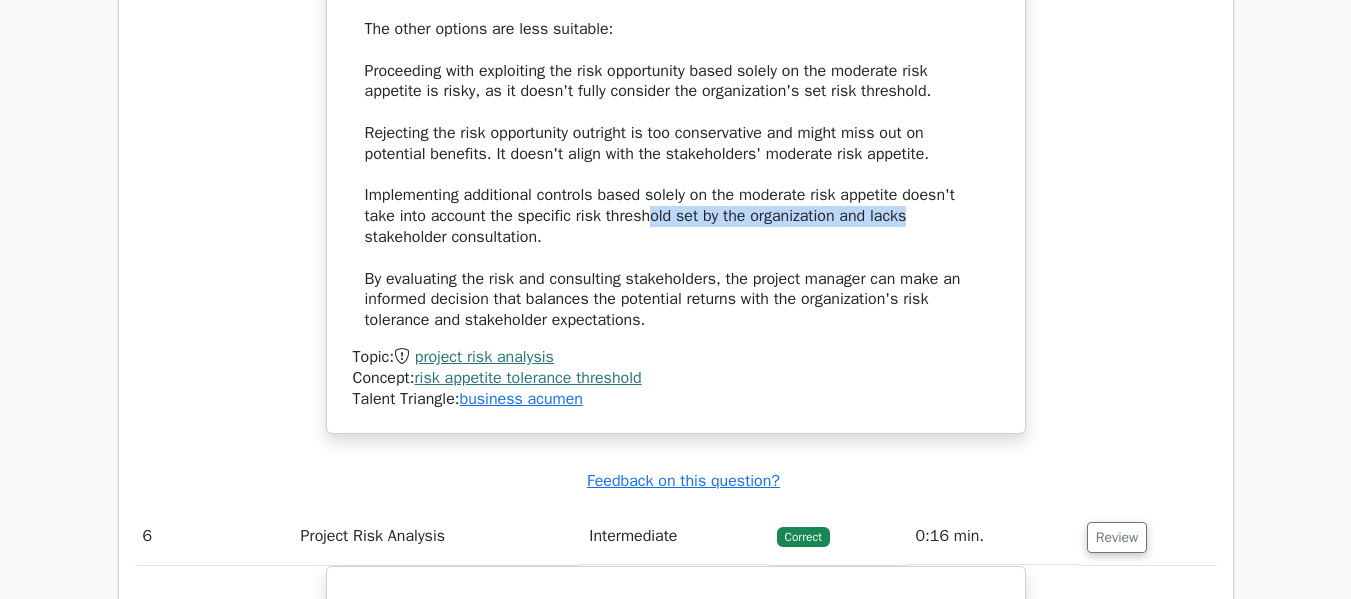 drag, startPoint x: 649, startPoint y: 209, endPoint x: 923, endPoint y: 209, distance: 274 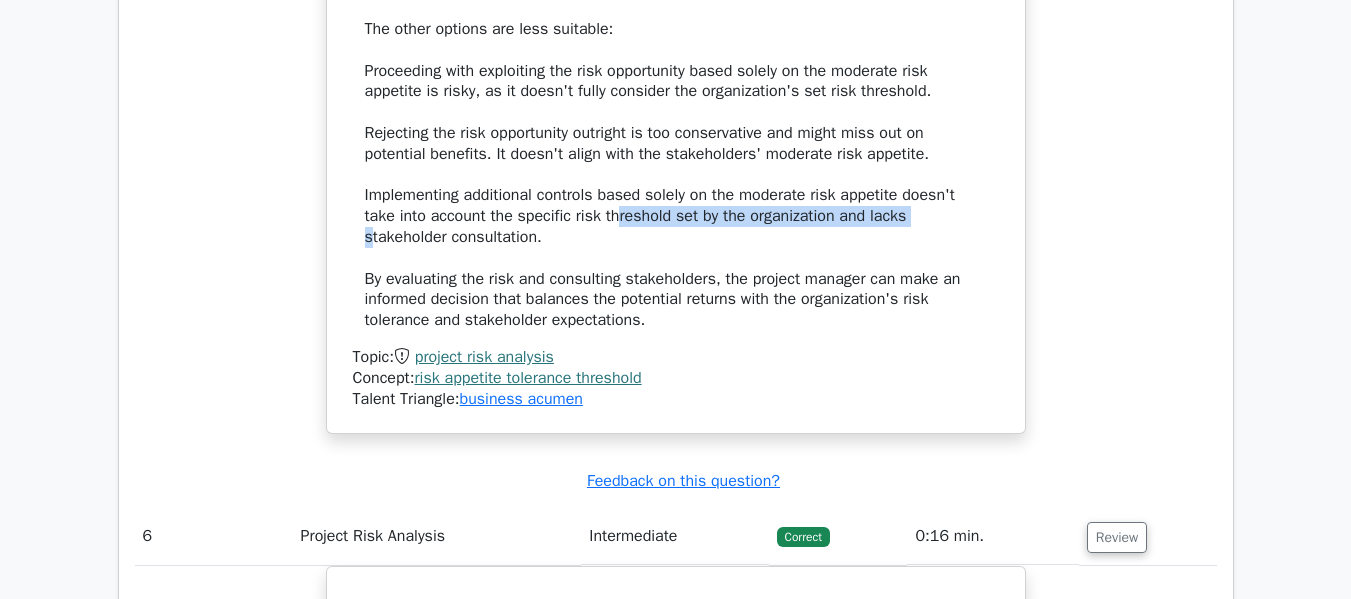 drag, startPoint x: 372, startPoint y: 240, endPoint x: 618, endPoint y: 221, distance: 246.73265 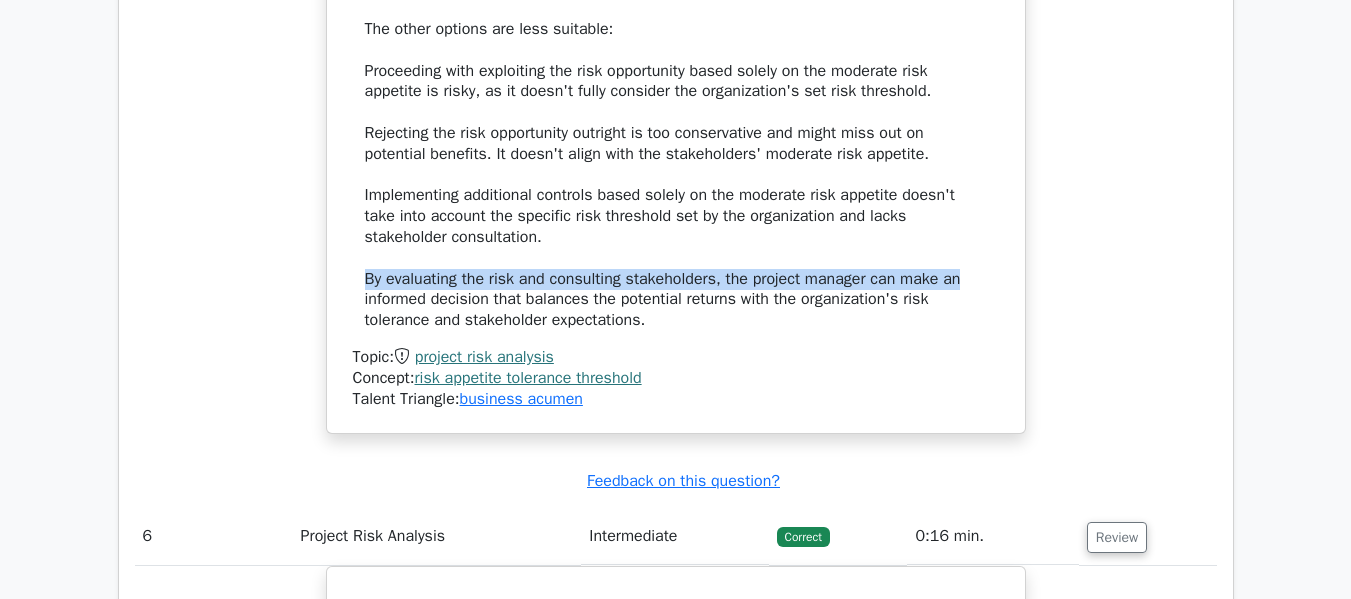 drag, startPoint x: 360, startPoint y: 278, endPoint x: 977, endPoint y: 273, distance: 617.02026 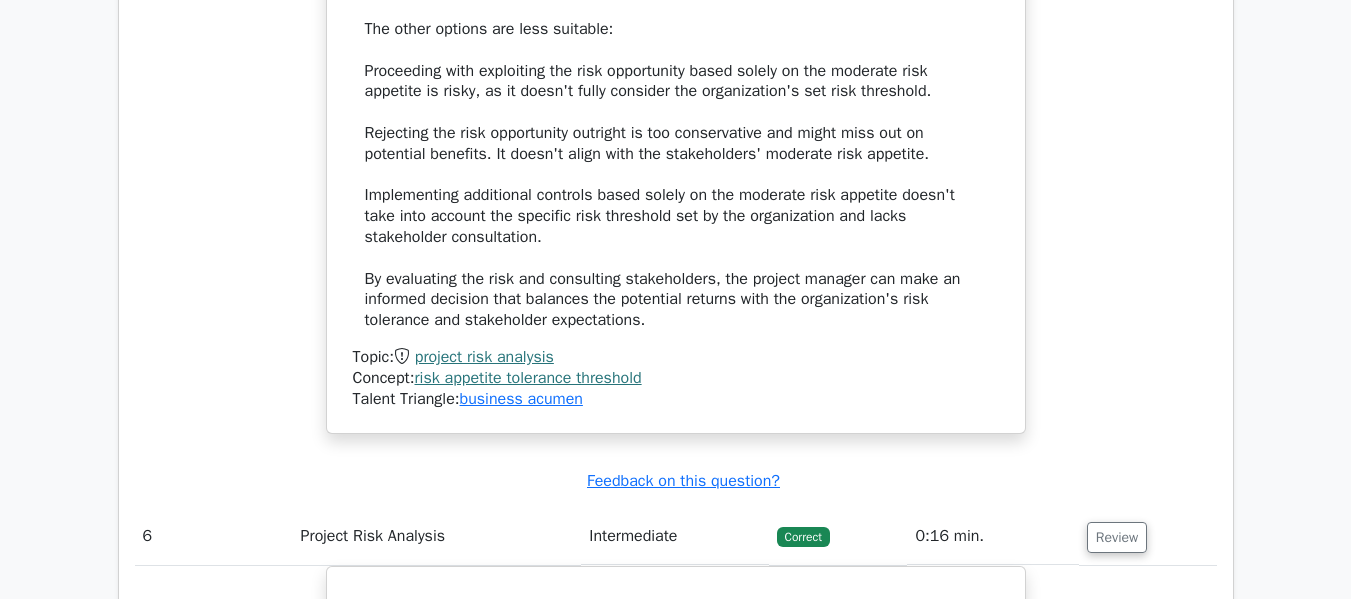 click on "The best approach in this scenario is to evaluate the risk against the organization's risk appetite and consult with key stakeholders before making a decision. This option is the most appropriate because: 1. It acknowledges the specific risk threshold set by the organization. 2. It considers the moderate risk appetite expressed by stakeholders. 3. It involves key stakeholders in the decision-making process, which is crucial for high-stakes projects. 4. It allows for a balanced assessment of both the potential returns and the risks involved. This approach ensures that all factors are considered before proceeding, including the organization's risk tolerance, stakeholder expectations, and the potential impact on the project. The other options are less suitable: Proceeding with exploiting the risk opportunity based solely on the moderate risk appetite is risky, as it doesn't fully consider the organization's set risk threshold." at bounding box center (676, 19) 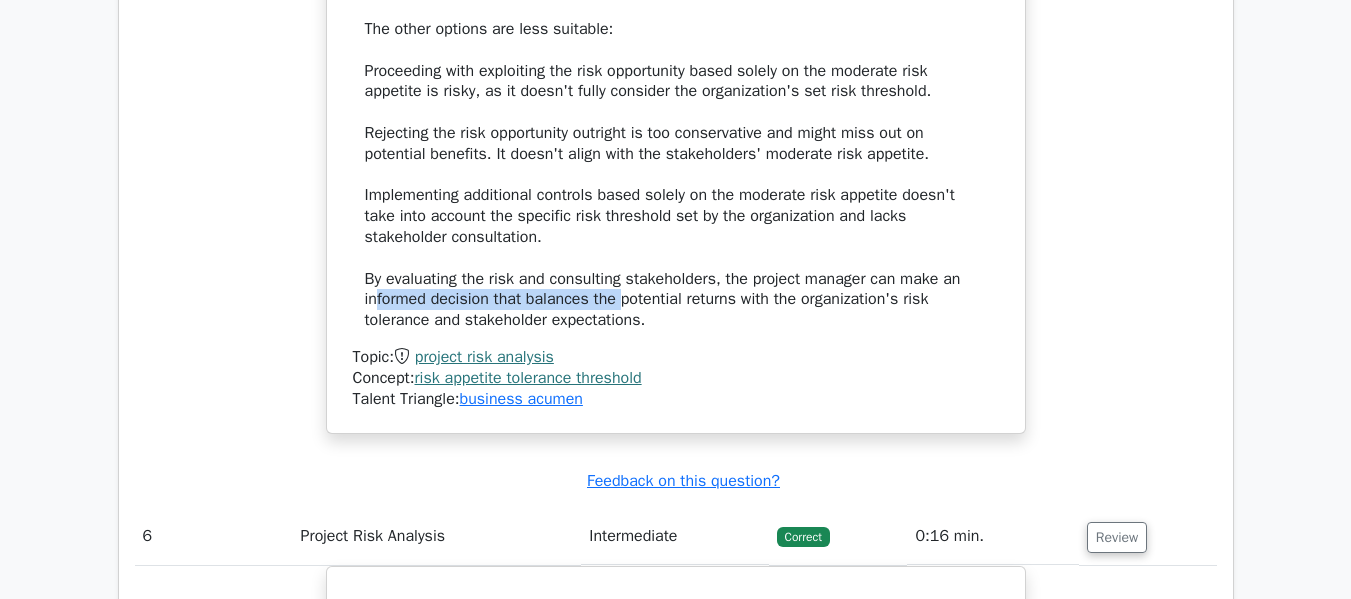 drag, startPoint x: 373, startPoint y: 302, endPoint x: 632, endPoint y: 299, distance: 259.01736 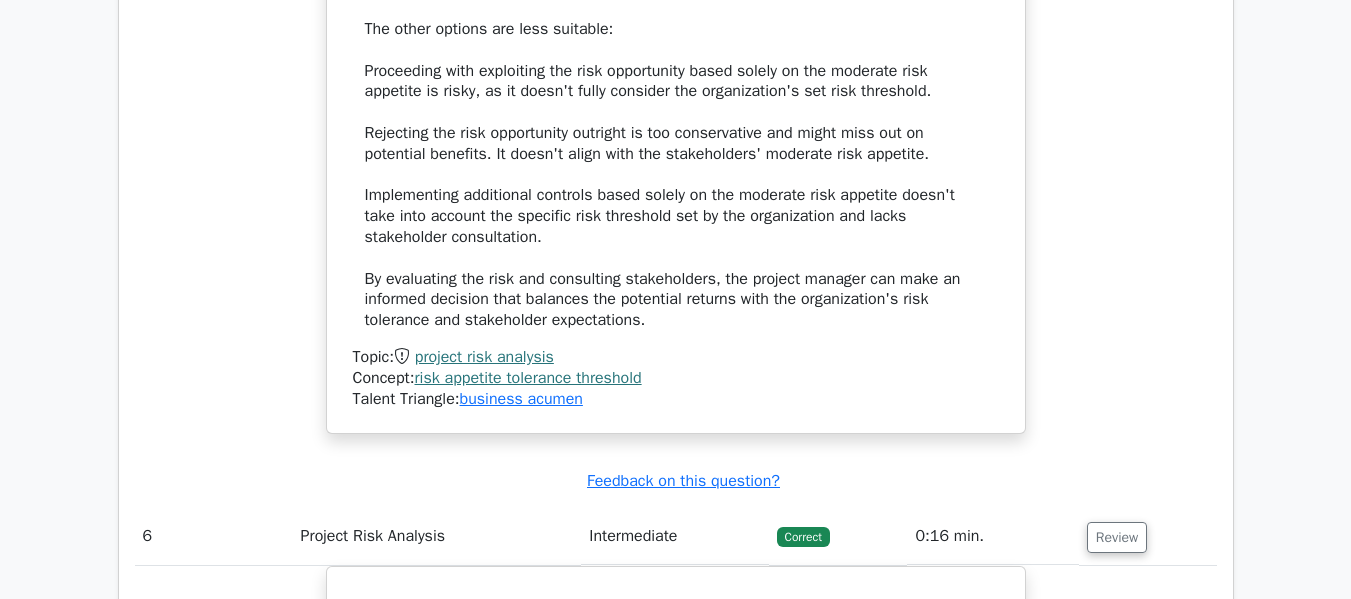 click on "The best approach in this scenario is to evaluate the risk against the organization's risk appetite and consult with key stakeholders before making a decision. This option is the most appropriate because: 1. It acknowledges the specific risk threshold set by the organization. 2. It considers the moderate risk appetite expressed by stakeholders. 3. It involves key stakeholders in the decision-making process, which is crucial for high-stakes projects. 4. It allows for a balanced assessment of both the potential returns and the risks involved. This approach ensures that all factors are considered before proceeding, including the organization's risk tolerance, stakeholder expectations, and the potential impact on the project. The other options are less suitable: Proceeding with exploiting the risk opportunity based solely on the moderate risk appetite is risky, as it doesn't fully consider the organization's set risk threshold." at bounding box center [676, 19] 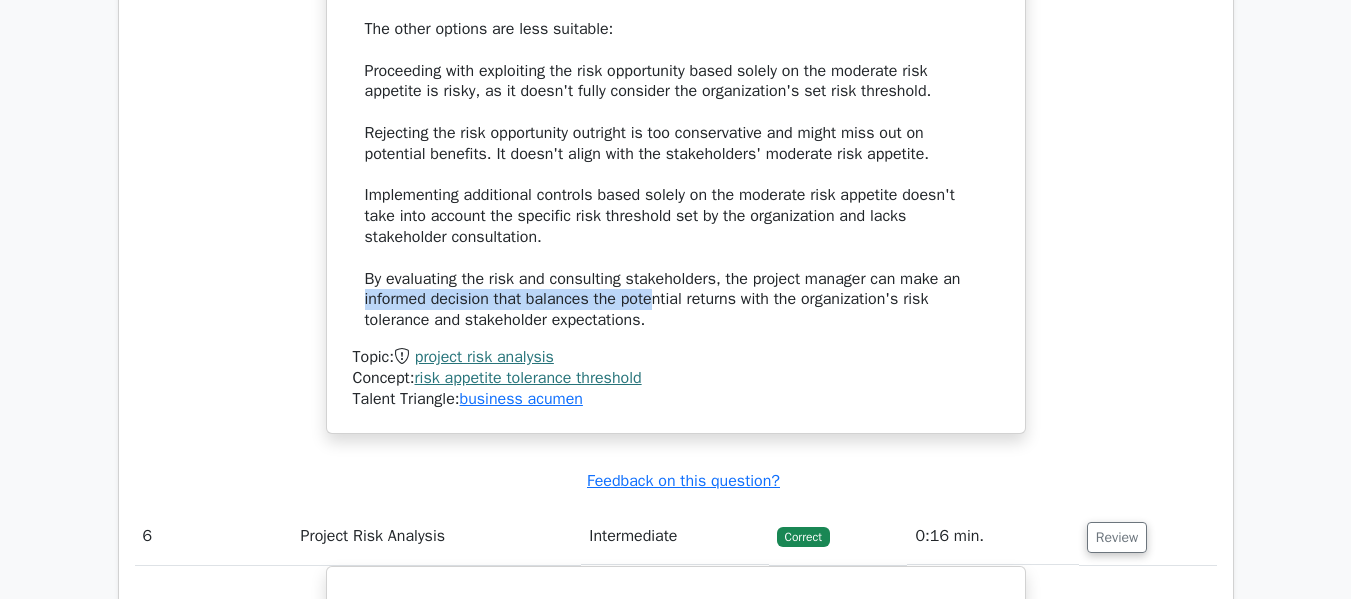 drag, startPoint x: 650, startPoint y: 296, endPoint x: 985, endPoint y: 286, distance: 335.14923 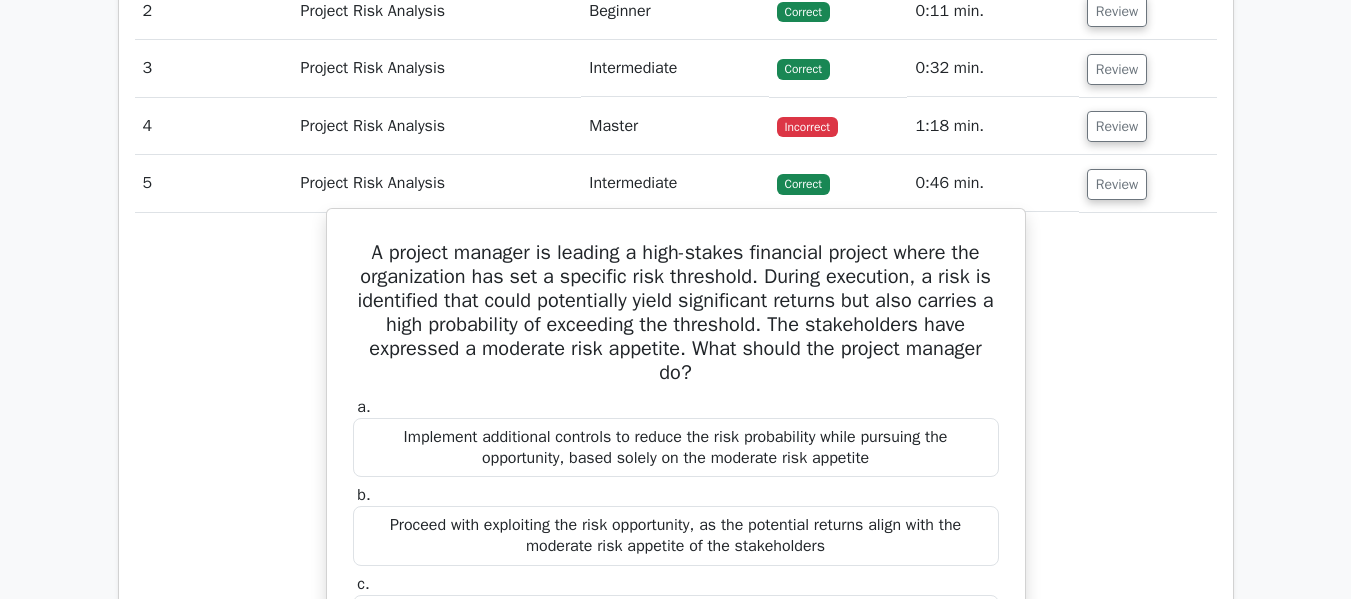 scroll, scrollTop: 2370, scrollLeft: 0, axis: vertical 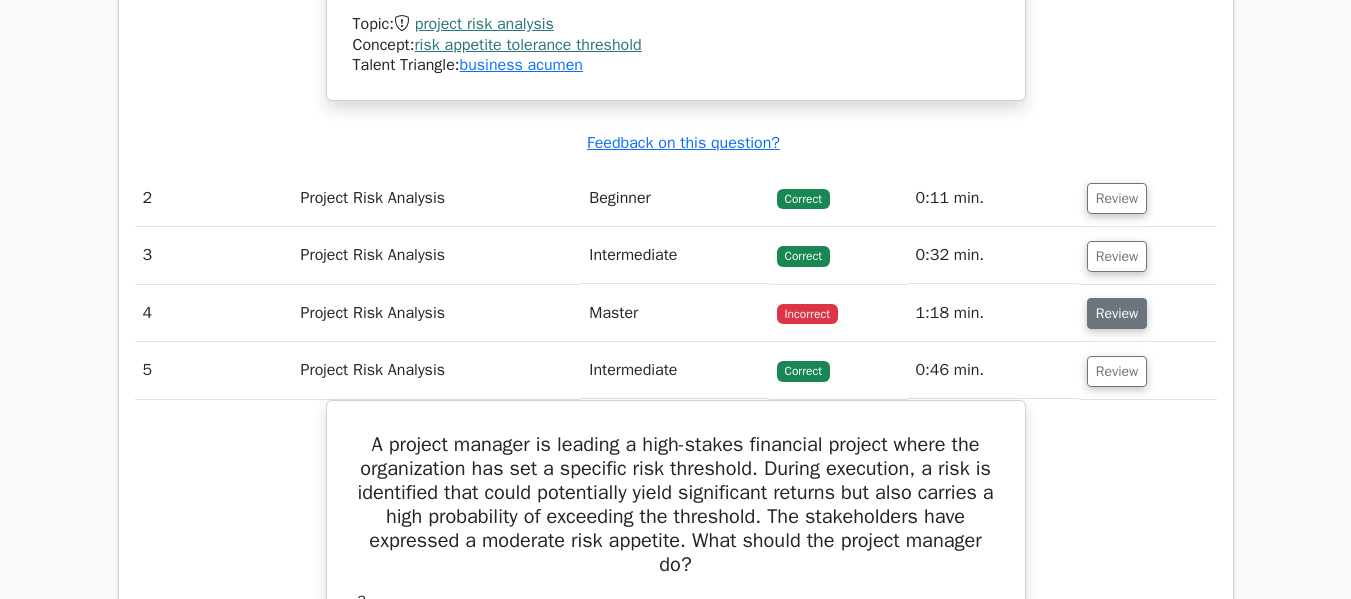 click on "Review" at bounding box center [1117, 313] 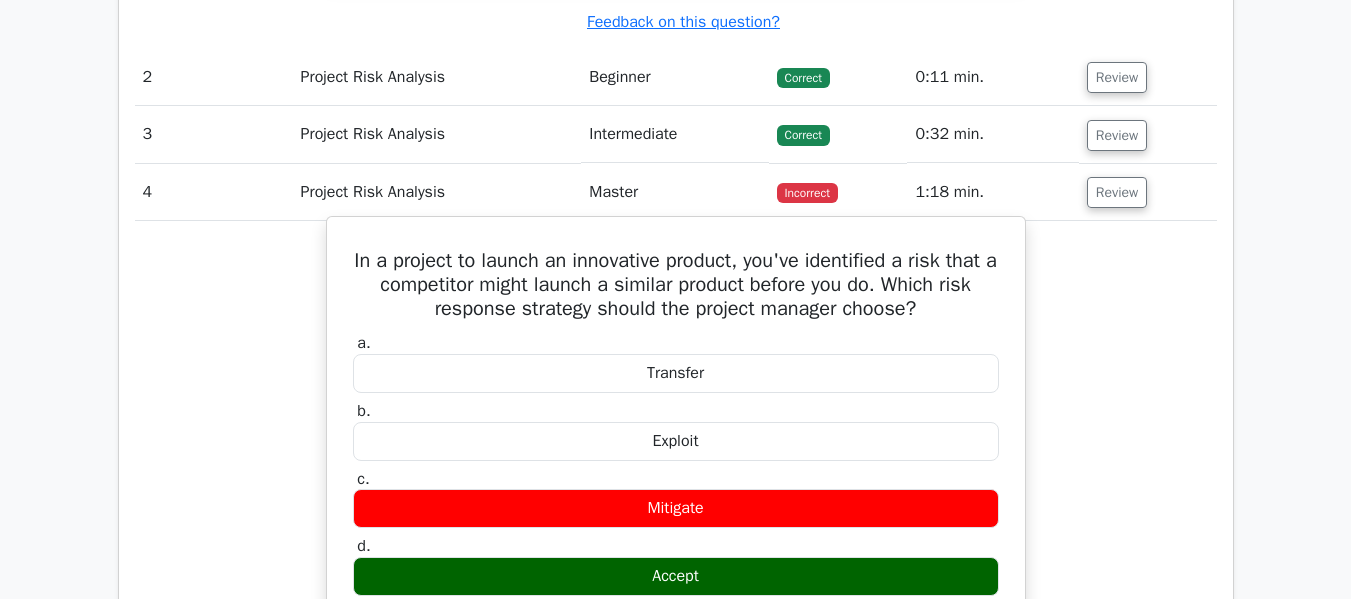 scroll, scrollTop: 2670, scrollLeft: 0, axis: vertical 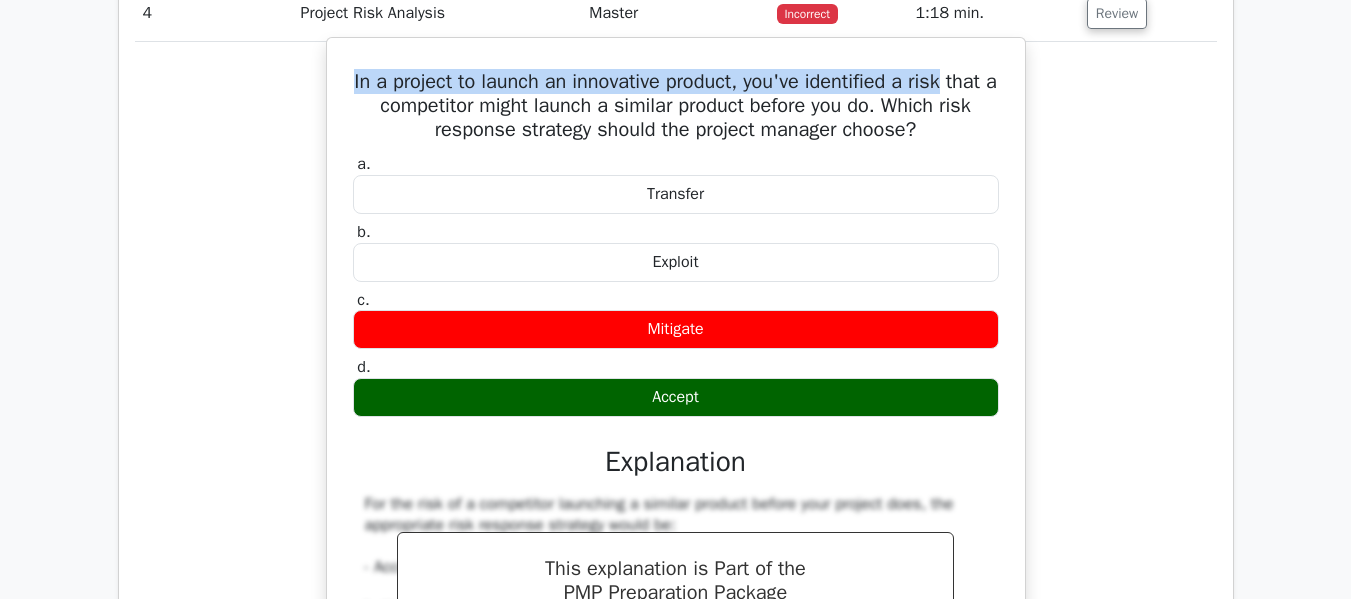 drag, startPoint x: 371, startPoint y: 85, endPoint x: 986, endPoint y: 62, distance: 615.42993 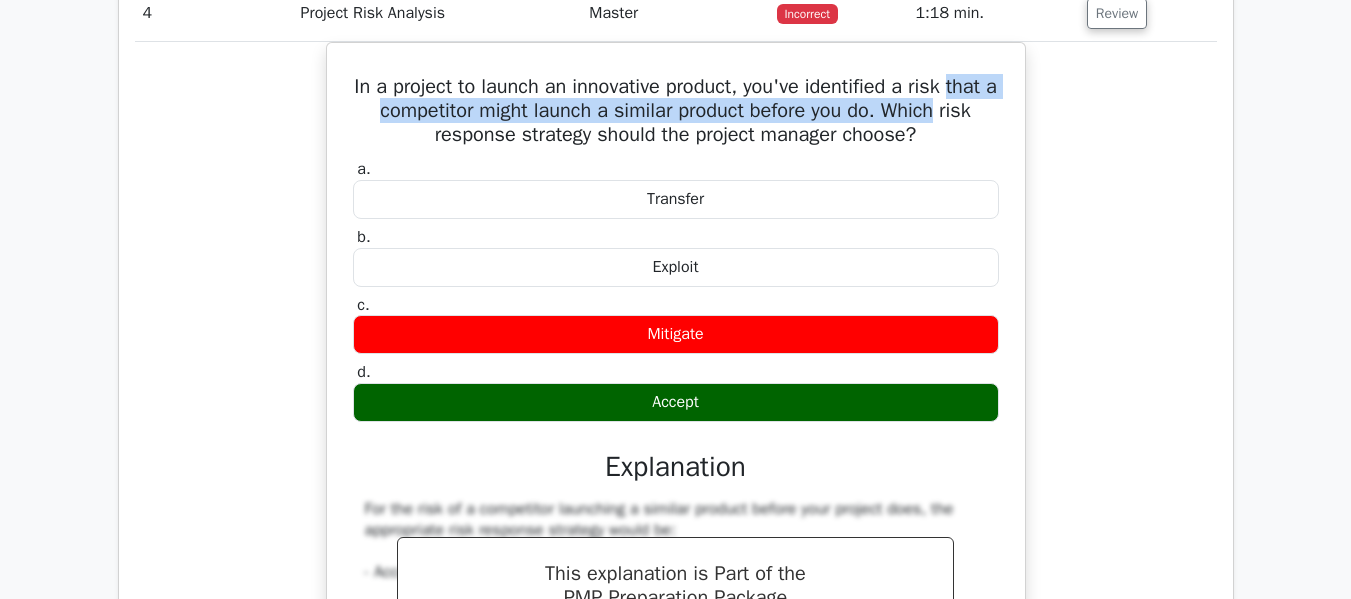 drag, startPoint x: 355, startPoint y: 110, endPoint x: 1026, endPoint y: 114, distance: 671.0119 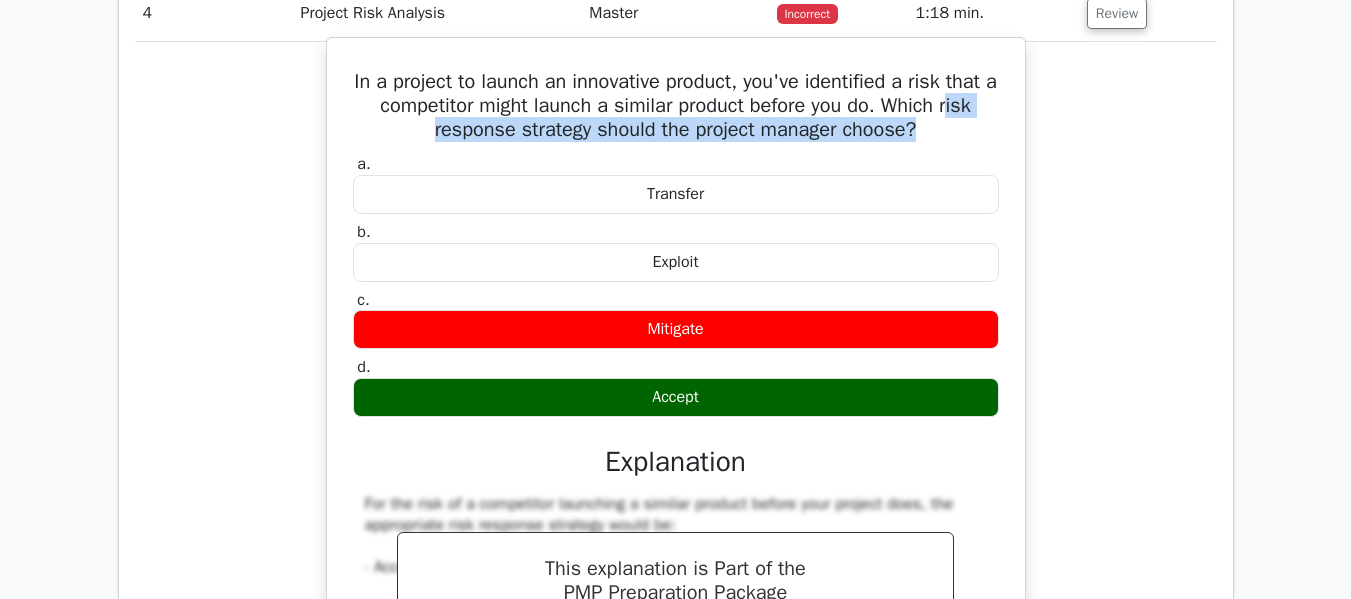 drag, startPoint x: 415, startPoint y: 133, endPoint x: 952, endPoint y: 126, distance: 537.0456 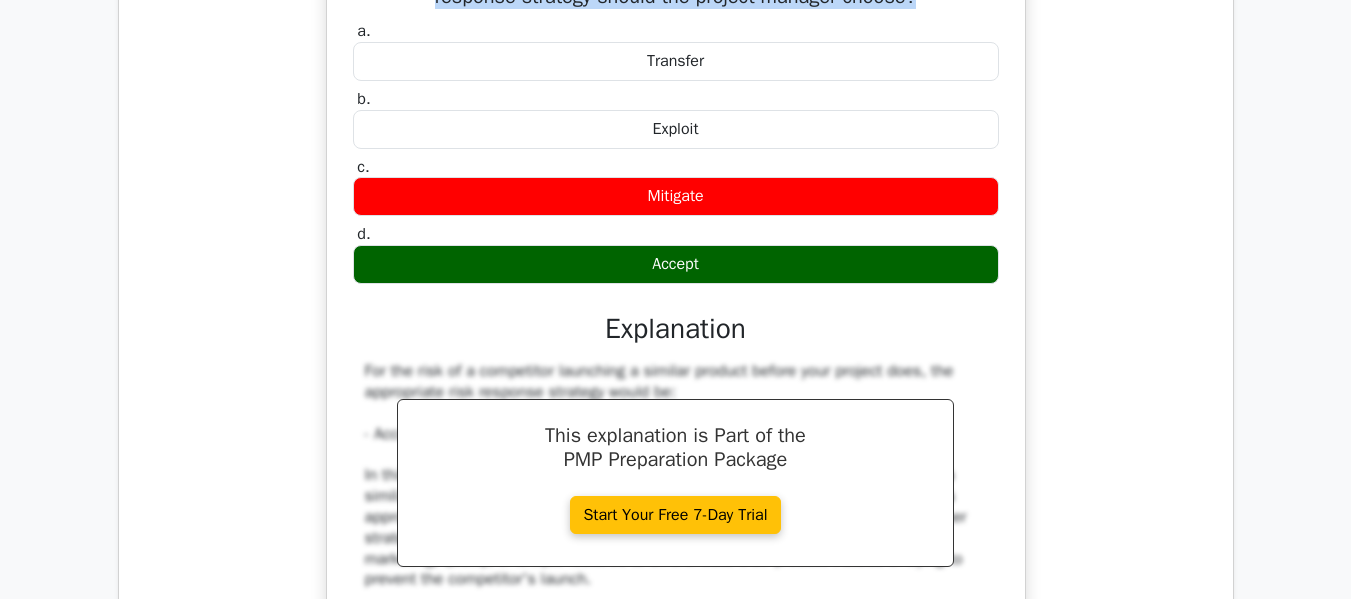 scroll, scrollTop: 2670, scrollLeft: 0, axis: vertical 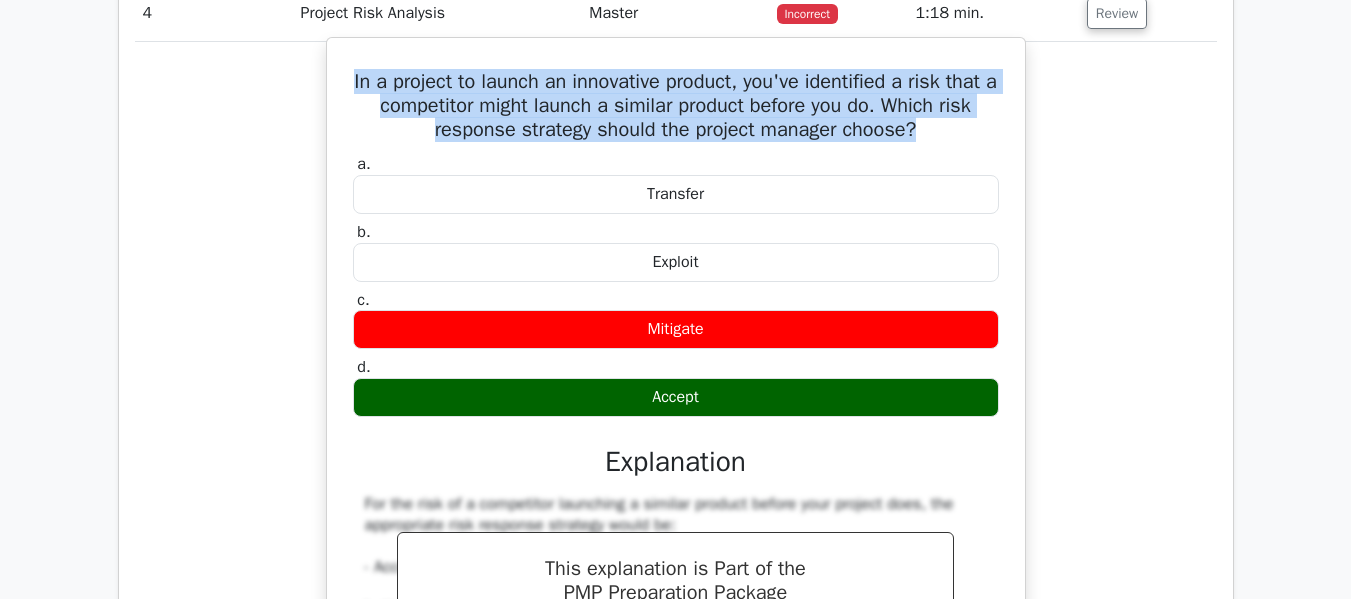 drag, startPoint x: 364, startPoint y: 83, endPoint x: 956, endPoint y: 127, distance: 593.6329 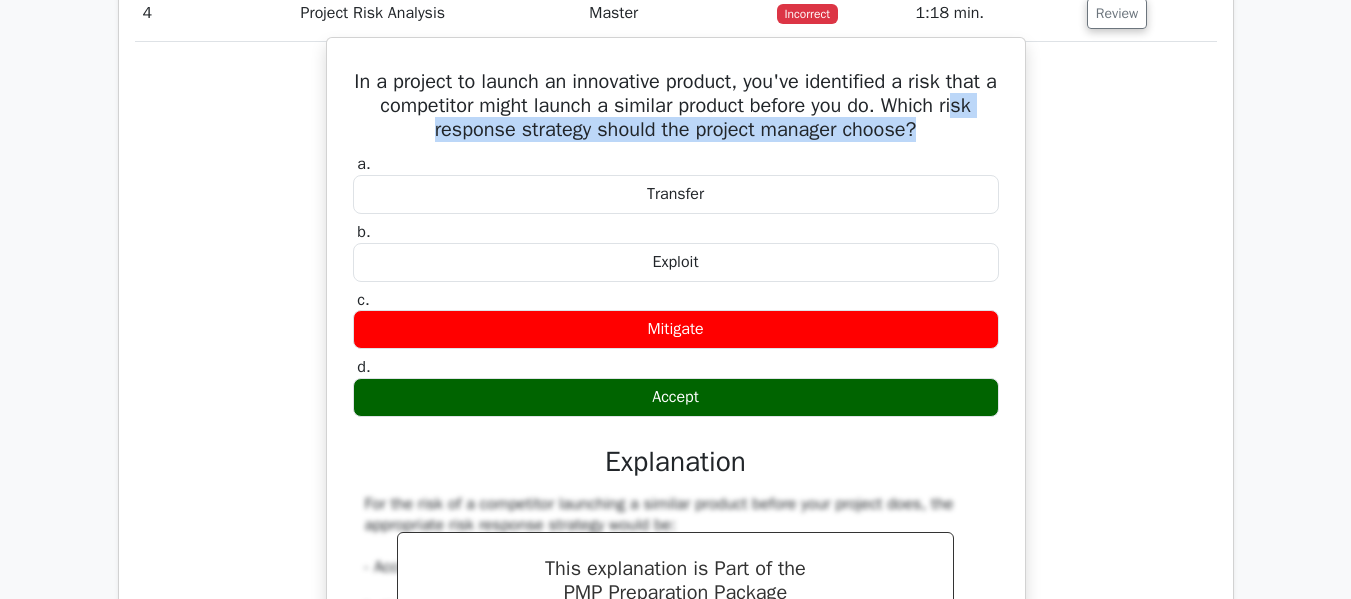 drag, startPoint x: 420, startPoint y: 136, endPoint x: 979, endPoint y: 131, distance: 559.02234 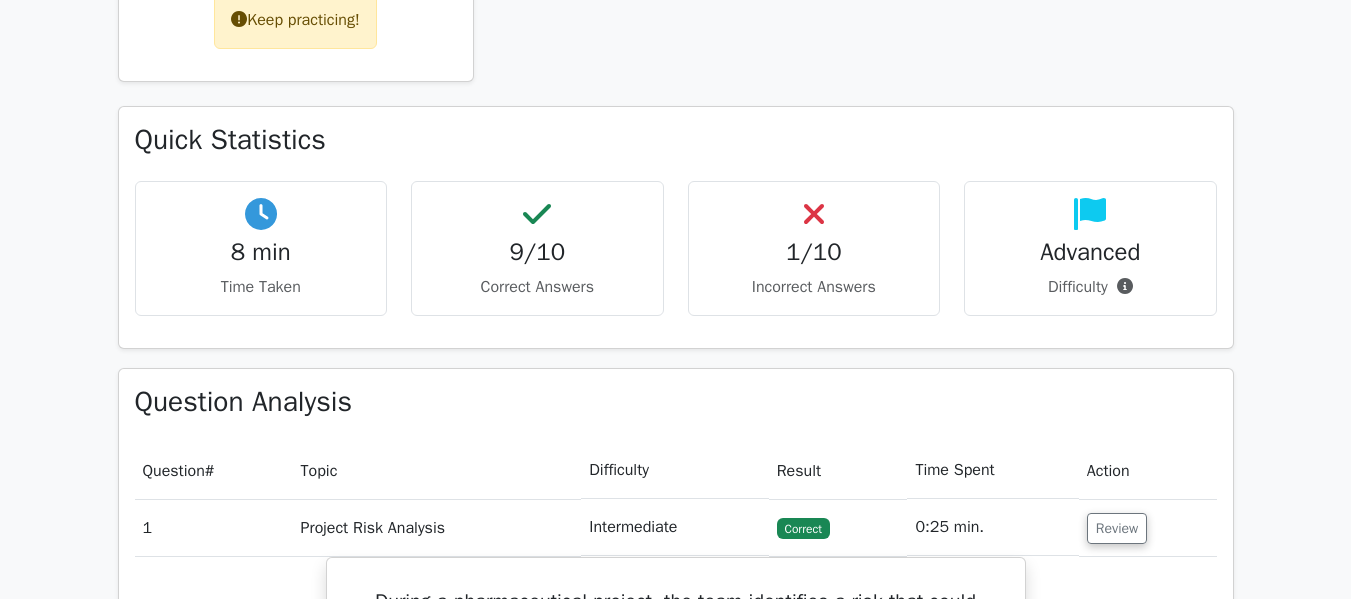 scroll, scrollTop: 870, scrollLeft: 0, axis: vertical 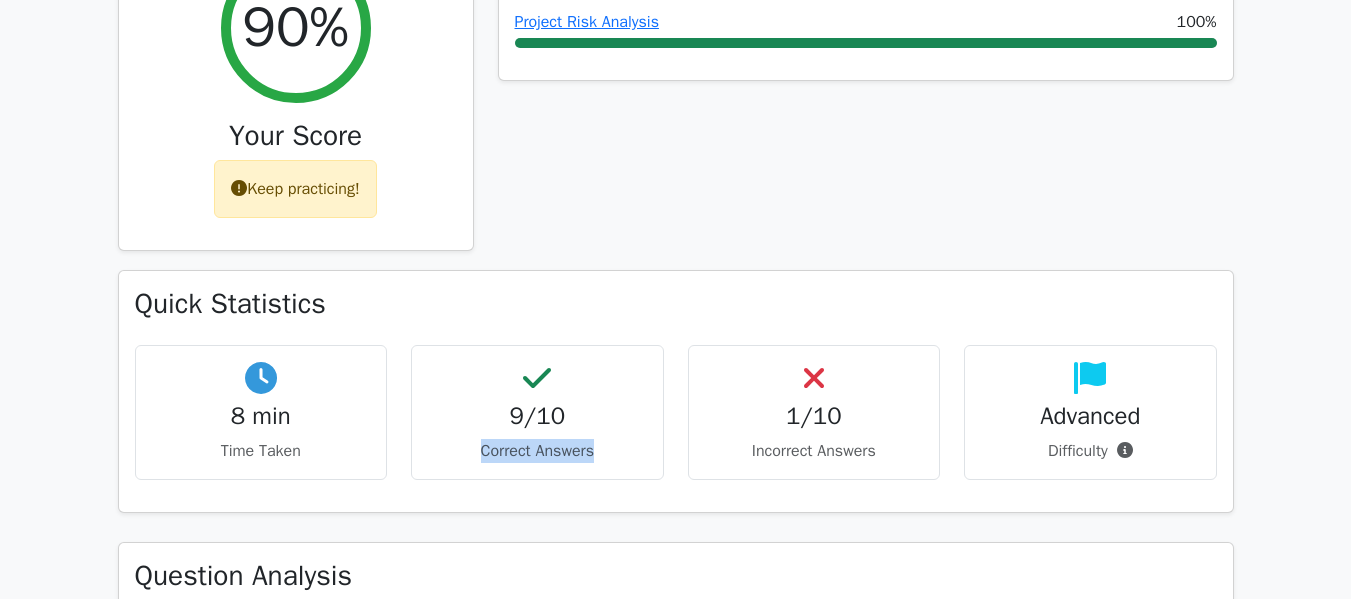 drag, startPoint x: 477, startPoint y: 454, endPoint x: 608, endPoint y: 445, distance: 131.30879 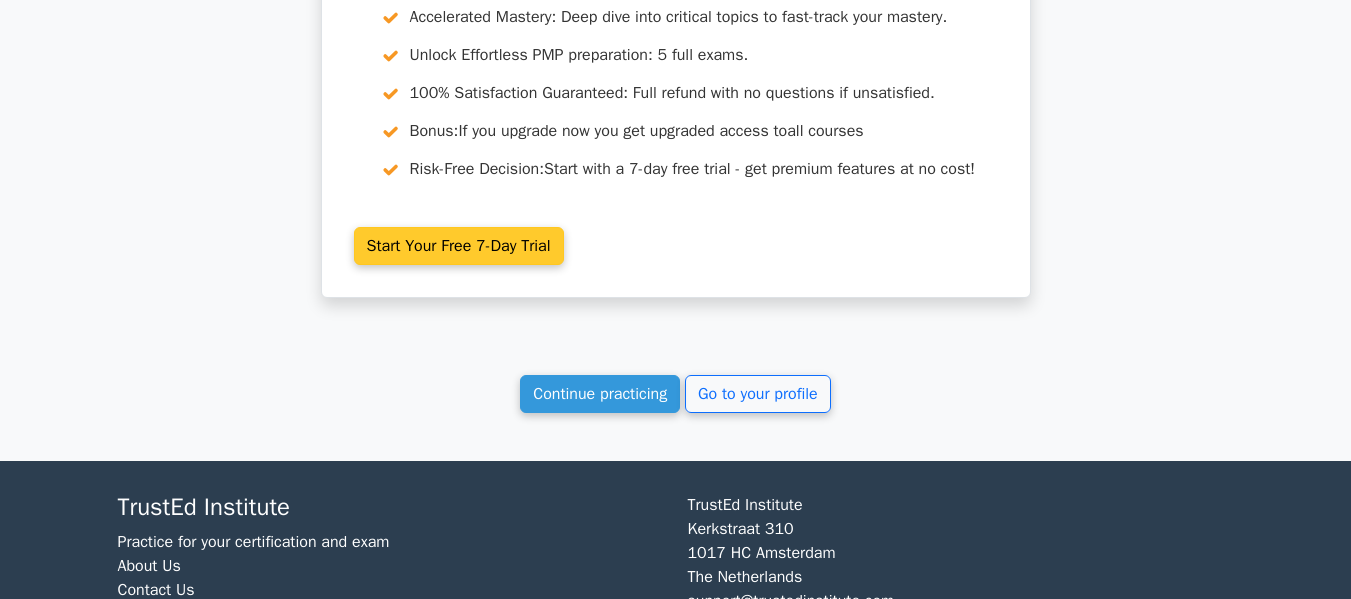 scroll, scrollTop: 10908, scrollLeft: 0, axis: vertical 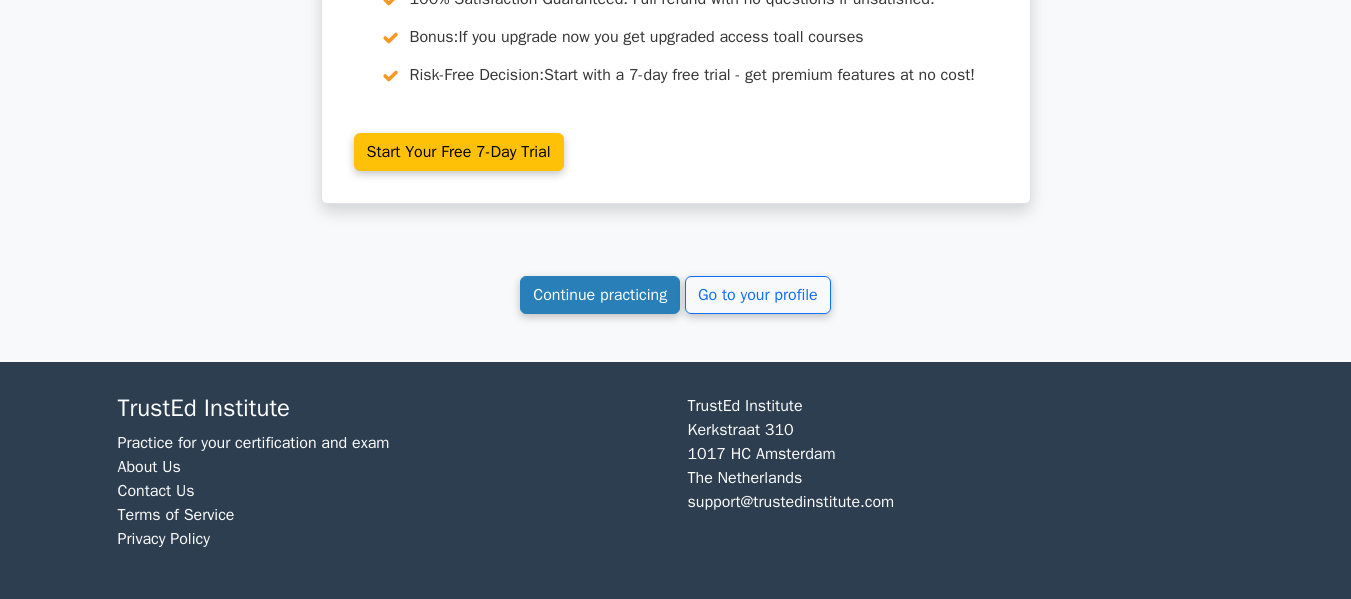 click on "Continue practicing" at bounding box center [600, 295] 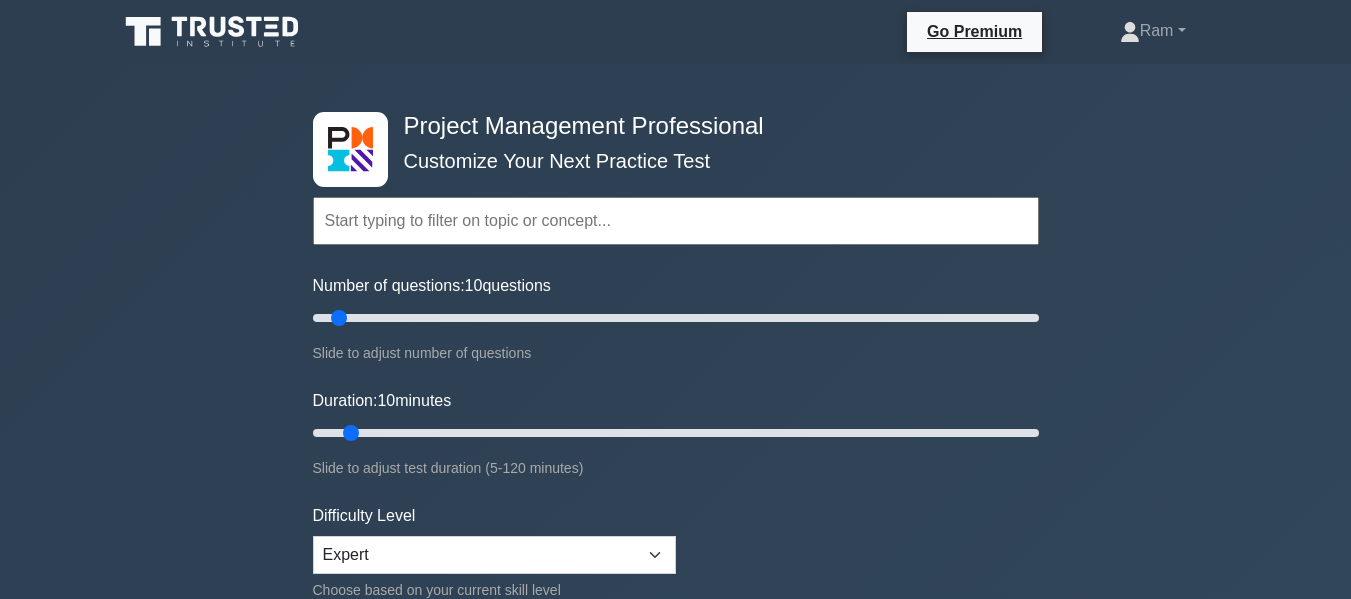 scroll, scrollTop: 0, scrollLeft: 0, axis: both 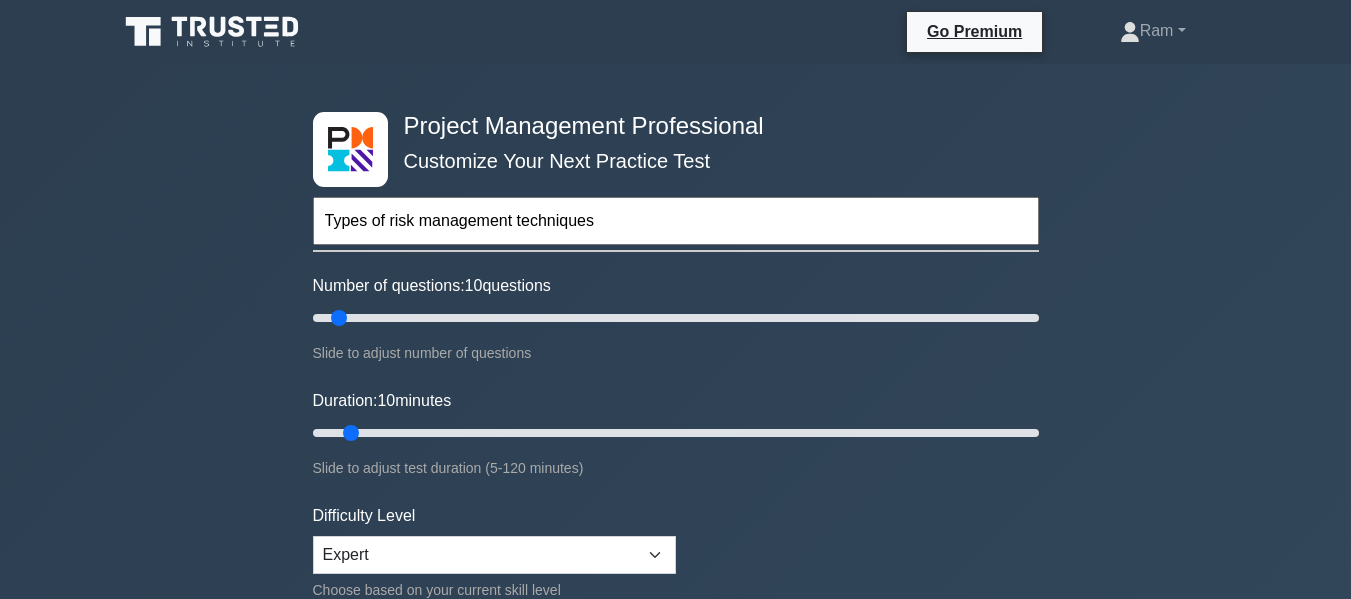 drag, startPoint x: 417, startPoint y: 219, endPoint x: 795, endPoint y: 197, distance: 378.63968 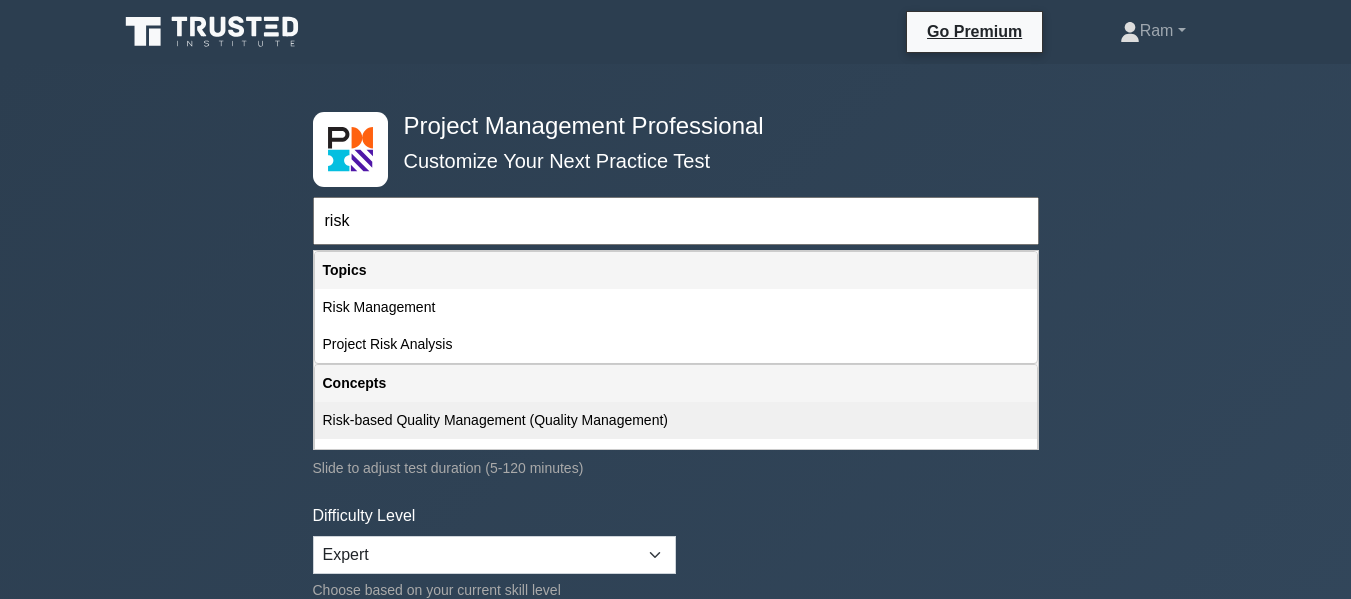 click on "Risk-based Quality Management (Quality Management)" at bounding box center [676, 420] 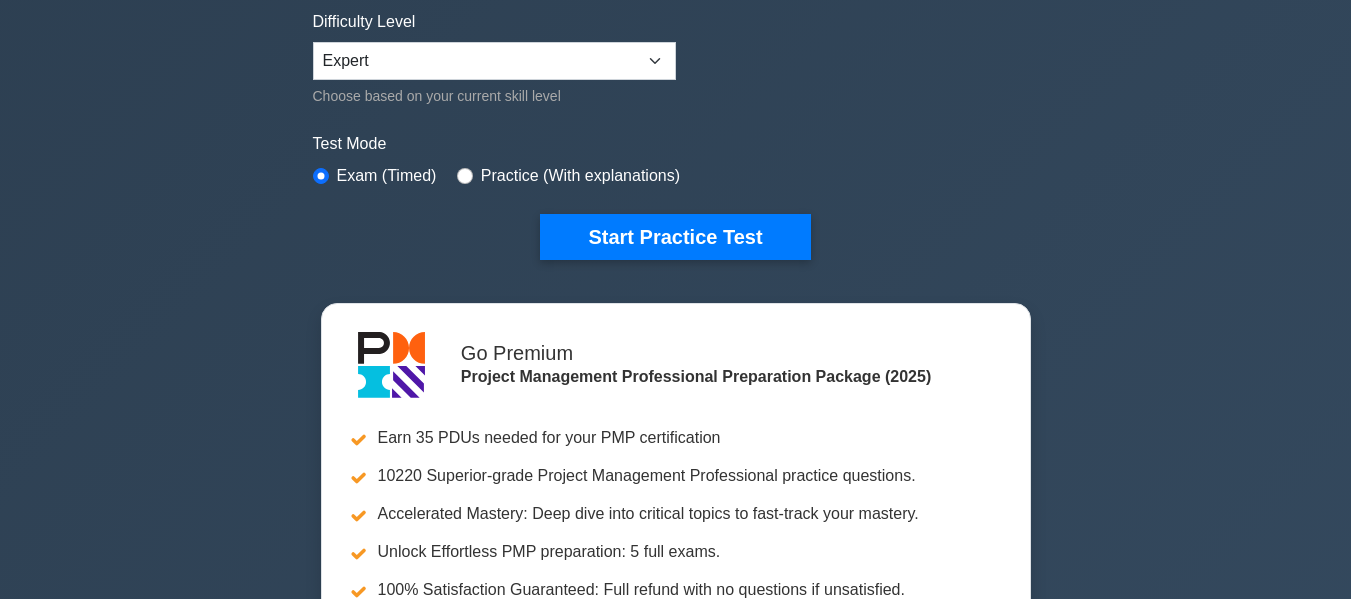 scroll, scrollTop: 500, scrollLeft: 0, axis: vertical 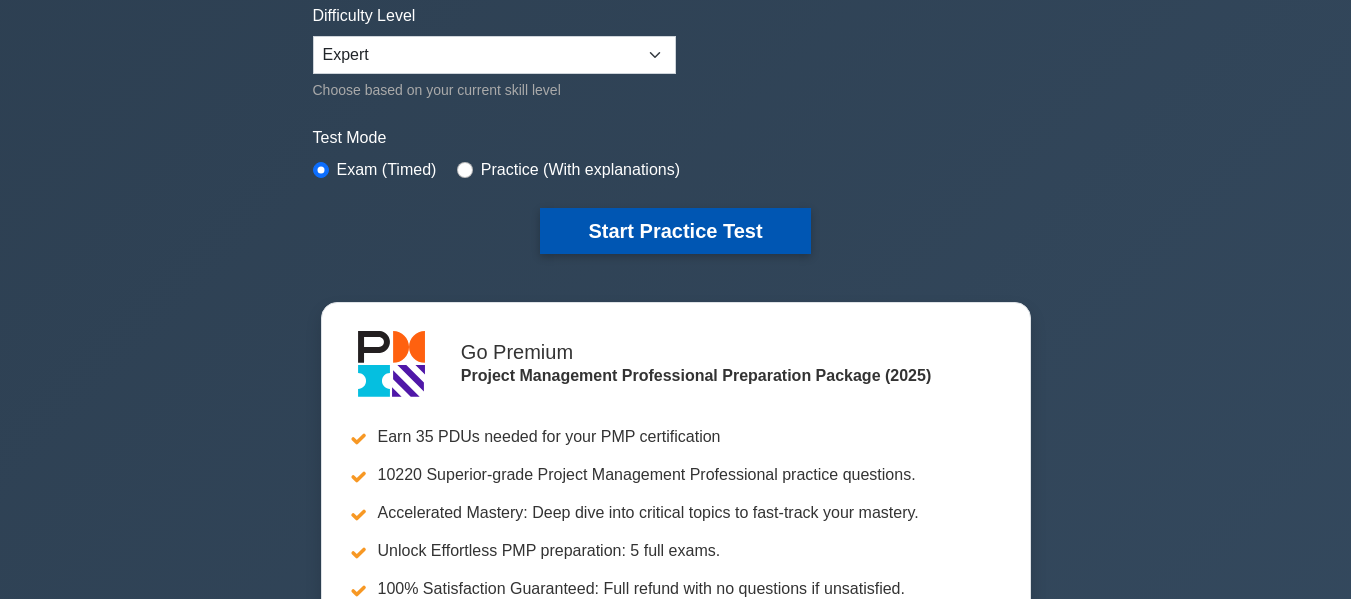 click on "Start Practice Test" at bounding box center (675, 231) 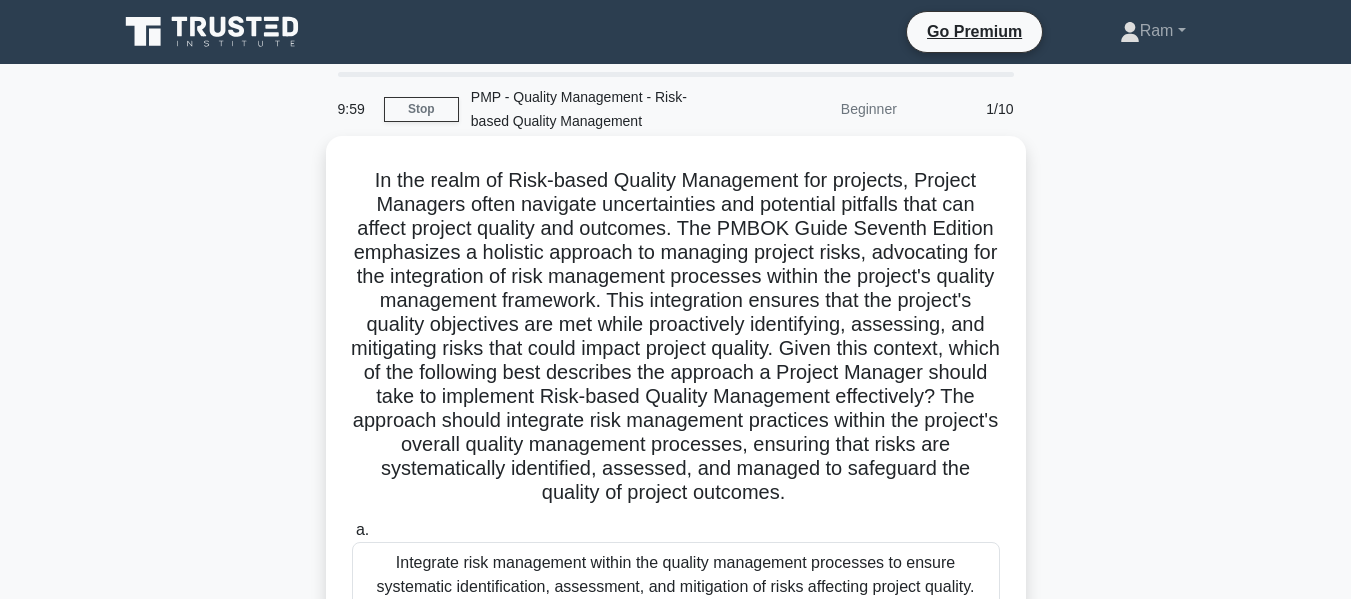 scroll, scrollTop: 0, scrollLeft: 0, axis: both 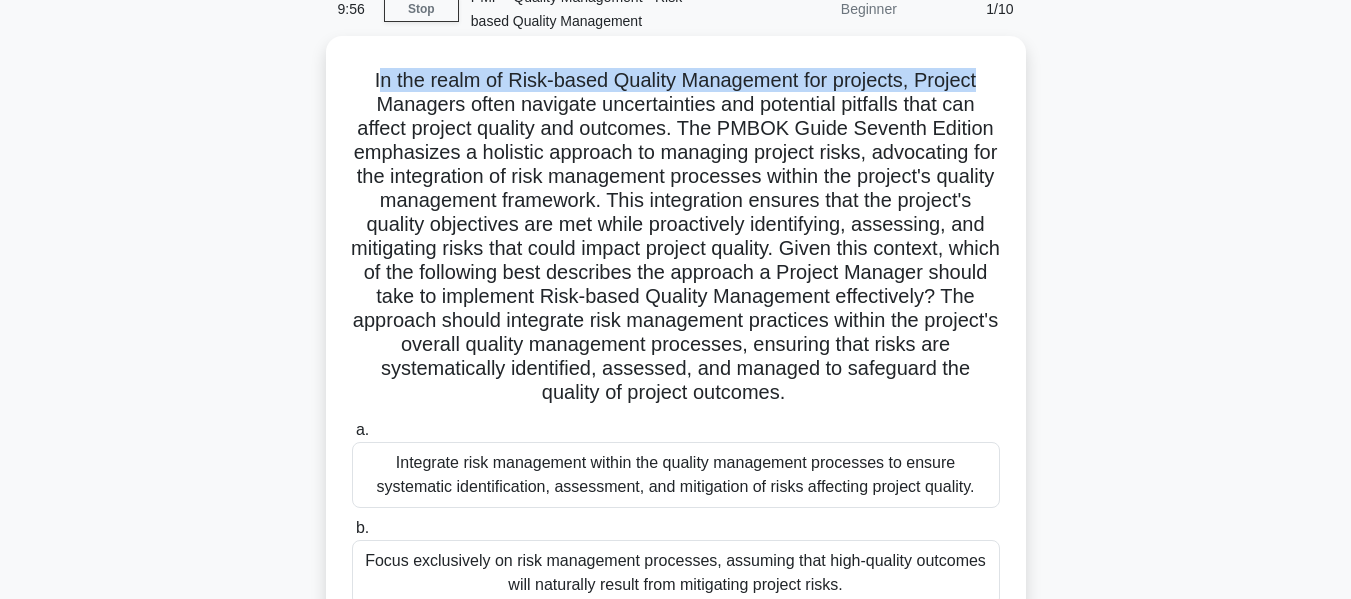 drag, startPoint x: 375, startPoint y: 81, endPoint x: 995, endPoint y: 60, distance: 620.3555 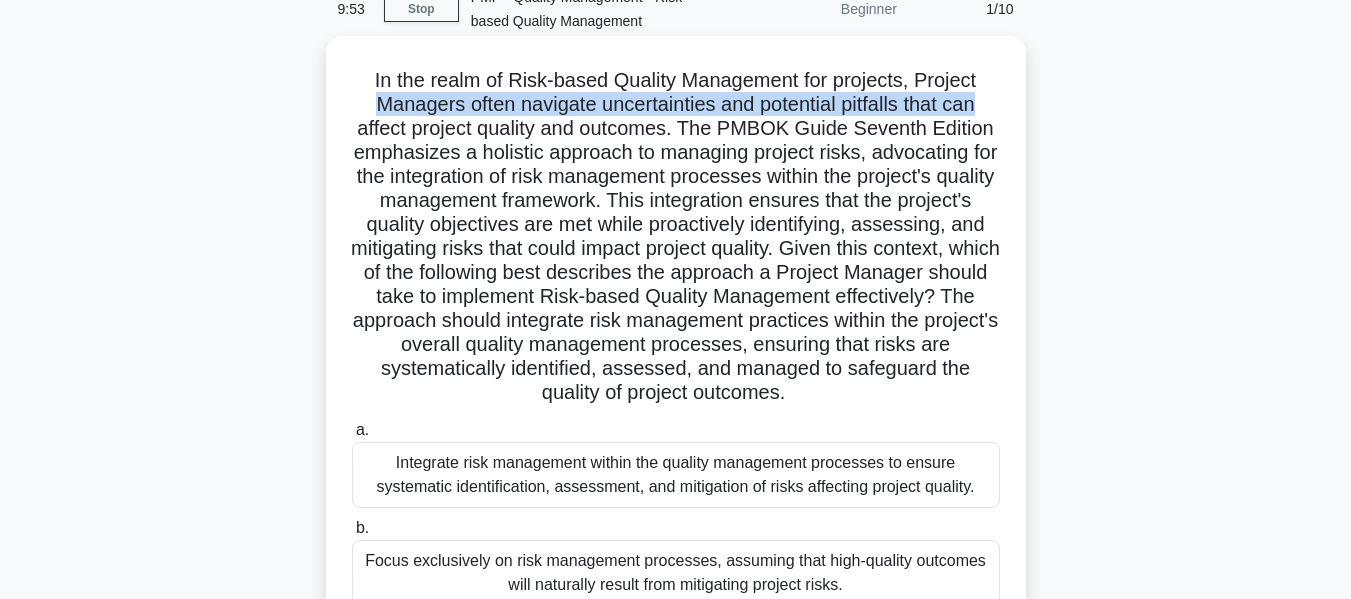 drag, startPoint x: 370, startPoint y: 102, endPoint x: 993, endPoint y: 102, distance: 623 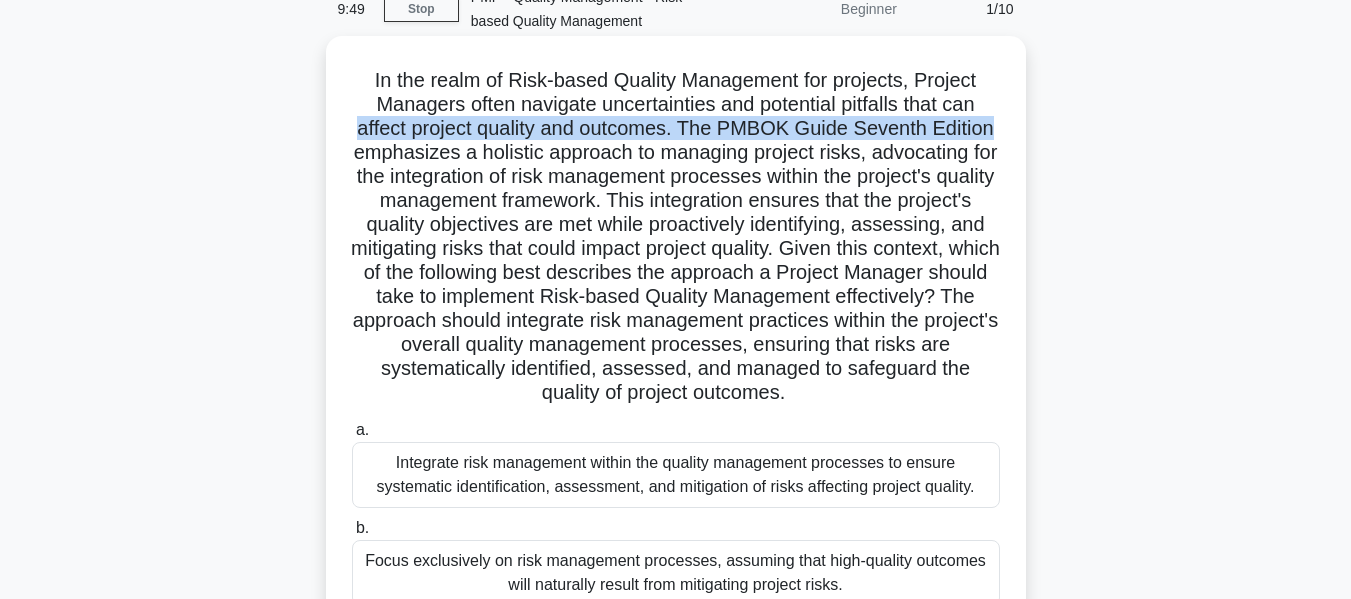 drag, startPoint x: 356, startPoint y: 137, endPoint x: 1017, endPoint y: 133, distance: 661.0121 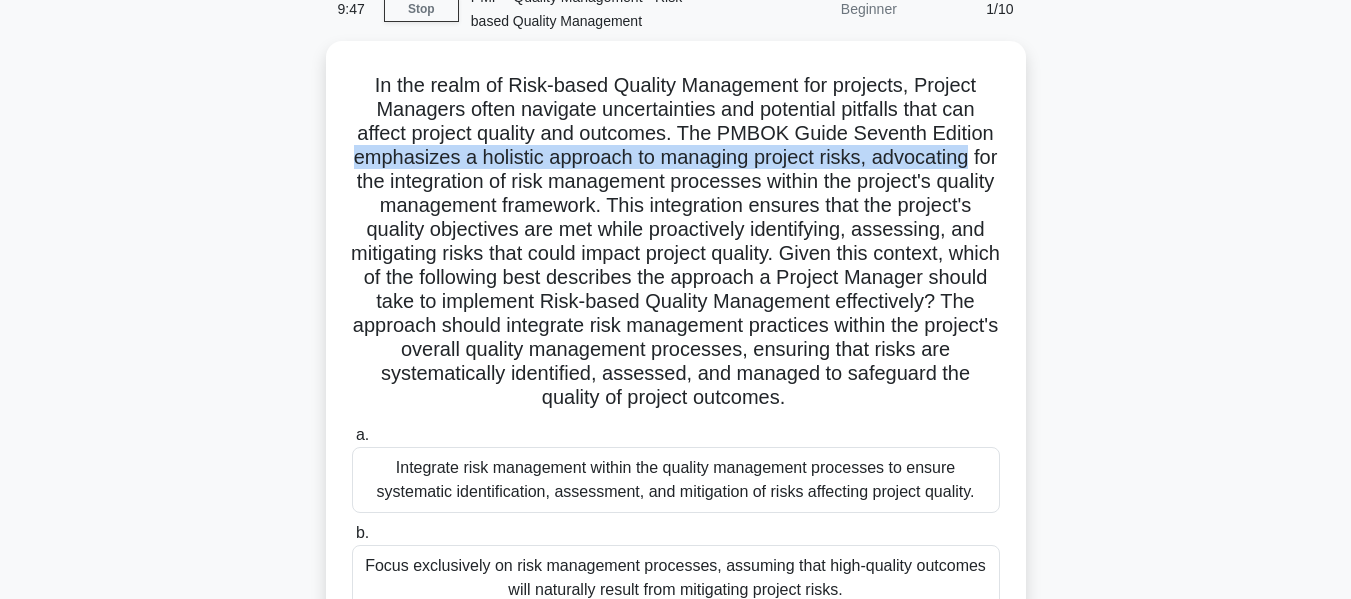 drag, startPoint x: 349, startPoint y: 164, endPoint x: 1032, endPoint y: 165, distance: 683.00073 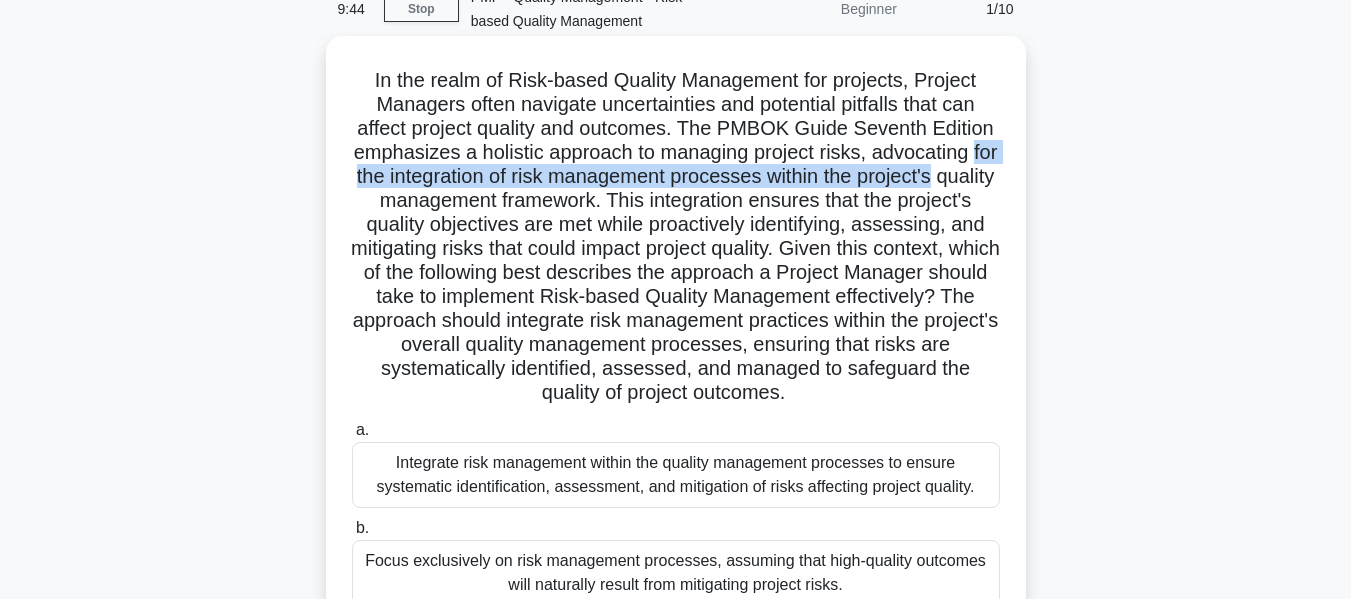 drag, startPoint x: 355, startPoint y: 181, endPoint x: 1013, endPoint y: 182, distance: 658.00073 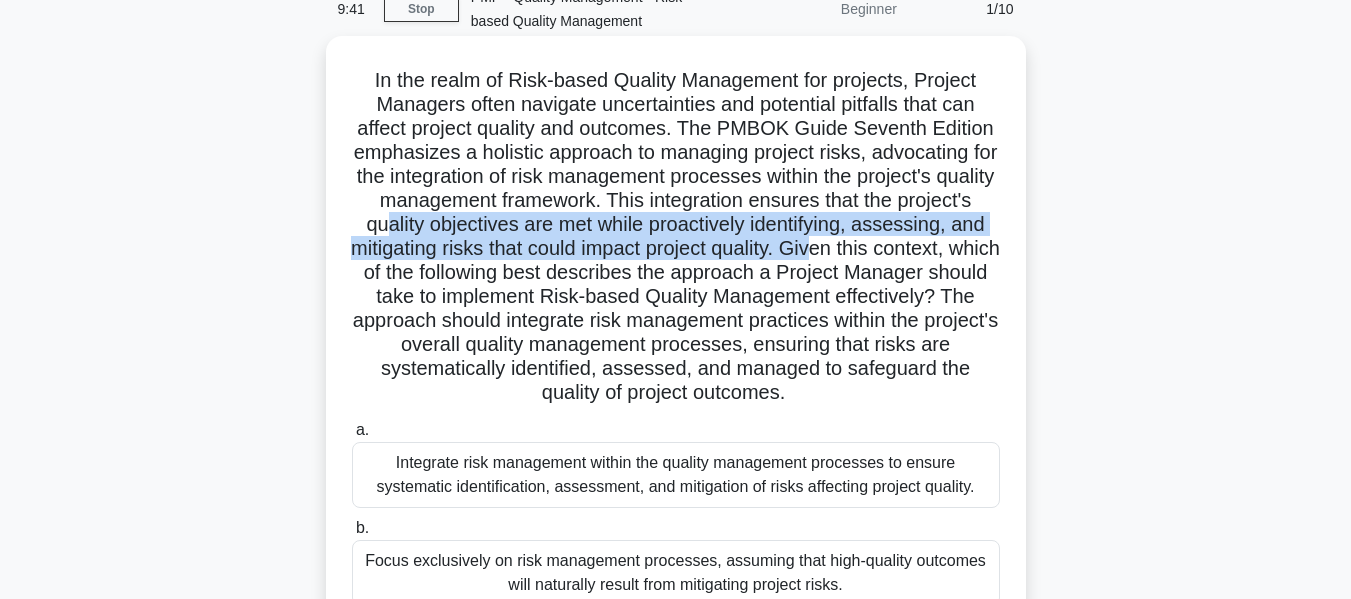 drag, startPoint x: 485, startPoint y: 227, endPoint x: 970, endPoint y: 235, distance: 485.06598 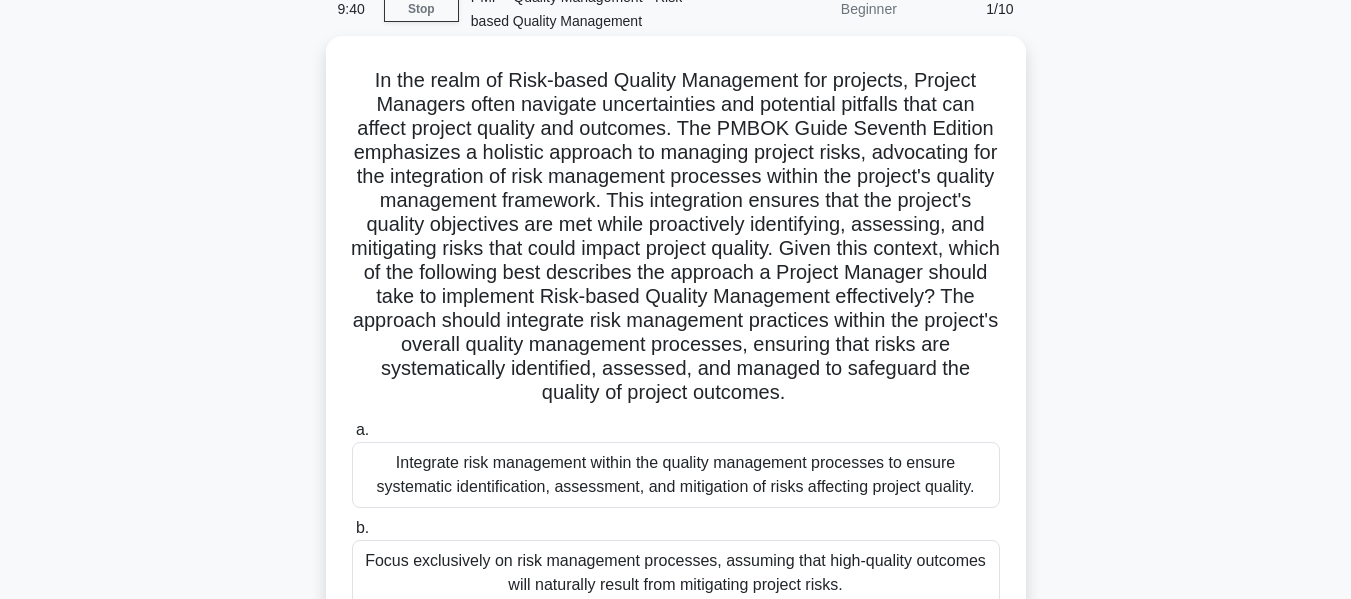 click on "In the realm of Risk-based Quality Management for projects, Project Managers often navigate uncertainties and potential pitfalls that can affect project quality and outcomes. The PMBOK Guide Seventh Edition emphasizes a holistic approach to managing project risks, advocating for the integration of risk management processes within the project's quality management framework. This integration ensures that the project's quality objectives are met while proactively identifying, assessing, and mitigating risks that could impact project quality. Given this context, which of the following best describes the approach a Project Manager should take to implement Risk-based Quality Management effectively? The approach should integrate risk management practices within the project's overall quality management processes, ensuring that risks are systematically identified, assessed, and managed to safeguard the quality of project outcomes." at bounding box center [676, 237] 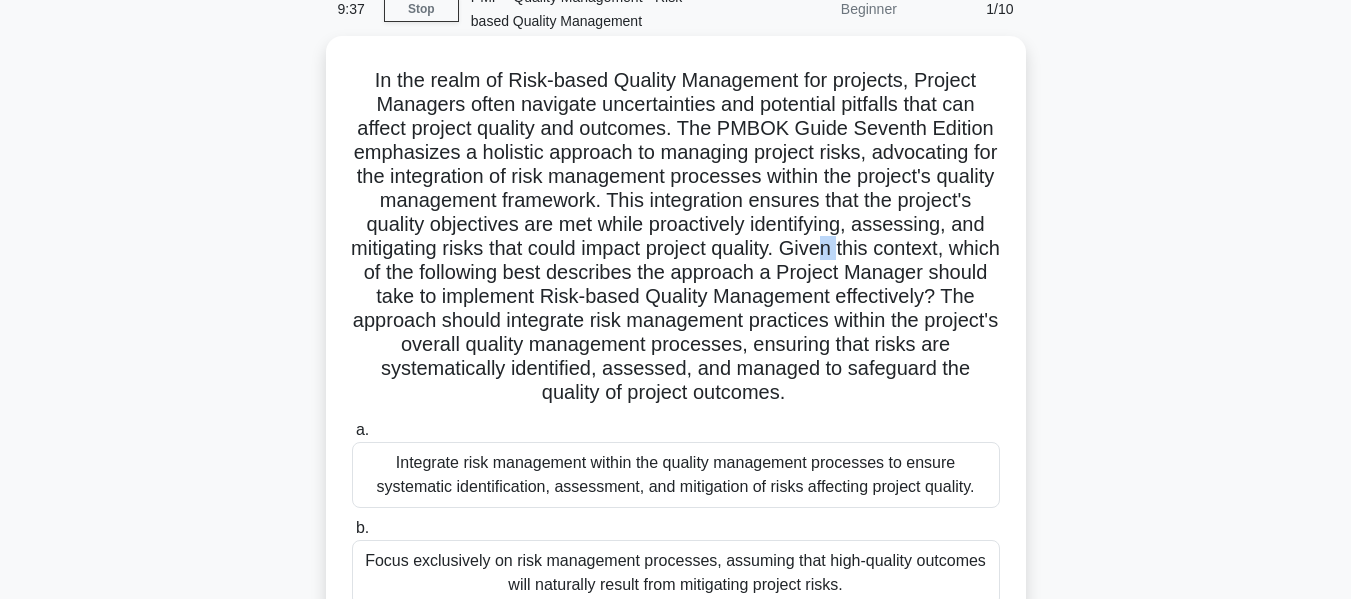 drag, startPoint x: 381, startPoint y: 270, endPoint x: 977, endPoint y: 261, distance: 596.06793 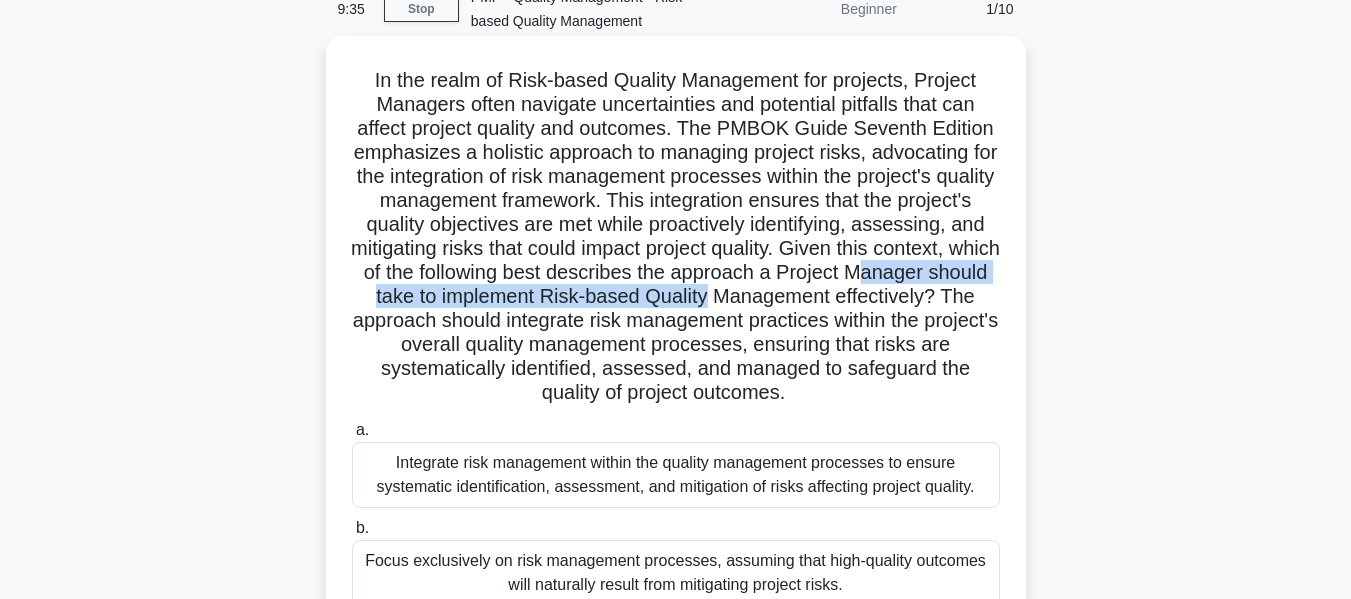 drag, startPoint x: 487, startPoint y: 297, endPoint x: 952, endPoint y: 295, distance: 465.0043 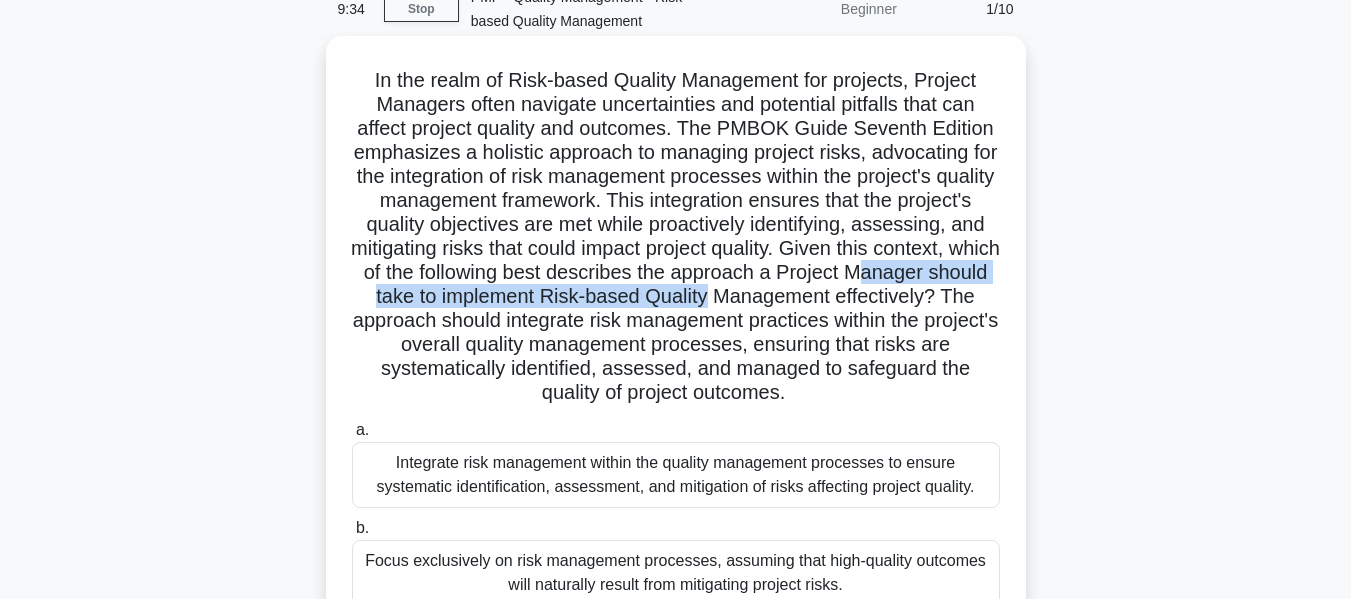 scroll, scrollTop: 300, scrollLeft: 0, axis: vertical 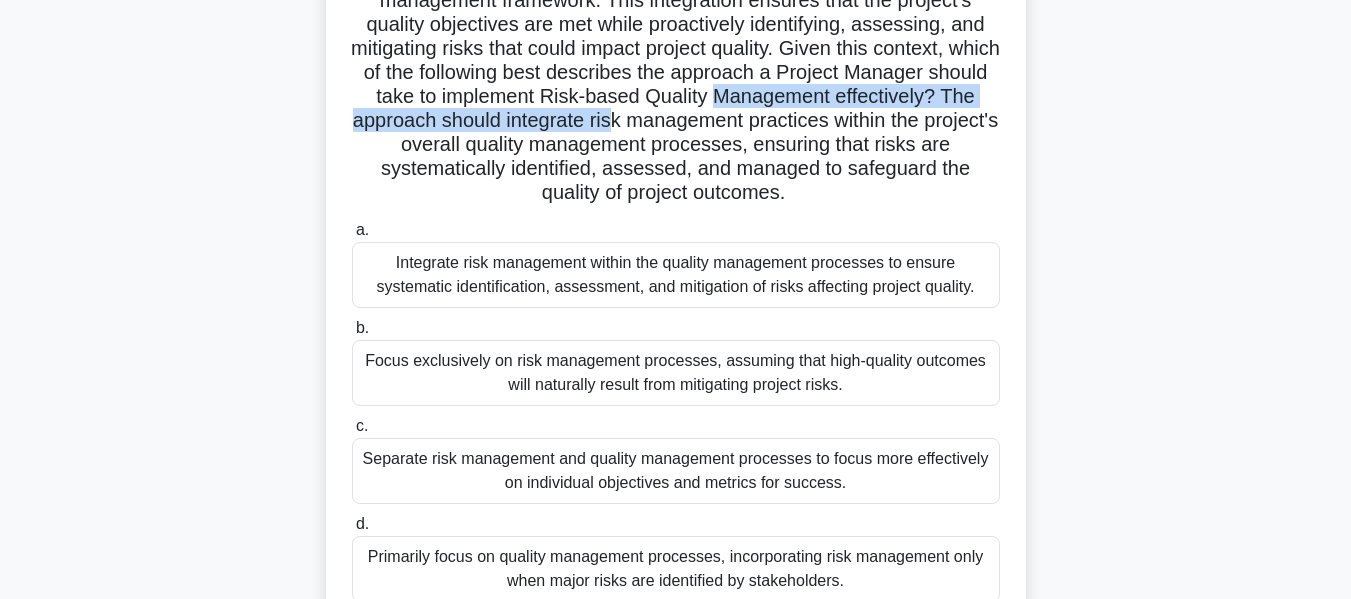 drag, startPoint x: 408, startPoint y: 126, endPoint x: 939, endPoint y: 127, distance: 531.0009 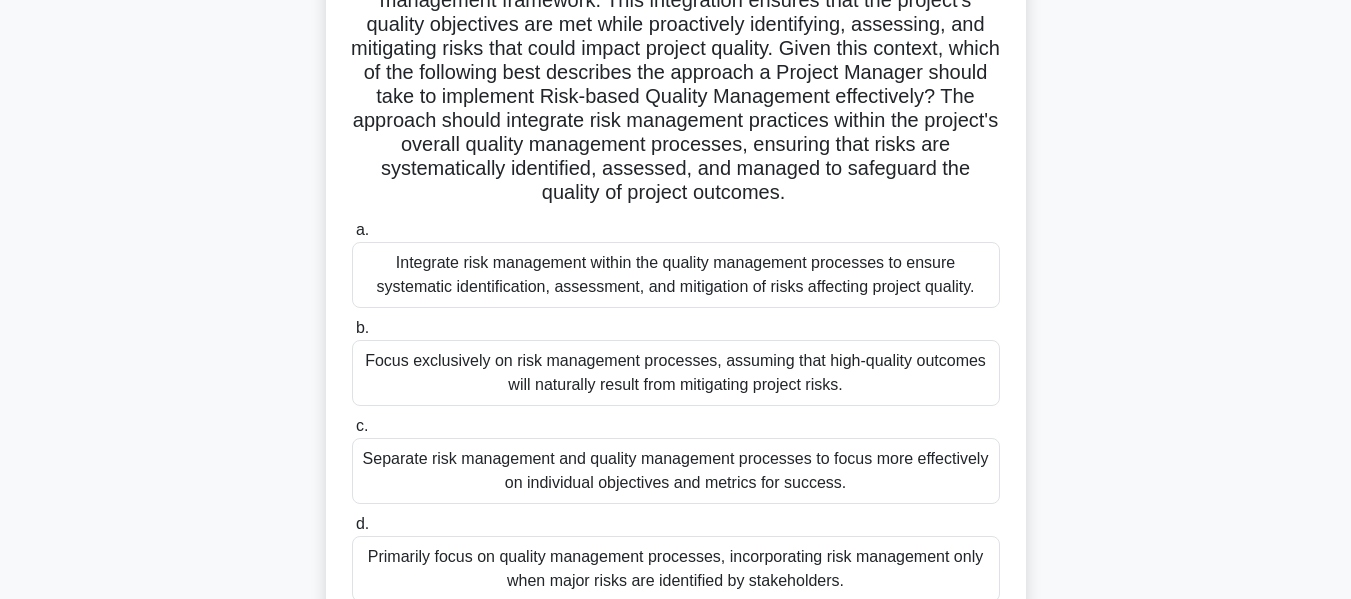 click on "In the realm of Risk-based Quality Management for projects, Project Managers often navigate uncertainties and potential pitfalls that can affect project quality and outcomes. The PMBOK Guide Seventh Edition emphasizes a holistic approach to managing project risks, advocating for the integration of risk management processes within the project's quality management framework. This integration ensures that the project's quality objectives are met while proactively identifying, assessing, and mitigating risks that could impact project quality. Given this context, which of the following best describes the approach a Project Manager should take to implement Risk-based Quality Management effectively? The approach should integrate risk management practices within the project's overall quality management processes, ensuring that risks are systematically identified, assessed, and managed to safeguard the quality of project outcomes." at bounding box center (676, 37) 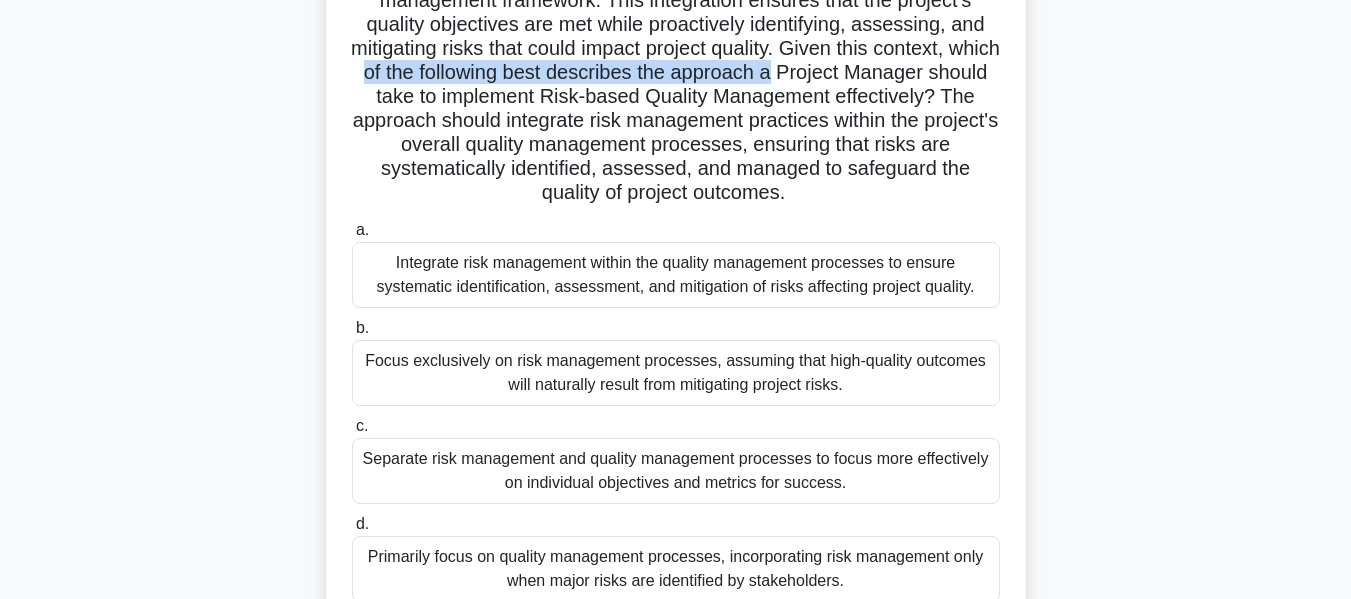drag, startPoint x: 544, startPoint y: 71, endPoint x: 1015, endPoint y: 76, distance: 471.02655 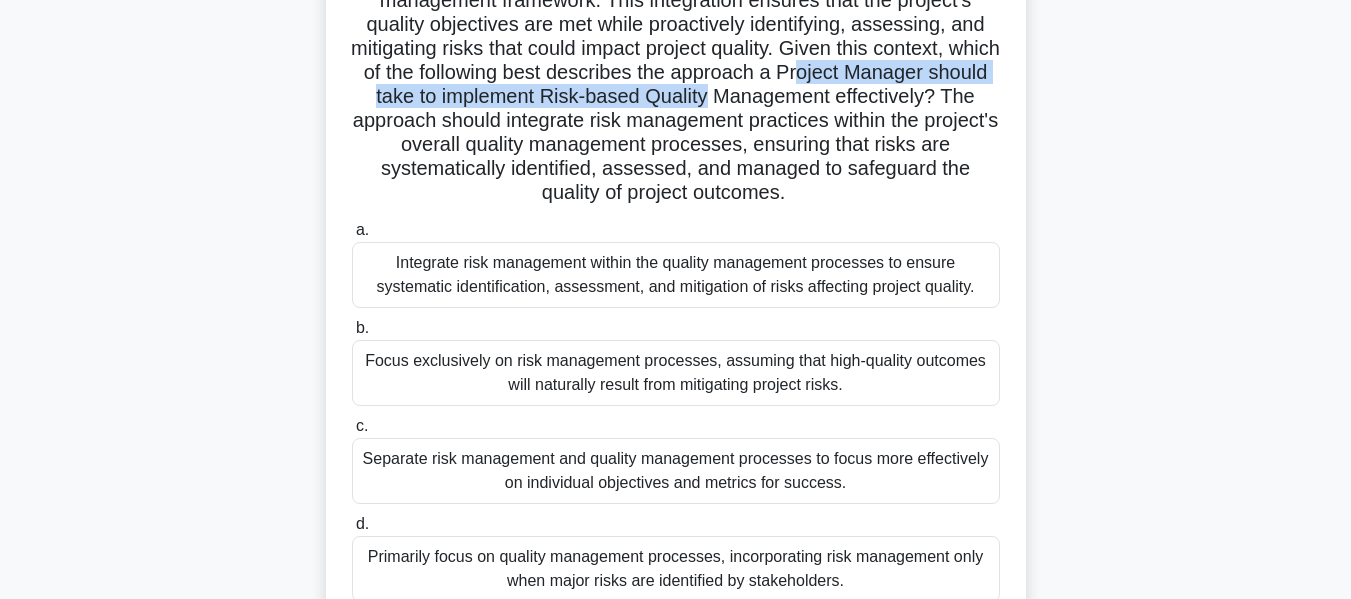 drag, startPoint x: 413, startPoint y: 103, endPoint x: 989, endPoint y: 102, distance: 576.00085 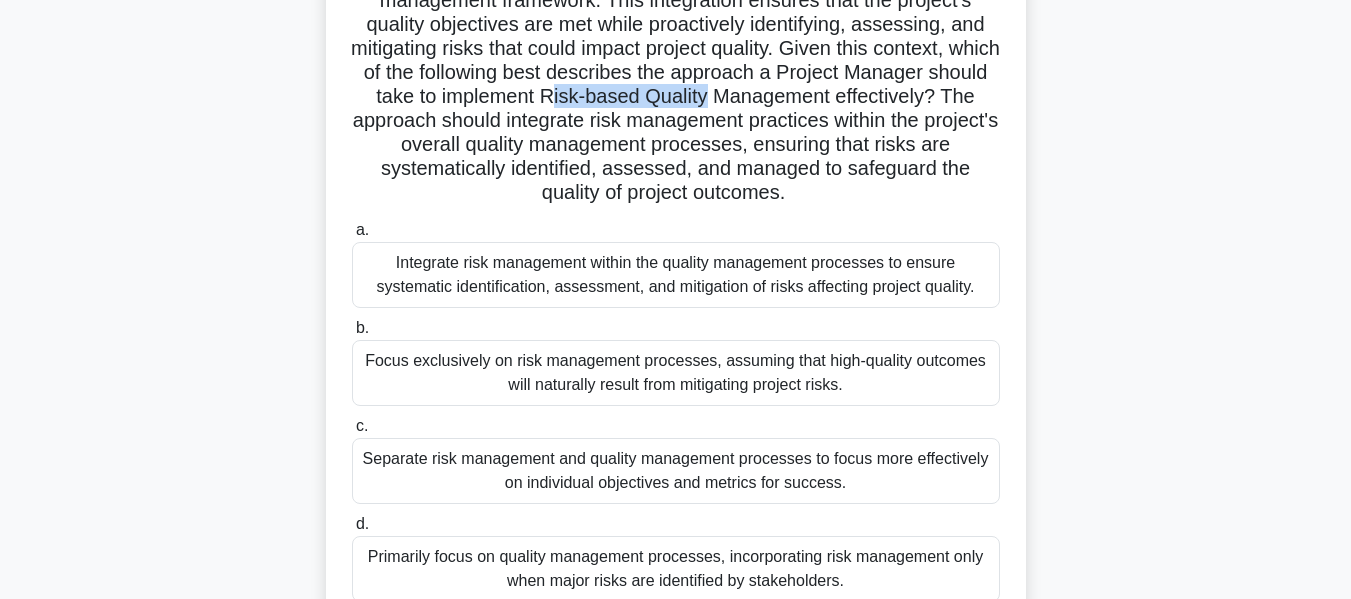 drag, startPoint x: 800, startPoint y: 104, endPoint x: 988, endPoint y: 95, distance: 188.2153 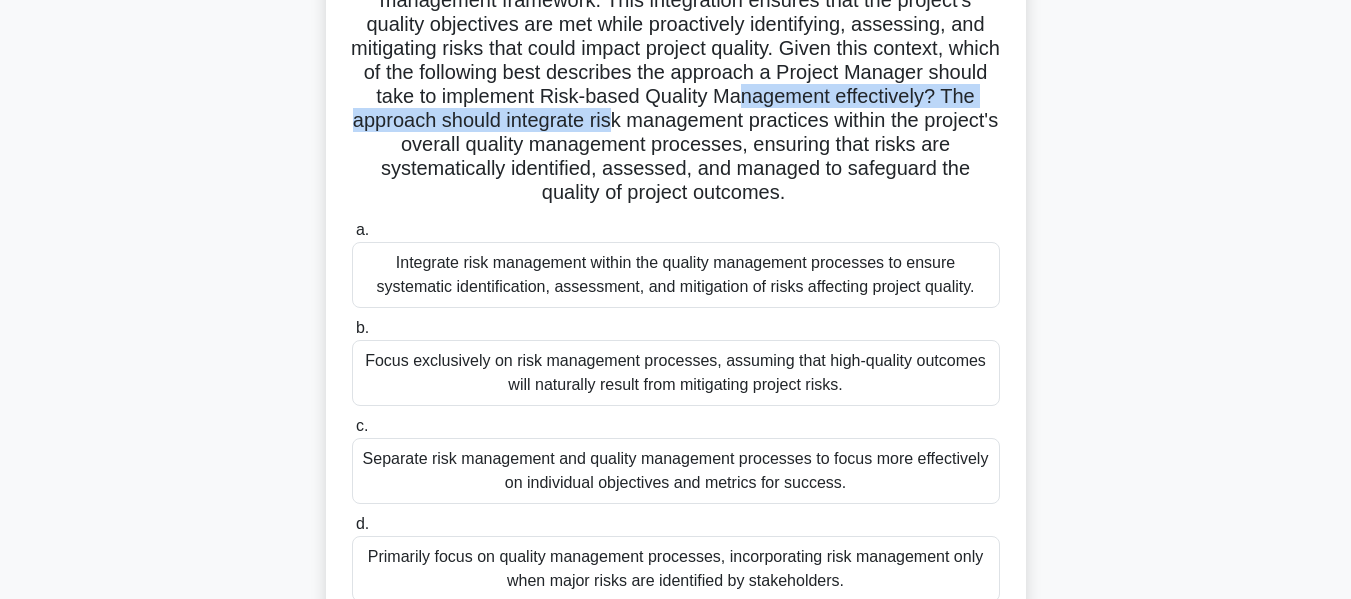 drag, startPoint x: 429, startPoint y: 118, endPoint x: 938, endPoint y: 110, distance: 509.06287 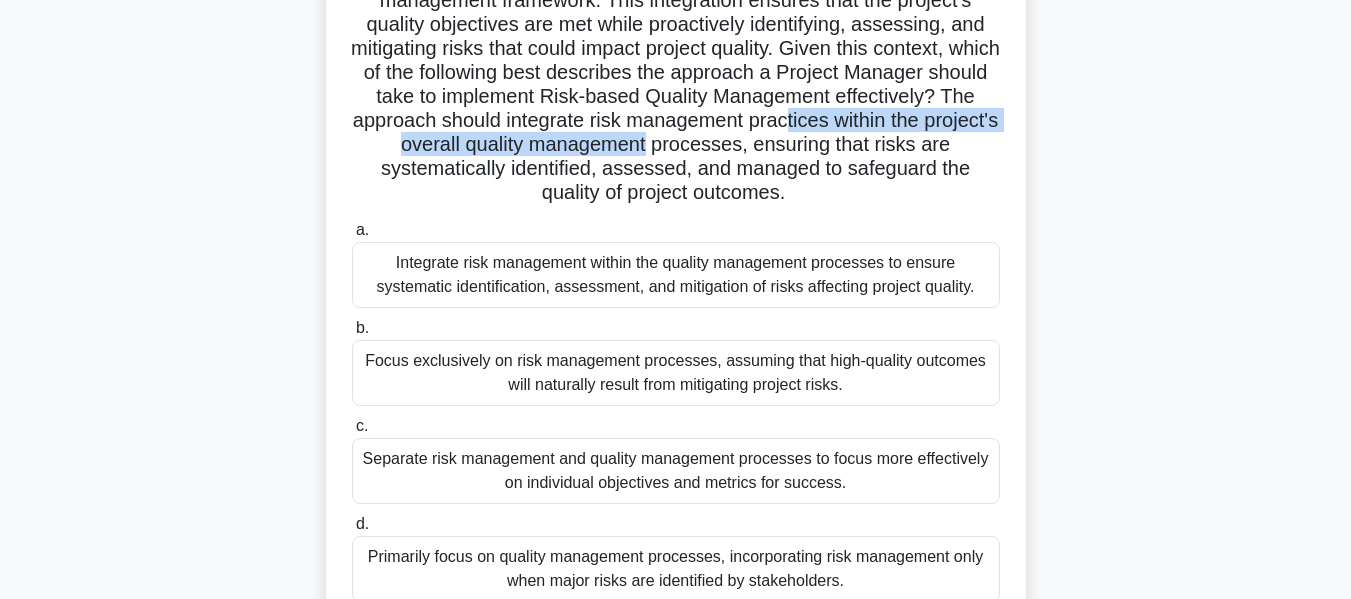 drag, startPoint x: 519, startPoint y: 146, endPoint x: 1013, endPoint y: 147, distance: 494.001 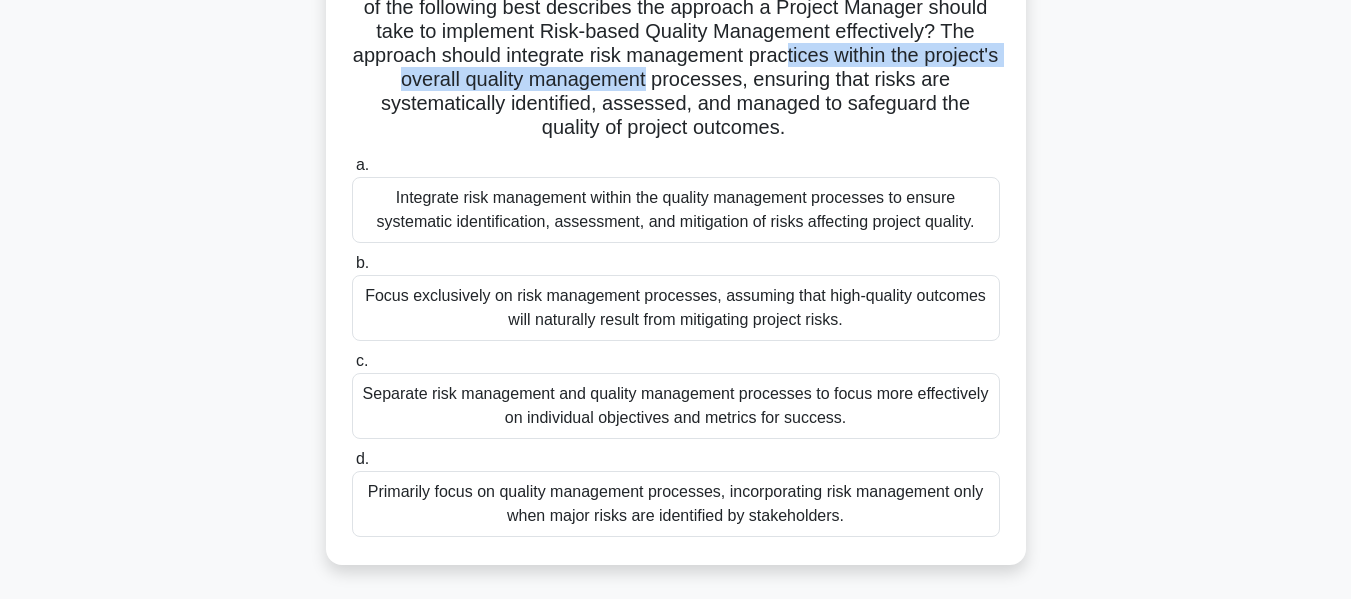scroll, scrollTop: 400, scrollLeft: 0, axis: vertical 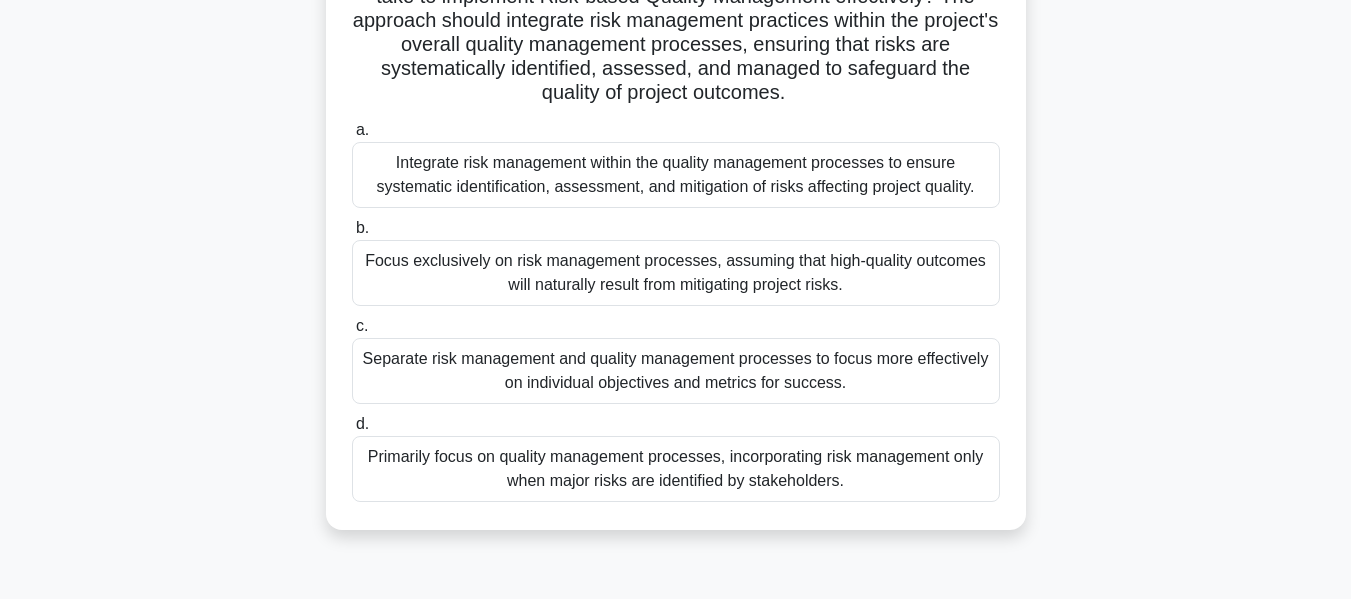 click on "Integrate risk management within the quality management processes to ensure systematic identification, assessment, and mitigation of risks affecting project quality." at bounding box center (676, 175) 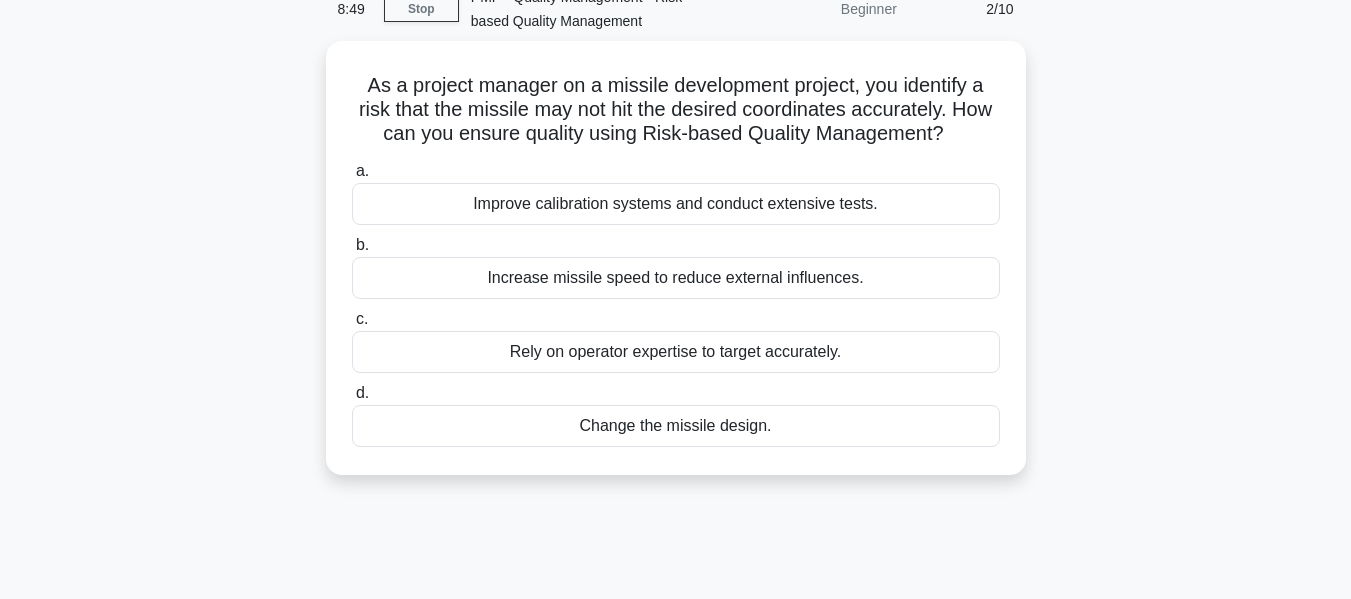 scroll, scrollTop: 0, scrollLeft: 0, axis: both 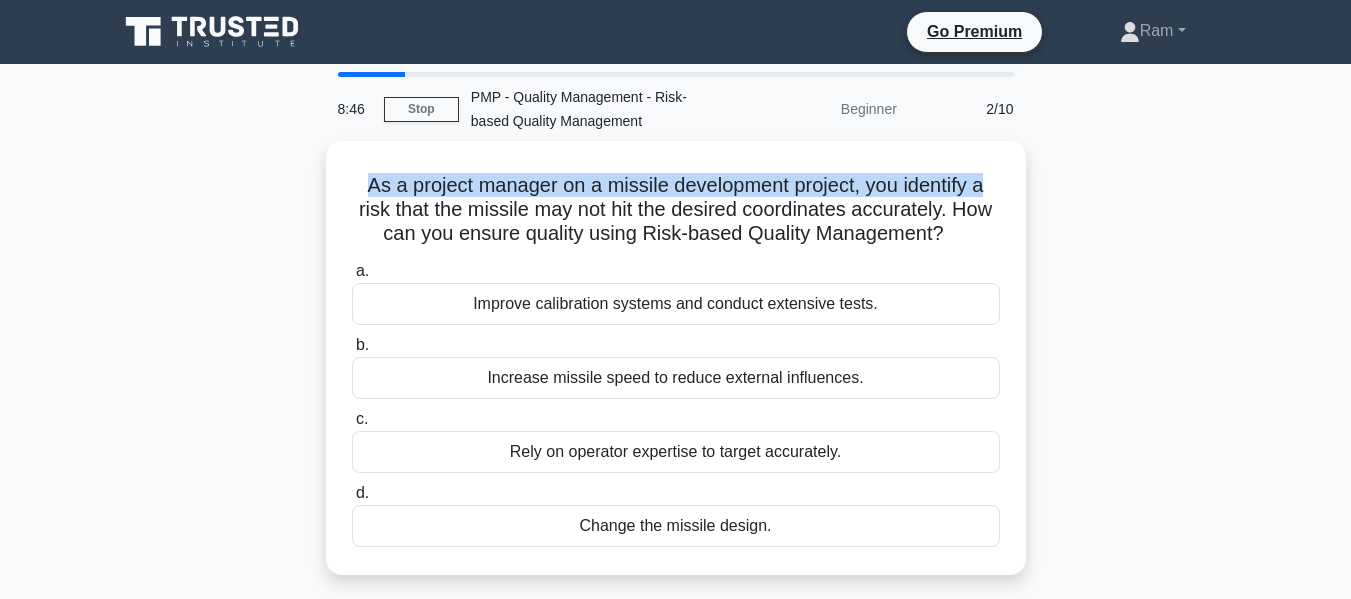 drag, startPoint x: 363, startPoint y: 179, endPoint x: 1027, endPoint y: 173, distance: 664.0271 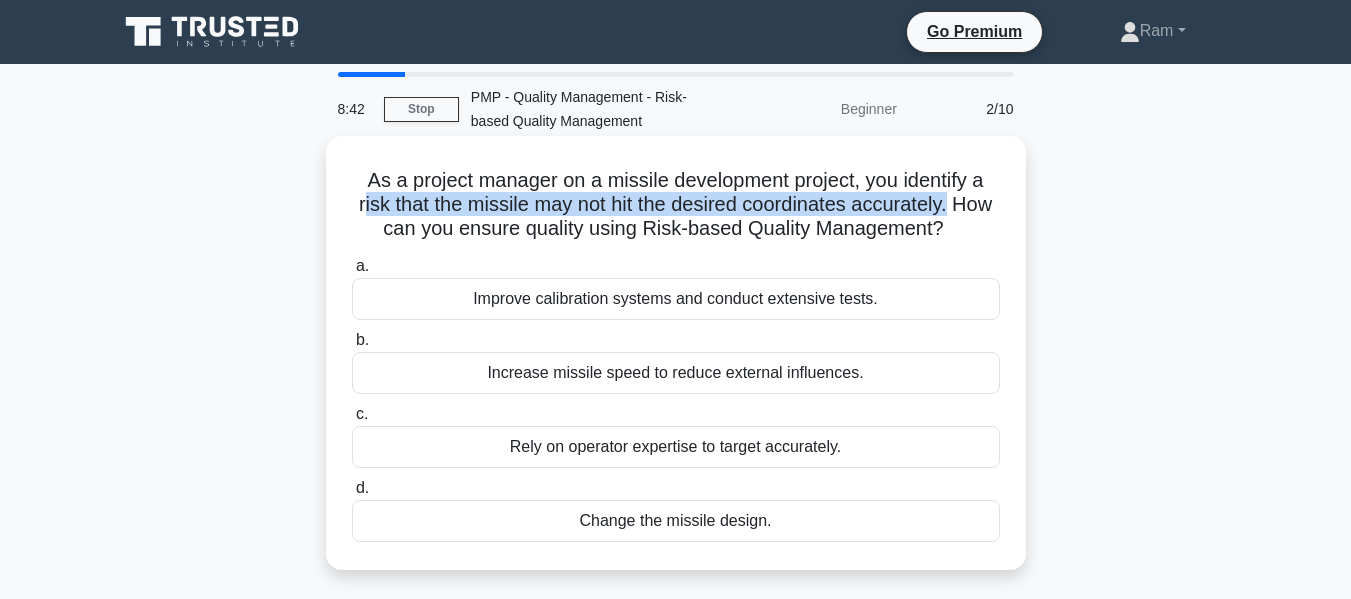 drag, startPoint x: 377, startPoint y: 202, endPoint x: 979, endPoint y: 202, distance: 602 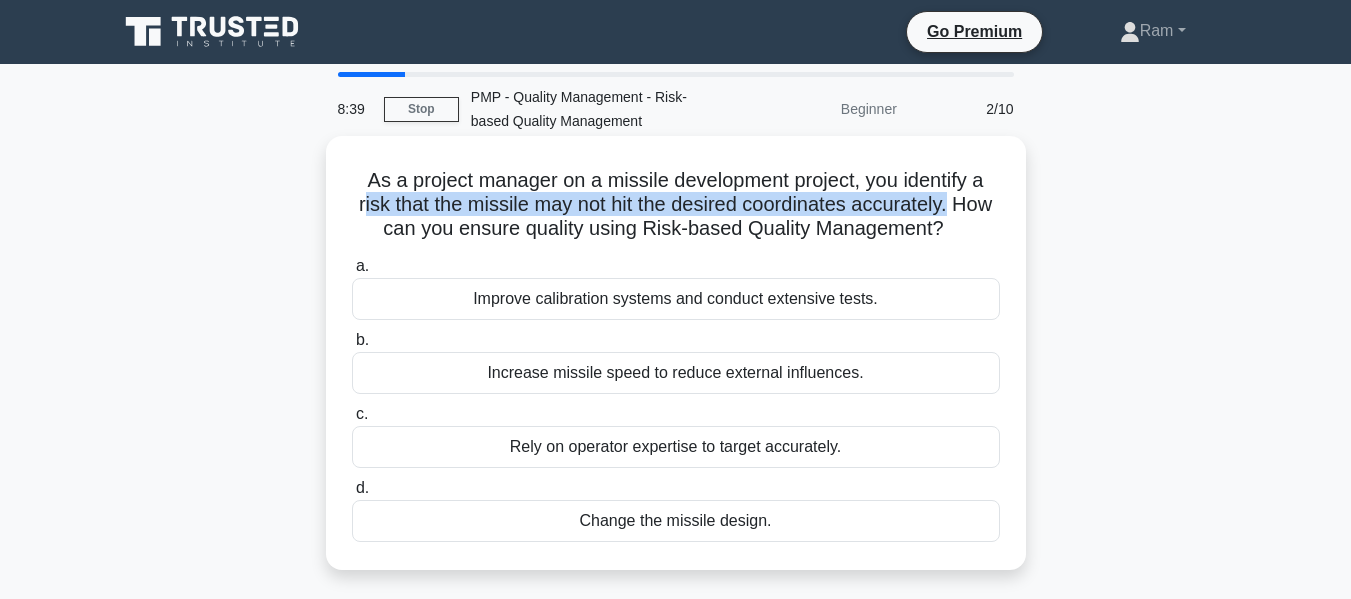 drag, startPoint x: 358, startPoint y: 228, endPoint x: 988, endPoint y: 235, distance: 630.0389 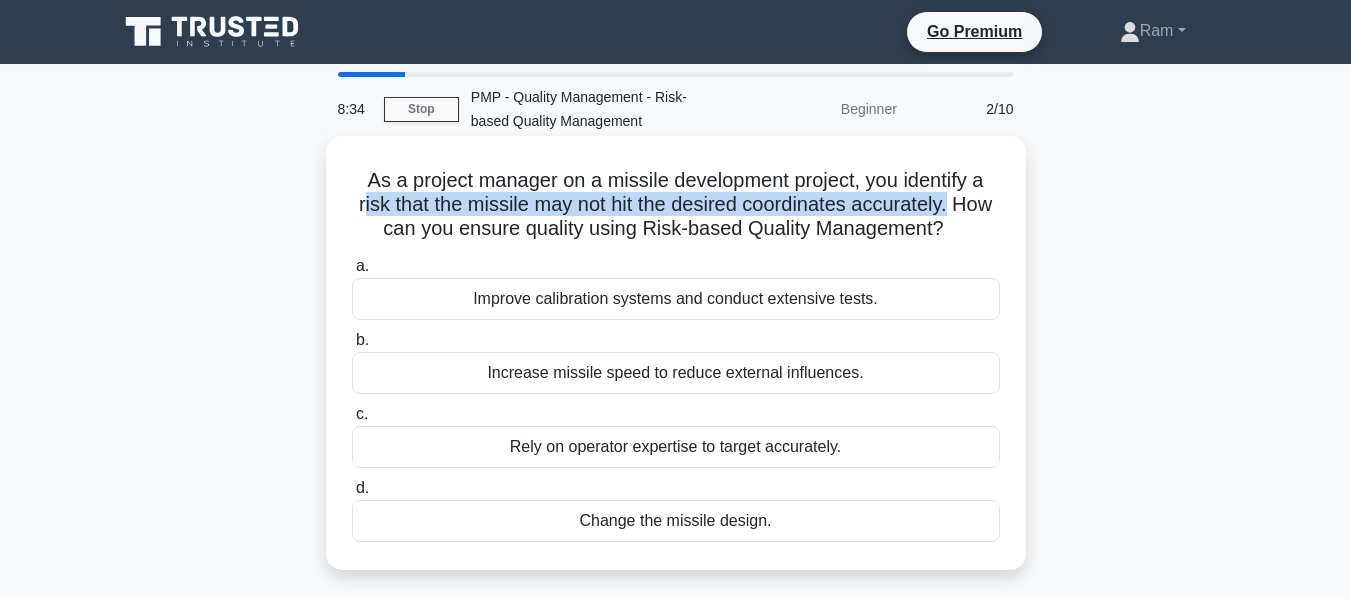 click on "As a project manager on a missile development project, you identify a risk that the missile may not hit the desired coordinates accurately. How can you ensure quality using Risk-based Quality Management?
.spinner_0XTQ{transform-origin:center;animation:spinner_y6GP .75s linear infinite}@keyframes spinner_y6GP{100%{transform:rotate(360deg)}}" at bounding box center (676, 205) 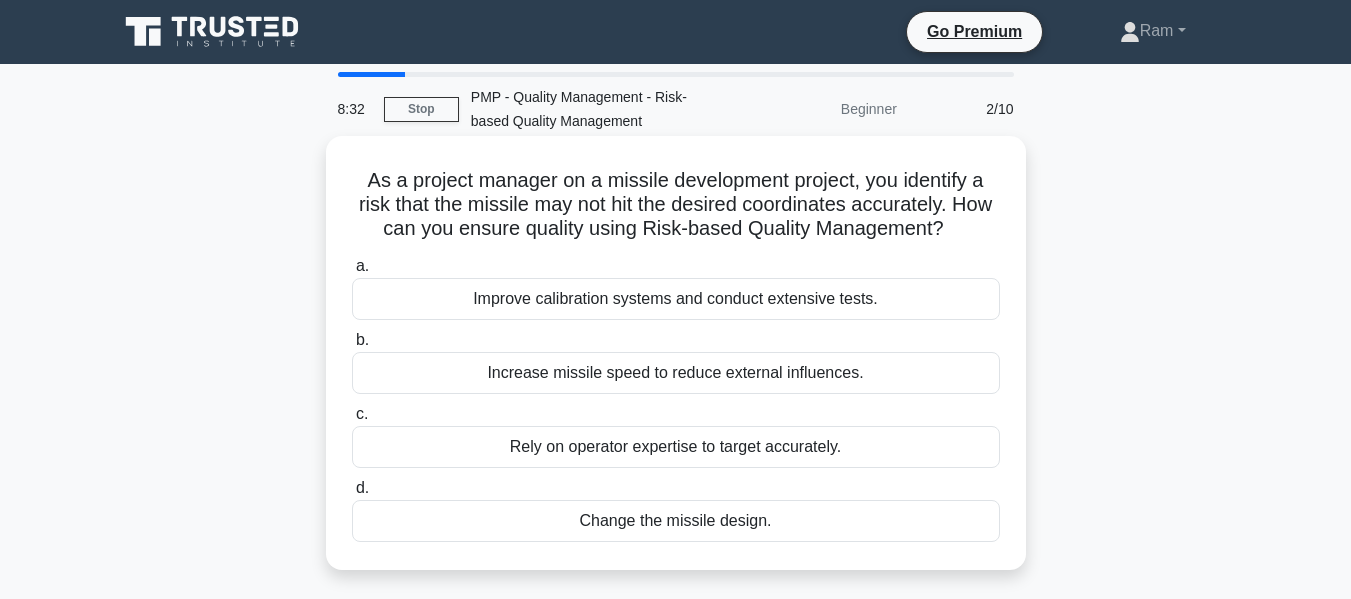 drag, startPoint x: 675, startPoint y: 232, endPoint x: 983, endPoint y: 229, distance: 308.01462 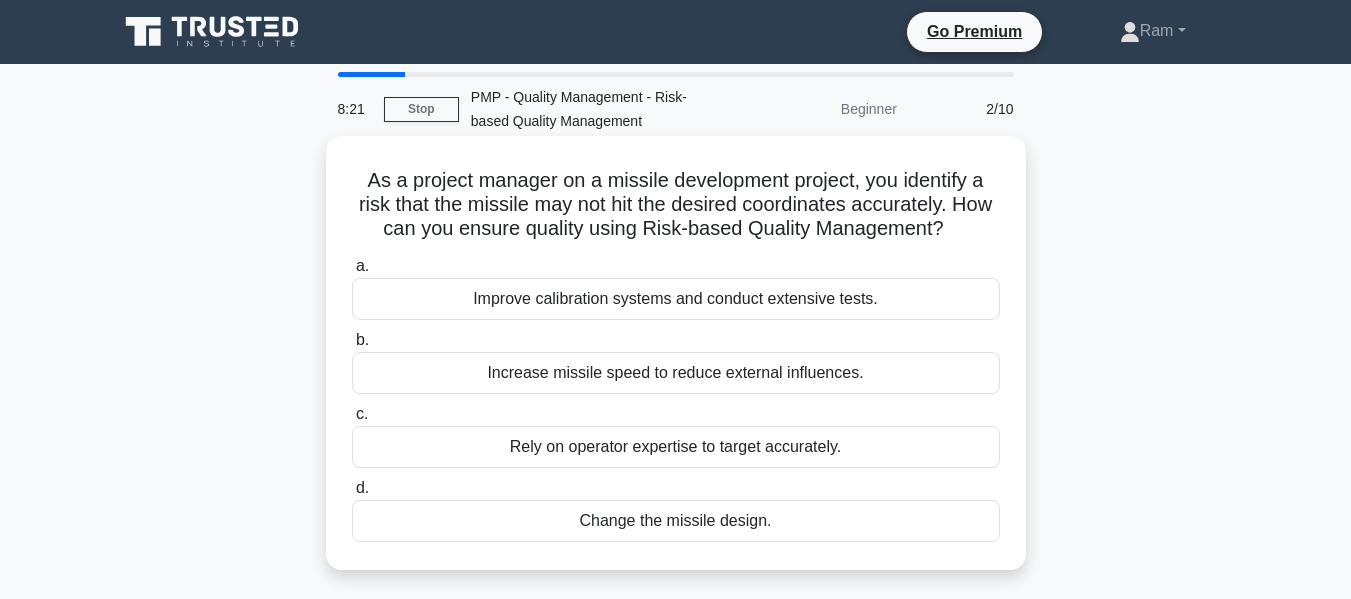 click on "Improve calibration systems and conduct extensive tests." at bounding box center [676, 299] 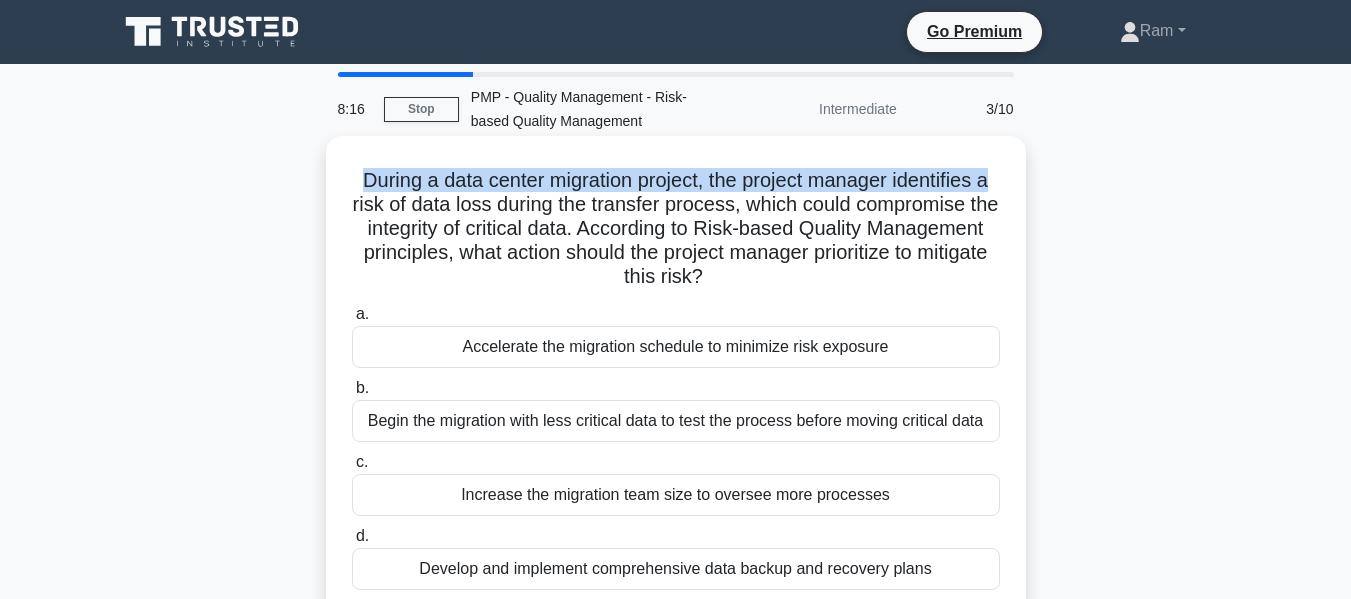drag, startPoint x: 352, startPoint y: 172, endPoint x: 935, endPoint y: 171, distance: 583.00085 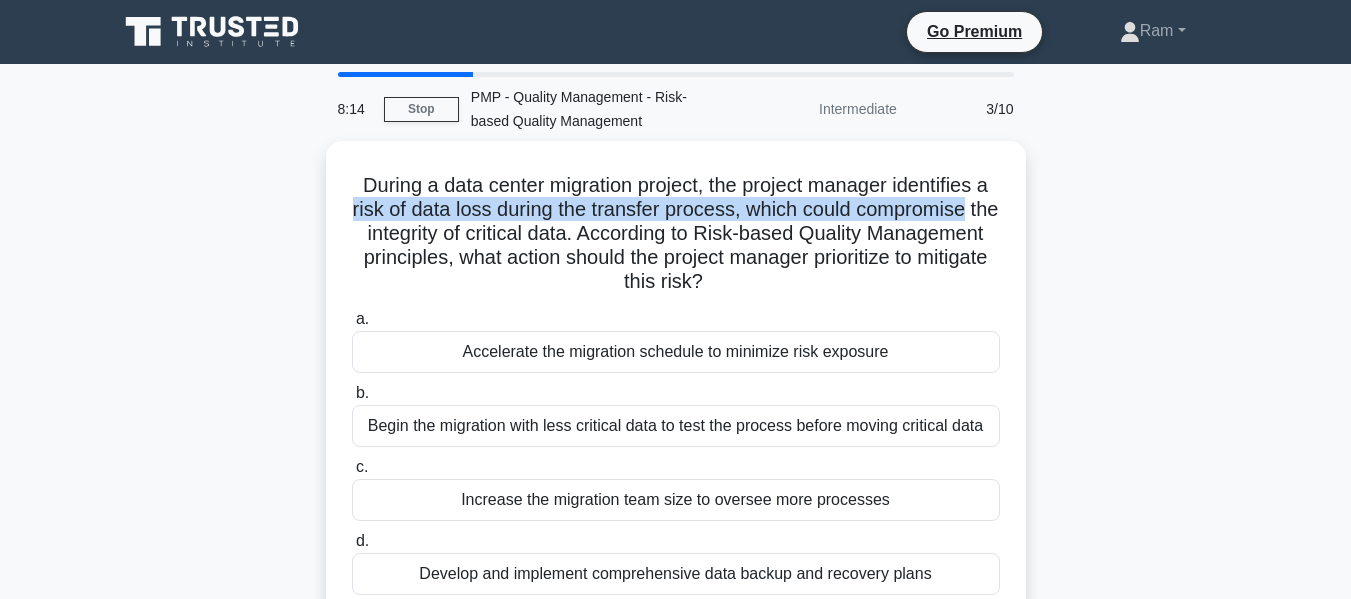 drag, startPoint x: 357, startPoint y: 204, endPoint x: 1027, endPoint y: 201, distance: 670.0067 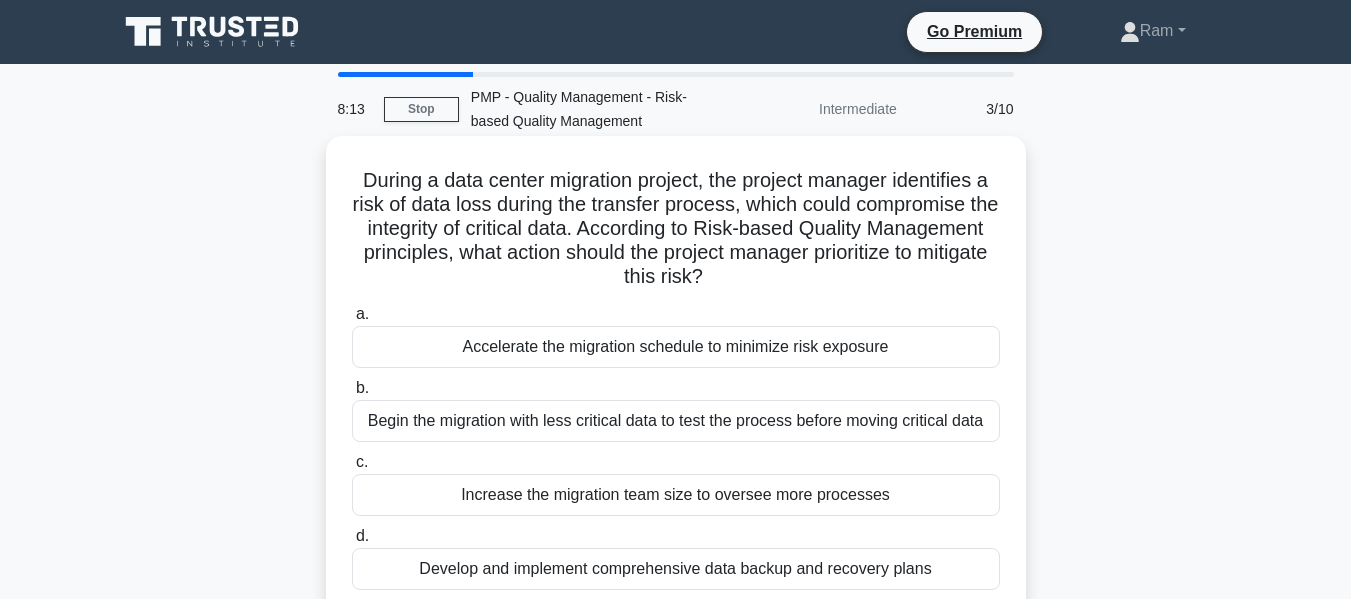click on "During a data center migration project, the project manager identifies a risk of data loss during the transfer process, which could compromise the integrity of critical data. According to Risk-based Quality Management principles, what action should the project manager prioritize to mitigate this risk?
.spinner_0XTQ{transform-origin:center;animation:spinner_y6GP .75s linear infinite}@keyframes spinner_y6GP{100%{transform:rotate(360deg)}}" at bounding box center (676, 229) 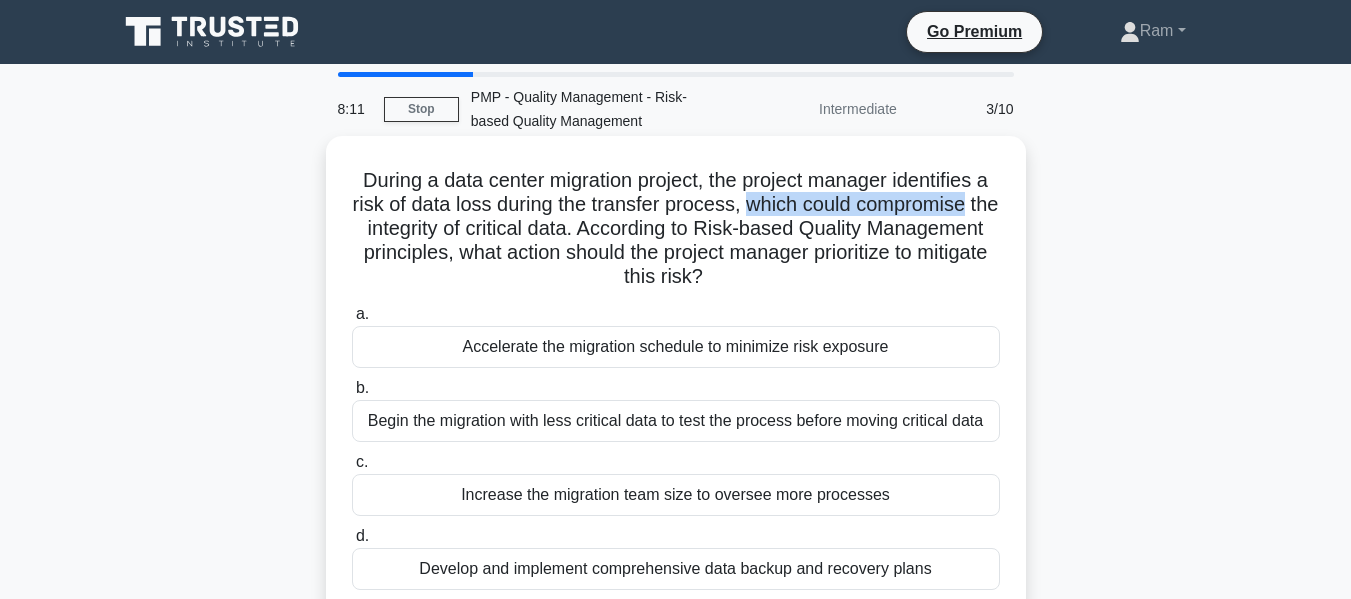 drag, startPoint x: 765, startPoint y: 208, endPoint x: 651, endPoint y: 226, distance: 115.41231 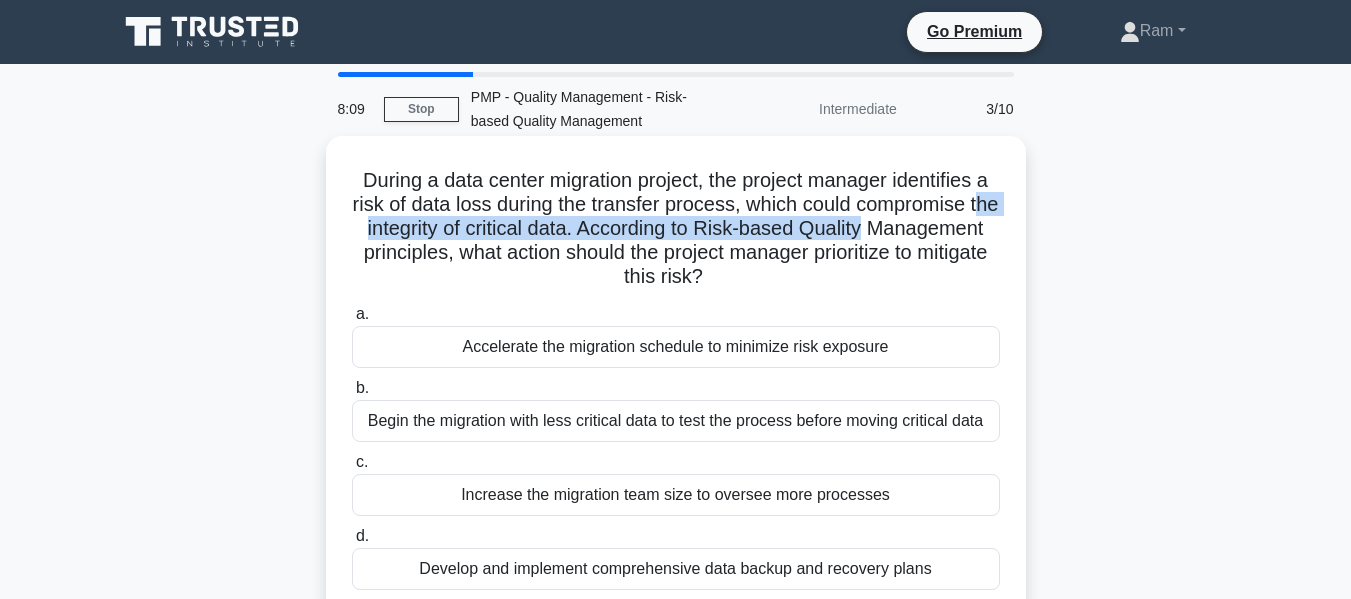 drag, startPoint x: 414, startPoint y: 227, endPoint x: 957, endPoint y: 232, distance: 543.023 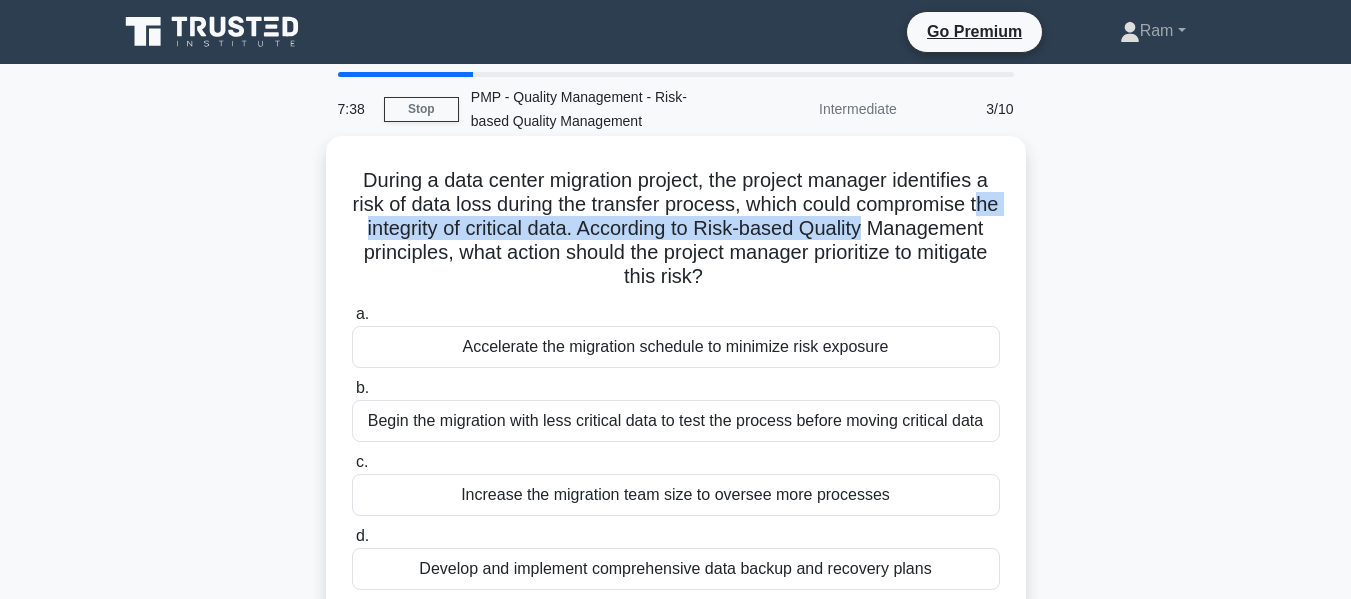 click on "During a data center migration project, the project manager identifies a risk of data loss during the transfer process, which could compromise the integrity of critical data. According to Risk-based Quality Management principles, what action should the project manager prioritize to mitigate this risk?
.spinner_0XTQ{transform-origin:center;animation:spinner_y6GP .75s linear infinite}@keyframes spinner_y6GP{100%{transform:rotate(360deg)}}" at bounding box center [676, 229] 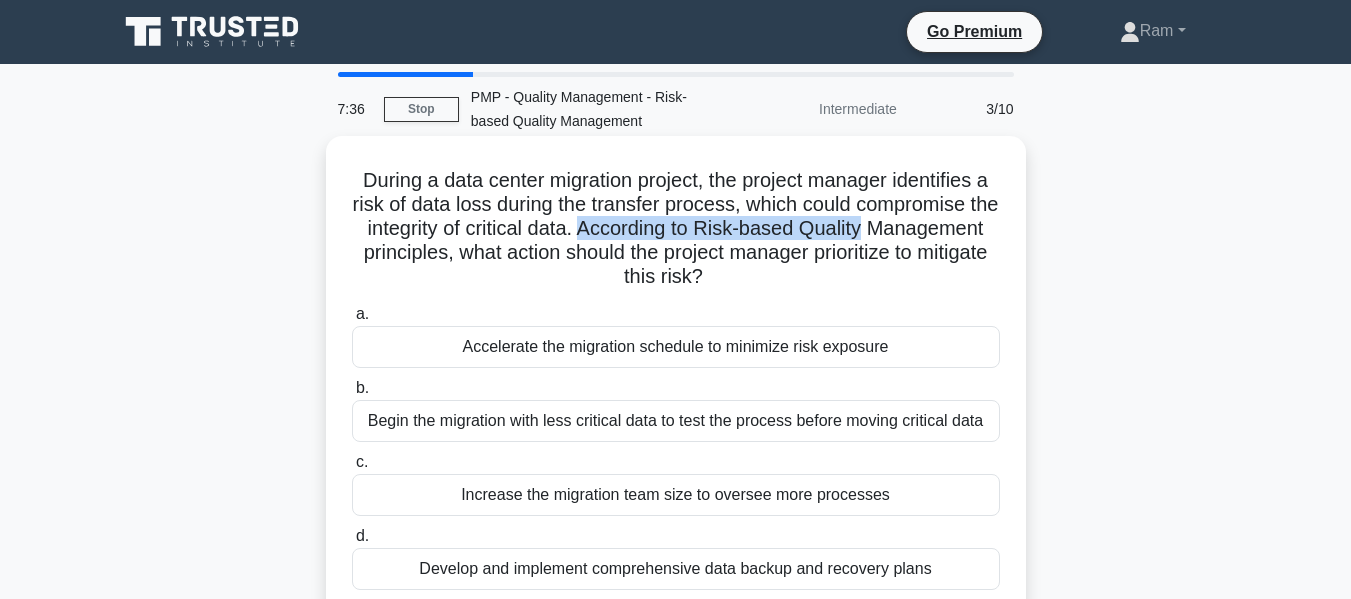 drag, startPoint x: 657, startPoint y: 230, endPoint x: 424, endPoint y: 271, distance: 236.5798 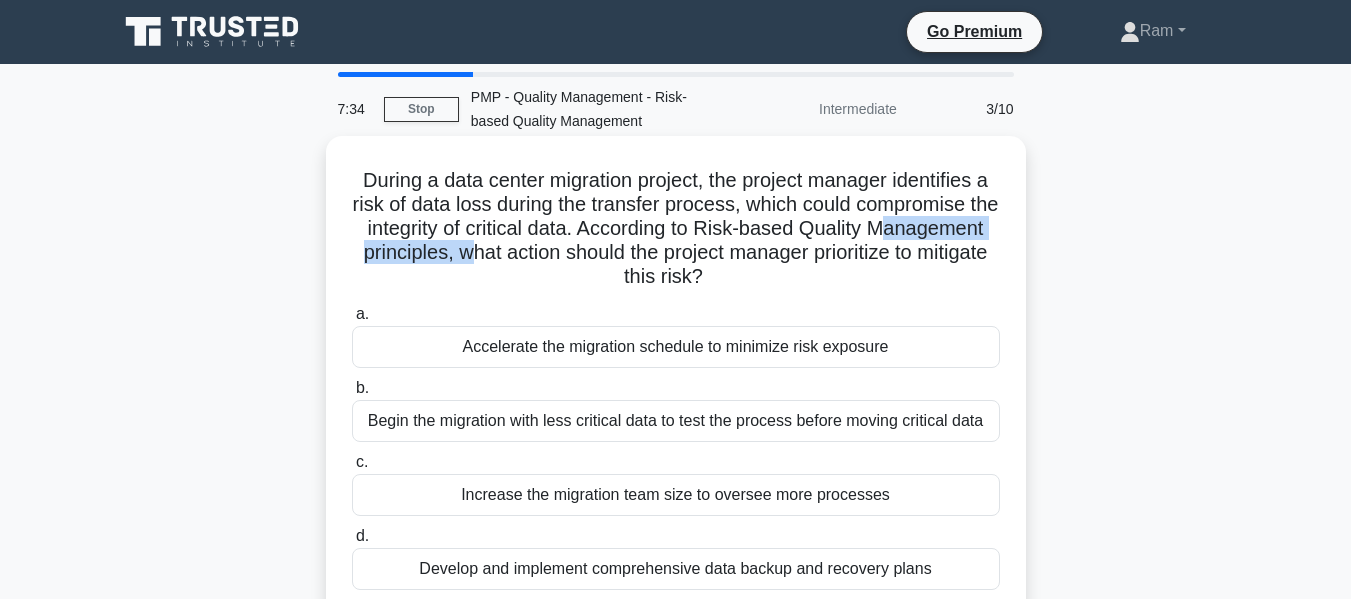 drag, startPoint x: 392, startPoint y: 259, endPoint x: 719, endPoint y: 268, distance: 327.12384 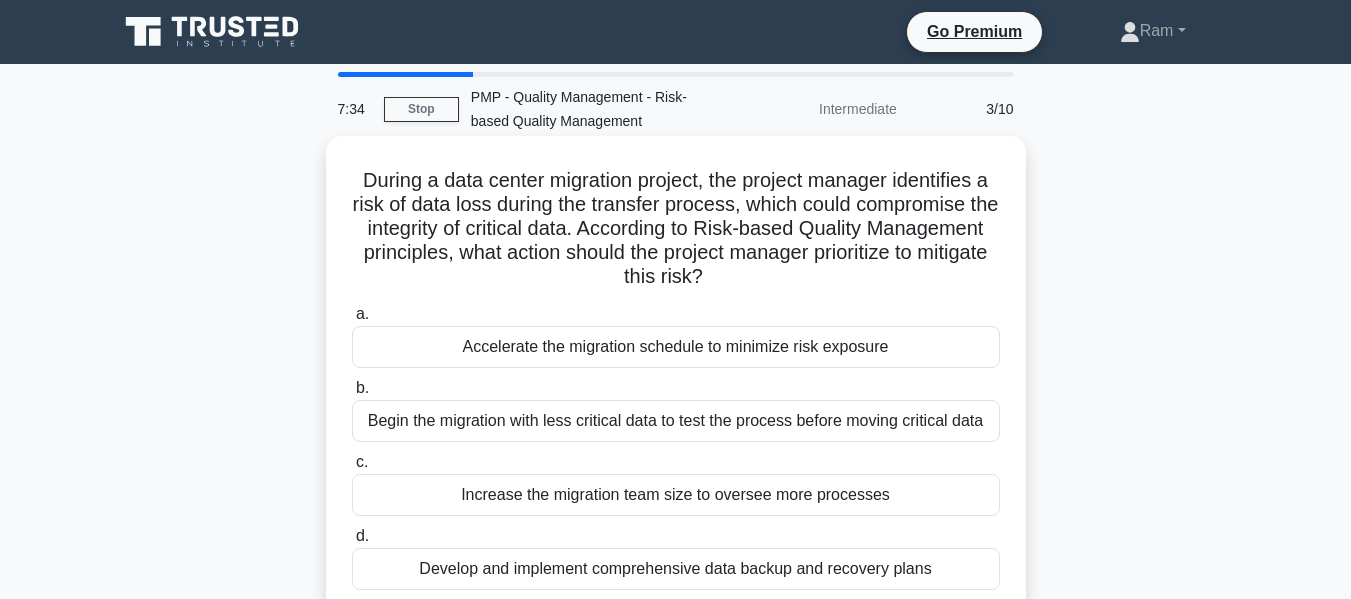 click on "During a data center migration project, the project manager identifies a risk of data loss during the transfer process, which could compromise the integrity of critical data. According to Risk-based Quality Management principles, what action should the project manager prioritize to mitigate this risk?
.spinner_0XTQ{transform-origin:center;animation:spinner_y6GP .75s linear infinite}@keyframes spinner_y6GP{100%{transform:rotate(360deg)}}" at bounding box center (676, 229) 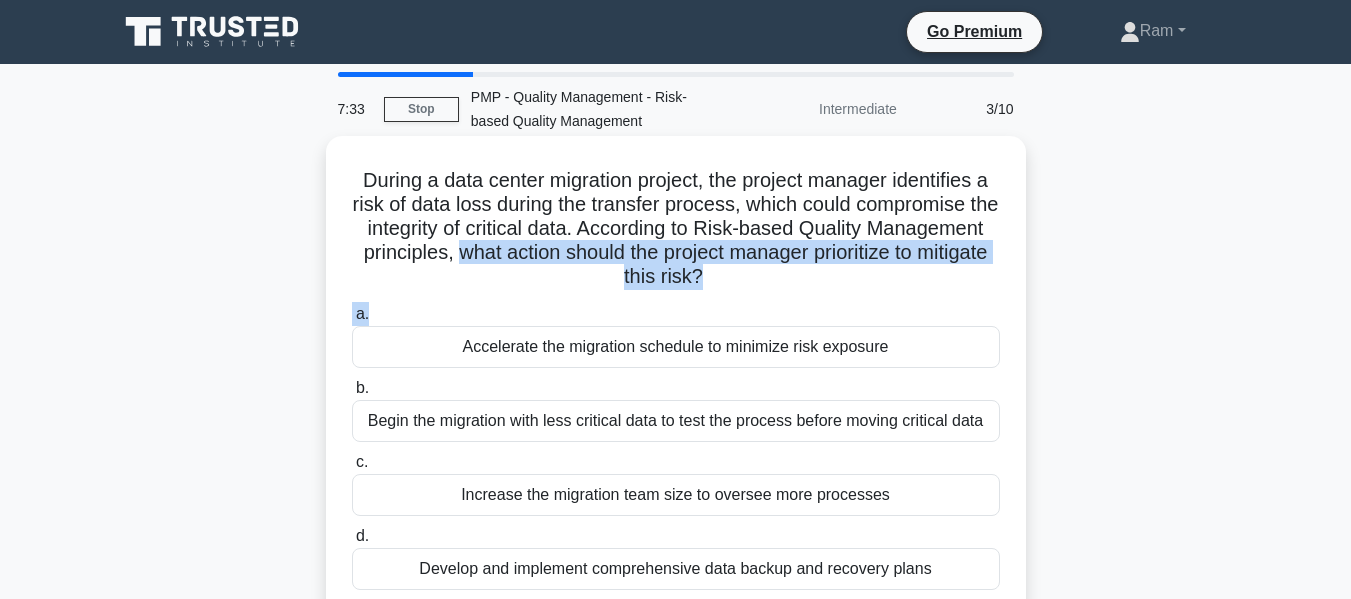 drag, startPoint x: 609, startPoint y: 258, endPoint x: 843, endPoint y: 301, distance: 237.91806 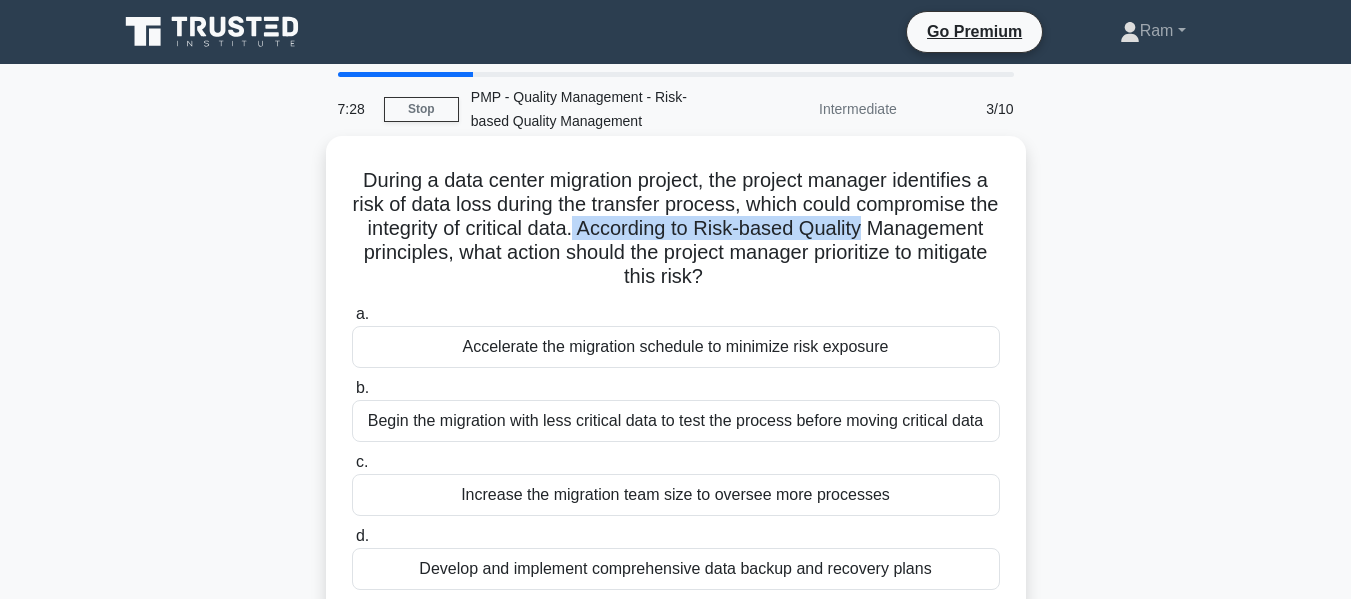 drag, startPoint x: 653, startPoint y: 227, endPoint x: 944, endPoint y: 236, distance: 291.13913 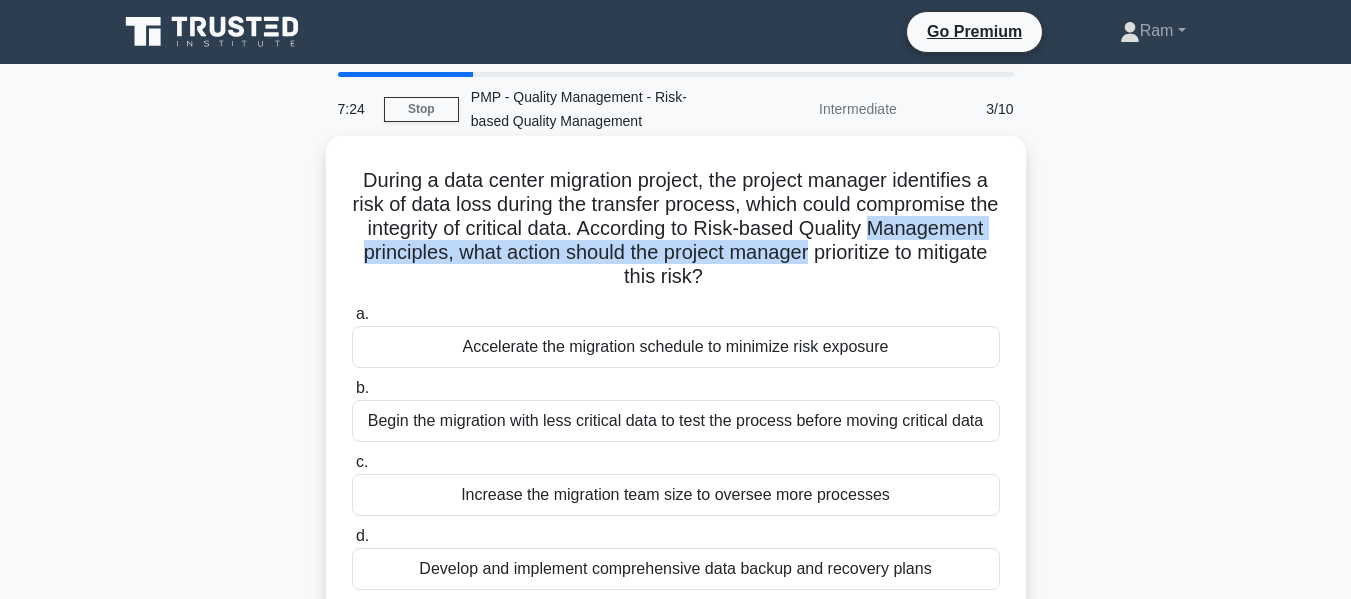 drag, startPoint x: 384, startPoint y: 253, endPoint x: 1009, endPoint y: 251, distance: 625.0032 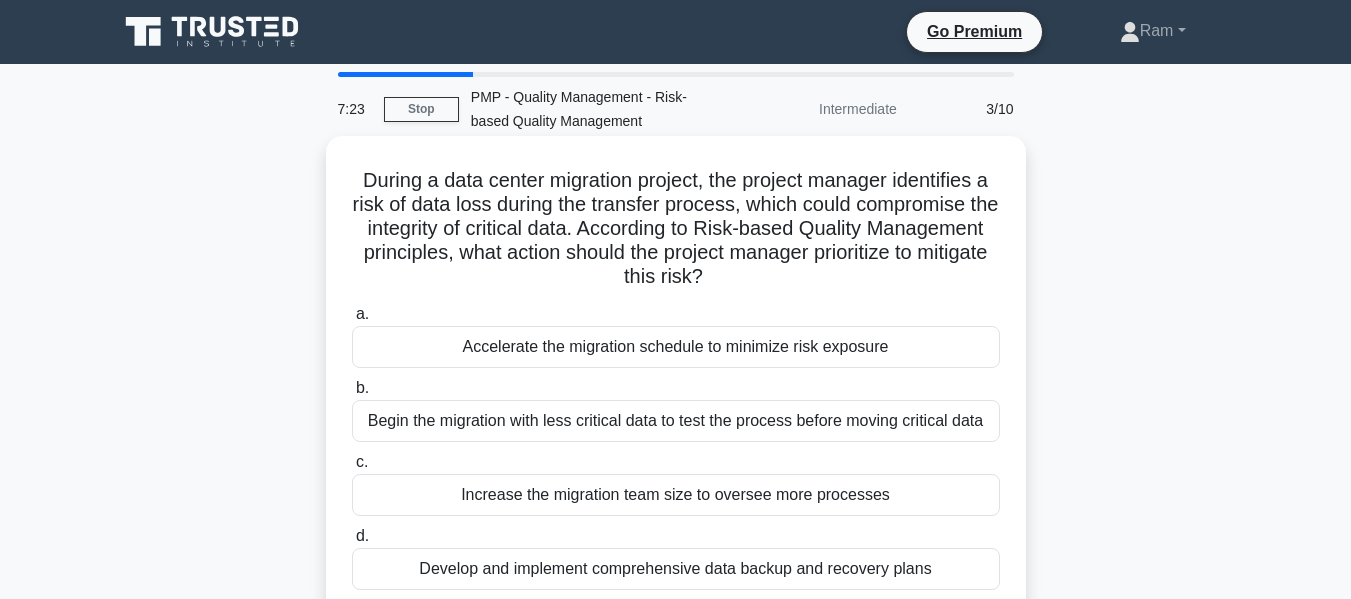 click on "During a data center migration project, the project manager identifies a risk of data loss during the transfer process, which could compromise the integrity of critical data. According to Risk-based Quality Management principles, what action should the project manager prioritize to mitigate this risk?
.spinner_0XTQ{transform-origin:center;animation:spinner_y6GP .75s linear infinite}@keyframes spinner_y6GP{100%{transform:rotate(360deg)}}" at bounding box center (676, 229) 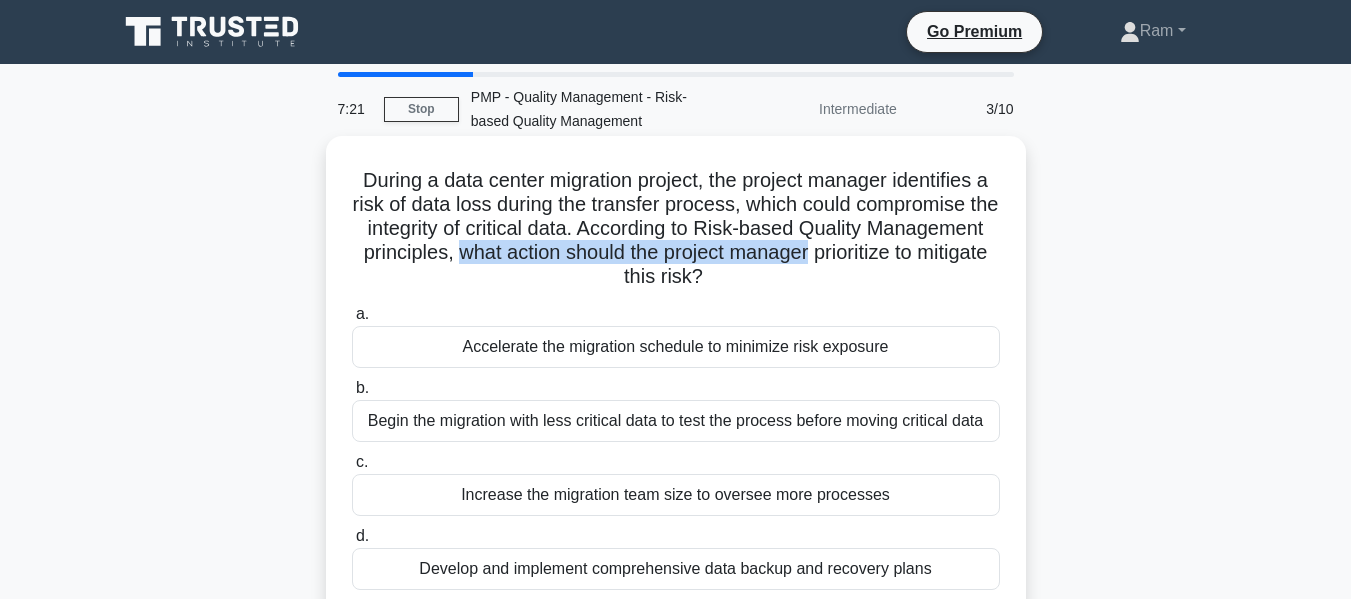 drag, startPoint x: 604, startPoint y: 257, endPoint x: 964, endPoint y: 253, distance: 360.02222 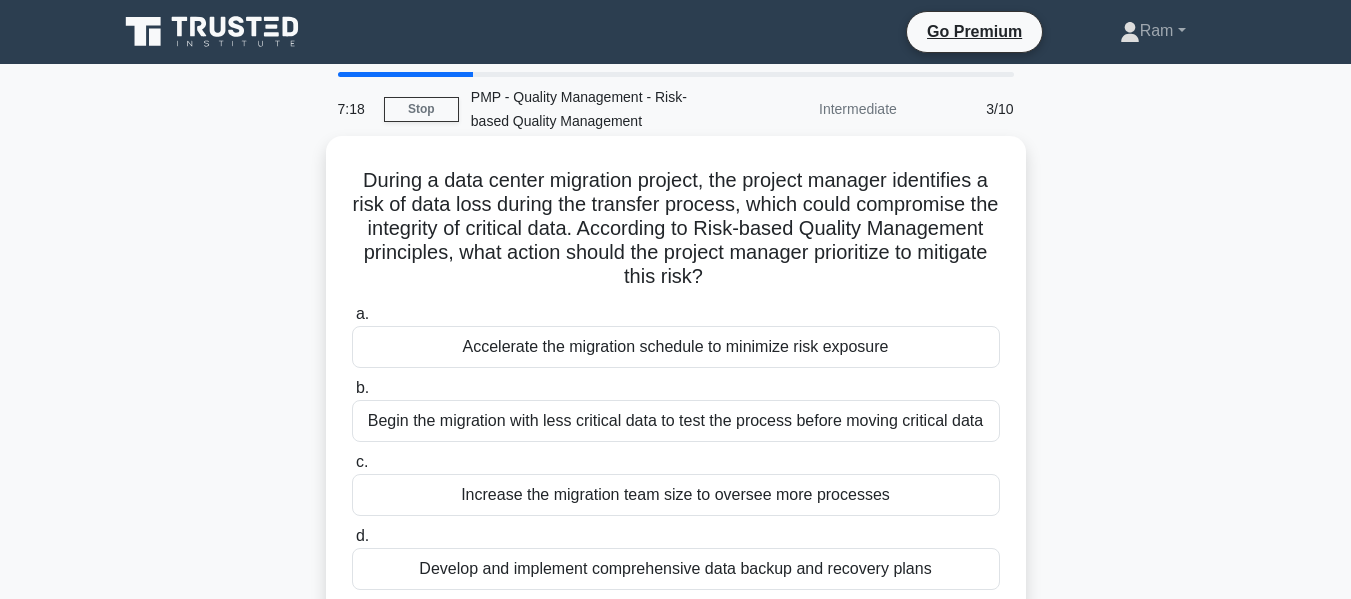 click on "During a data center migration project, the project manager identifies a risk of data loss during the transfer process, which could compromise the integrity of critical data. According to Risk-based Quality Management principles, what action should the project manager prioritize to mitigate this risk?
.spinner_0XTQ{transform-origin:center;animation:spinner_y6GP .75s linear infinite}@keyframes spinner_y6GP{100%{transform:rotate(360deg)}}" at bounding box center (676, 229) 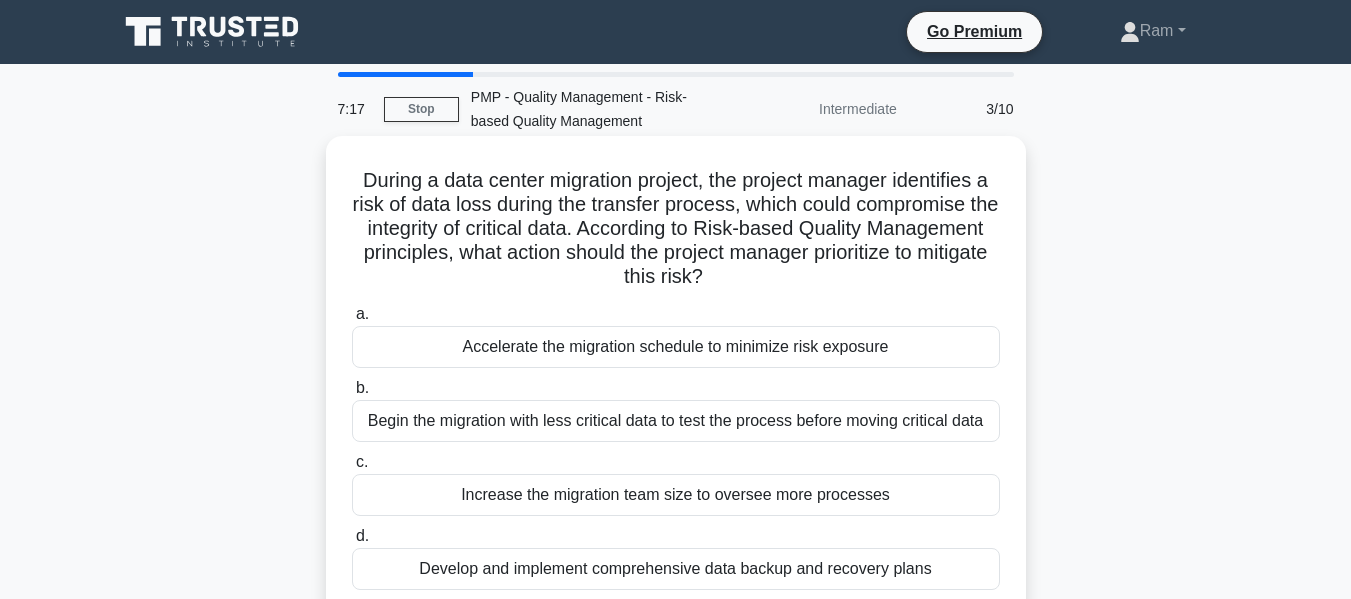 drag, startPoint x: 614, startPoint y: 252, endPoint x: 844, endPoint y: 285, distance: 232.35533 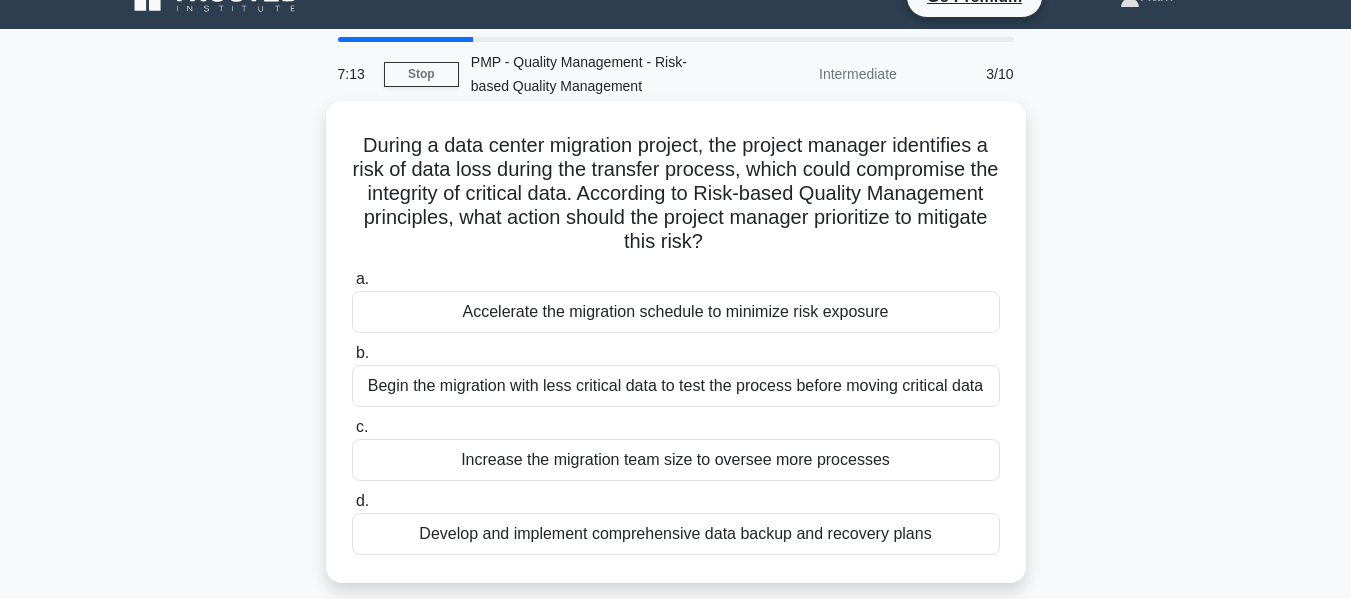 scroll, scrollTop: 0, scrollLeft: 0, axis: both 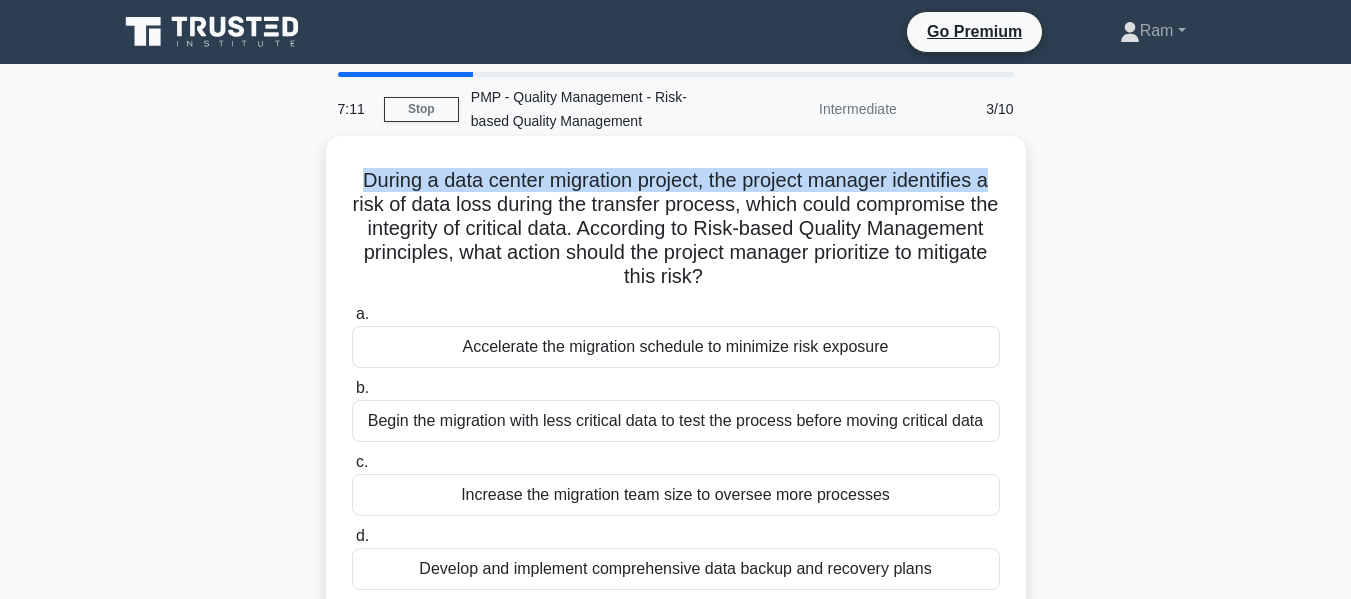 drag, startPoint x: 349, startPoint y: 179, endPoint x: 1004, endPoint y: 148, distance: 655.73315 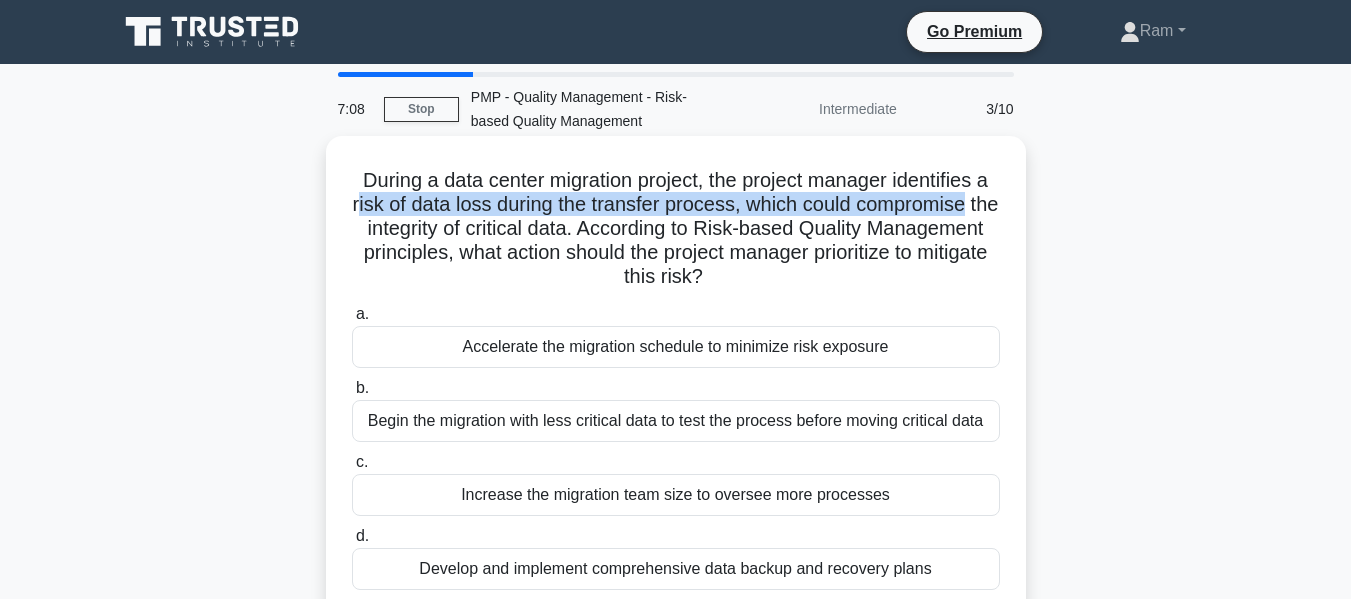 drag, startPoint x: 365, startPoint y: 207, endPoint x: 992, endPoint y: 204, distance: 627.0072 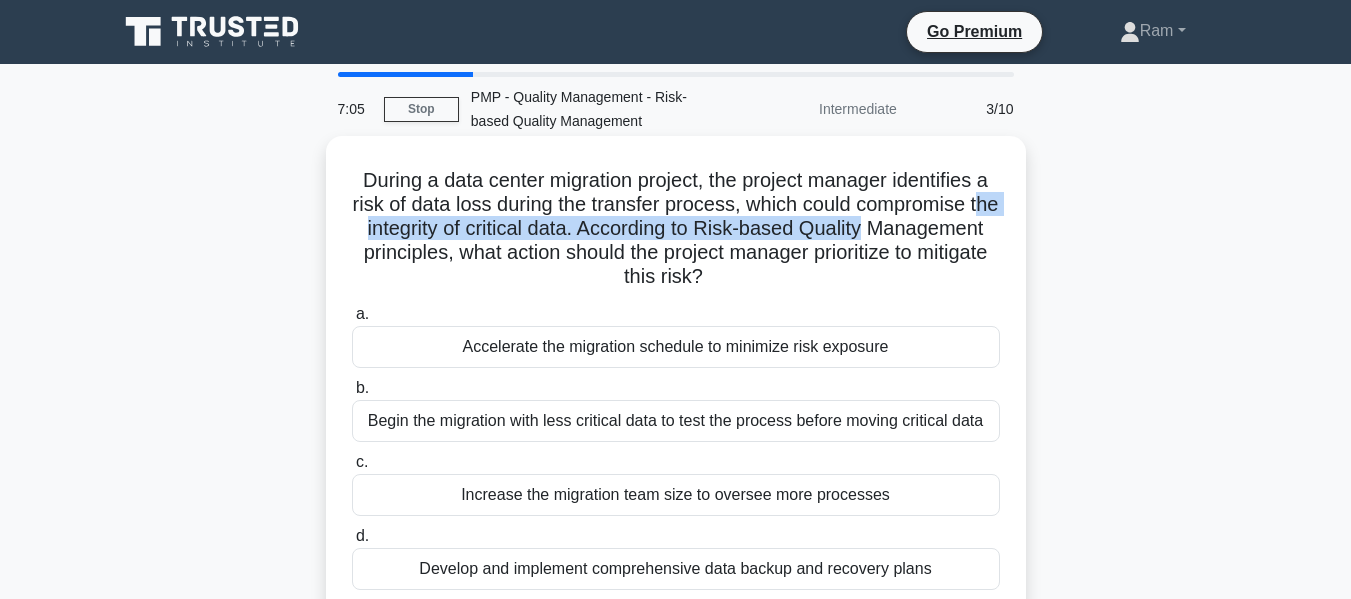 drag, startPoint x: 406, startPoint y: 227, endPoint x: 961, endPoint y: 230, distance: 555.0081 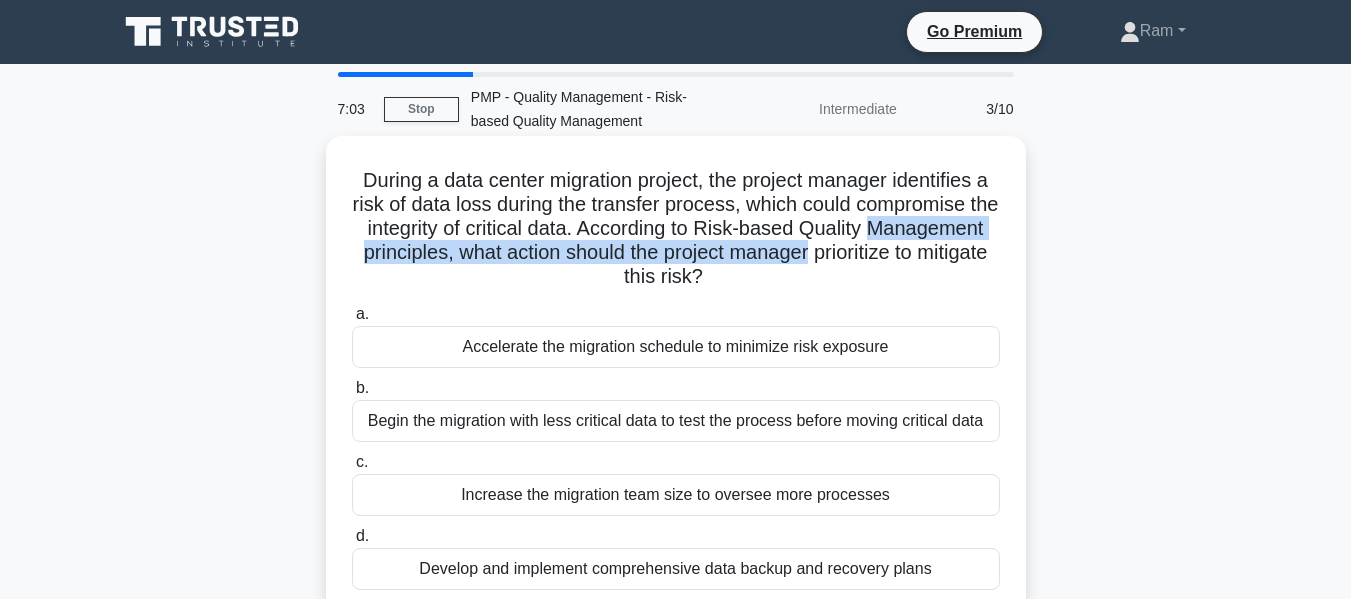 drag, startPoint x: 383, startPoint y: 257, endPoint x: 967, endPoint y: 251, distance: 584.0308 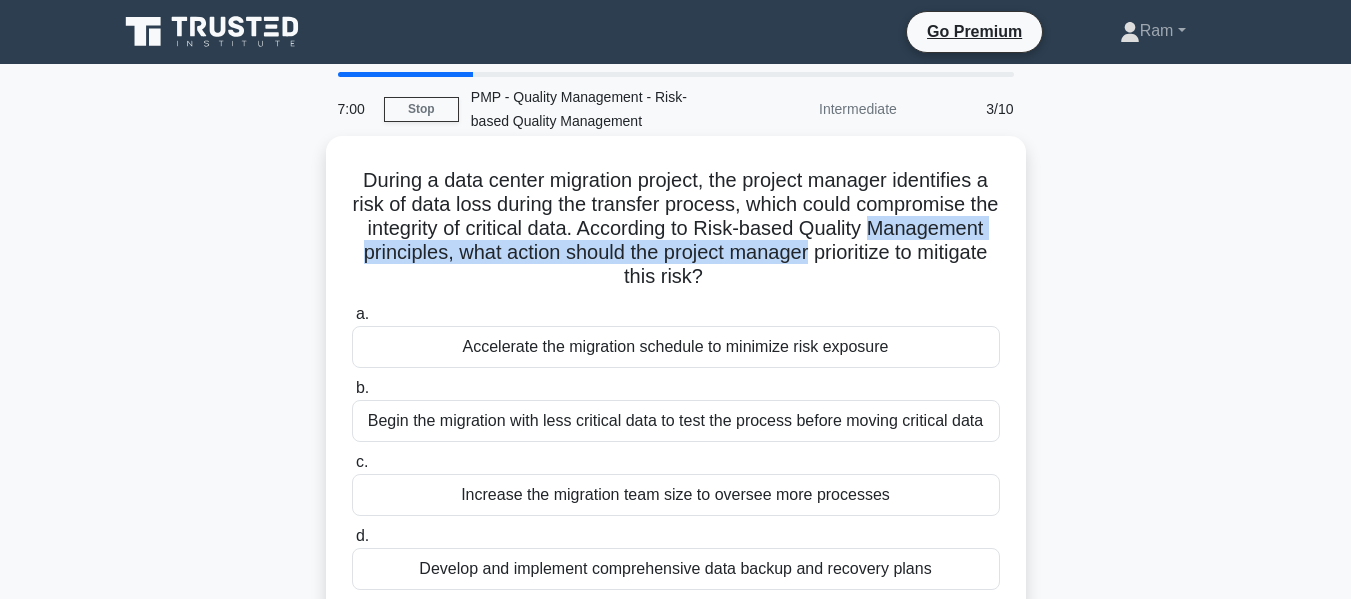 drag, startPoint x: 532, startPoint y: 285, endPoint x: 821, endPoint y: 289, distance: 289.02768 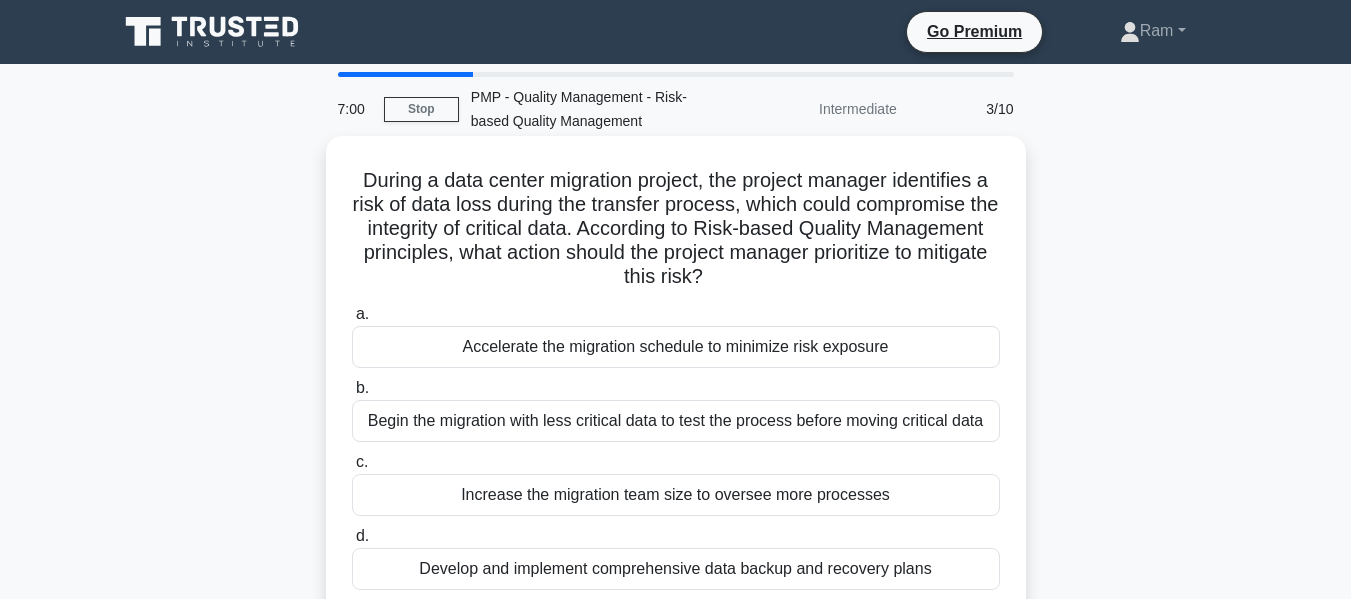 click on "During a data center migration project, the project manager identifies a risk of data loss during the transfer process, which could compromise the integrity of critical data. According to Risk-based Quality Management principles, what action should the project manager prioritize to mitigate this risk?
.spinner_0XTQ{transform-origin:center;animation:spinner_y6GP .75s linear infinite}@keyframes spinner_y6GP{100%{transform:rotate(360deg)}}" at bounding box center (676, 229) 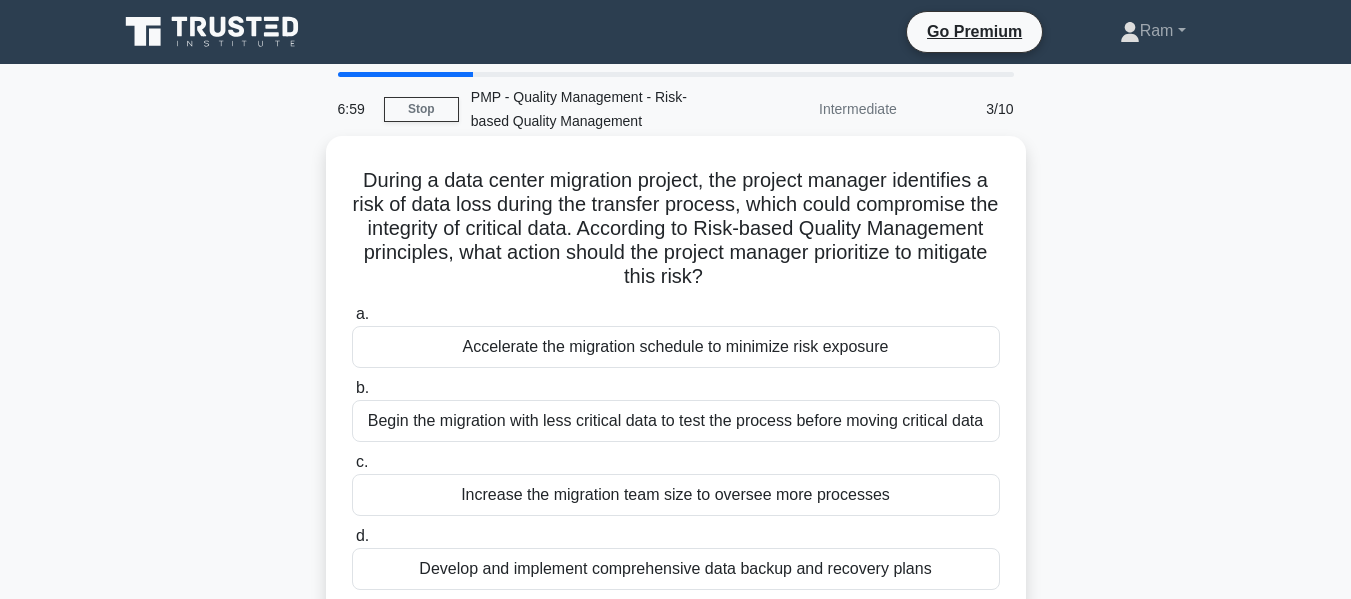 drag, startPoint x: 530, startPoint y: 284, endPoint x: 807, endPoint y: 278, distance: 277.06497 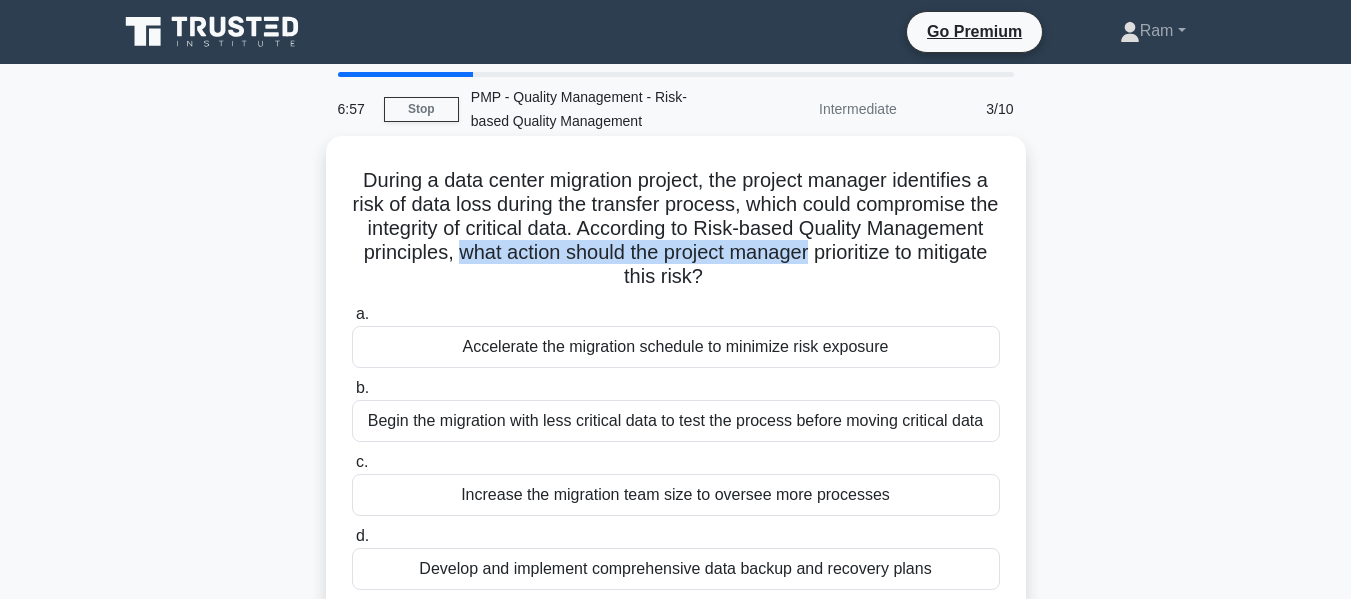 drag, startPoint x: 613, startPoint y: 257, endPoint x: 967, endPoint y: 254, distance: 354.01273 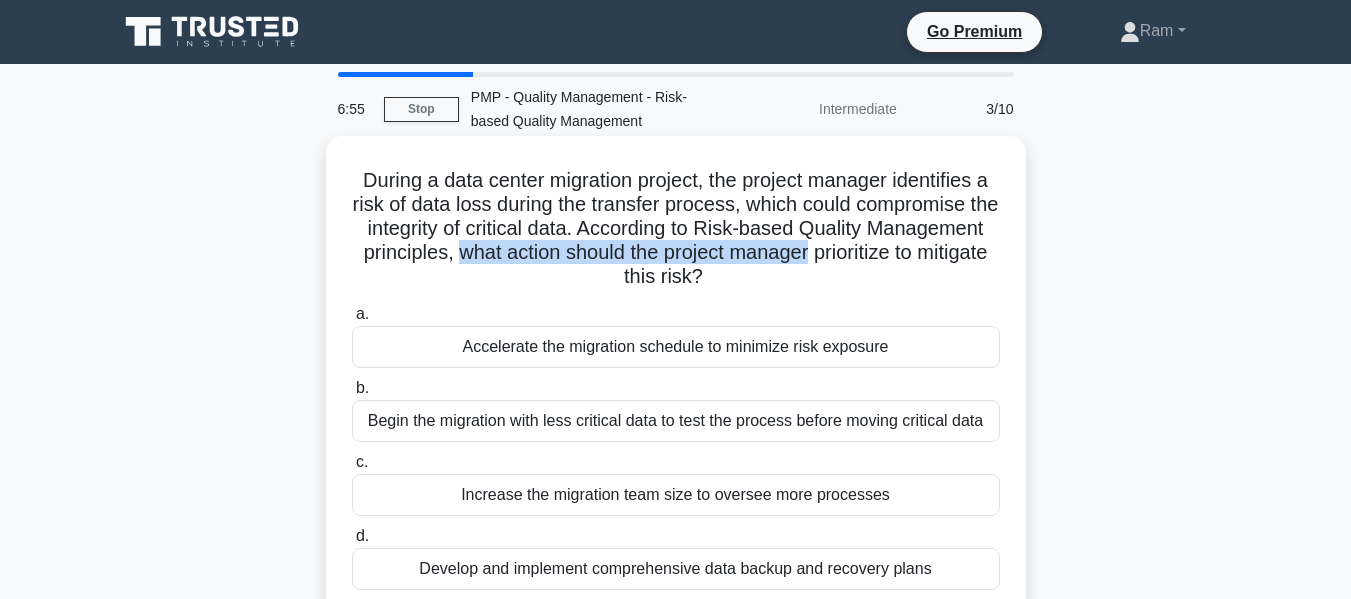 drag, startPoint x: 515, startPoint y: 283, endPoint x: 812, endPoint y: 279, distance: 297.02695 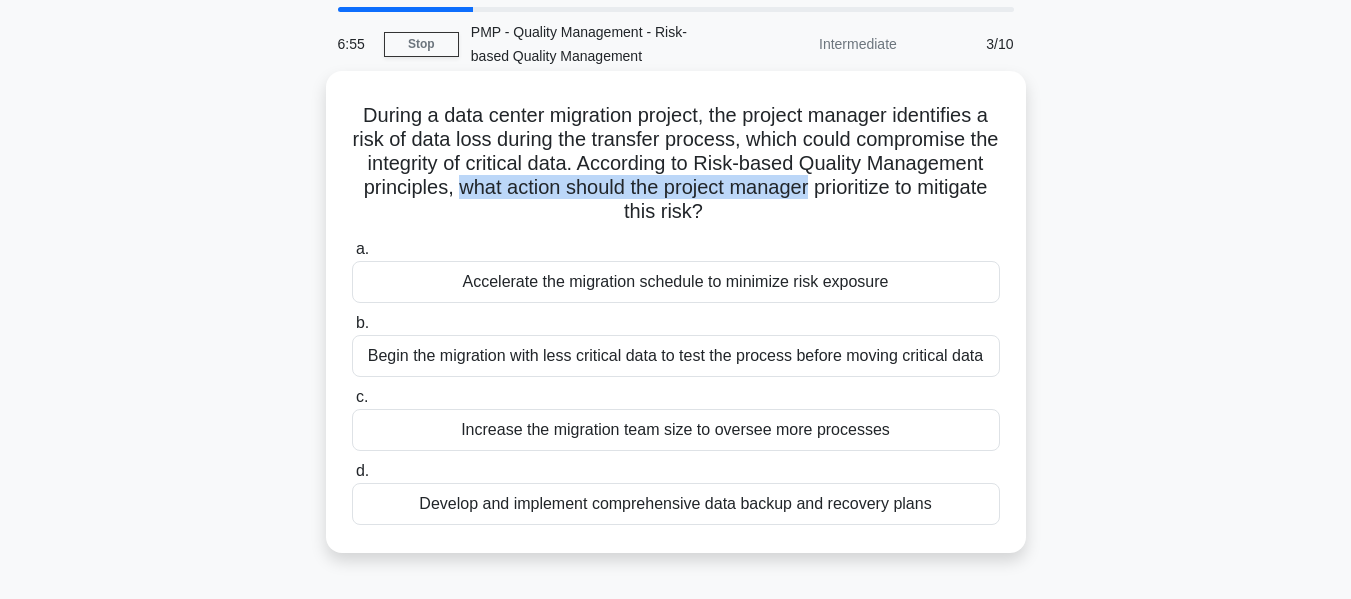 scroll, scrollTop: 100, scrollLeft: 0, axis: vertical 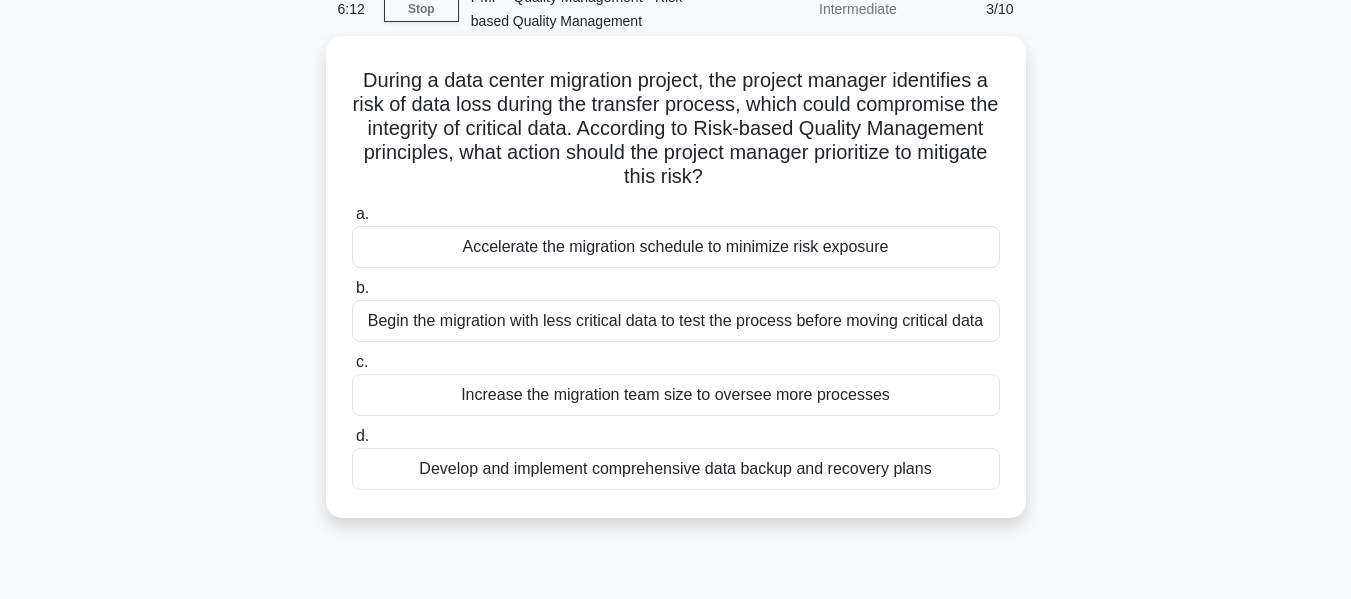 click on "Begin the migration with less critical data to test the process before moving critical data" at bounding box center (676, 321) 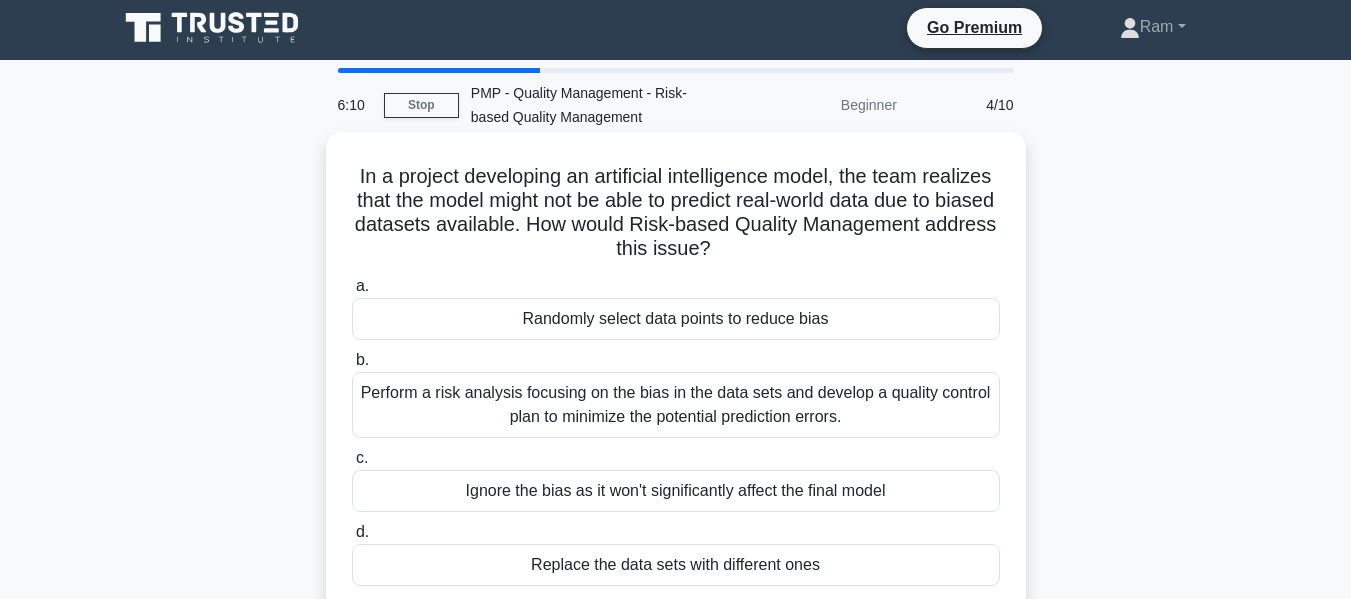scroll, scrollTop: 0, scrollLeft: 0, axis: both 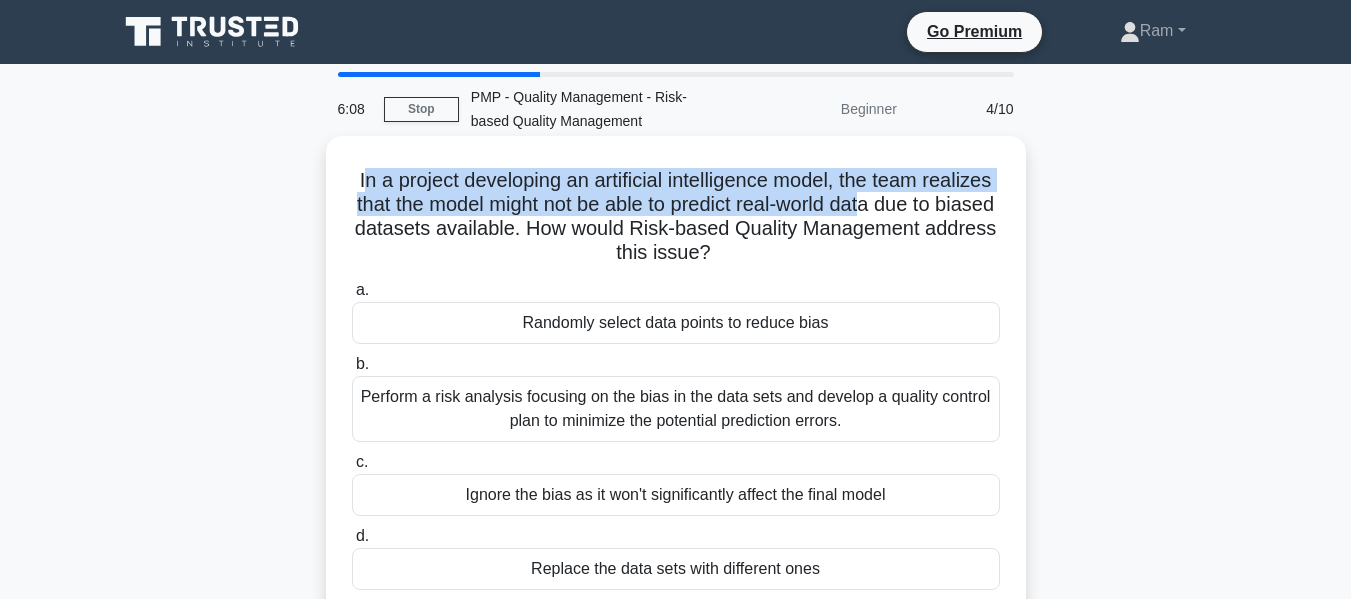 drag, startPoint x: 392, startPoint y: 184, endPoint x: 976, endPoint y: 213, distance: 584.7196 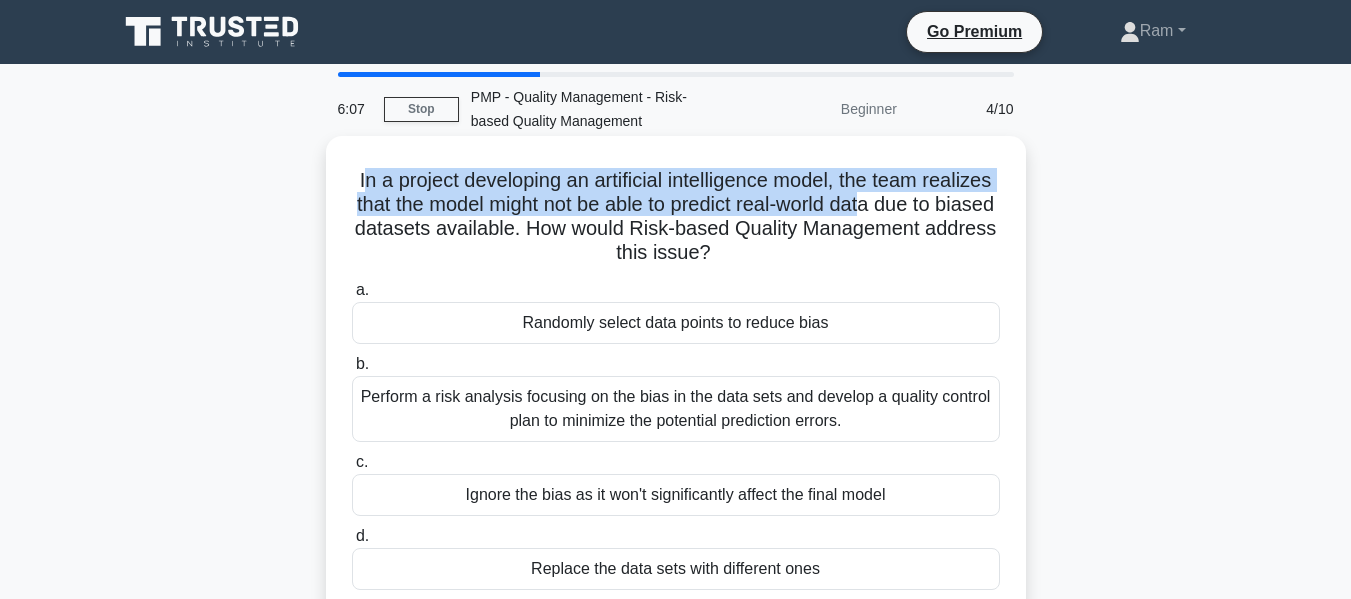 click on "In a project developing an artificial intelligence model, the team realizes that the model might not be able to predict real-world data due to biased datasets available. How would Risk-based Quality Management address this issue?
.spinner_0XTQ{transform-origin:center;animation:spinner_y6GP .75s linear infinite}@keyframes spinner_y6GP{100%{transform:rotate(360deg)}}" at bounding box center [676, 217] 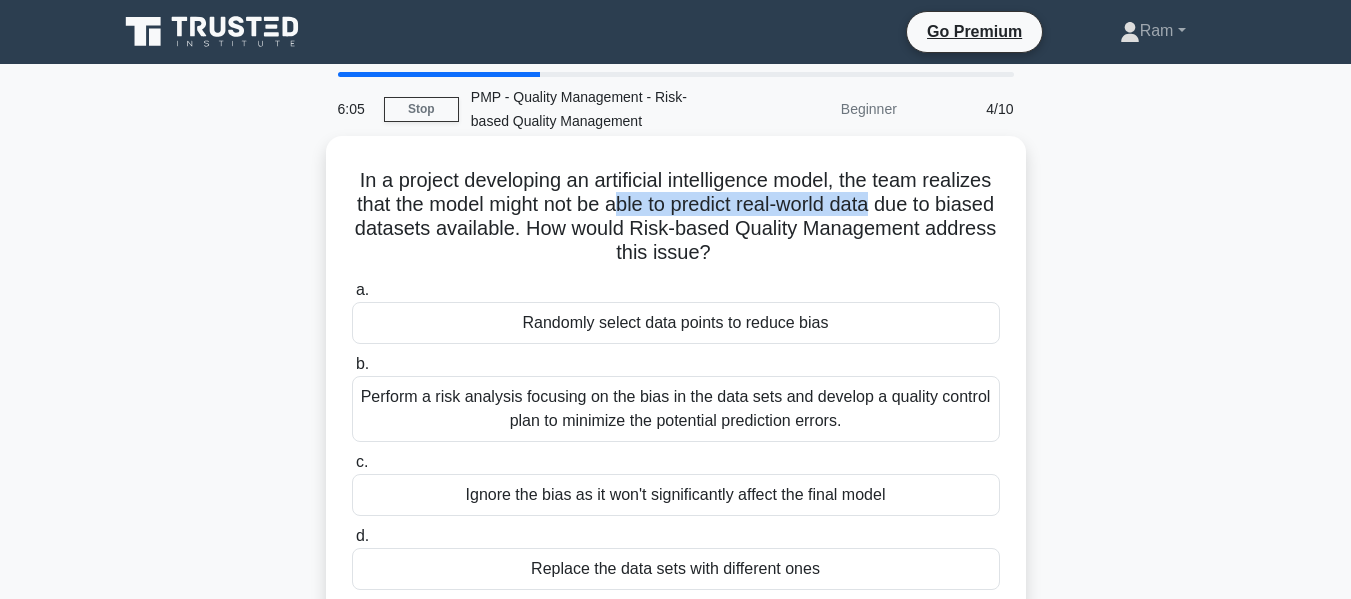 drag, startPoint x: 762, startPoint y: 218, endPoint x: 719, endPoint y: 225, distance: 43.56604 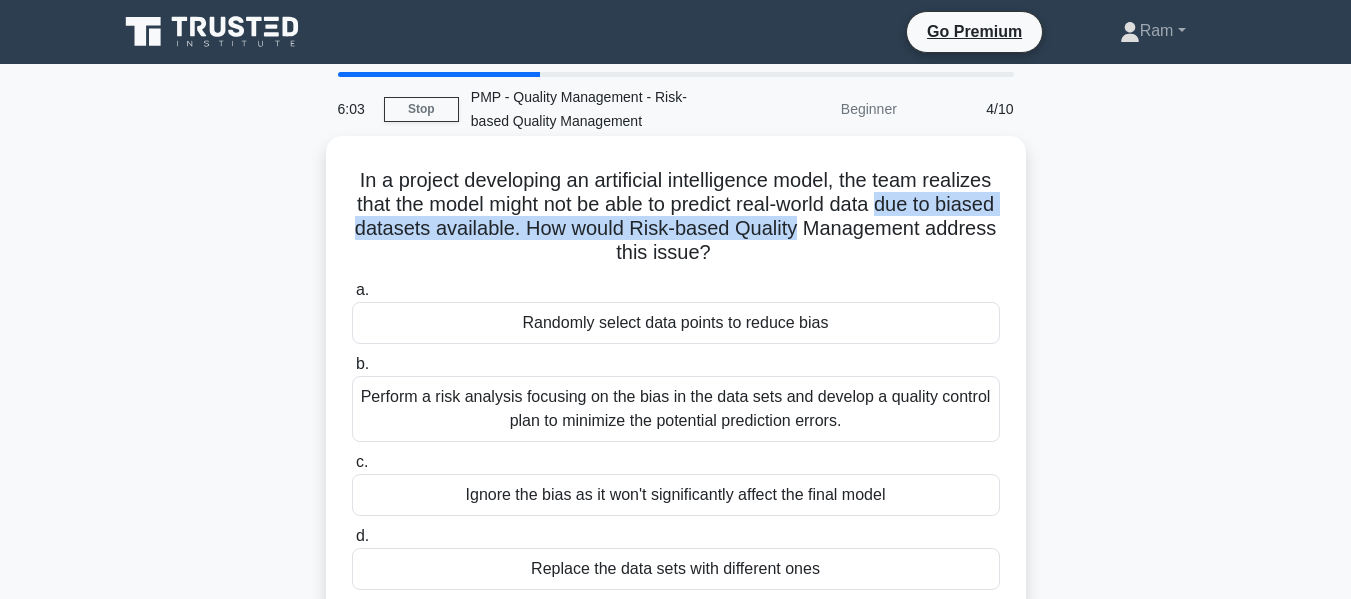 drag, startPoint x: 385, startPoint y: 229, endPoint x: 985, endPoint y: 225, distance: 600.0133 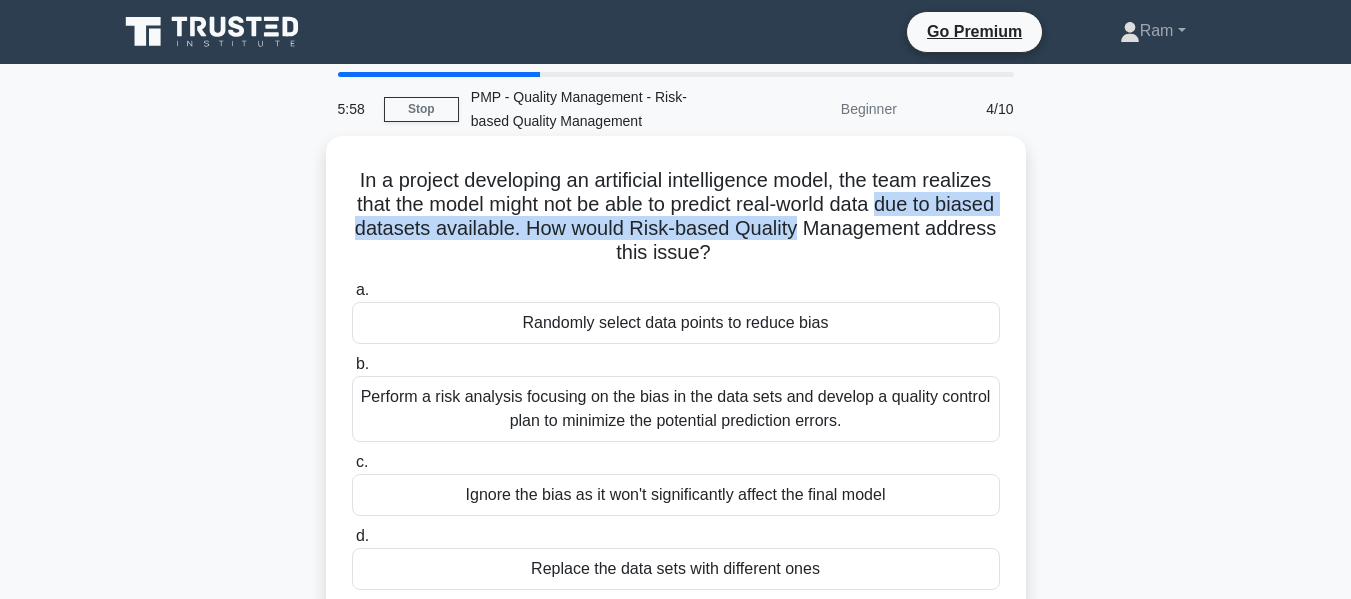 drag, startPoint x: 532, startPoint y: 256, endPoint x: 783, endPoint y: 336, distance: 263.4407 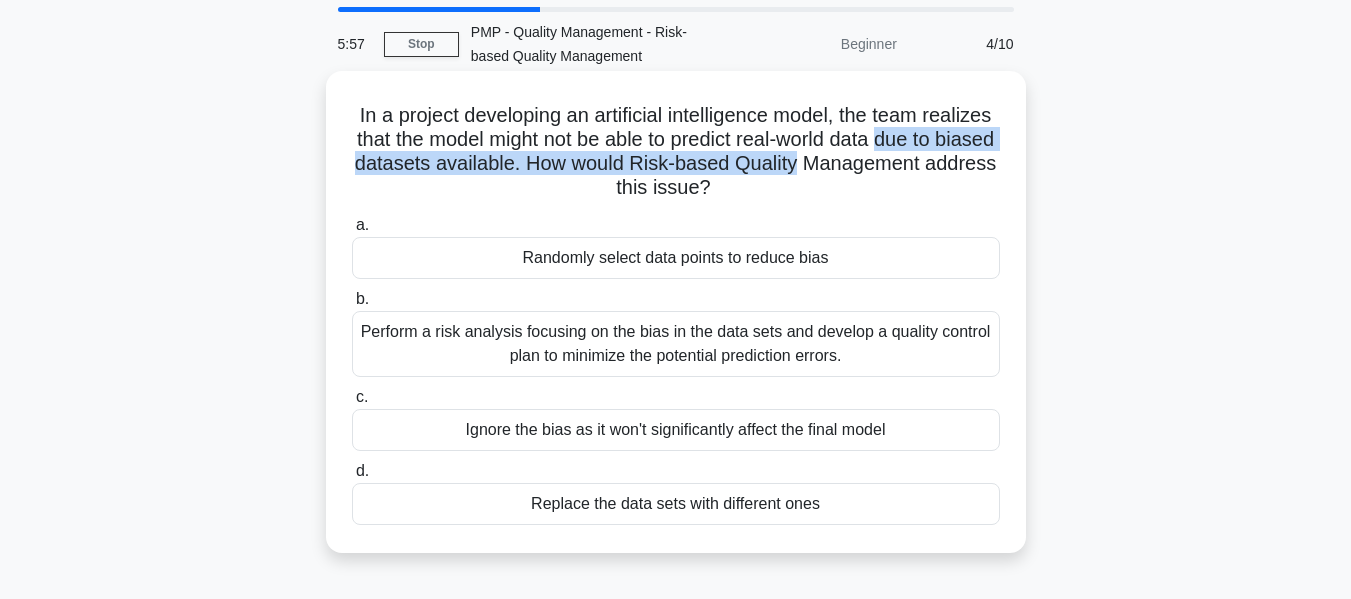 scroll, scrollTop: 100, scrollLeft: 0, axis: vertical 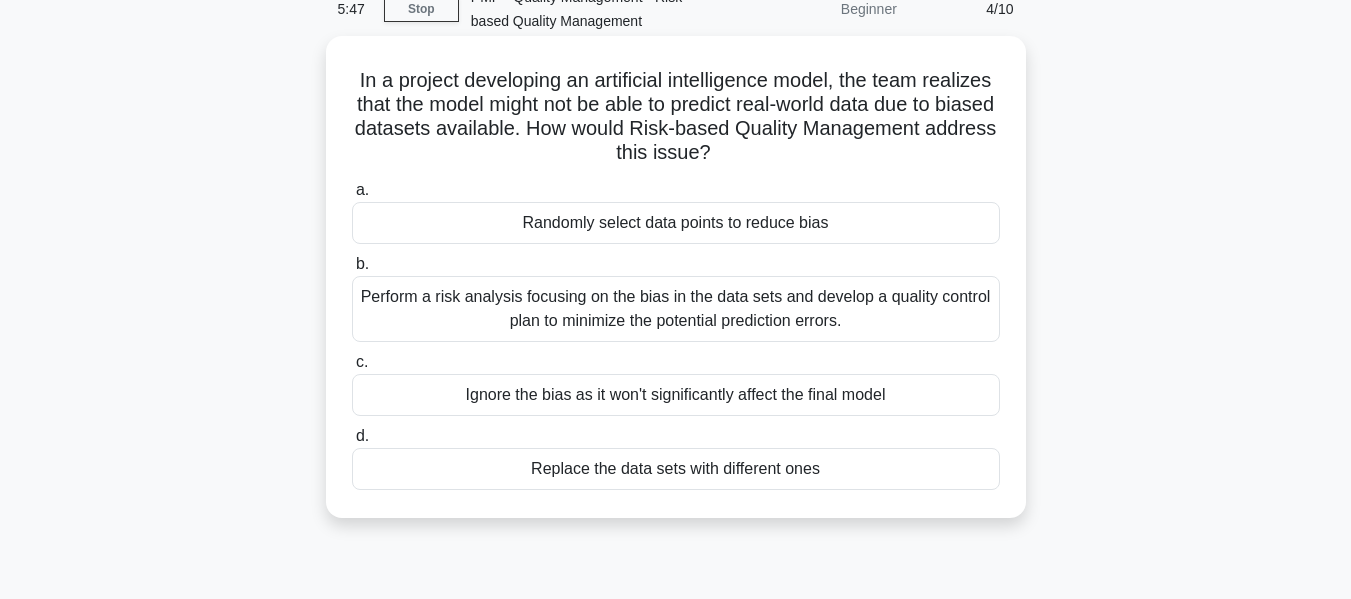 click on "Perform a risk analysis focusing on the bias in the data sets and develop a quality control plan to minimize the potential prediction errors." at bounding box center [676, 309] 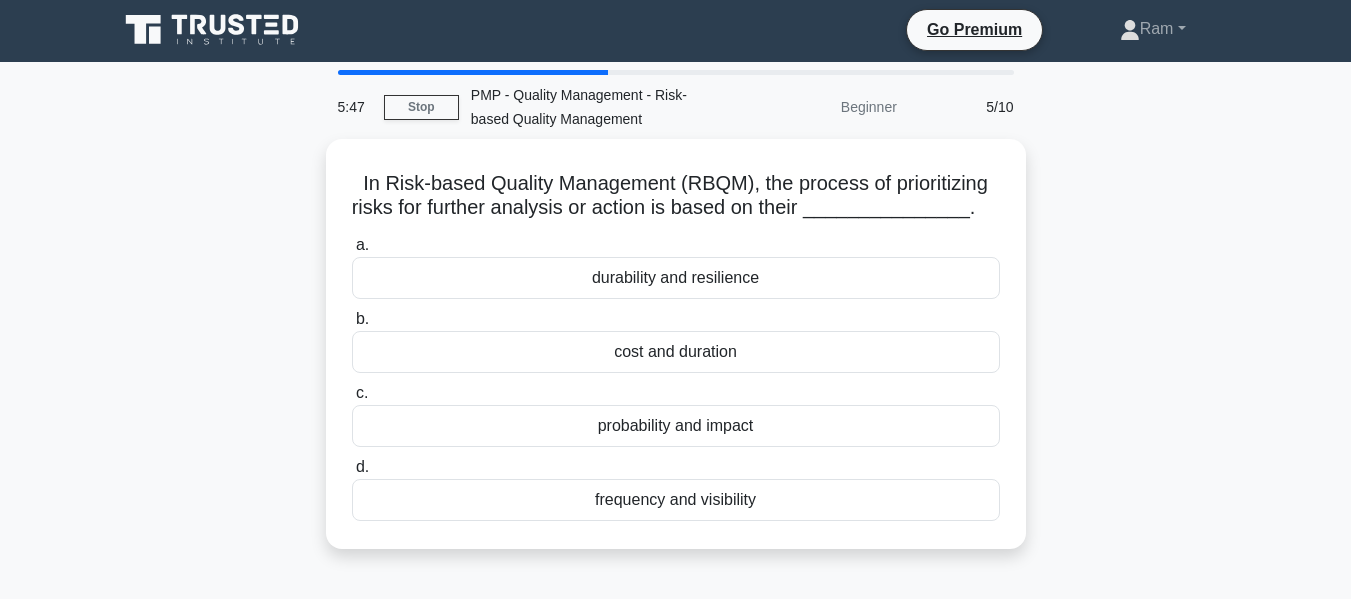 scroll, scrollTop: 0, scrollLeft: 0, axis: both 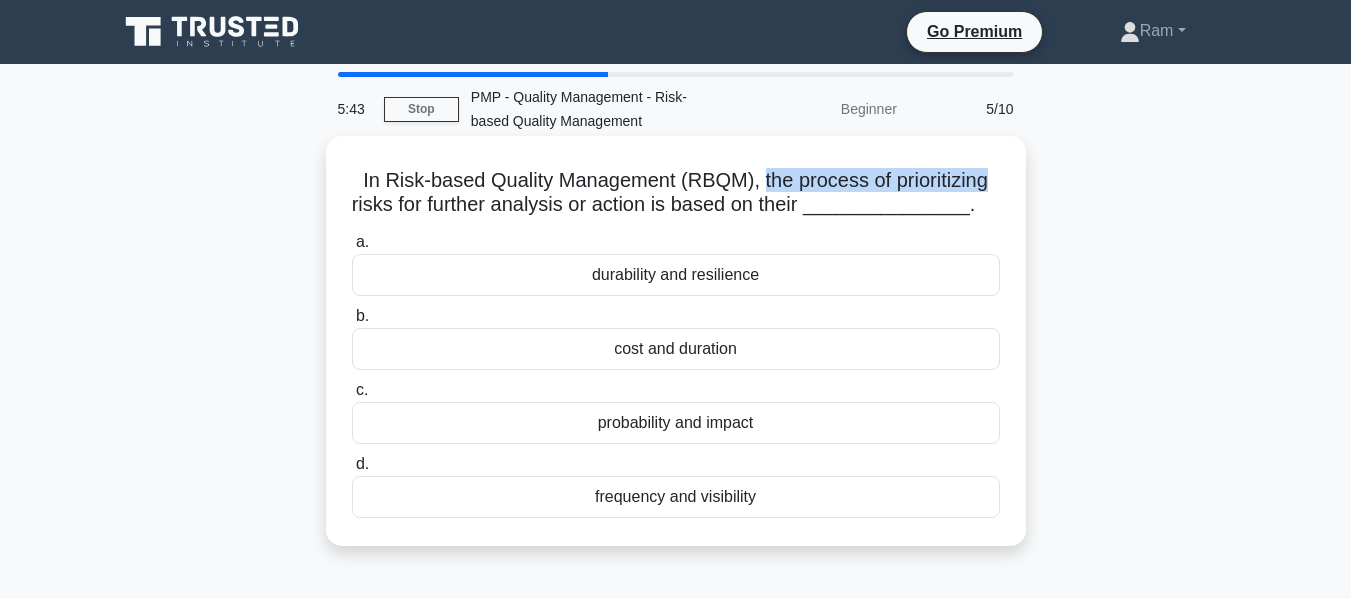 drag, startPoint x: 759, startPoint y: 185, endPoint x: 995, endPoint y: 181, distance: 236.03389 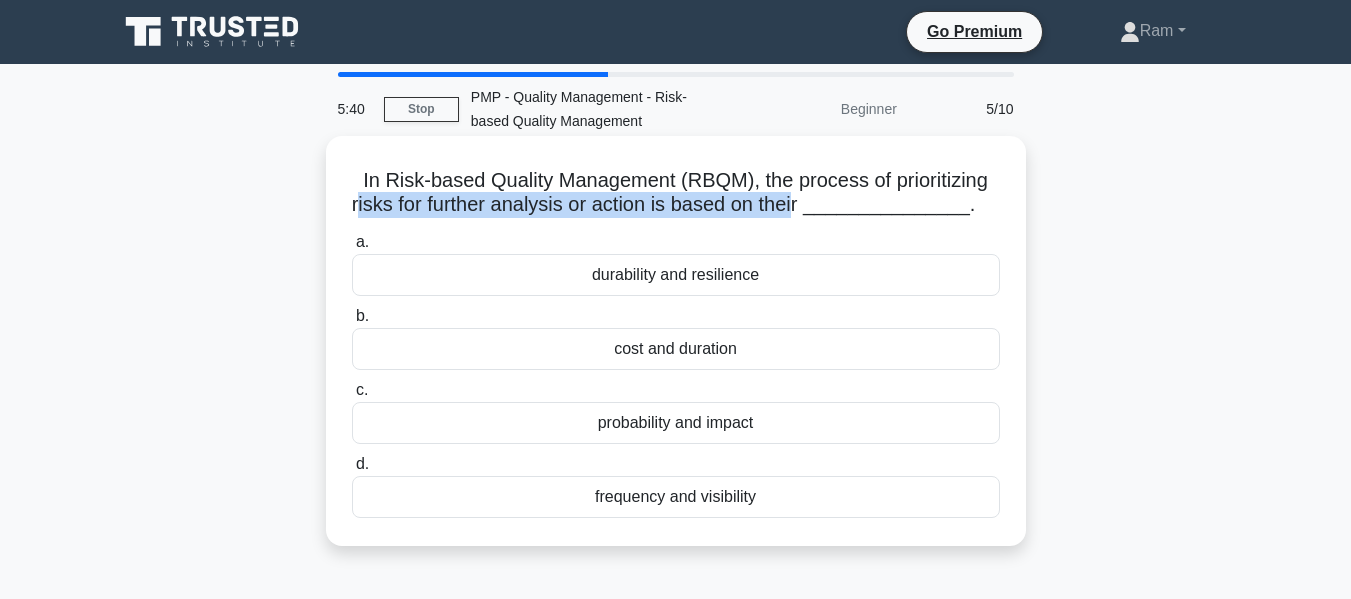 drag, startPoint x: 371, startPoint y: 209, endPoint x: 814, endPoint y: 215, distance: 443.04062 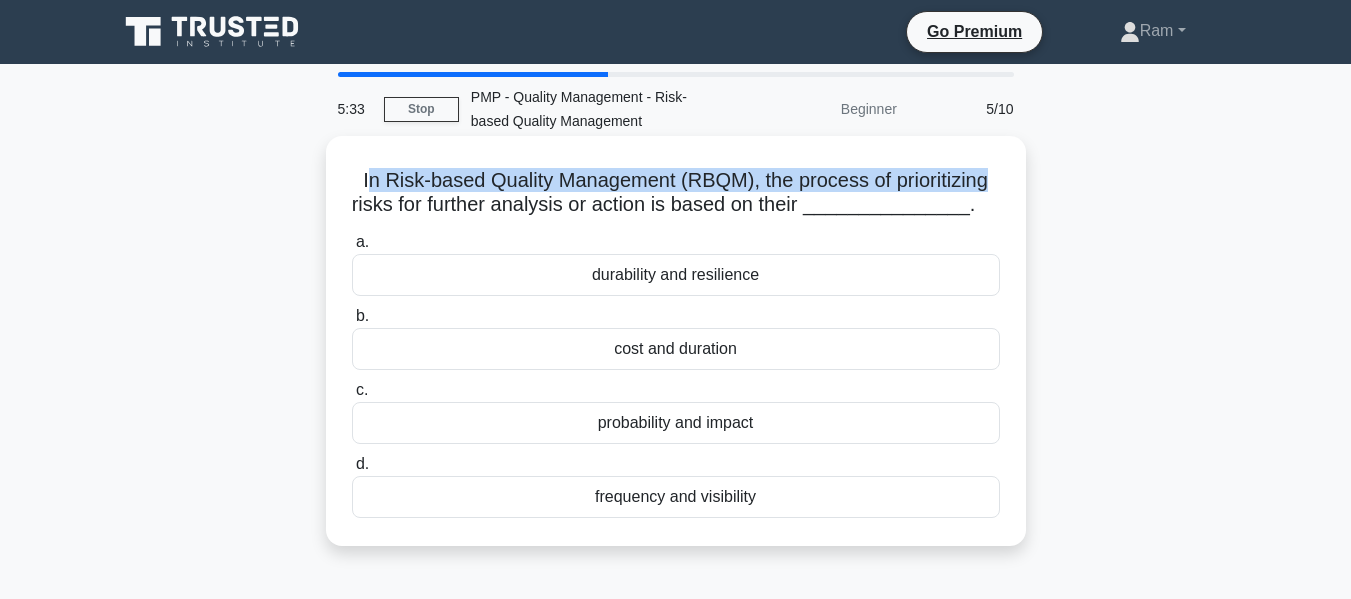 drag, startPoint x: 360, startPoint y: 172, endPoint x: 792, endPoint y: 184, distance: 432.16663 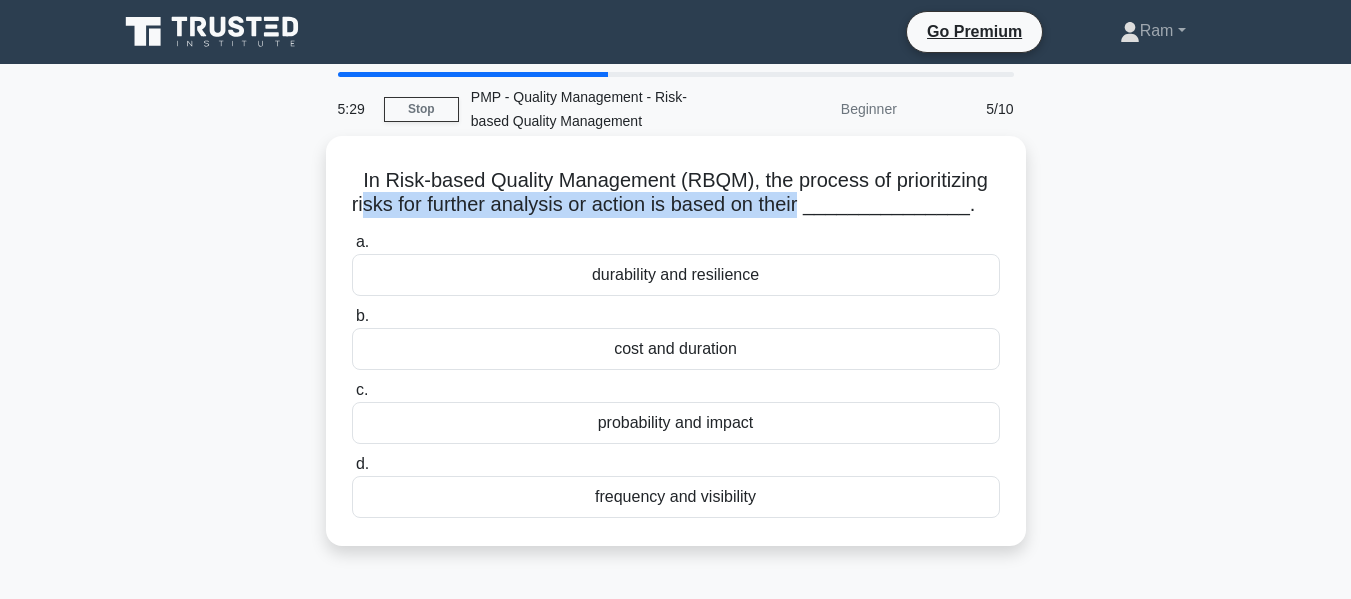 drag, startPoint x: 380, startPoint y: 204, endPoint x: 820, endPoint y: 204, distance: 440 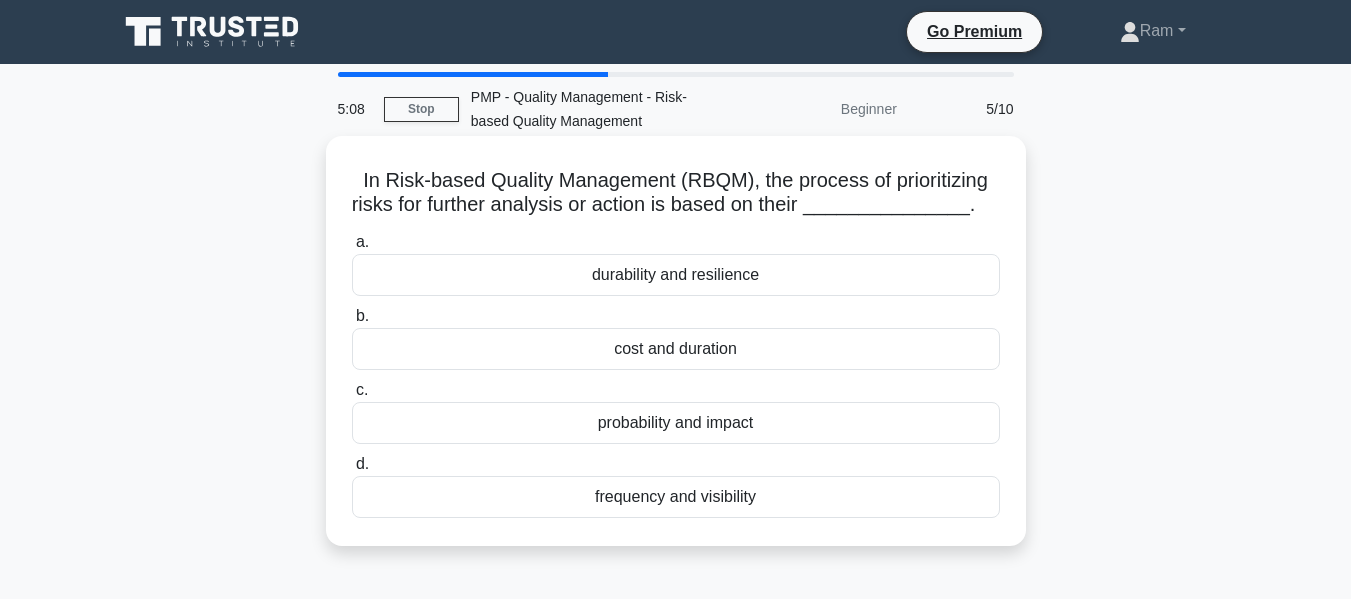 click on "durability and resilience" at bounding box center (676, 275) 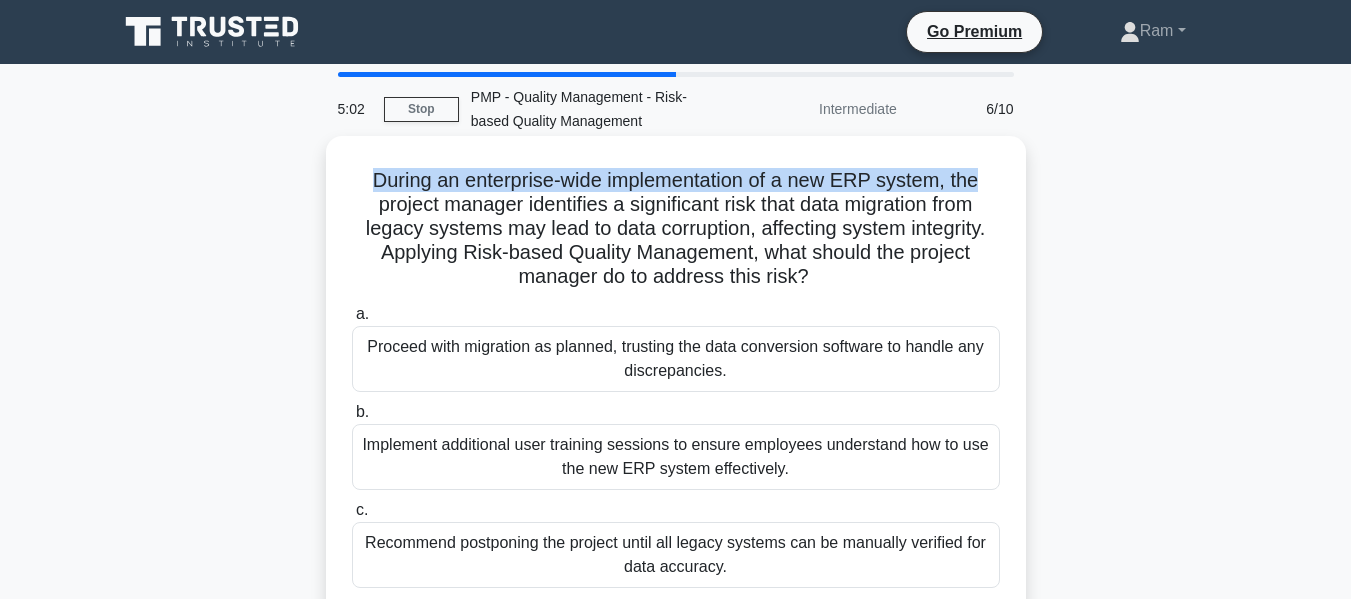 drag, startPoint x: 362, startPoint y: 182, endPoint x: 857, endPoint y: 188, distance: 495.03638 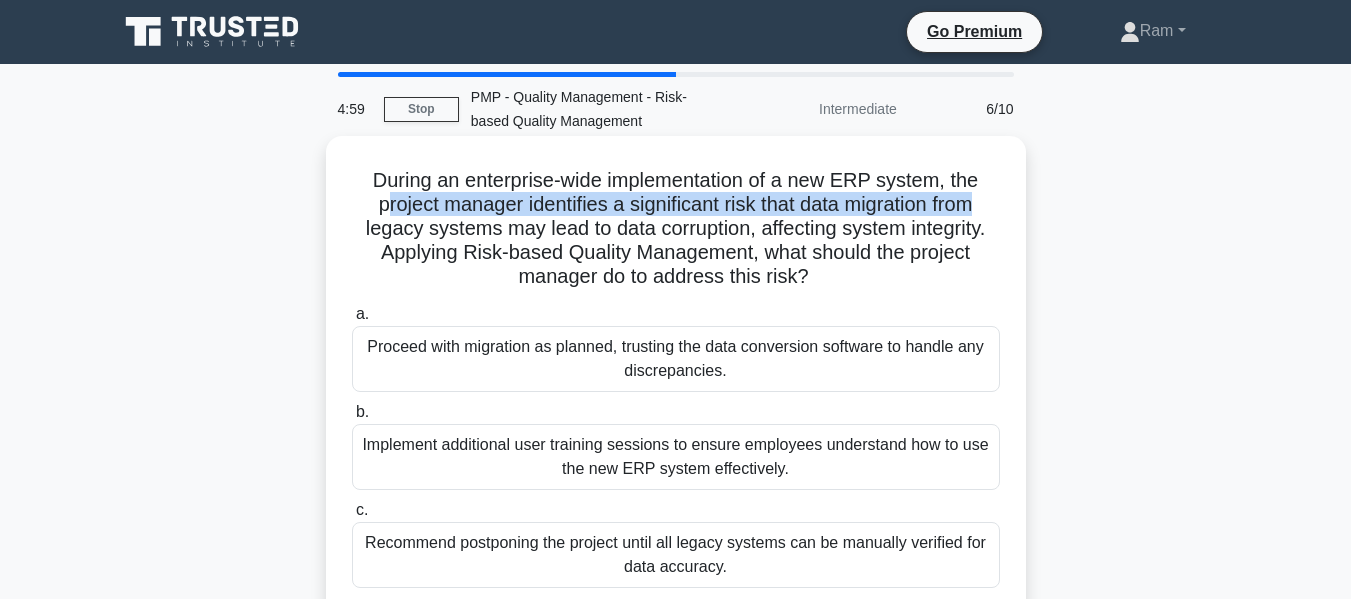drag, startPoint x: 376, startPoint y: 213, endPoint x: 1000, endPoint y: 205, distance: 624.0513 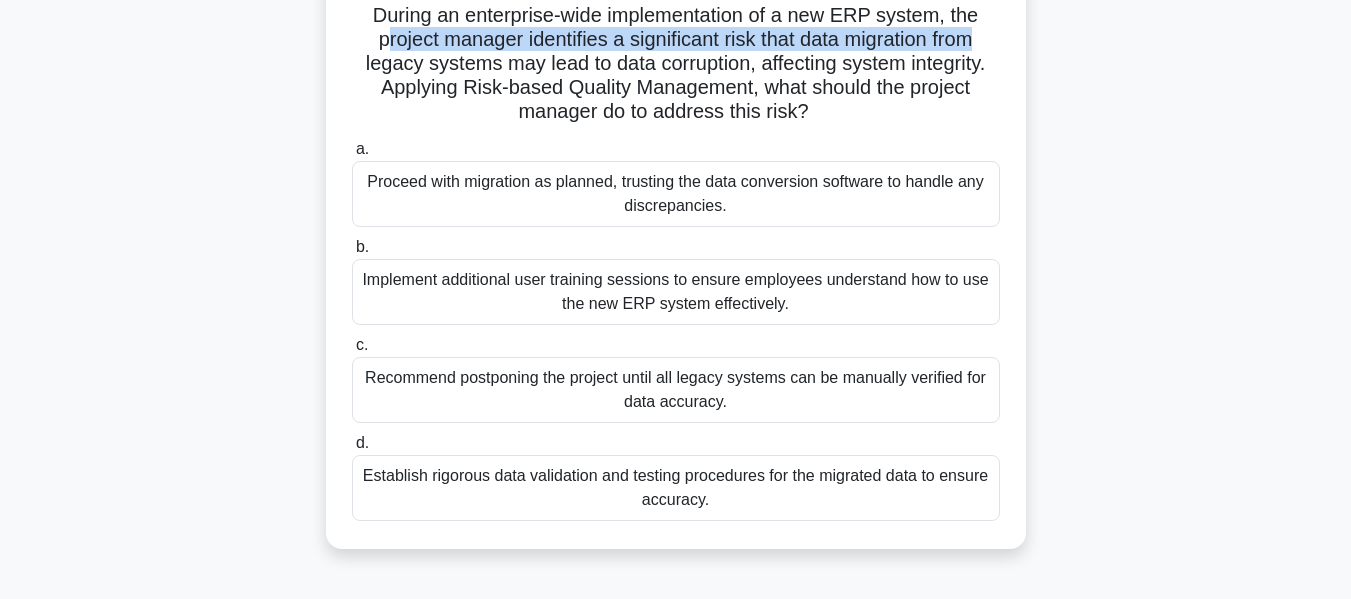 scroll, scrollTop: 200, scrollLeft: 0, axis: vertical 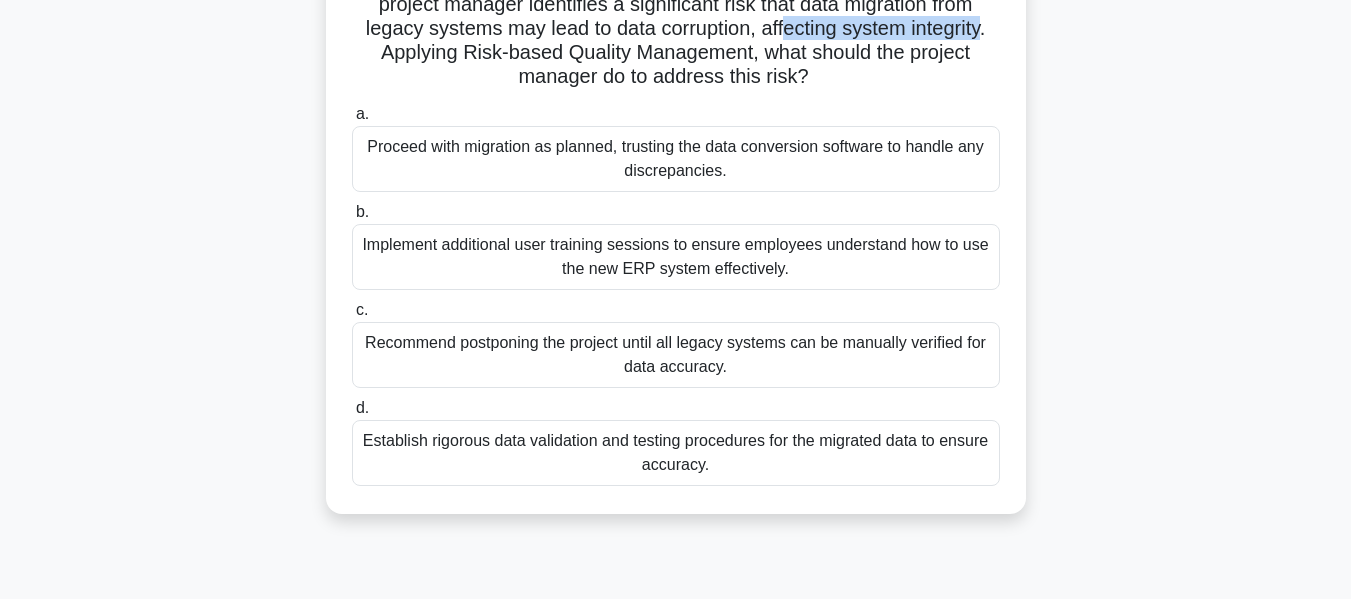 drag, startPoint x: 801, startPoint y: 40, endPoint x: 990, endPoint y: 30, distance: 189.26436 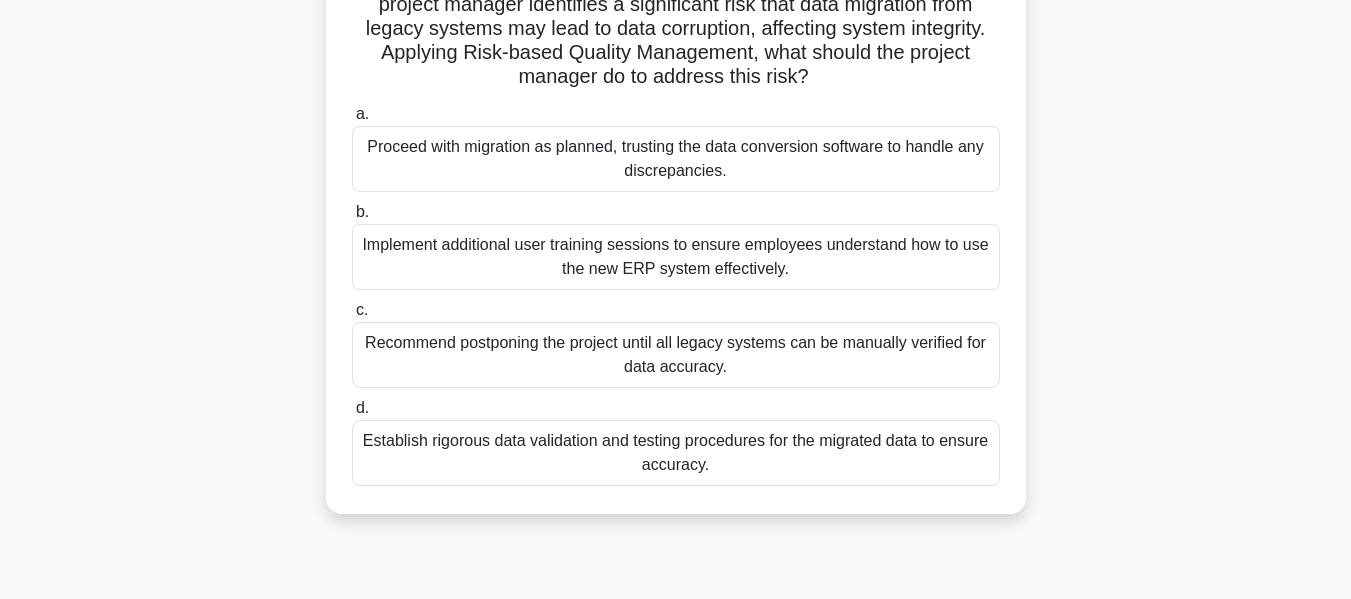 click on "Establish rigorous data validation and testing procedures for the migrated data to ensure accuracy." at bounding box center (676, 453) 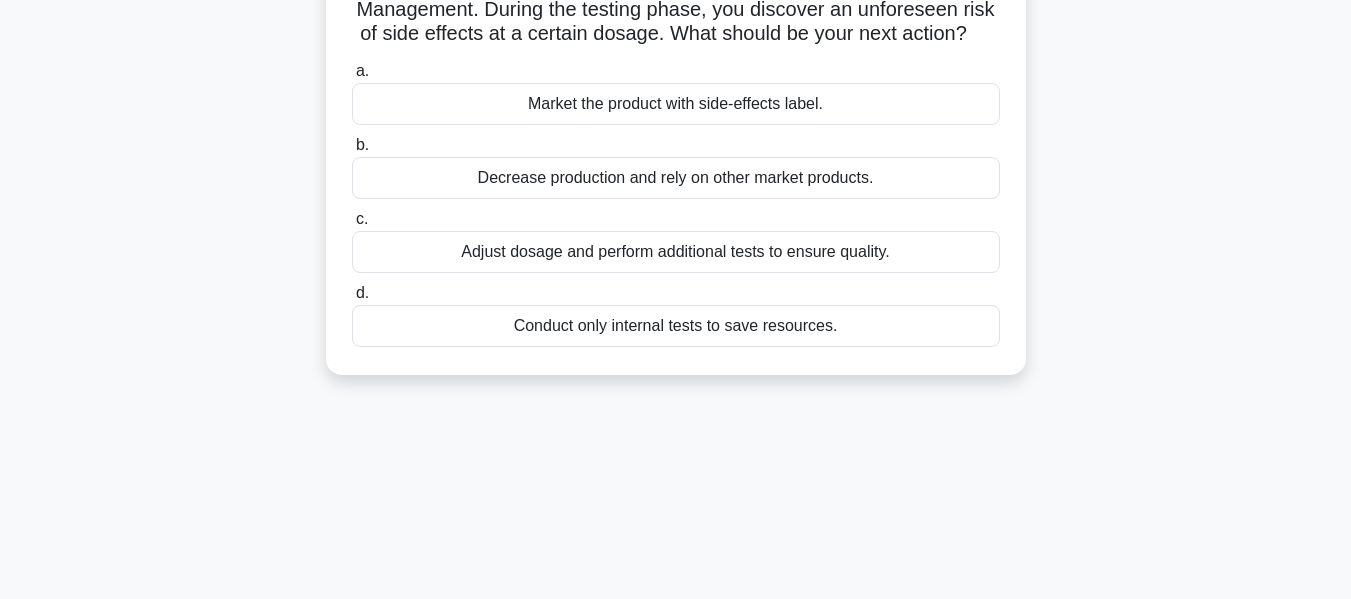 scroll, scrollTop: 0, scrollLeft: 0, axis: both 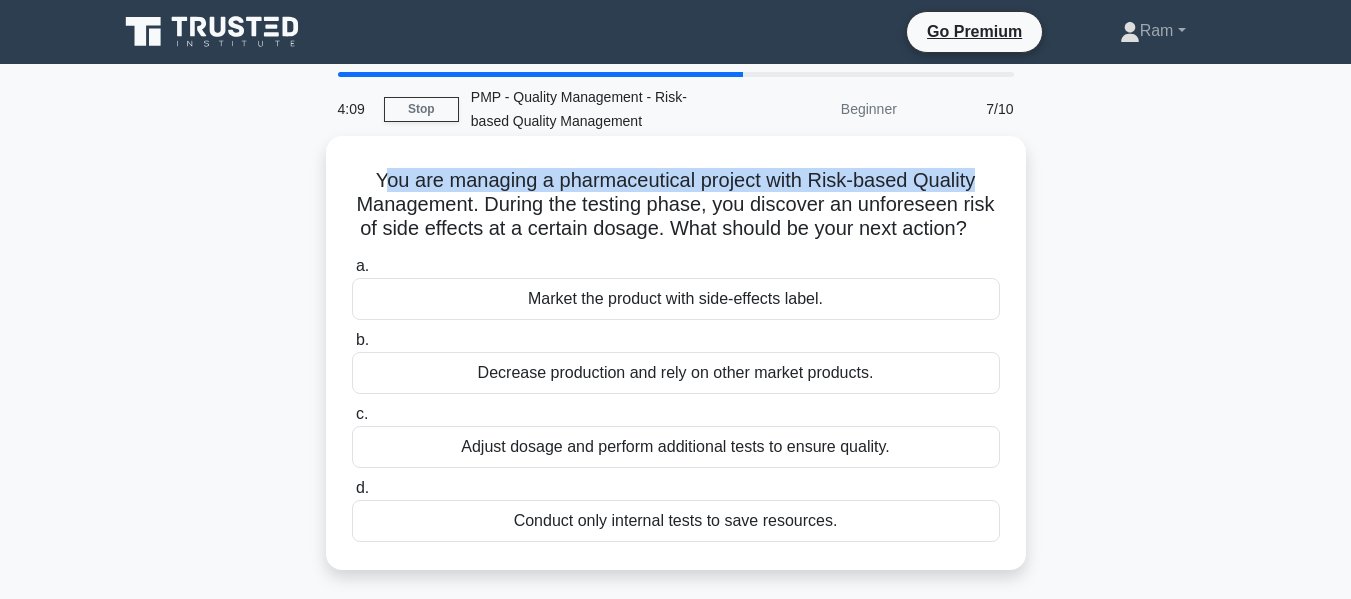drag, startPoint x: 381, startPoint y: 182, endPoint x: 982, endPoint y: 159, distance: 601.43994 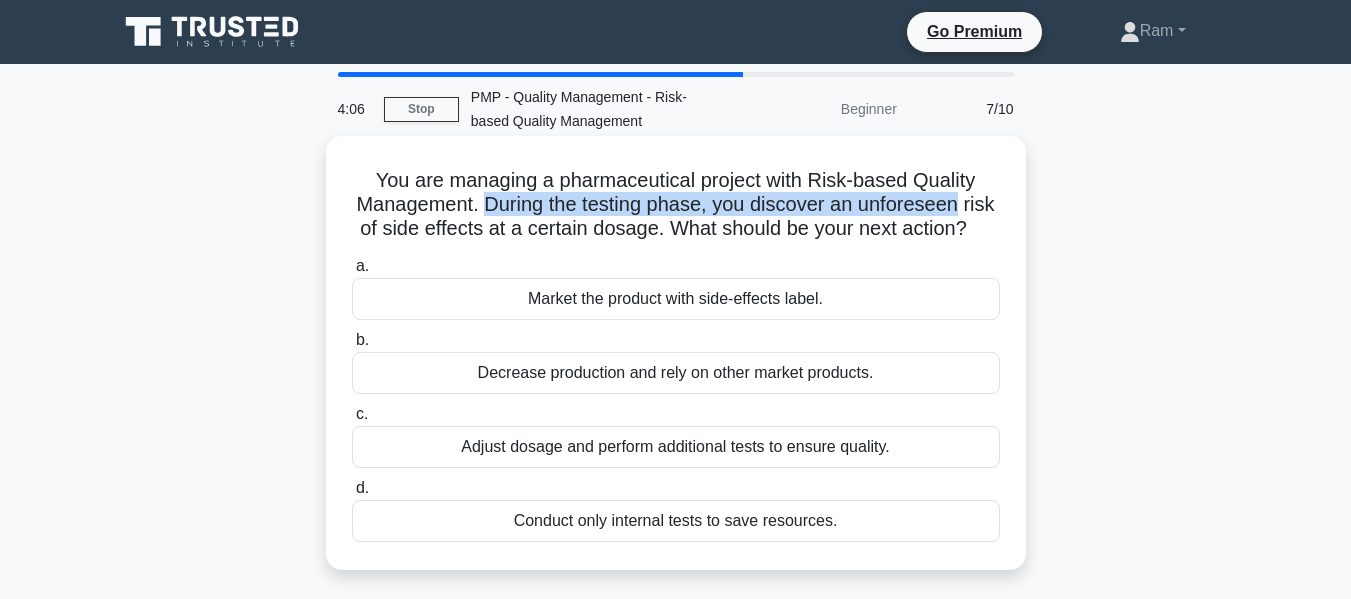 drag, startPoint x: 505, startPoint y: 204, endPoint x: 507, endPoint y: 246, distance: 42.047592 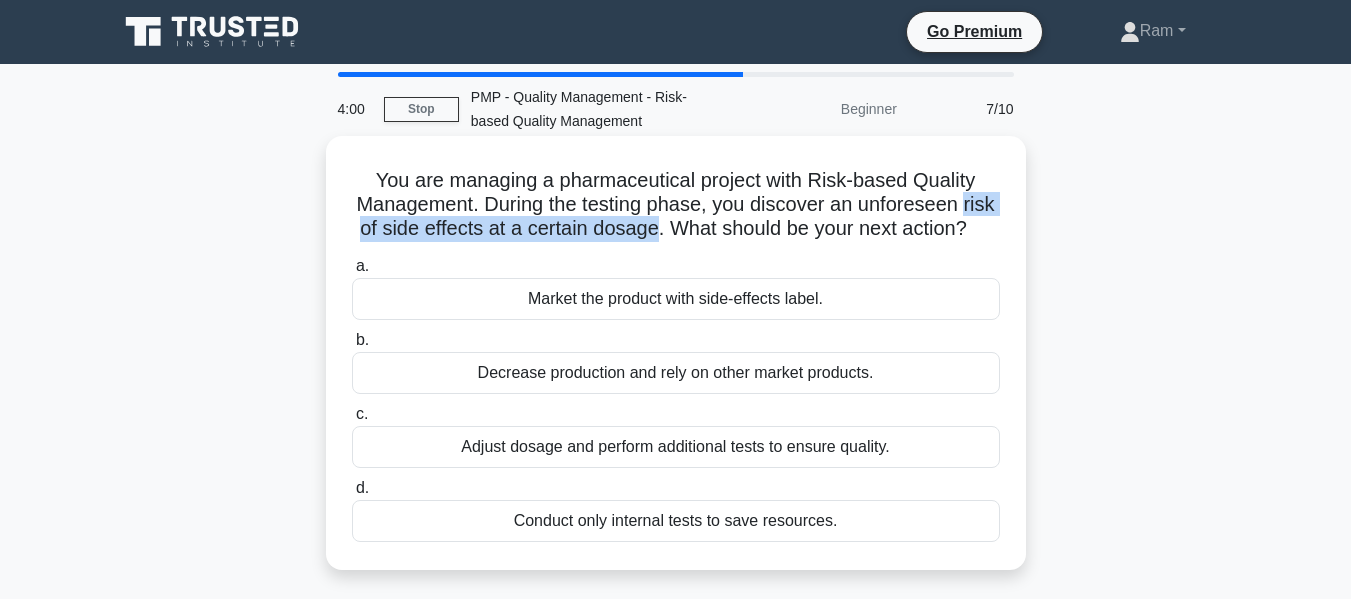 drag, startPoint x: 385, startPoint y: 237, endPoint x: 719, endPoint y: 226, distance: 334.1811 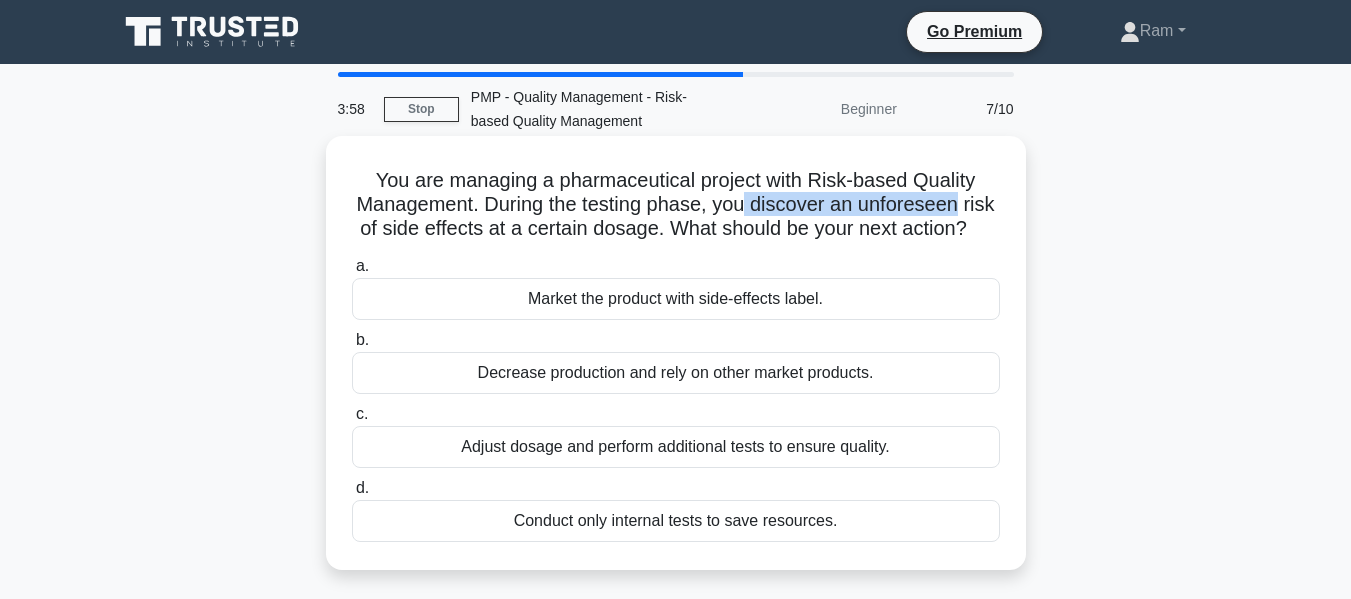 drag, startPoint x: 769, startPoint y: 206, endPoint x: 979, endPoint y: 208, distance: 210.00952 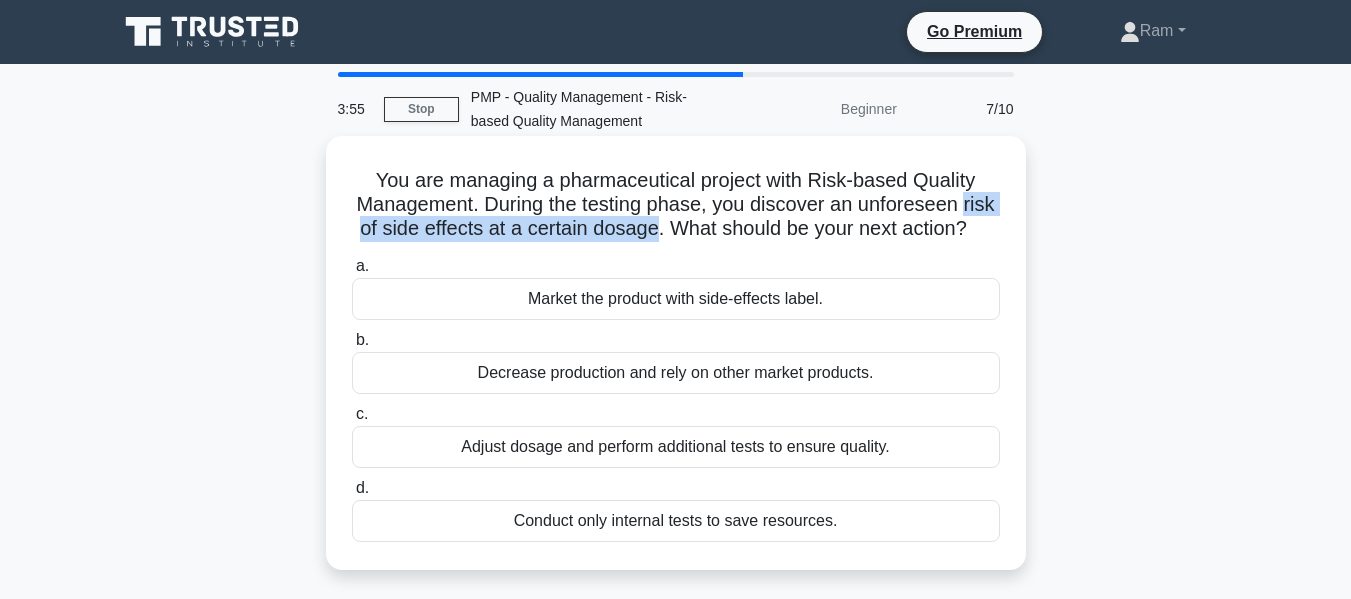 drag, startPoint x: 383, startPoint y: 230, endPoint x: 721, endPoint y: 222, distance: 338.09467 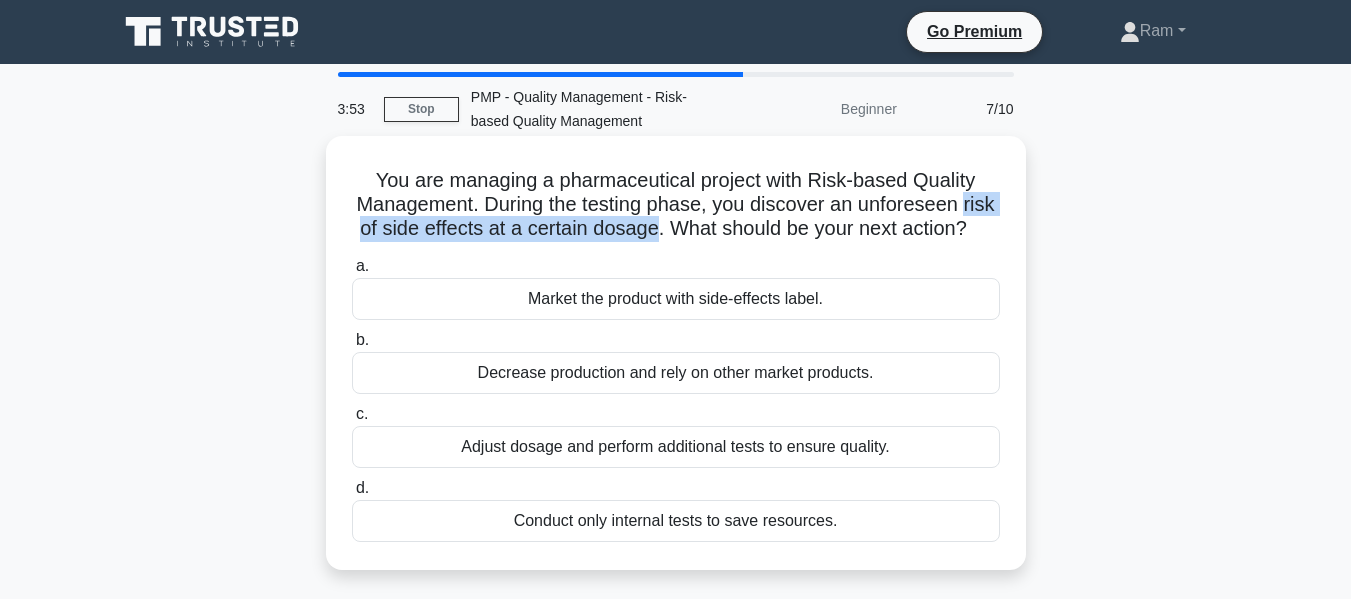 scroll, scrollTop: 100, scrollLeft: 0, axis: vertical 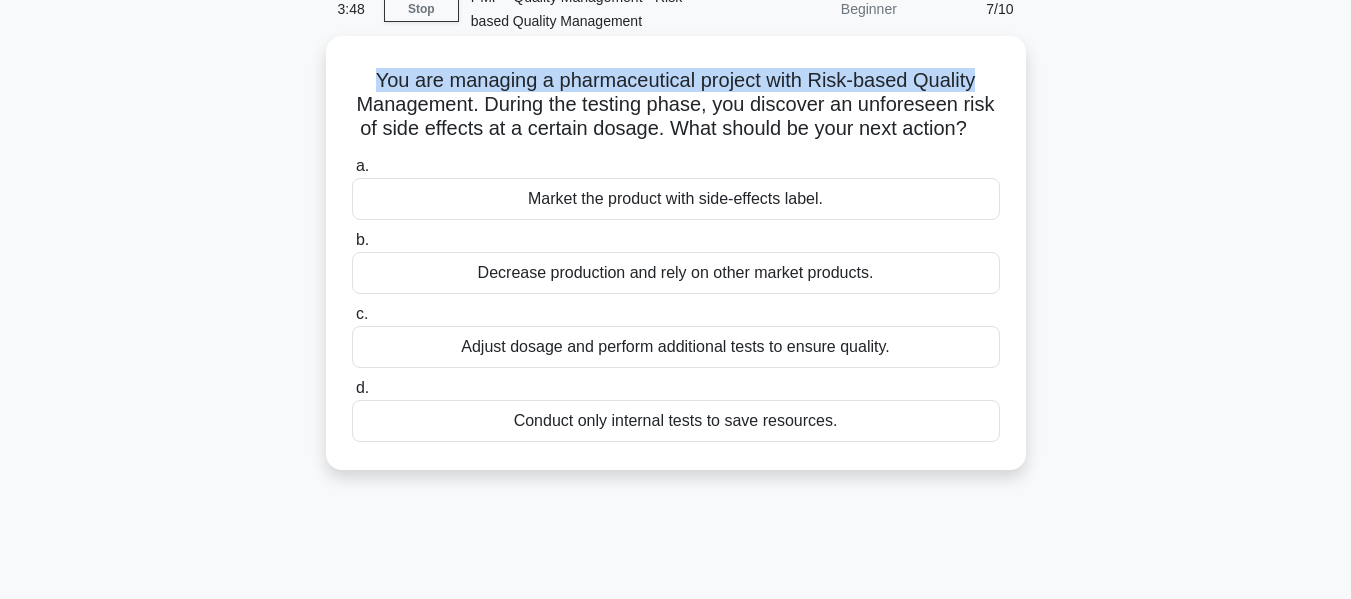 drag, startPoint x: 368, startPoint y: 78, endPoint x: 978, endPoint y: 66, distance: 610.11804 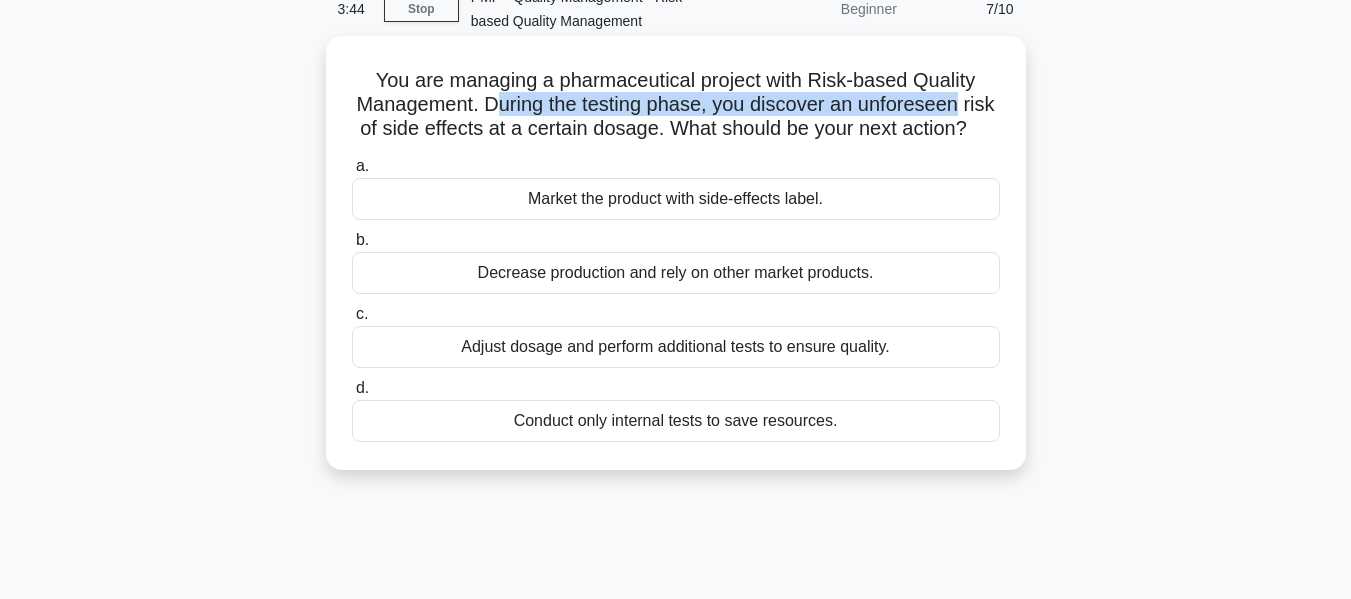 drag, startPoint x: 509, startPoint y: 106, endPoint x: 988, endPoint y: 111, distance: 479.0261 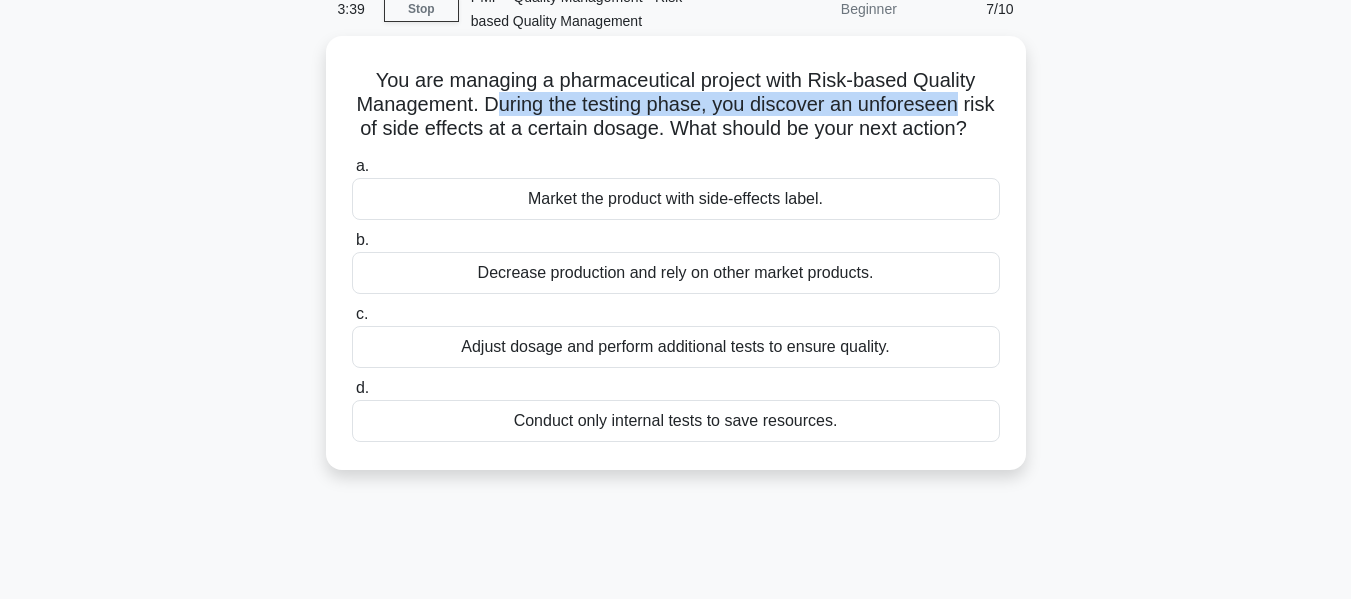 drag, startPoint x: 383, startPoint y: 131, endPoint x: 901, endPoint y: 151, distance: 518.386 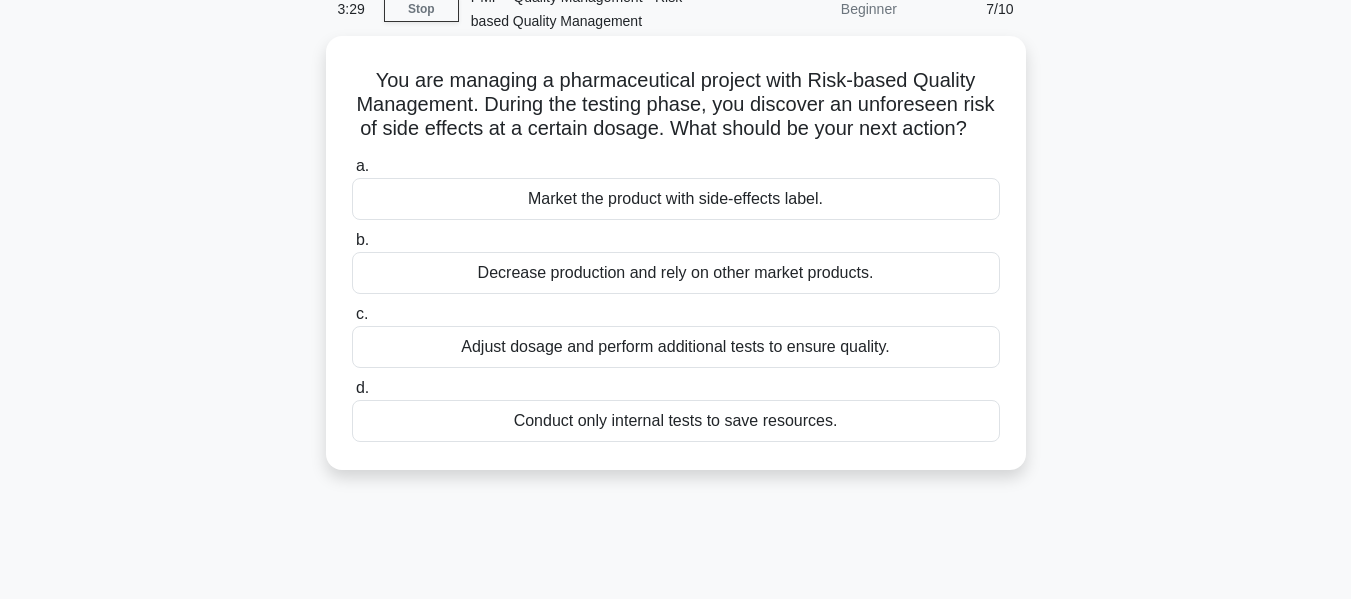 click on "Adjust dosage and perform additional tests to ensure quality." at bounding box center [676, 347] 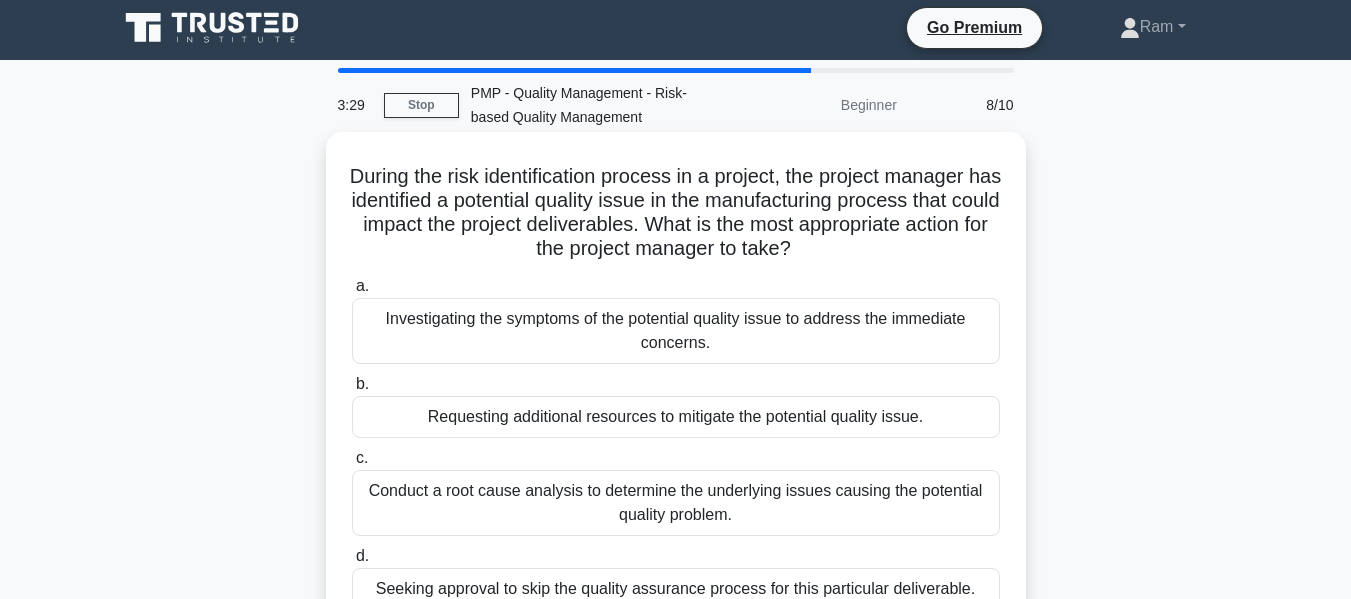 scroll, scrollTop: 0, scrollLeft: 0, axis: both 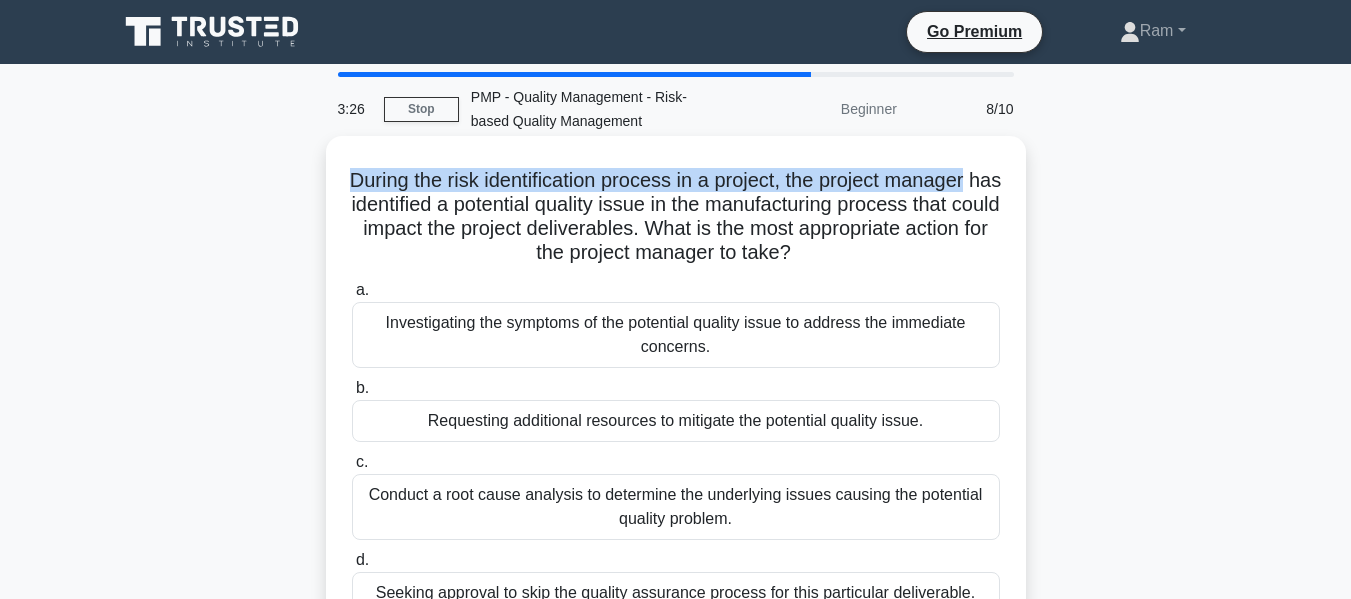 drag, startPoint x: 363, startPoint y: 183, endPoint x: 1000, endPoint y: 163, distance: 637.3139 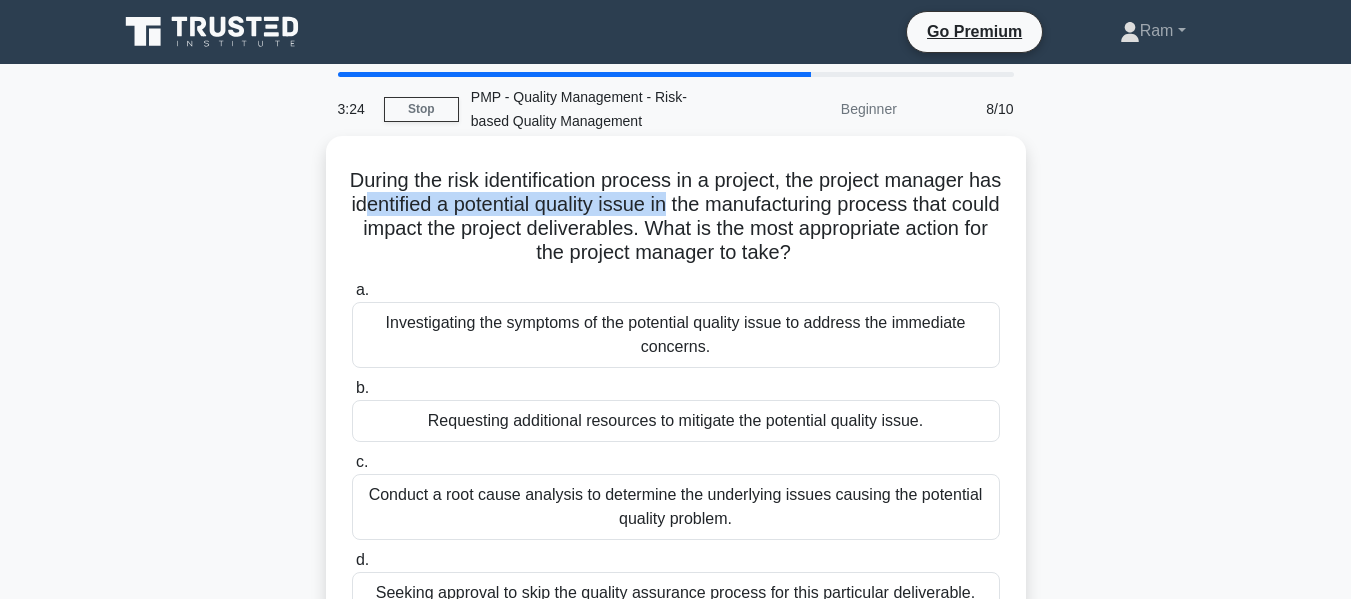 drag, startPoint x: 426, startPoint y: 210, endPoint x: 710, endPoint y: 252, distance: 287.08884 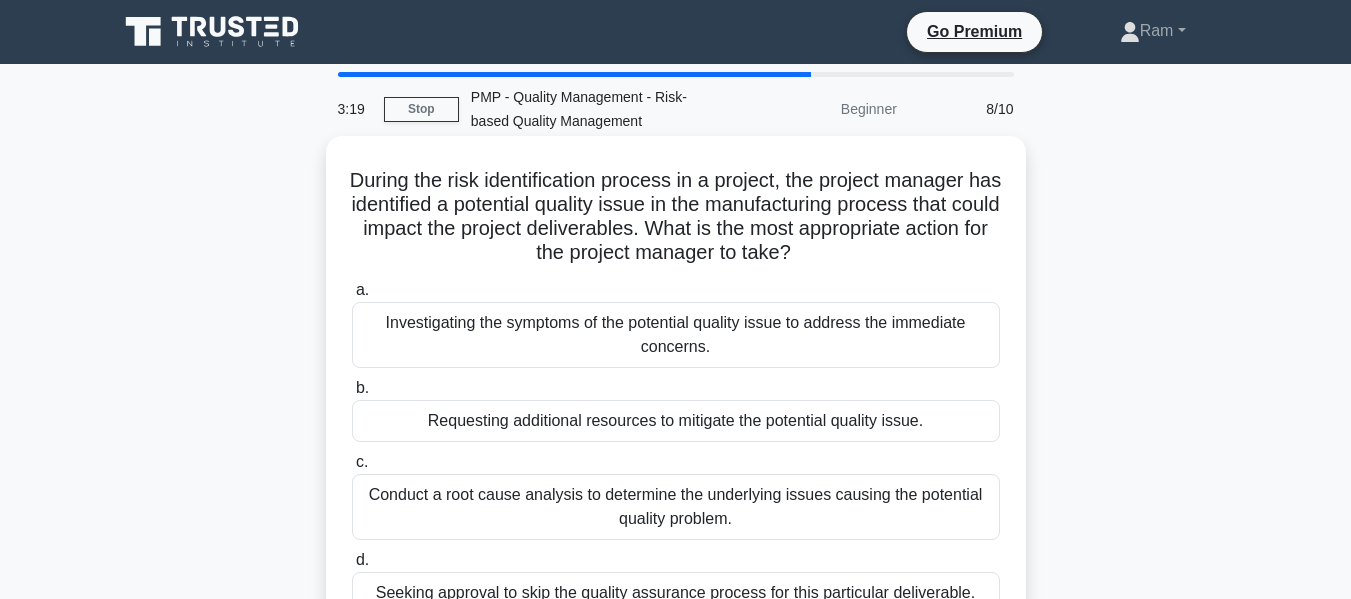 click on "During the risk identification process in a project, the project manager has identified a potential quality issue in the manufacturing process that could impact the project deliverables. What is the most appropriate action for the project manager to take?
.spinner_0XTQ{transform-origin:center;animation:spinner_y6GP .75s linear infinite}@keyframes spinner_y6GP{100%{transform:rotate(360deg)}}" at bounding box center (676, 217) 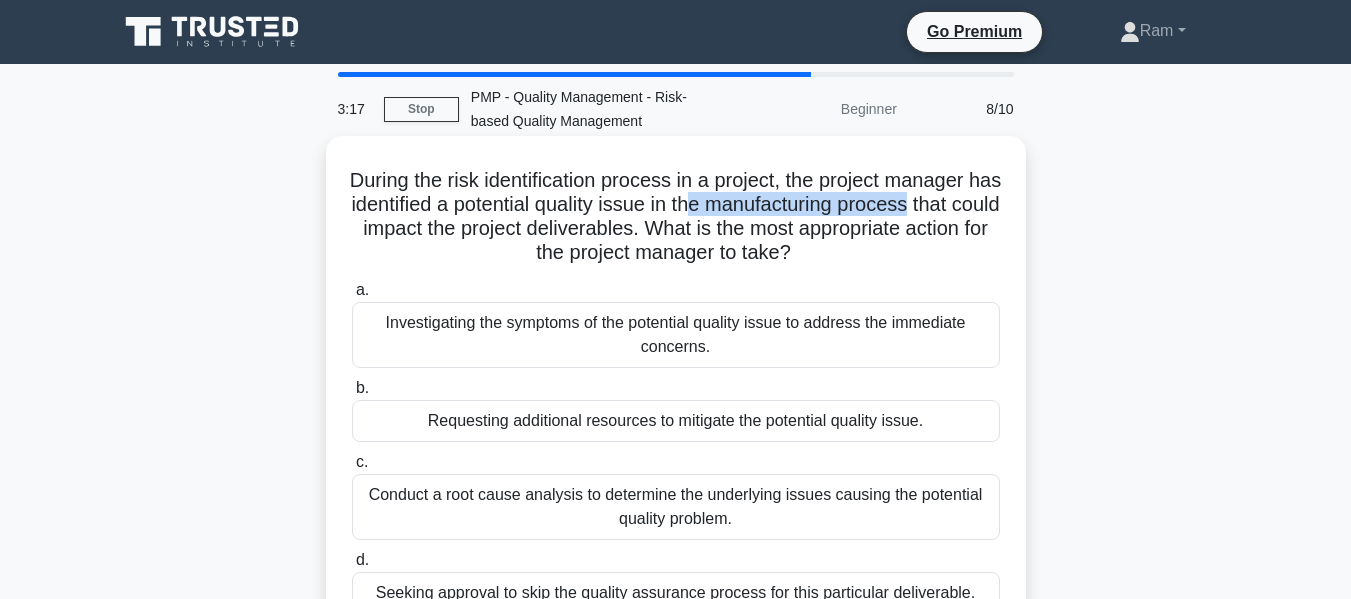 drag, startPoint x: 754, startPoint y: 211, endPoint x: 985, endPoint y: 198, distance: 231.36551 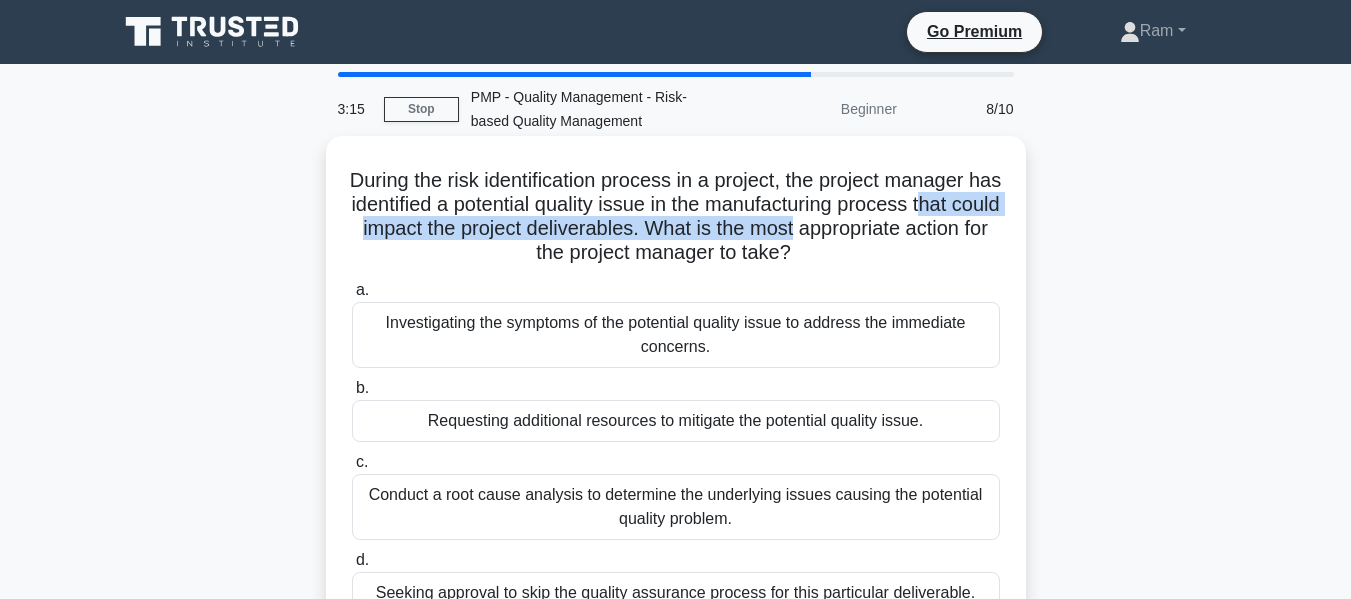 drag, startPoint x: 411, startPoint y: 223, endPoint x: 990, endPoint y: 225, distance: 579.0035 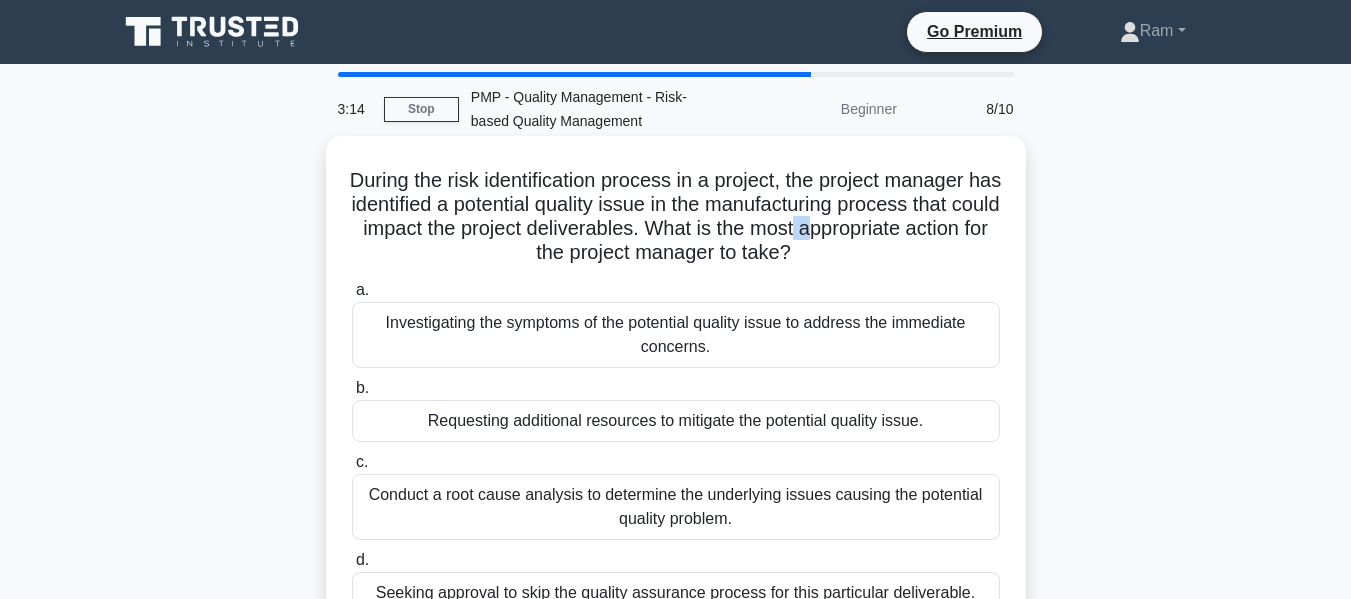 drag, startPoint x: 435, startPoint y: 263, endPoint x: 568, endPoint y: 229, distance: 137.2771 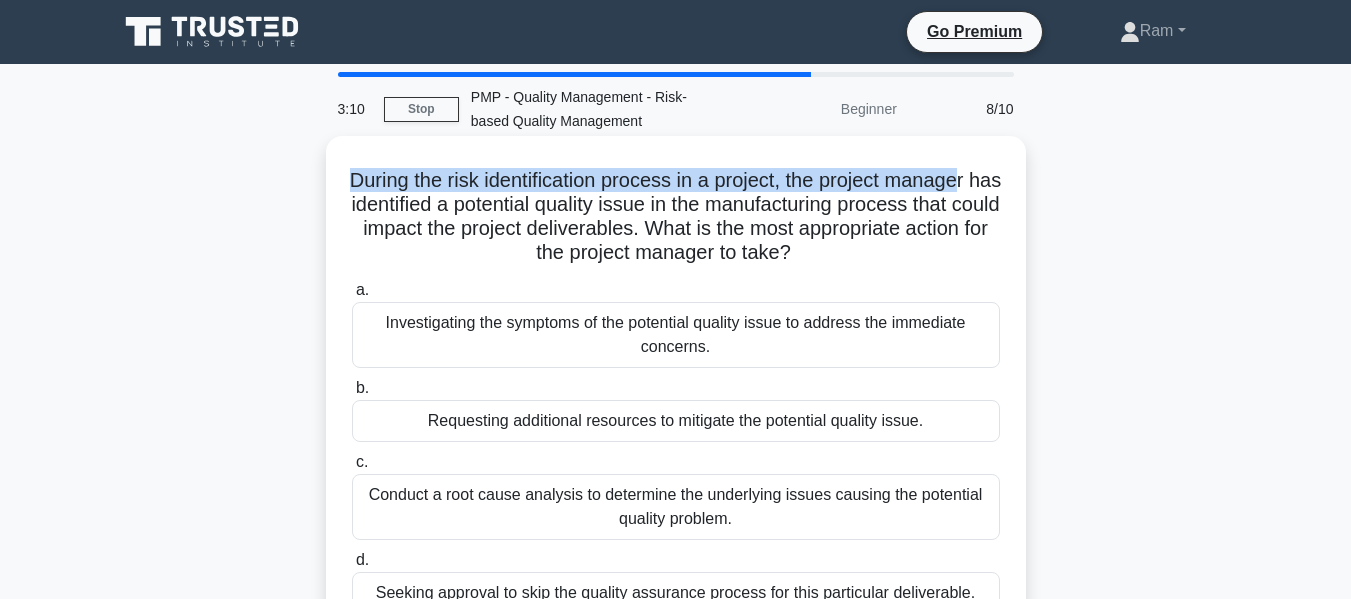 drag, startPoint x: 358, startPoint y: 180, endPoint x: 989, endPoint y: 171, distance: 631.0642 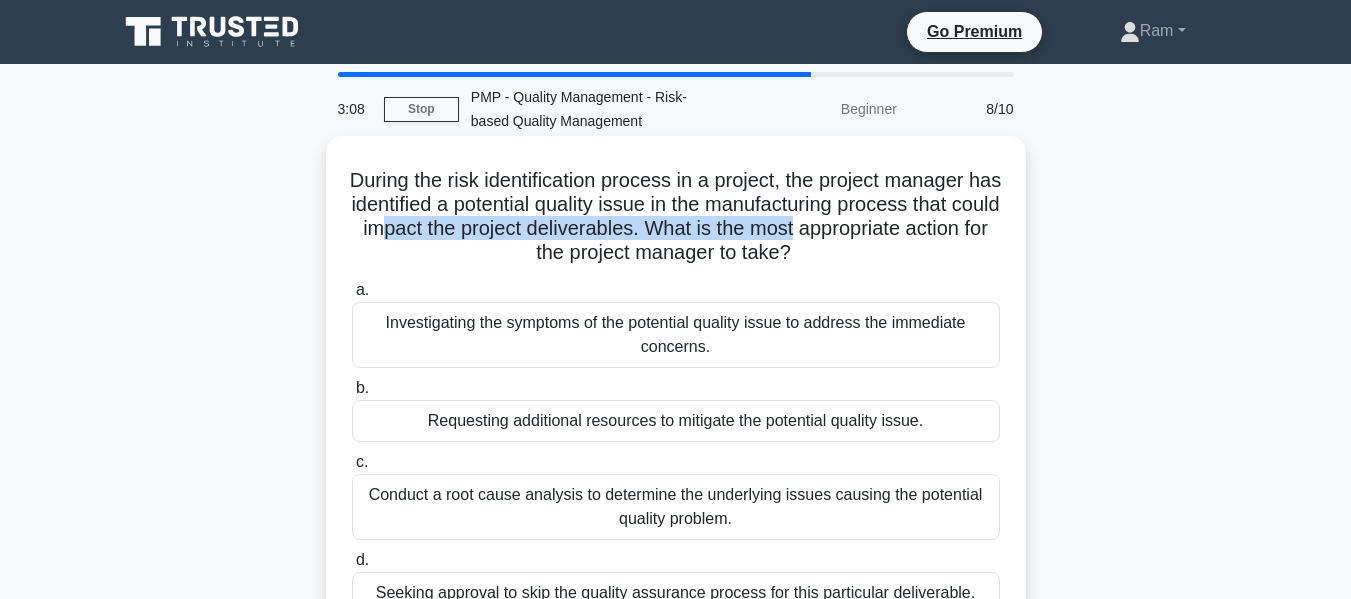 drag, startPoint x: 523, startPoint y: 224, endPoint x: 948, endPoint y: 223, distance: 425.0012 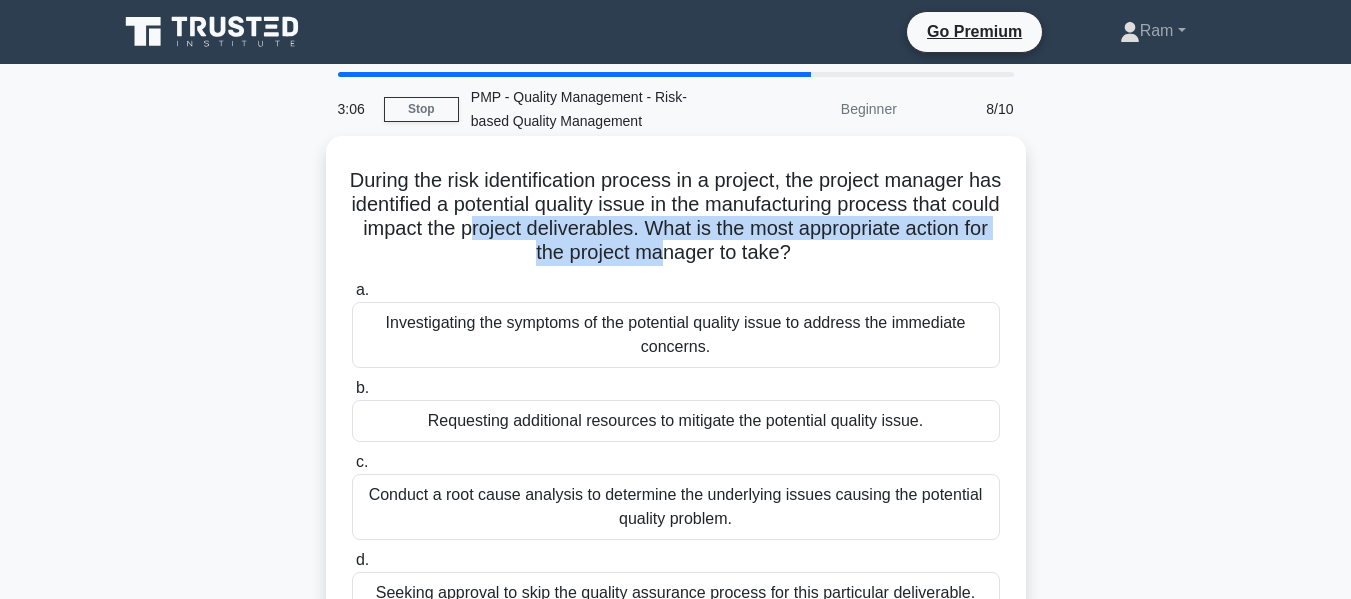 drag, startPoint x: 614, startPoint y: 230, endPoint x: 768, endPoint y: 247, distance: 154.93547 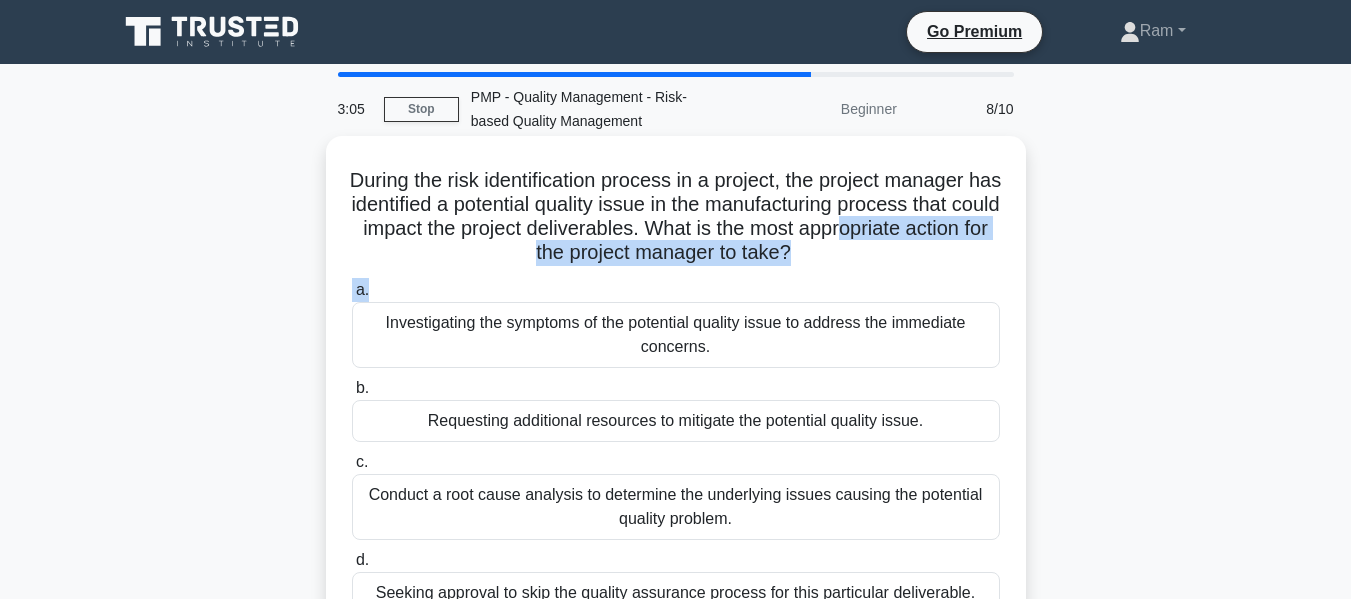 drag, startPoint x: 470, startPoint y: 258, endPoint x: 853, endPoint y: 274, distance: 383.33405 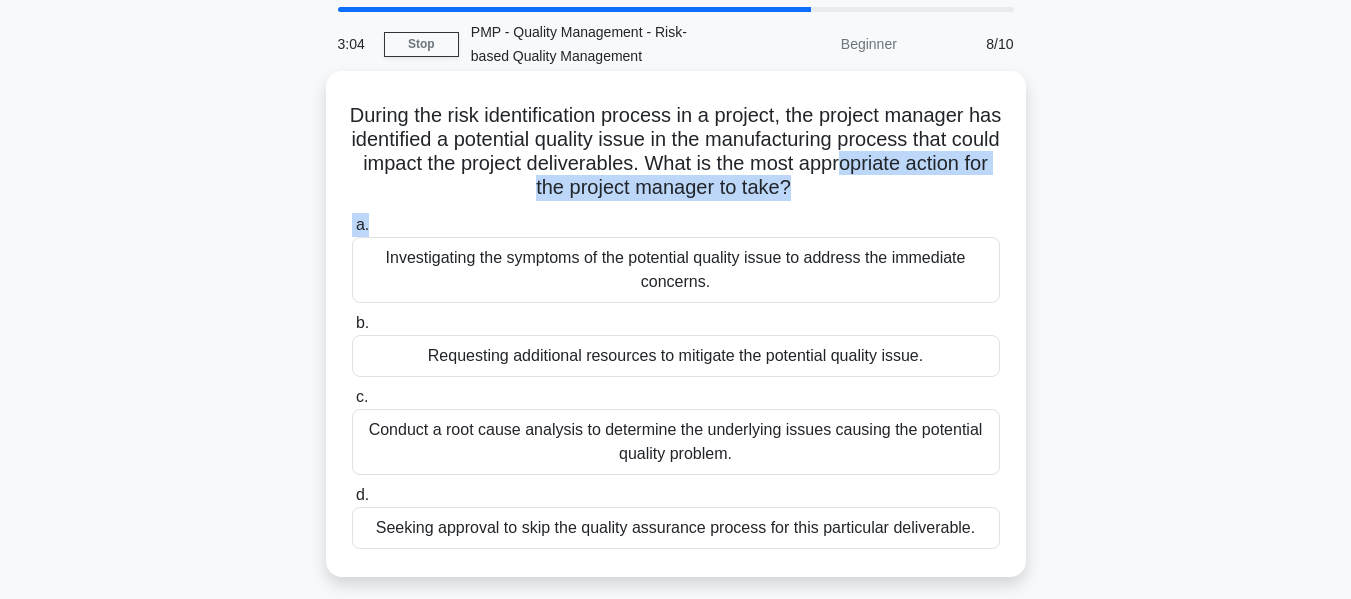 scroll, scrollTop: 100, scrollLeft: 0, axis: vertical 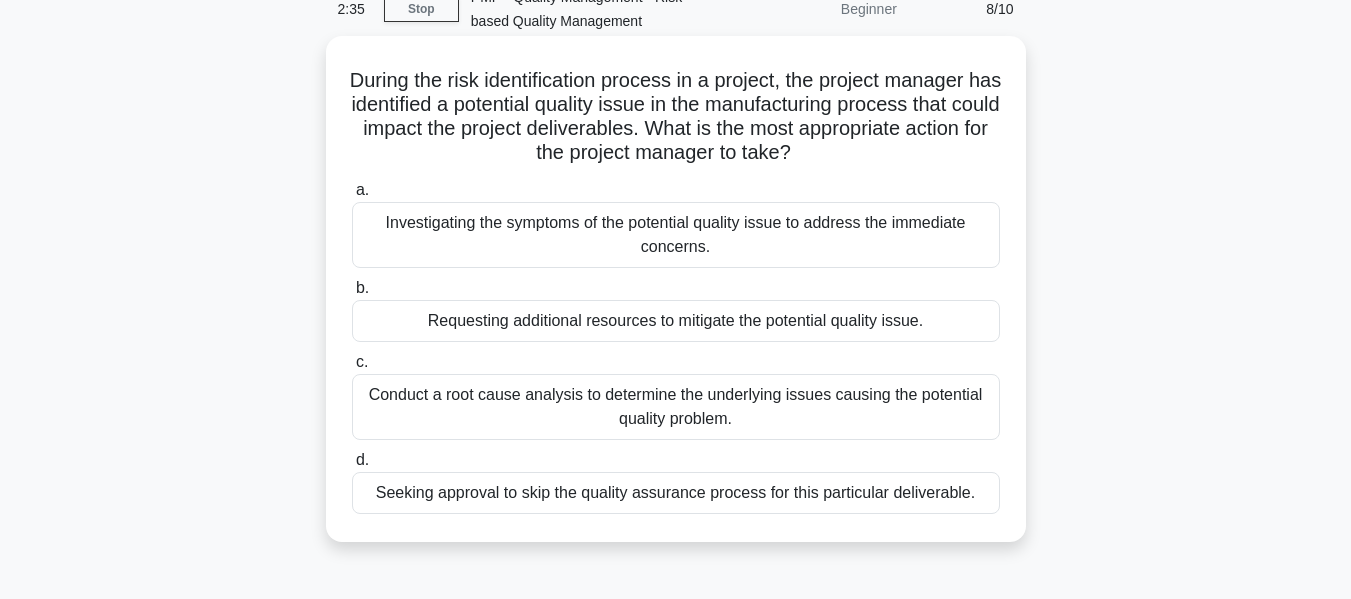 click on "Conduct a root cause analysis to determine the underlying issues causing the potential quality problem." at bounding box center (676, 407) 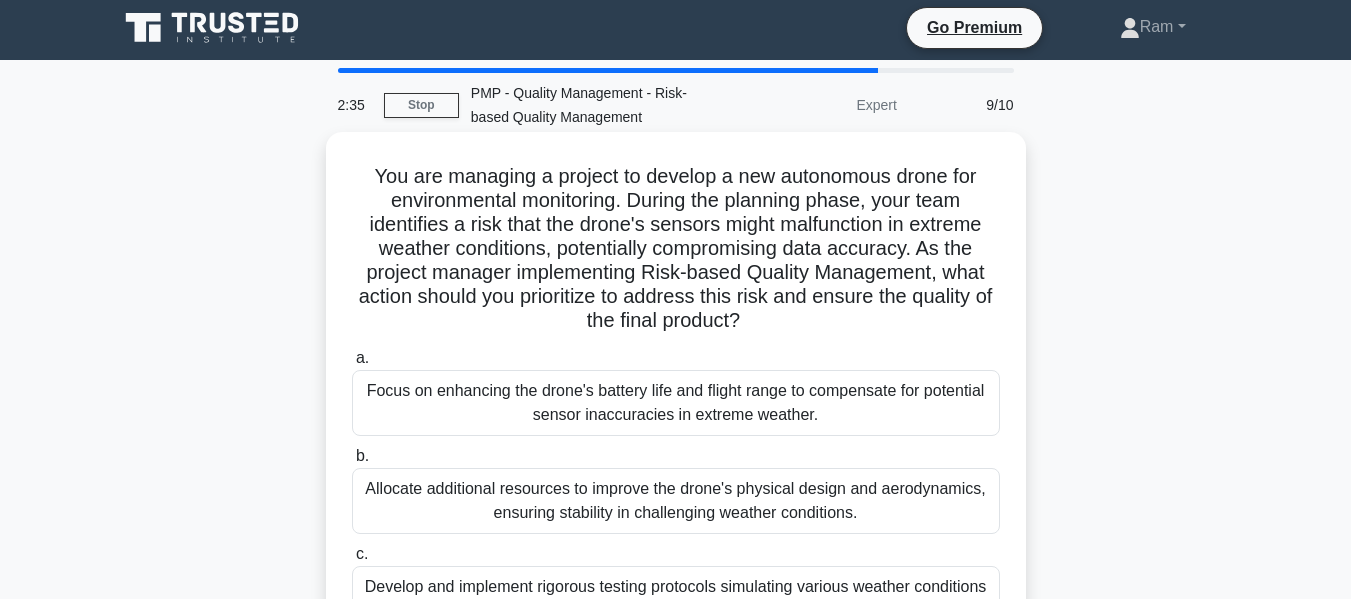 scroll, scrollTop: 0, scrollLeft: 0, axis: both 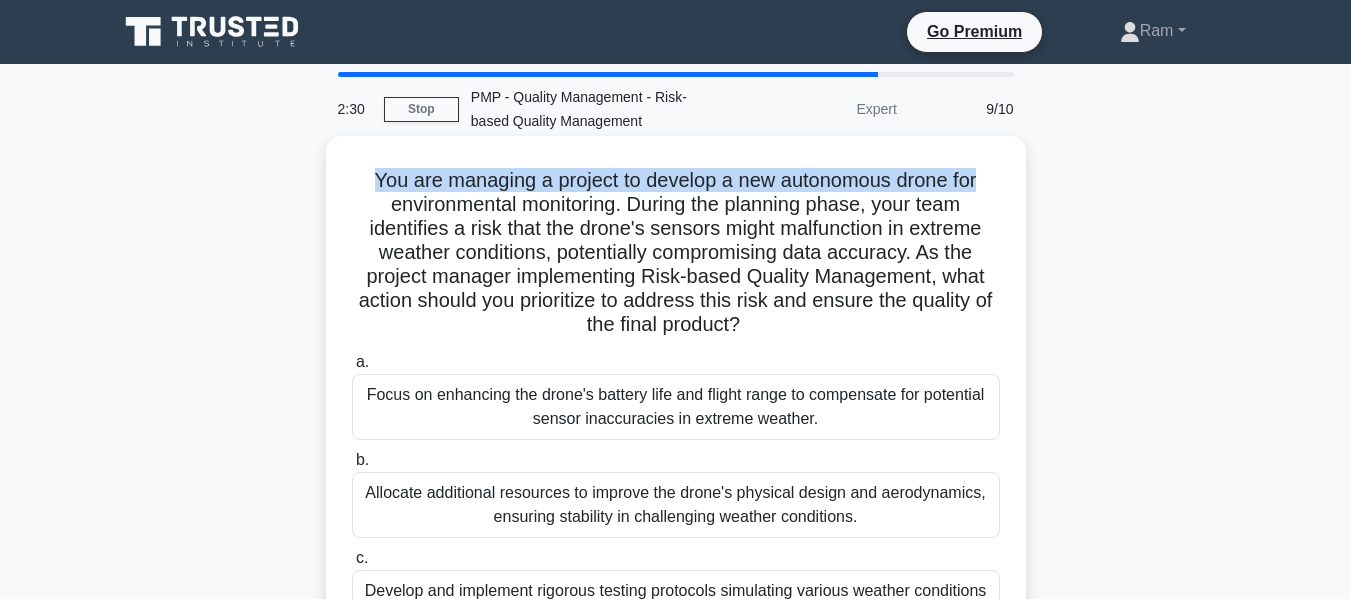 drag, startPoint x: 369, startPoint y: 182, endPoint x: 998, endPoint y: 180, distance: 629.0032 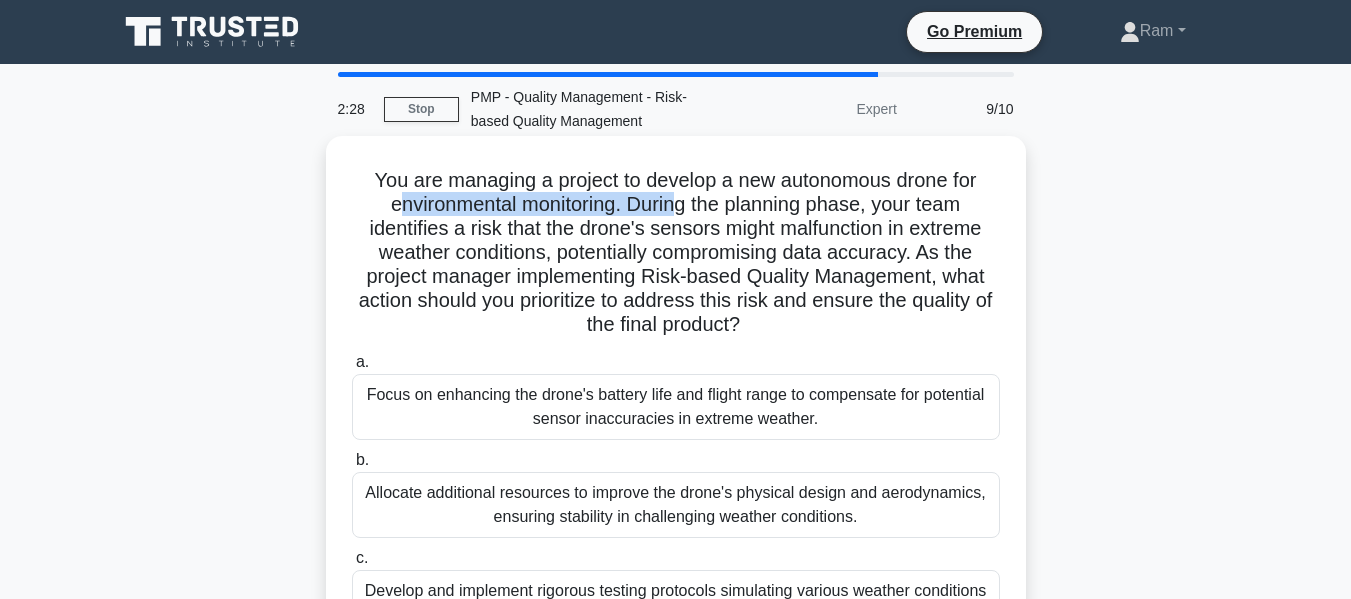 drag, startPoint x: 385, startPoint y: 203, endPoint x: 818, endPoint y: 221, distance: 433.37396 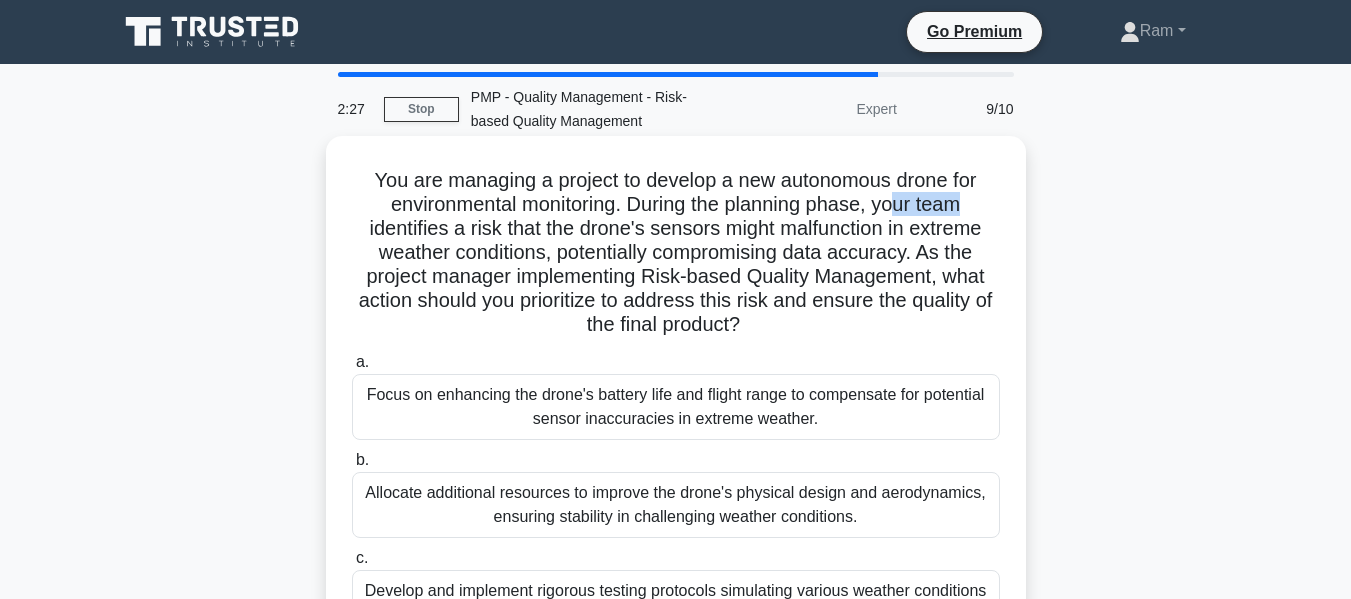 drag, startPoint x: 903, startPoint y: 208, endPoint x: 1009, endPoint y: 201, distance: 106.23088 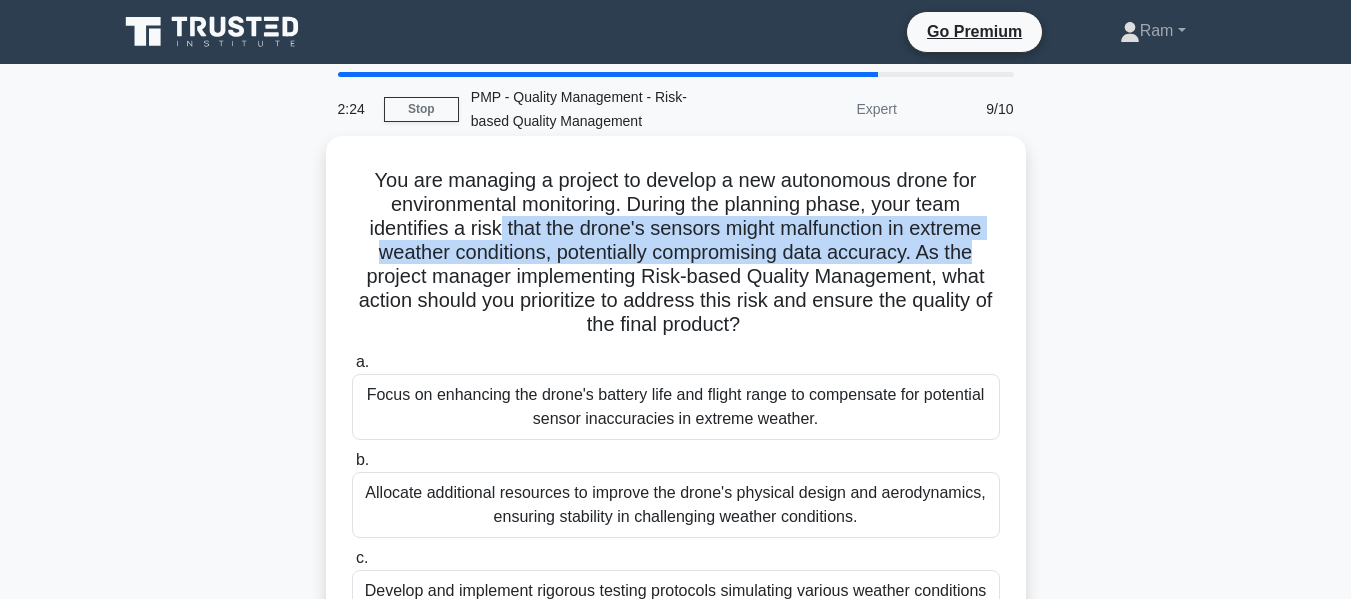 drag, startPoint x: 495, startPoint y: 230, endPoint x: 1019, endPoint y: 242, distance: 524.1374 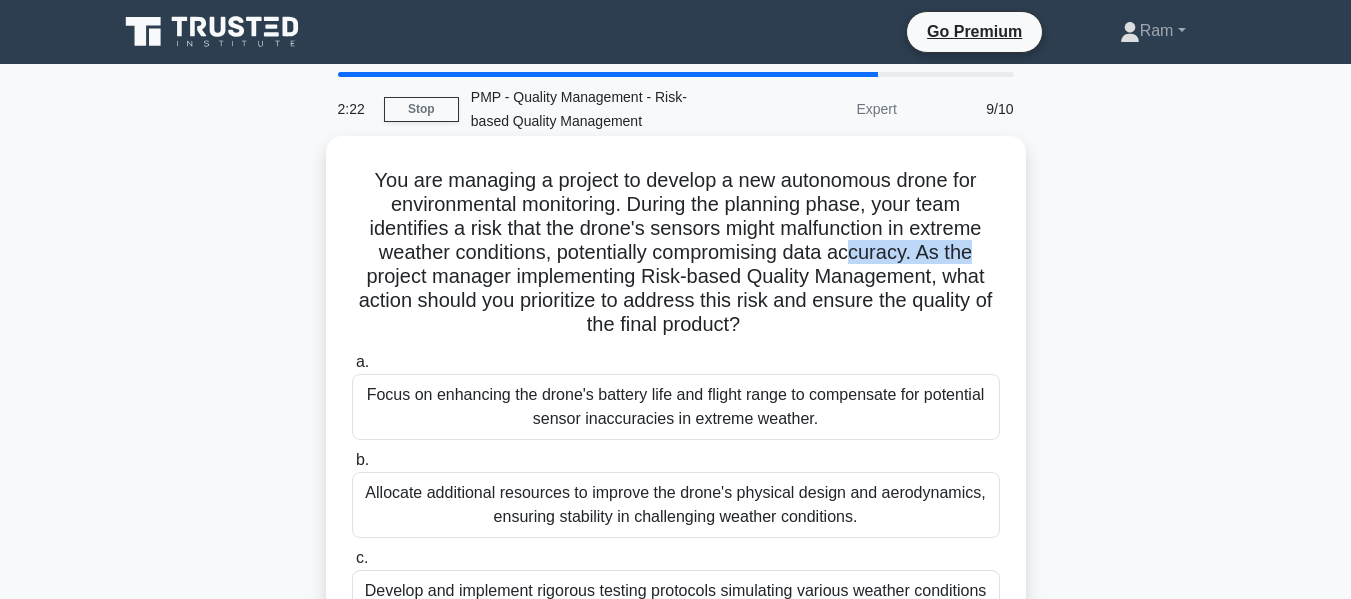 drag, startPoint x: 854, startPoint y: 260, endPoint x: 626, endPoint y: 271, distance: 228.2652 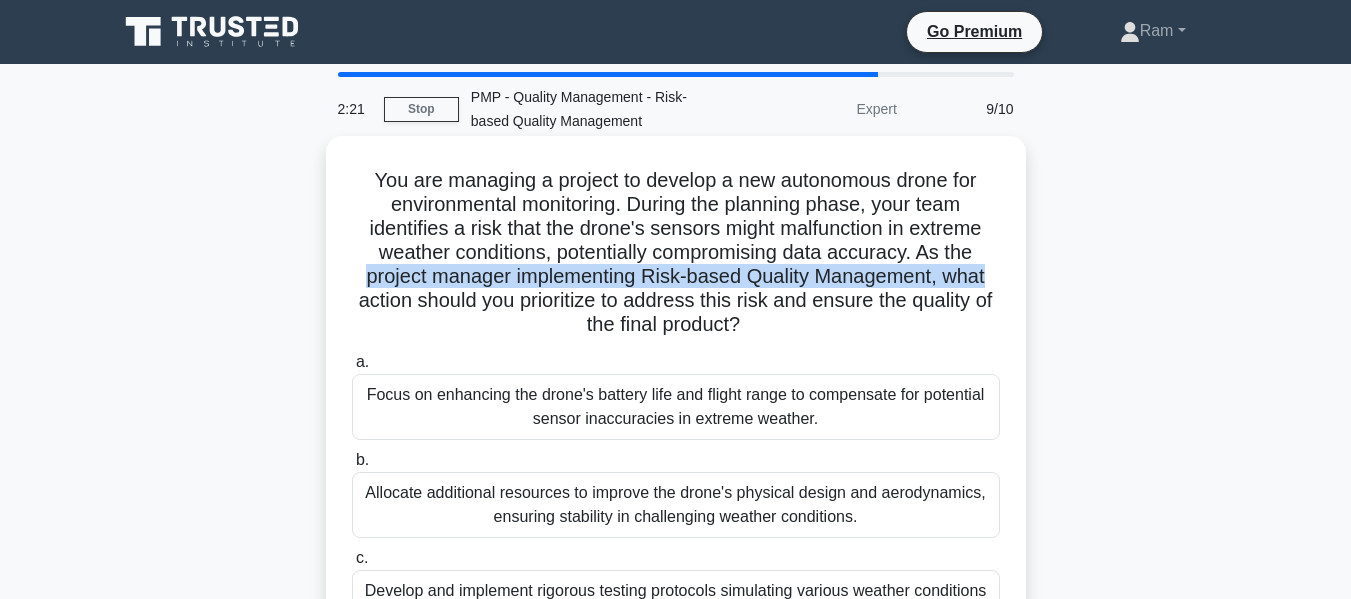 drag, startPoint x: 365, startPoint y: 278, endPoint x: 1005, endPoint y: 276, distance: 640.0031 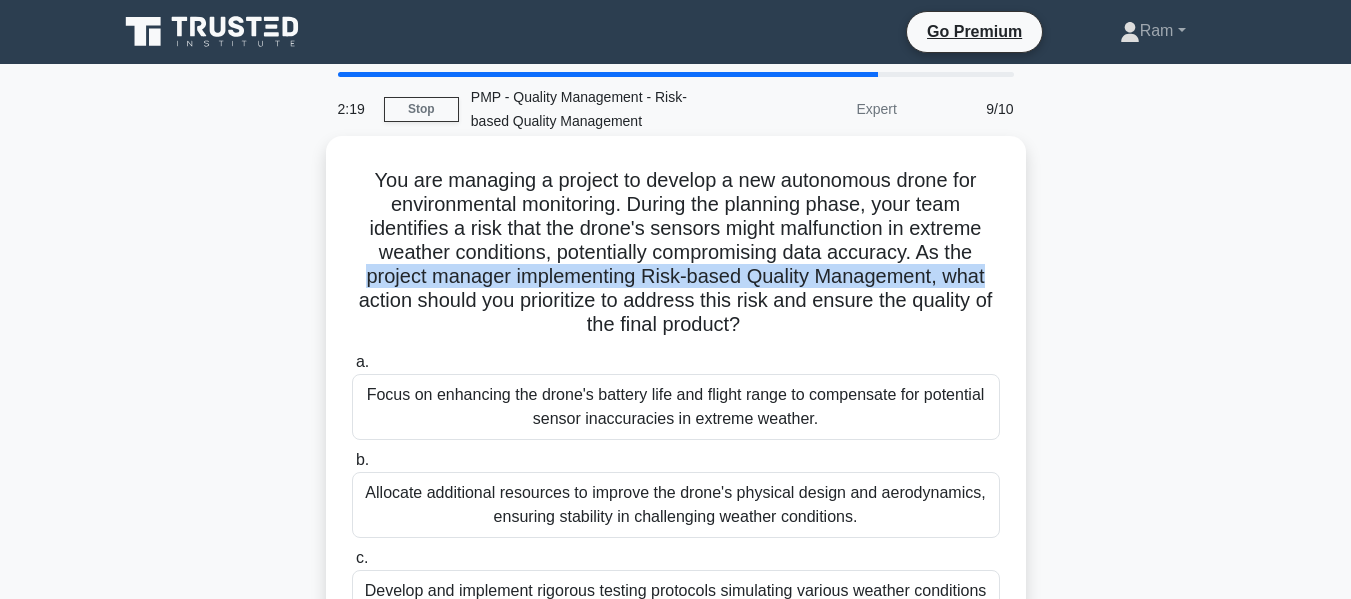 drag, startPoint x: 376, startPoint y: 306, endPoint x: 851, endPoint y: 306, distance: 475 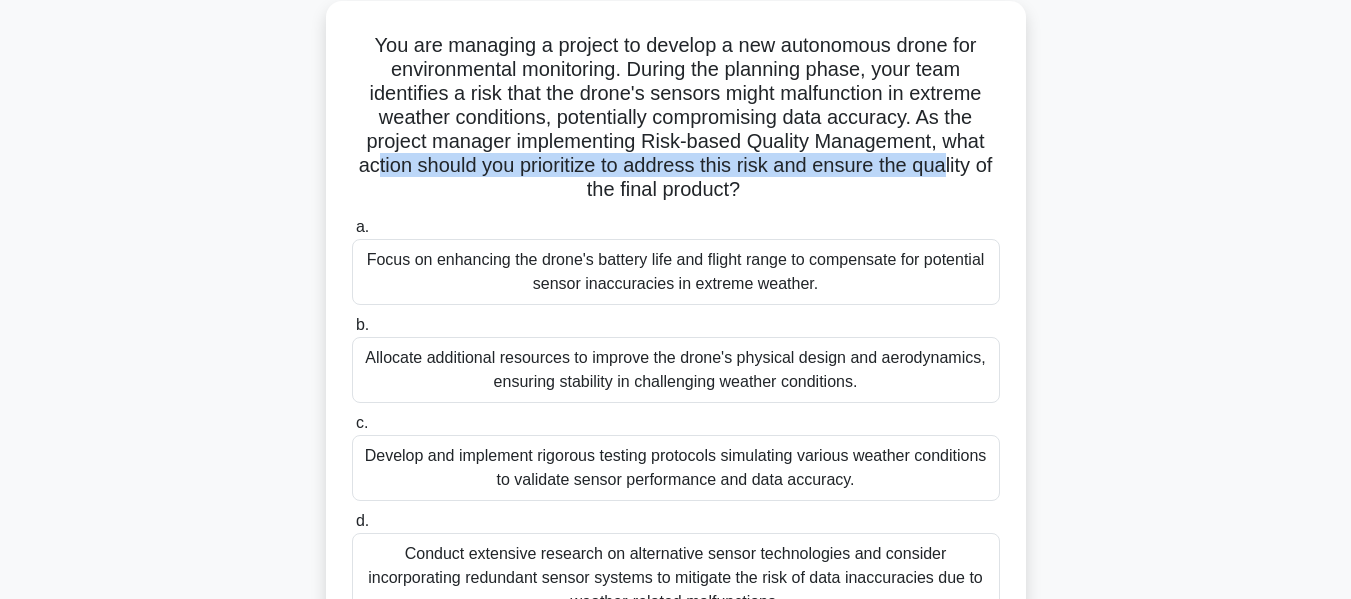 scroll, scrollTop: 100, scrollLeft: 0, axis: vertical 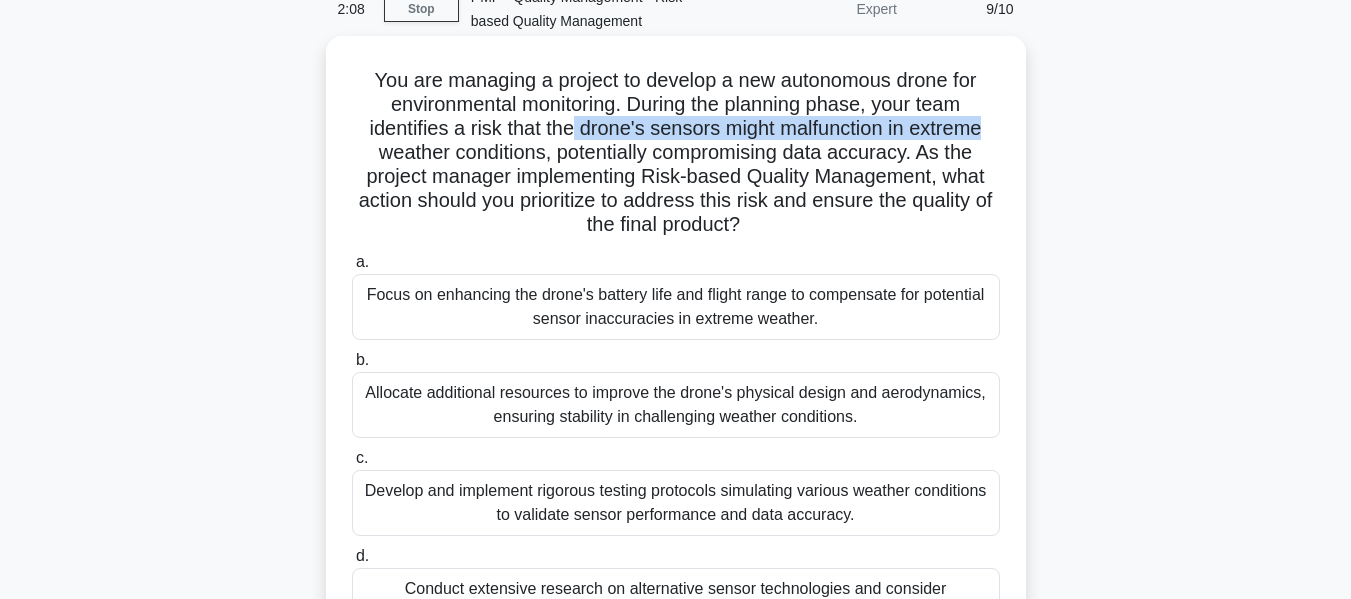 drag, startPoint x: 574, startPoint y: 132, endPoint x: 999, endPoint y: 120, distance: 425.16937 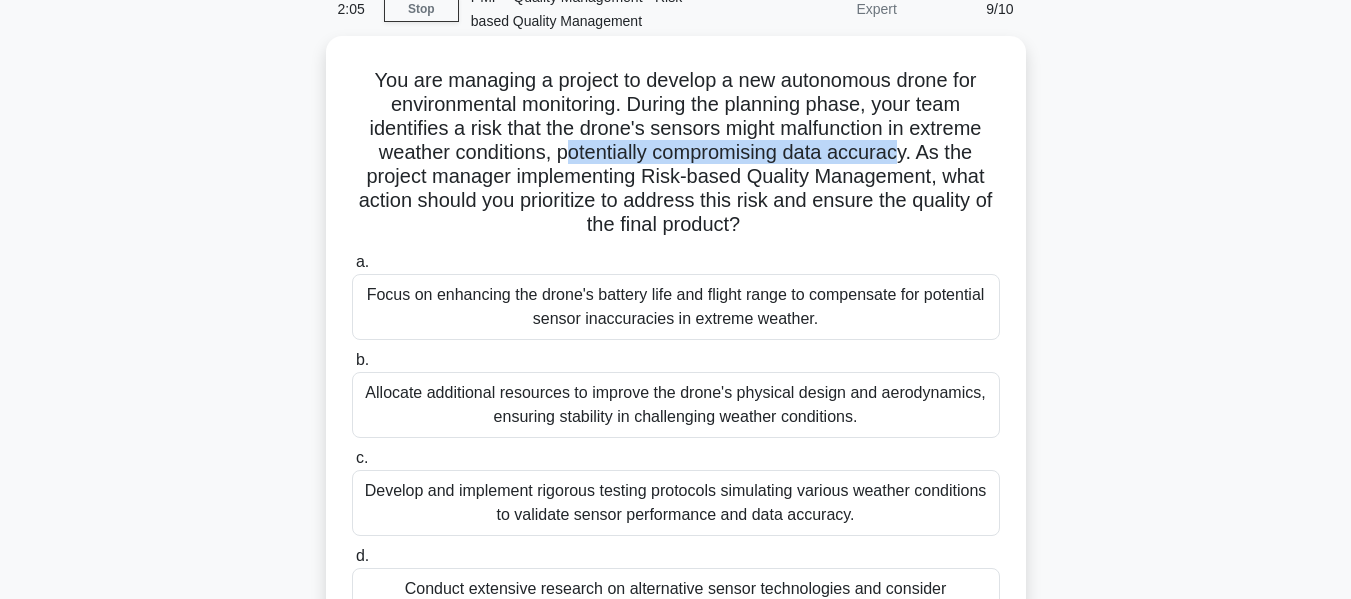 drag, startPoint x: 561, startPoint y: 157, endPoint x: 901, endPoint y: 152, distance: 340.03677 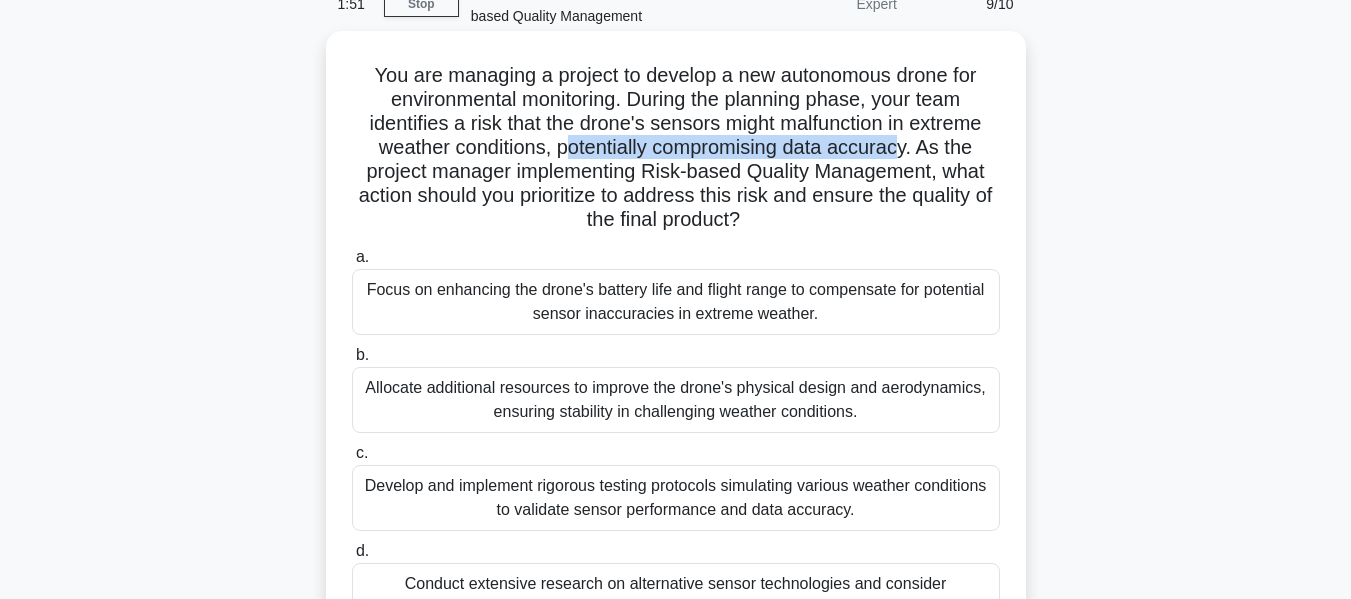 scroll, scrollTop: 100, scrollLeft: 0, axis: vertical 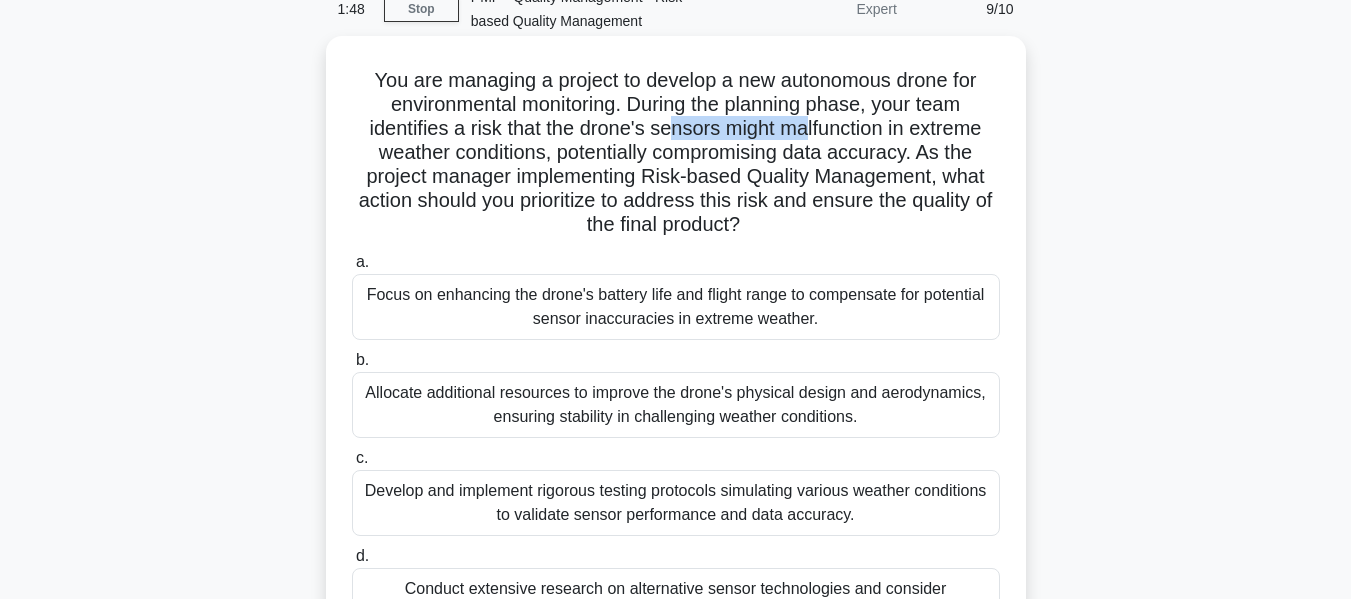 drag, startPoint x: 670, startPoint y: 136, endPoint x: 809, endPoint y: 122, distance: 139.70326 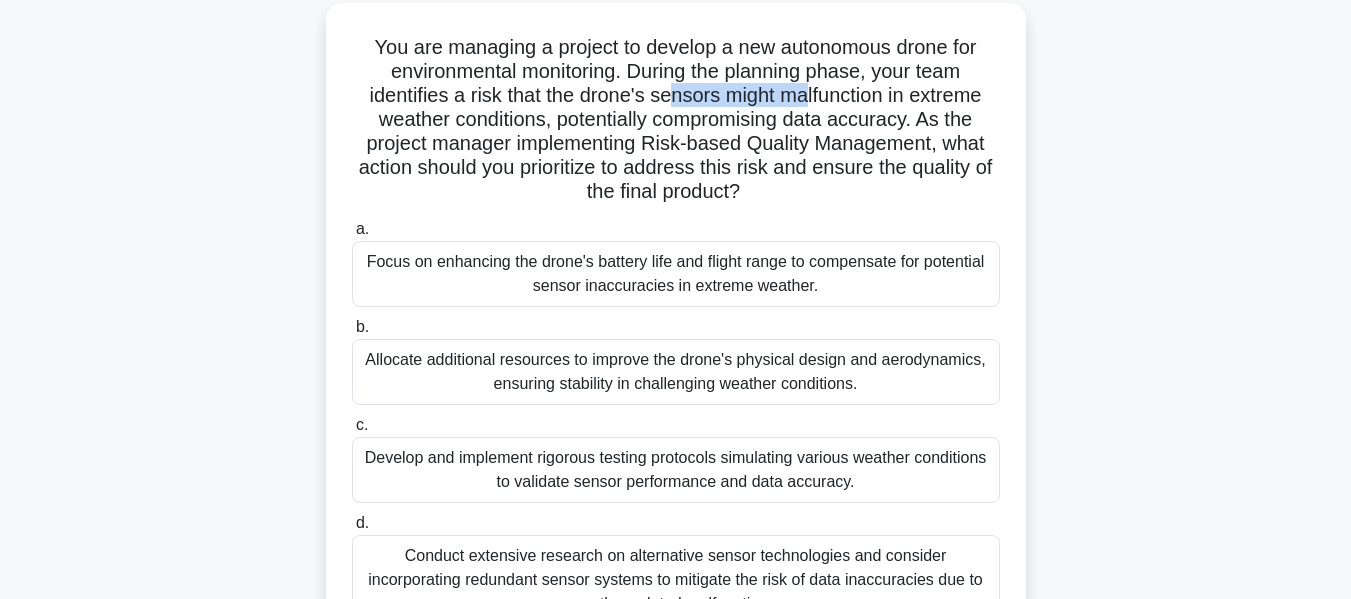 scroll, scrollTop: 100, scrollLeft: 0, axis: vertical 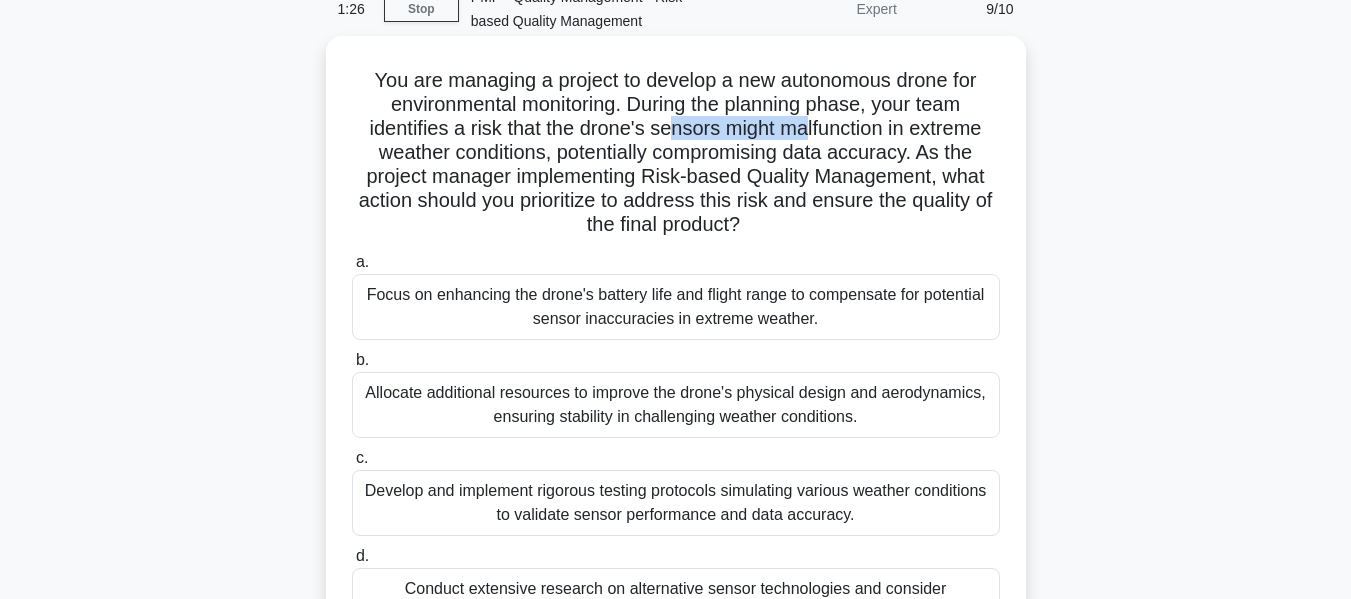 drag, startPoint x: 381, startPoint y: 206, endPoint x: 801, endPoint y: 231, distance: 420.74338 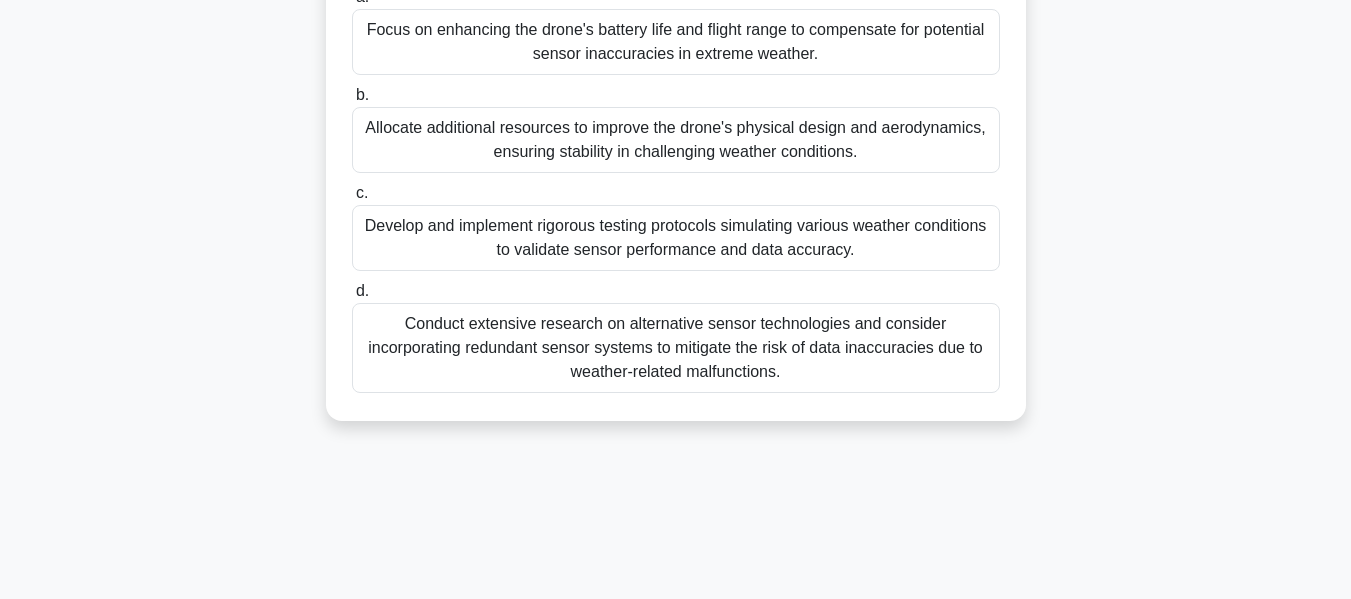 scroll, scrollTop: 400, scrollLeft: 0, axis: vertical 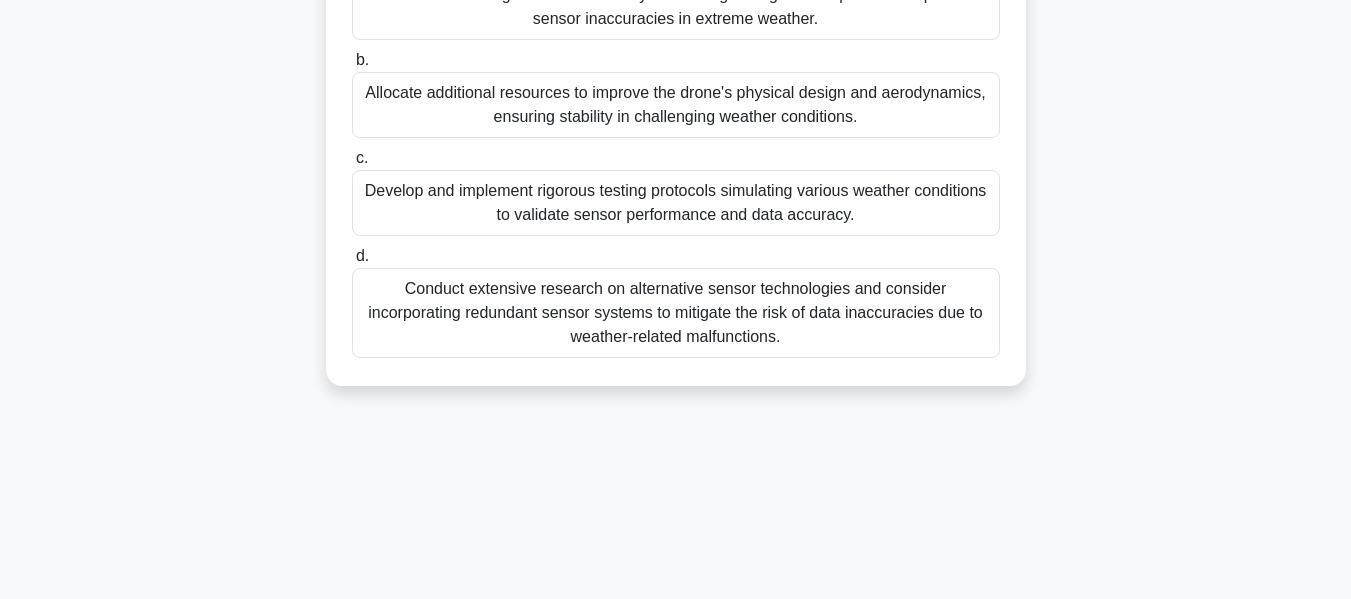 click on "Conduct extensive research on alternative sensor technologies and consider incorporating redundant sensor systems to mitigate the risk of data inaccuracies due to weather-related malfunctions." at bounding box center [676, 313] 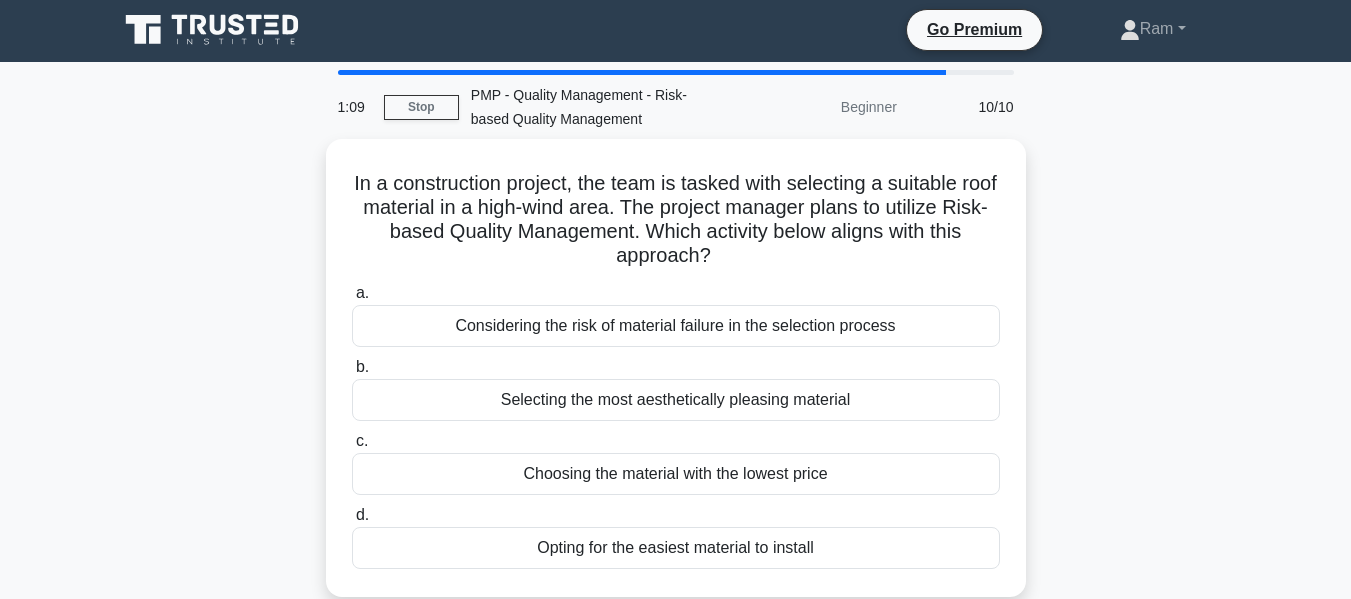 scroll, scrollTop: 0, scrollLeft: 0, axis: both 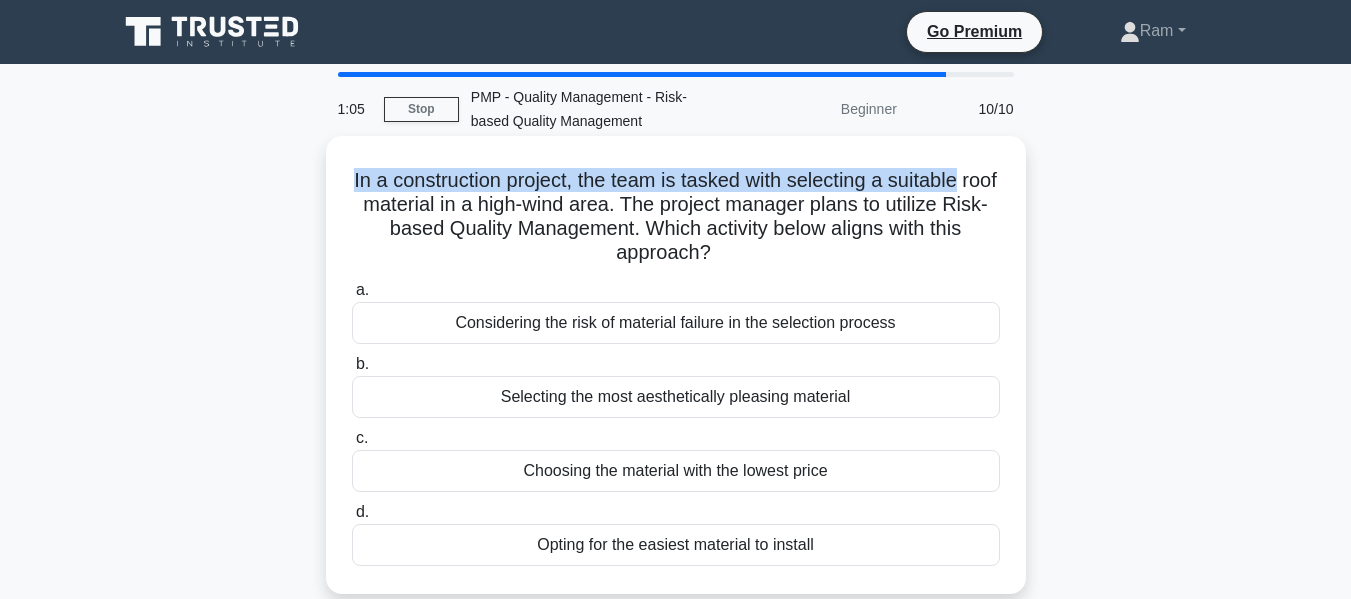 drag, startPoint x: 362, startPoint y: 181, endPoint x: 1005, endPoint y: 177, distance: 643.01245 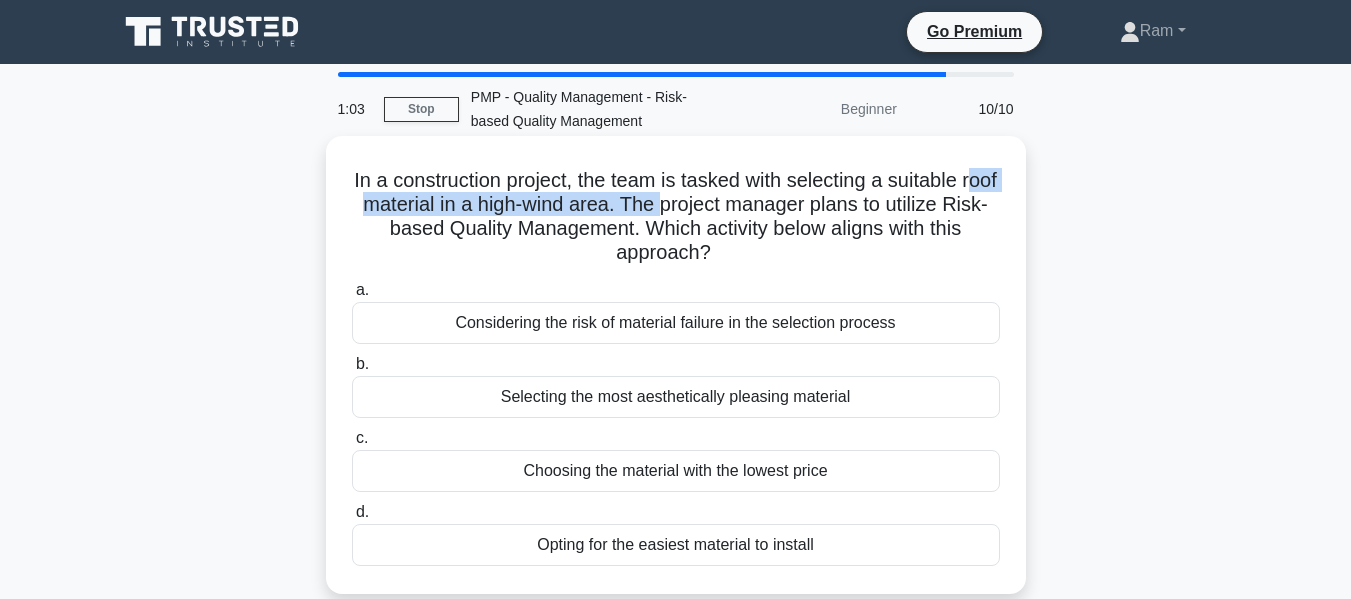 drag, startPoint x: 363, startPoint y: 204, endPoint x: 707, endPoint y: 214, distance: 344.14532 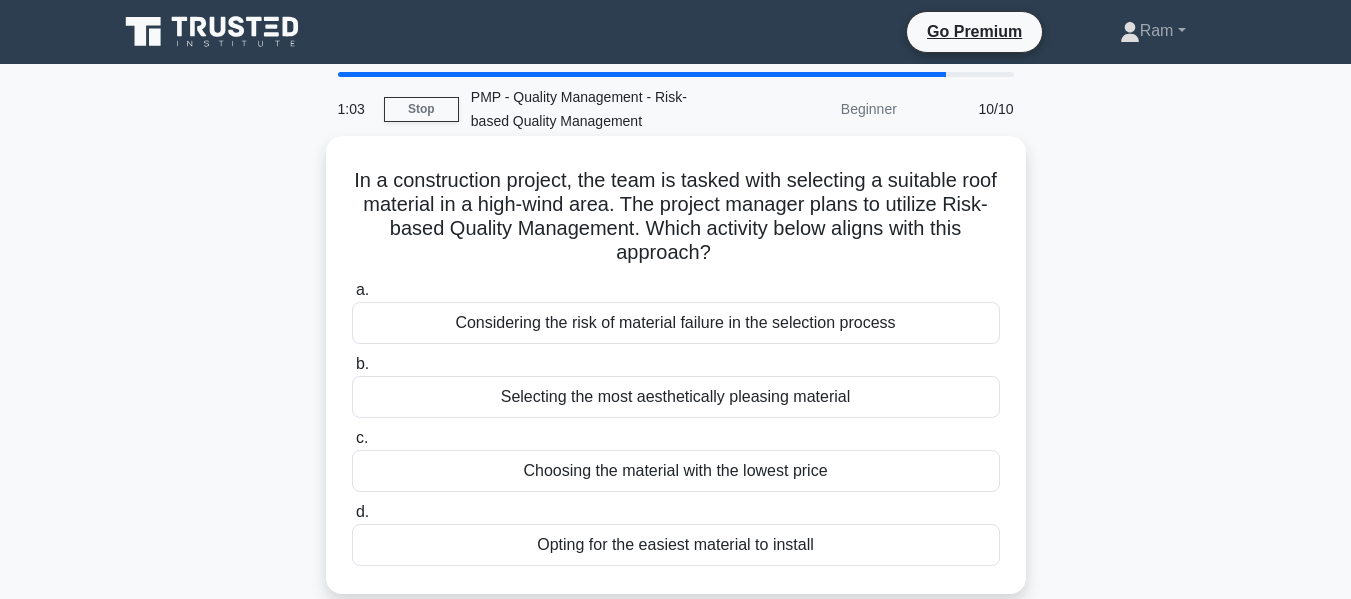 click on "In a construction project, the team is tasked with selecting a suitable roof material in a high-wind area. The project manager plans to utilize Risk-based Quality Management. Which activity below aligns with this approach?
.spinner_0XTQ{transform-origin:center;animation:spinner_y6GP .75s linear infinite}@keyframes spinner_y6GP{100%{transform:rotate(360deg)}}" at bounding box center [676, 217] 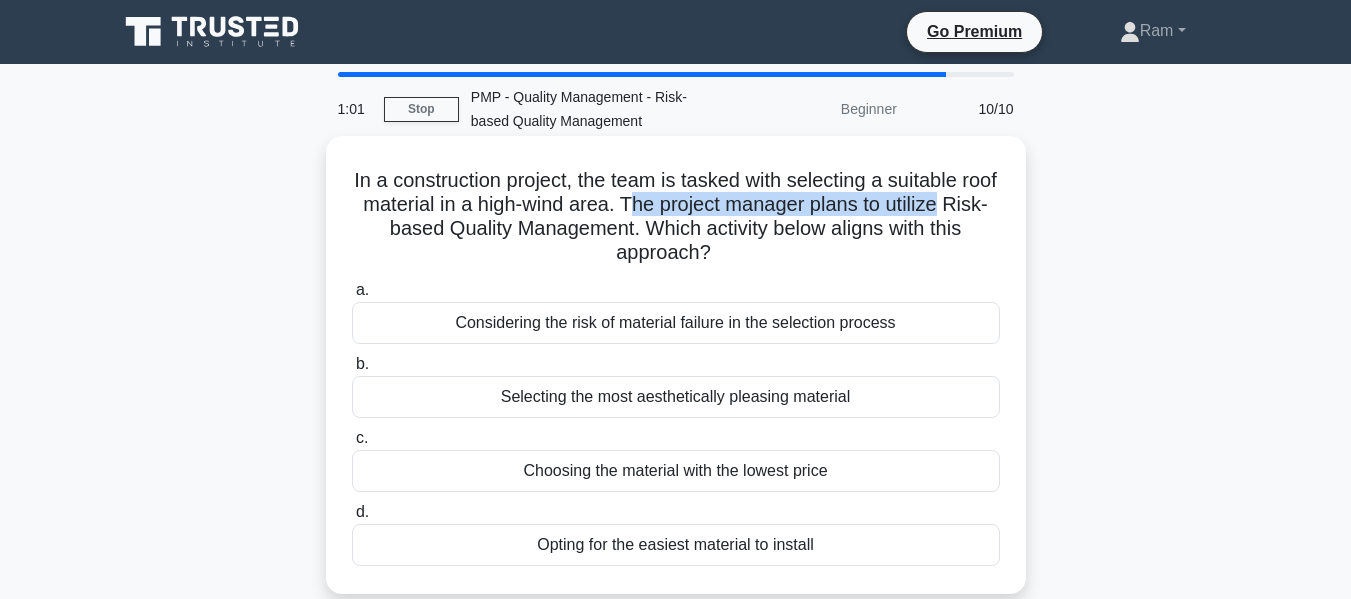 drag, startPoint x: 683, startPoint y: 206, endPoint x: 998, endPoint y: 202, distance: 315.0254 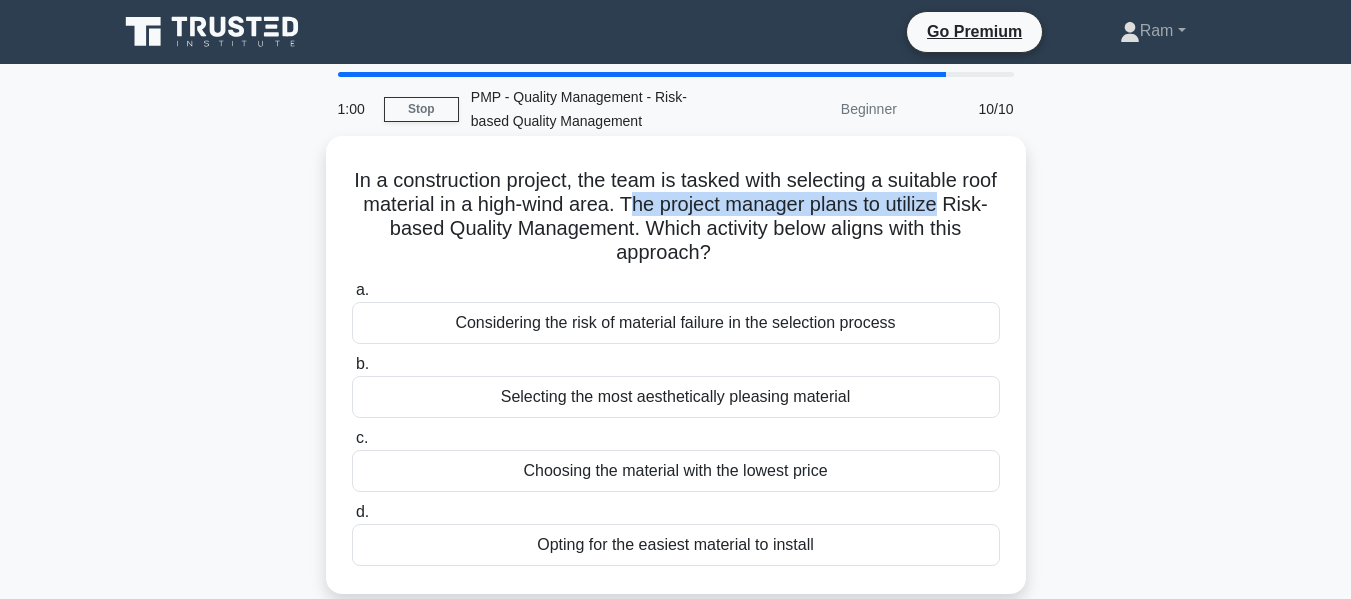 drag, startPoint x: 359, startPoint y: 228, endPoint x: 504, endPoint y: 223, distance: 145.08618 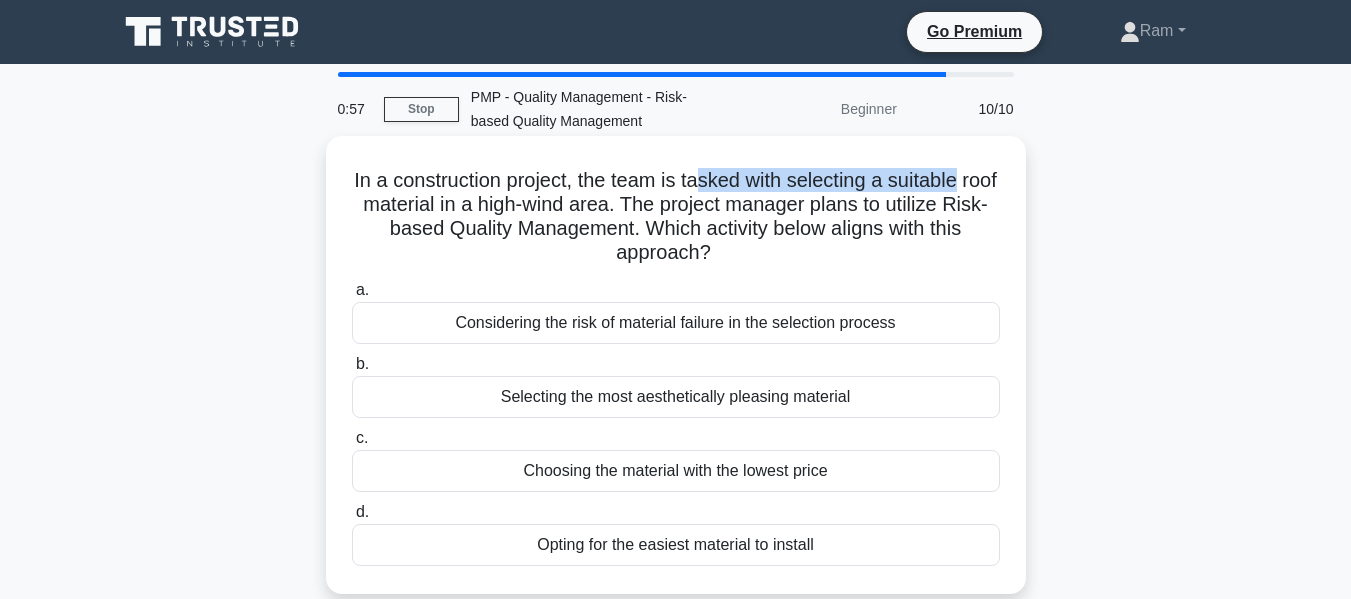 drag, startPoint x: 721, startPoint y: 184, endPoint x: 681, endPoint y: 201, distance: 43.462627 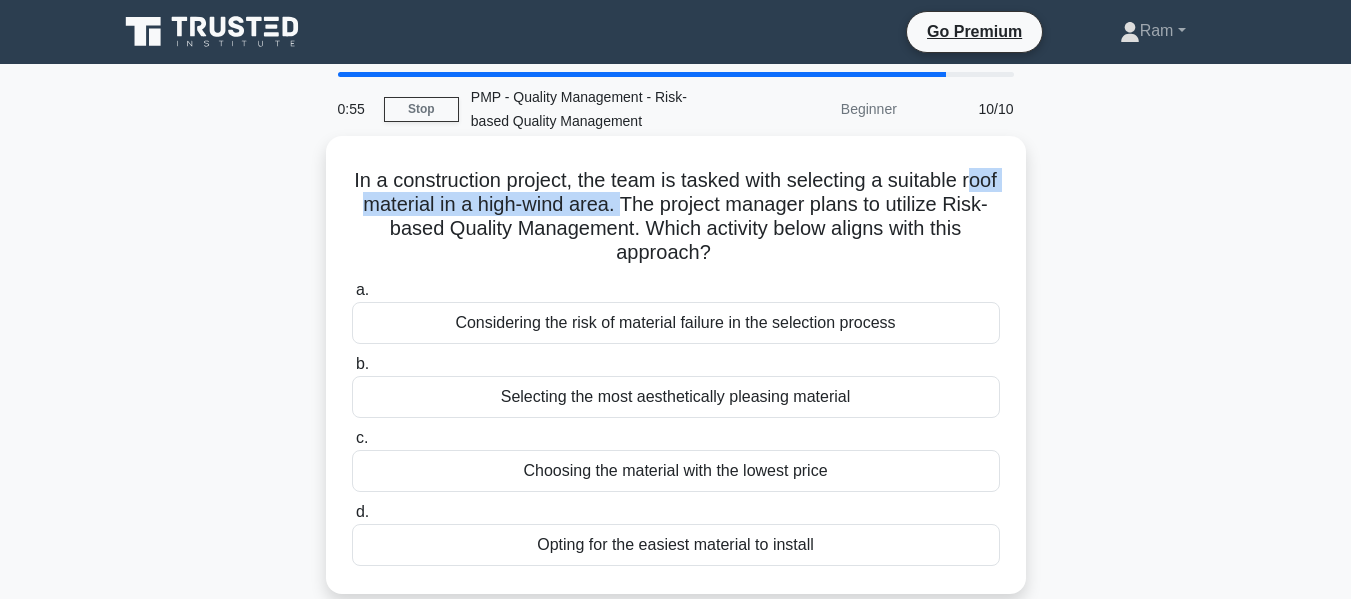drag, startPoint x: 367, startPoint y: 211, endPoint x: 667, endPoint y: 212, distance: 300.00168 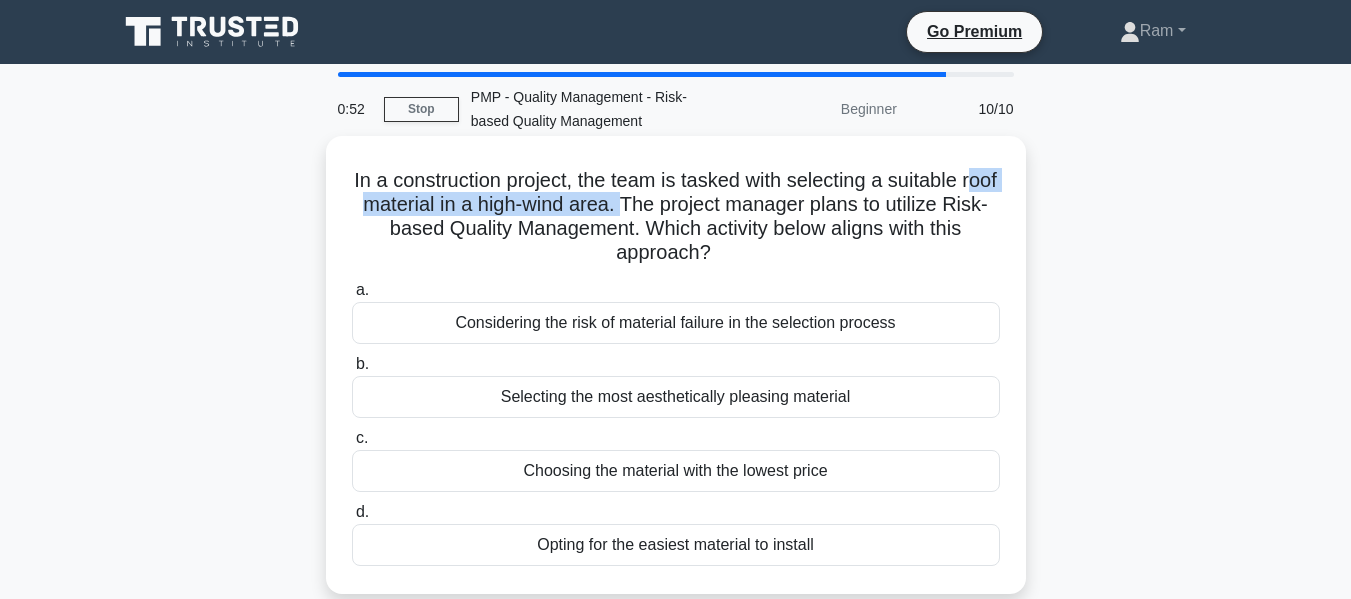 scroll, scrollTop: 100, scrollLeft: 0, axis: vertical 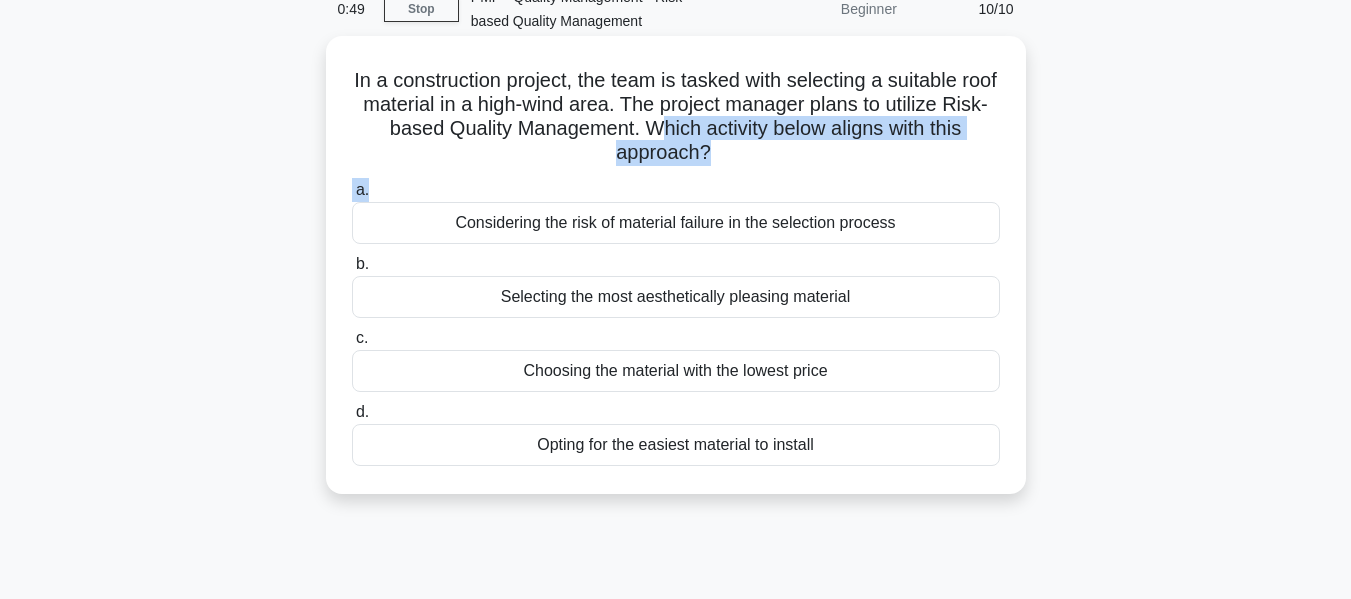 drag, startPoint x: 674, startPoint y: 128, endPoint x: 819, endPoint y: 173, distance: 151.82227 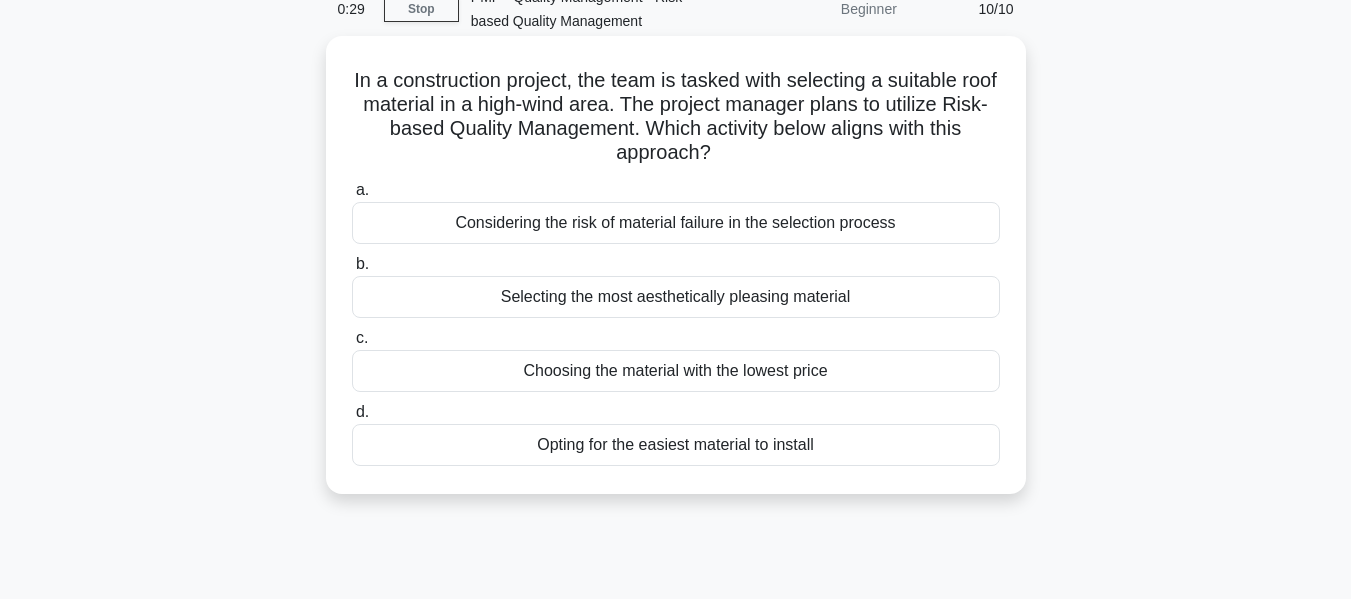click on "Considering the risk of material failure in the selection process" at bounding box center (676, 223) 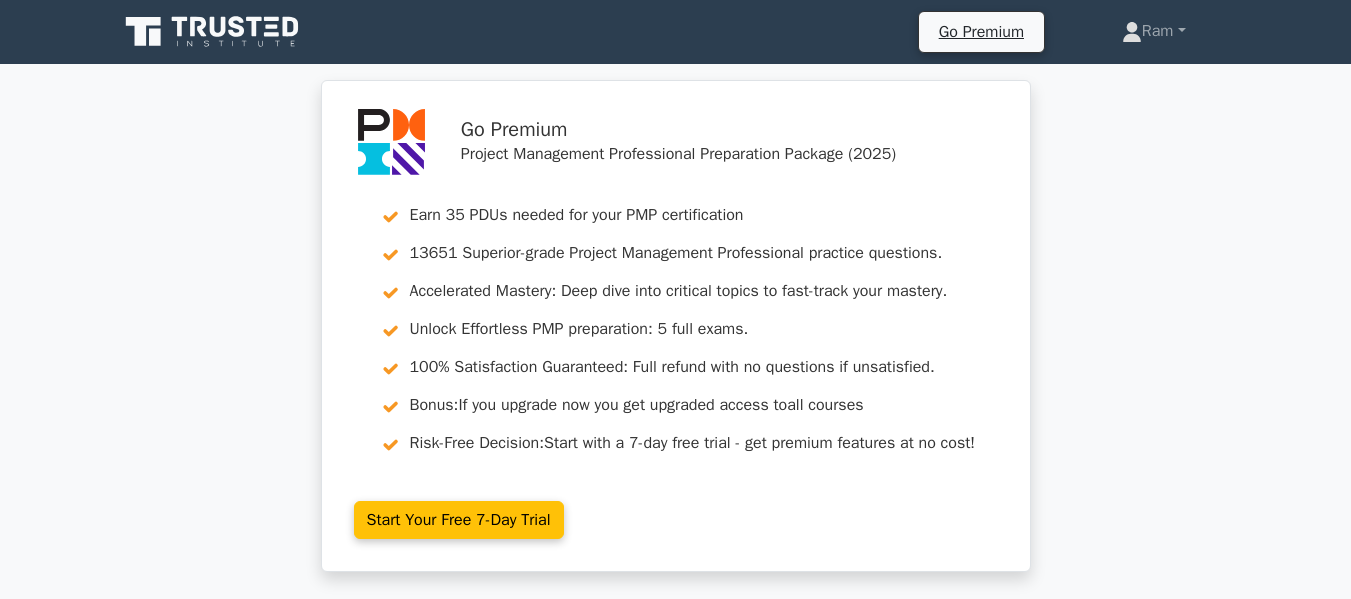 scroll, scrollTop: 1000, scrollLeft: 0, axis: vertical 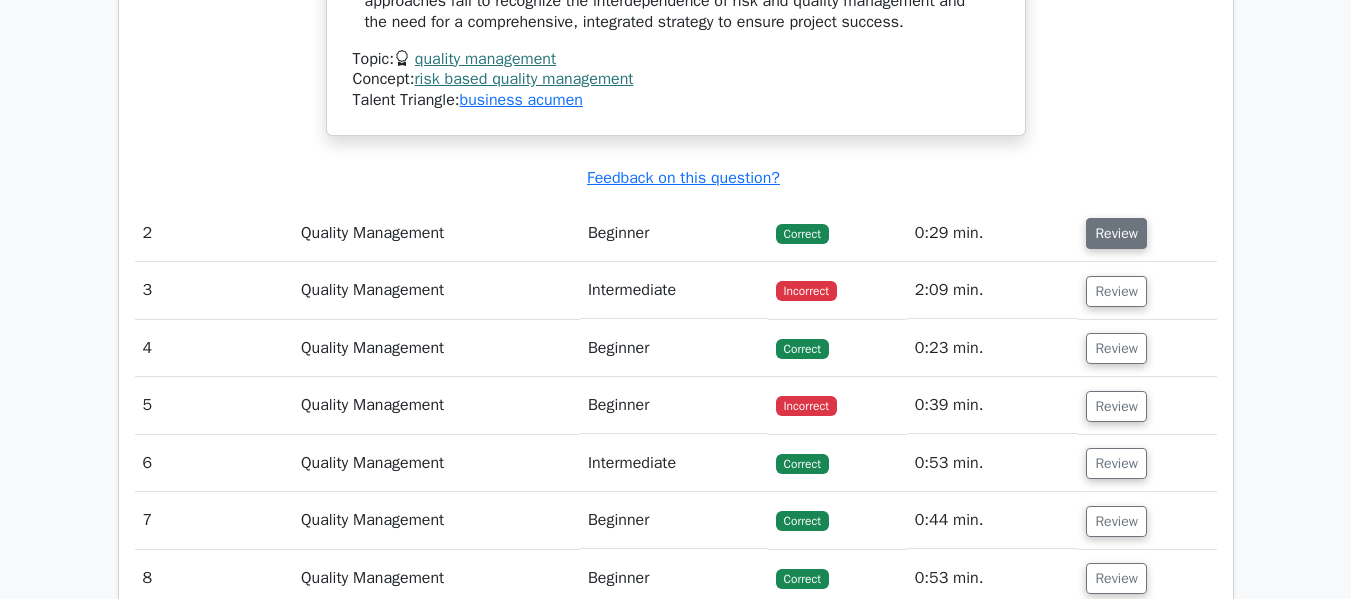 click on "Review" at bounding box center (1116, 233) 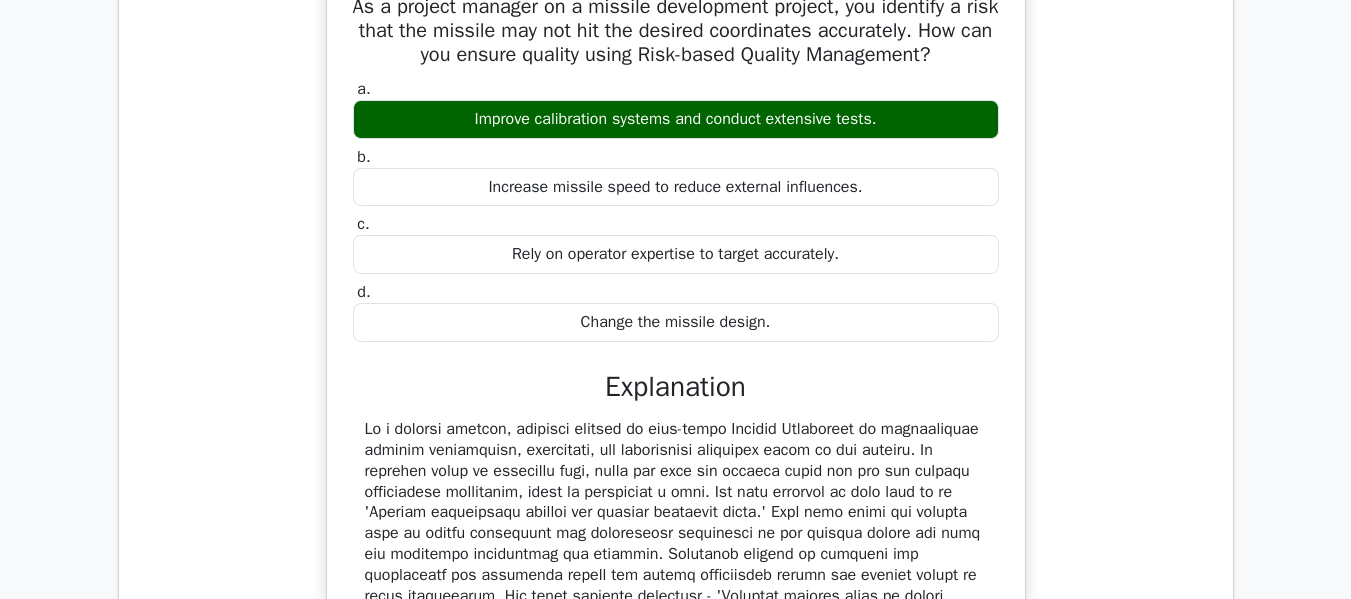 scroll, scrollTop: 2900, scrollLeft: 0, axis: vertical 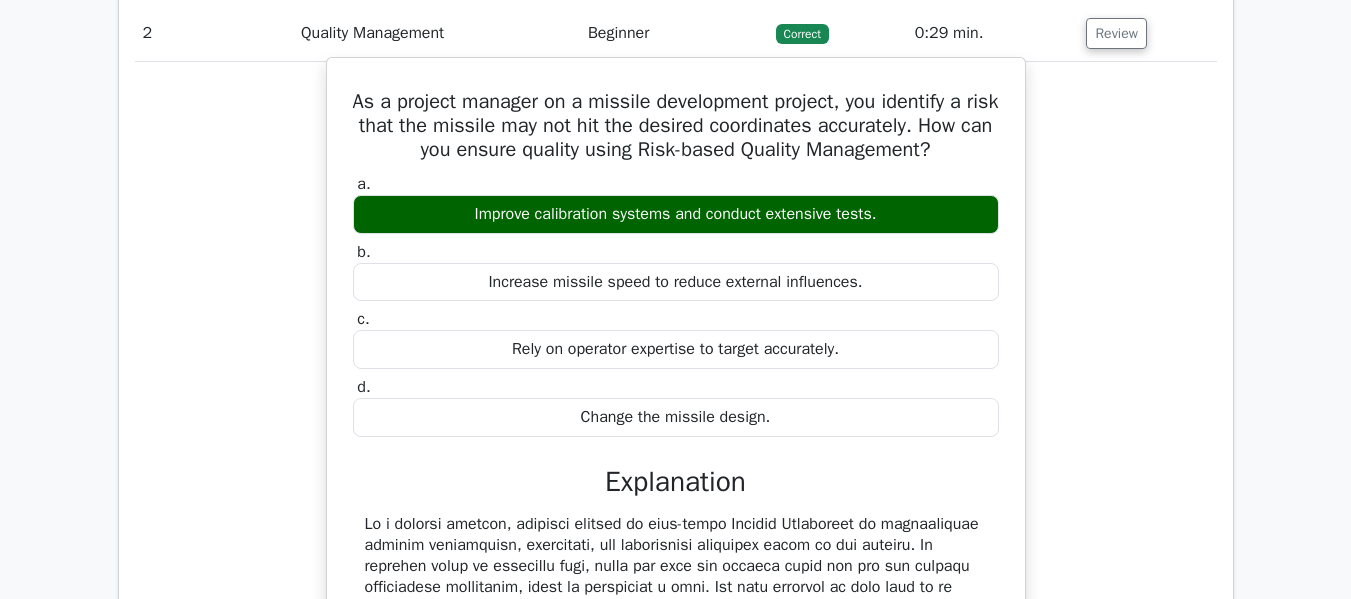 drag, startPoint x: 470, startPoint y: 208, endPoint x: 838, endPoint y: 255, distance: 370.98923 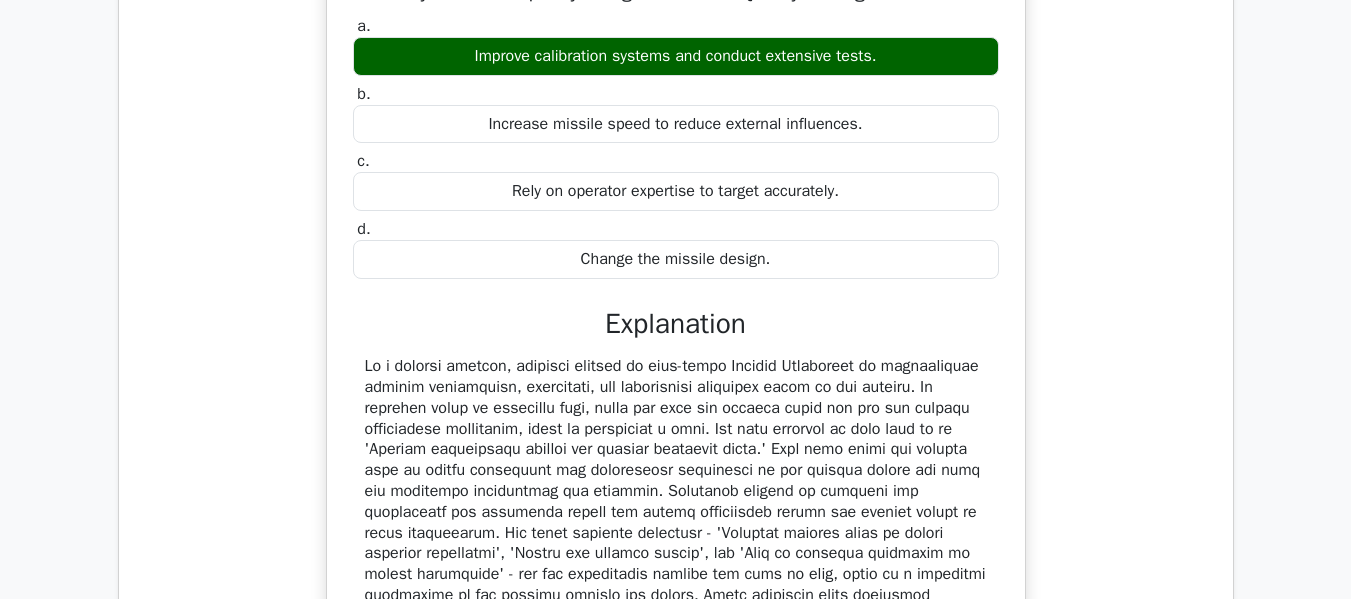 scroll, scrollTop: 3300, scrollLeft: 0, axis: vertical 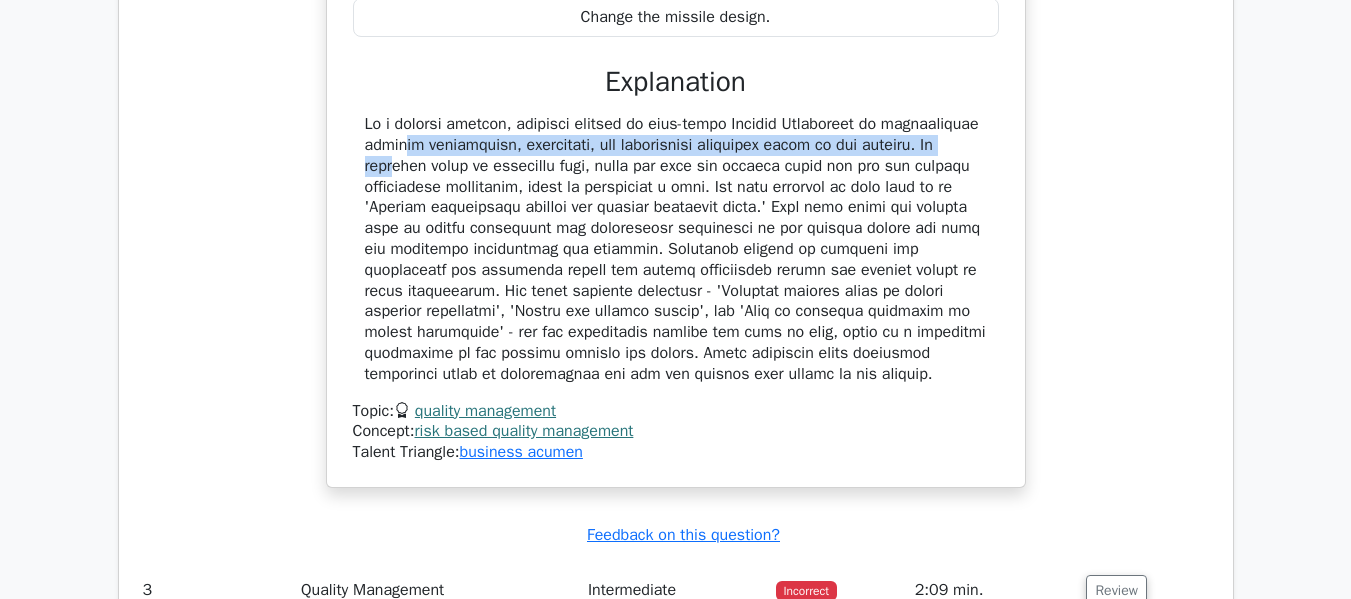 drag, startPoint x: 375, startPoint y: 136, endPoint x: 1019, endPoint y: 146, distance: 644.07764 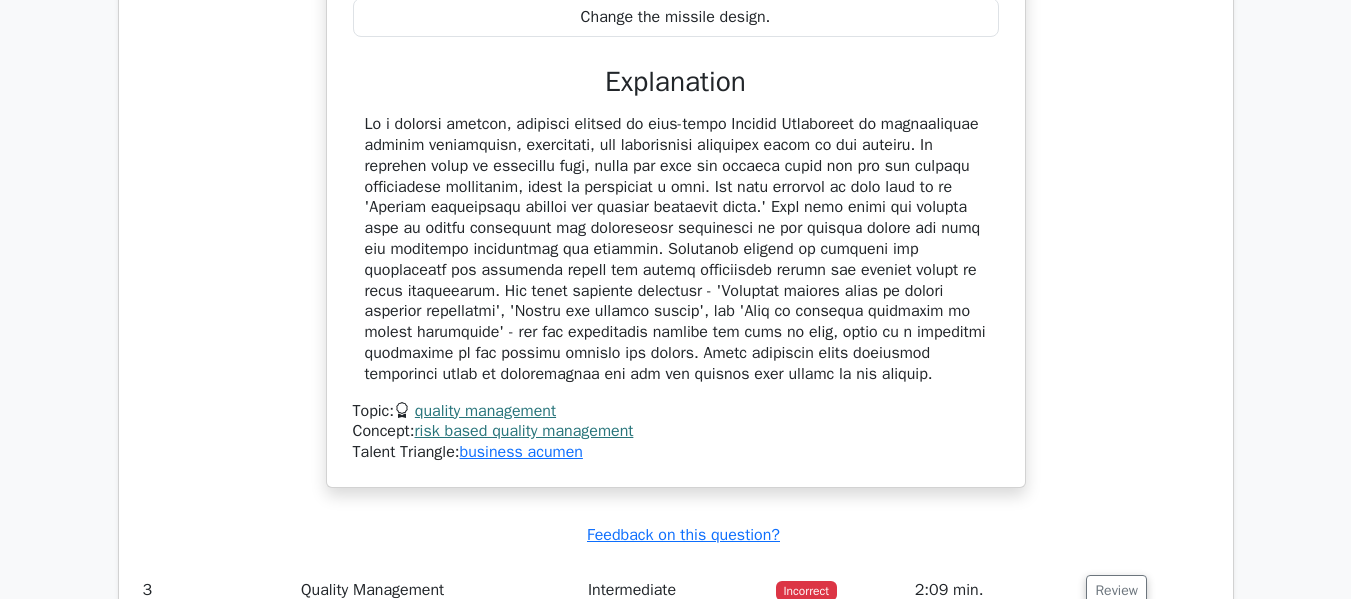 click at bounding box center (676, 249) 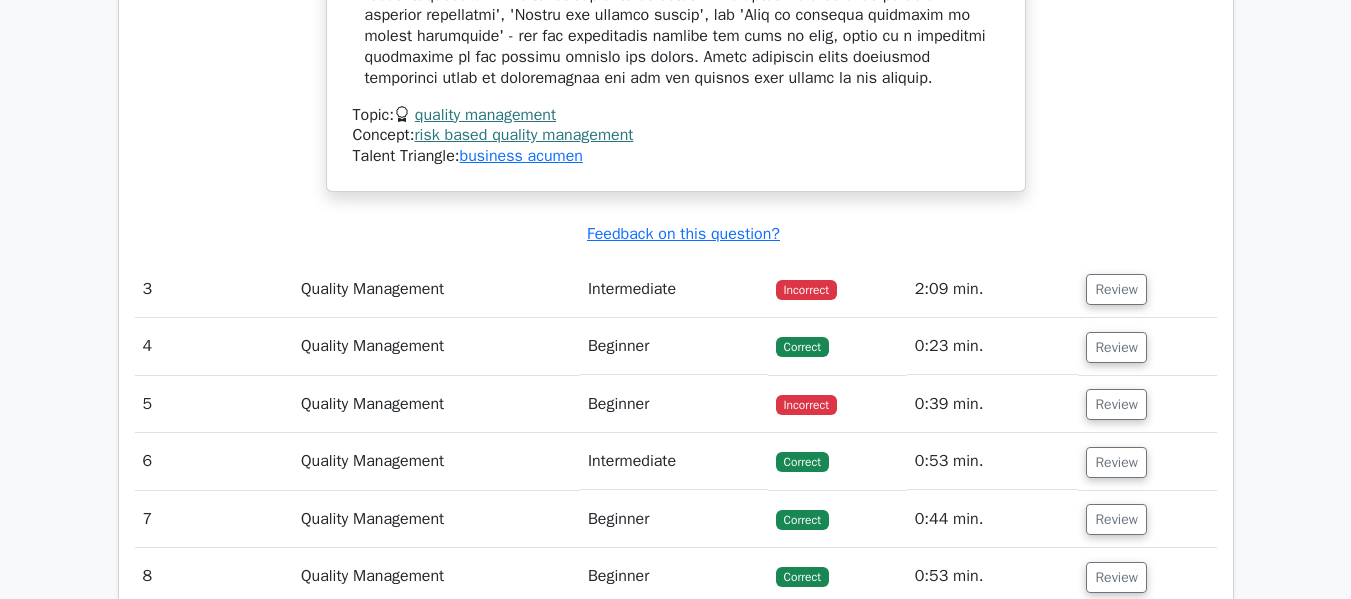 scroll, scrollTop: 3600, scrollLeft: 0, axis: vertical 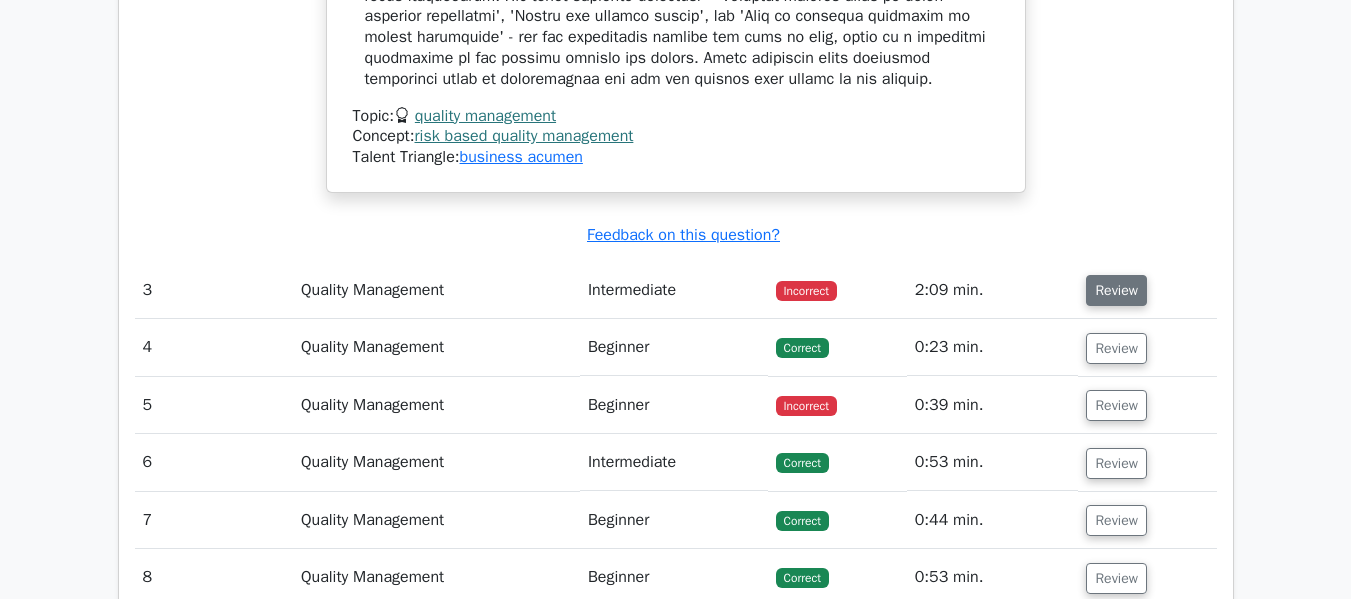 click on "Review" at bounding box center (1116, 290) 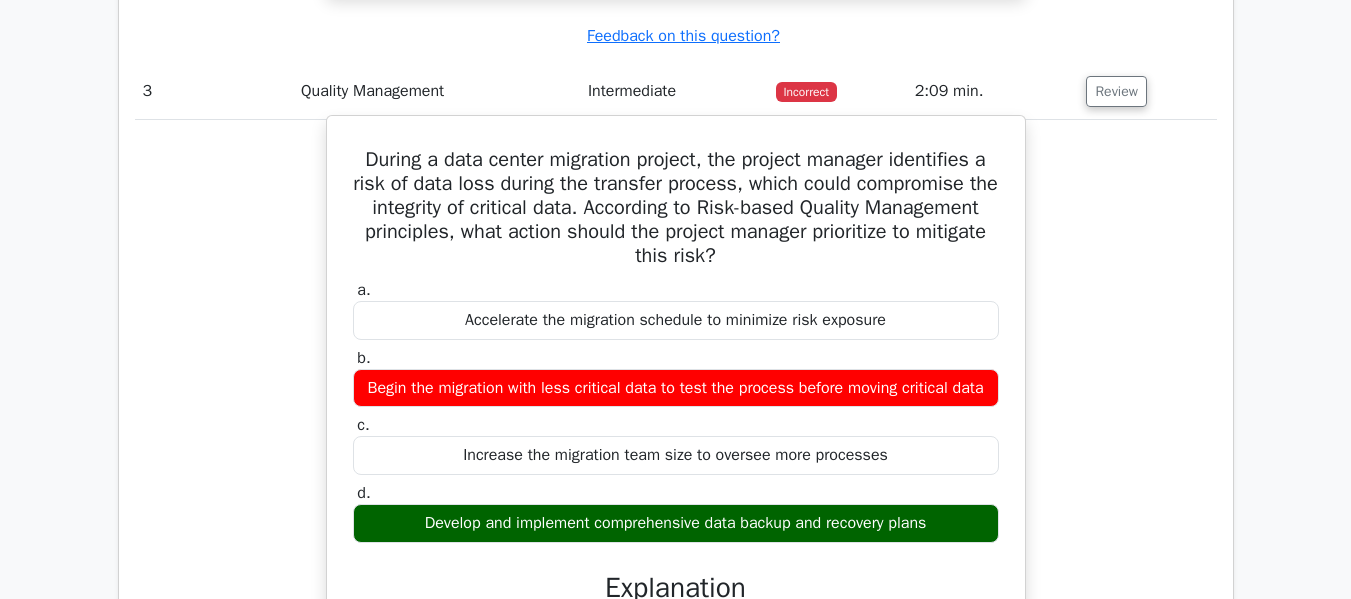 scroll, scrollTop: 3800, scrollLeft: 0, axis: vertical 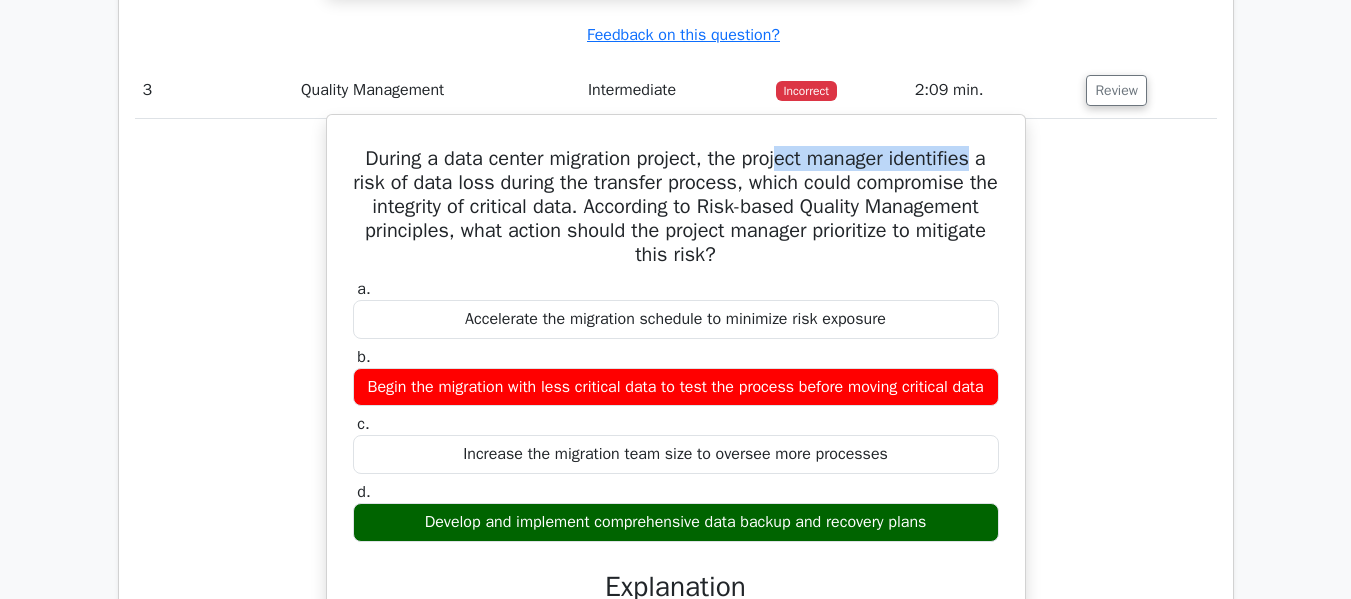 drag, startPoint x: 780, startPoint y: 165, endPoint x: 985, endPoint y: 155, distance: 205.24376 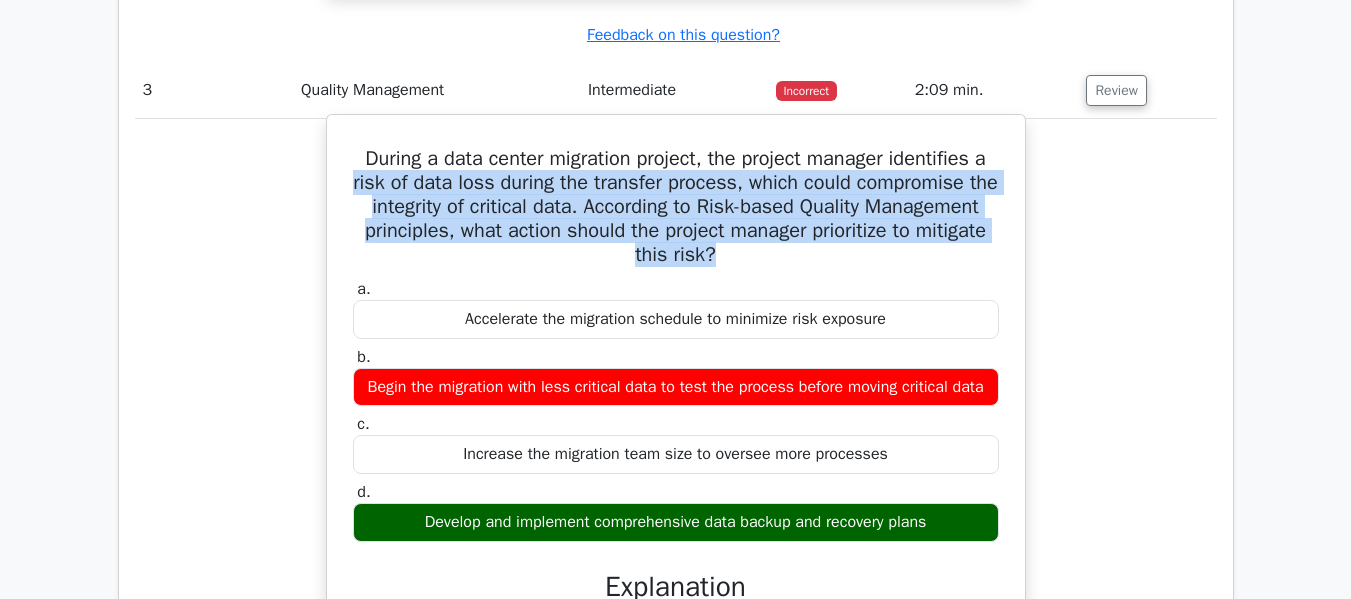 drag, startPoint x: 364, startPoint y: 187, endPoint x: 878, endPoint y: 249, distance: 517.72577 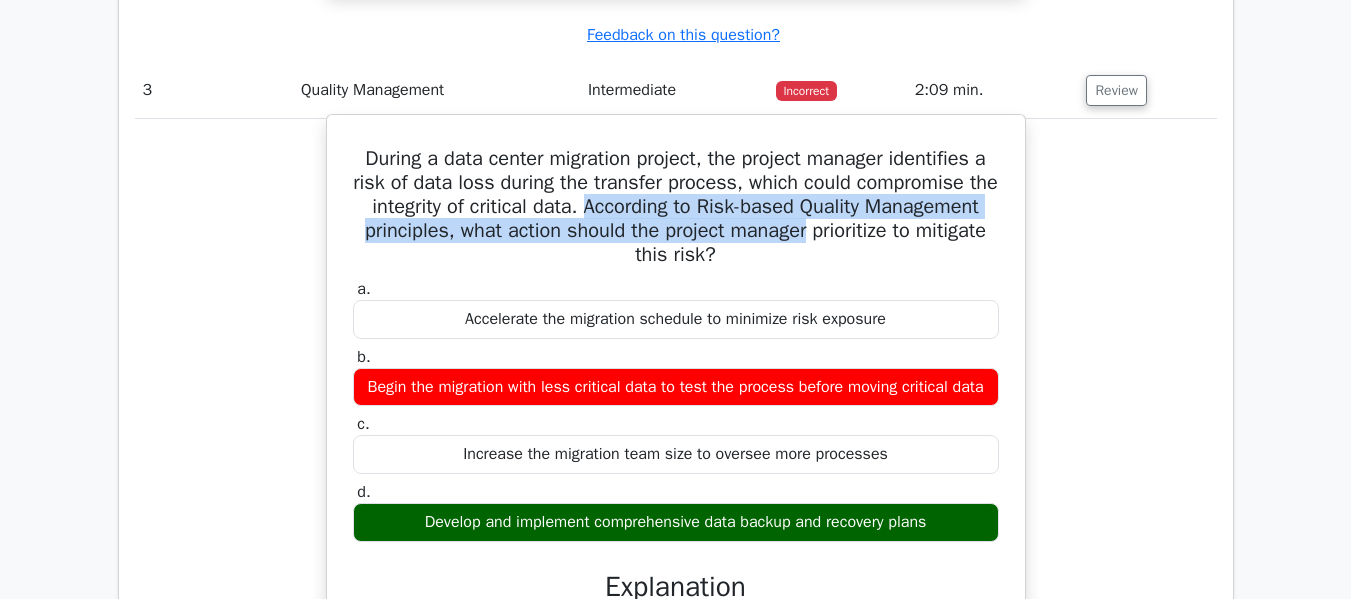 drag, startPoint x: 665, startPoint y: 210, endPoint x: 974, endPoint y: 238, distance: 310.26602 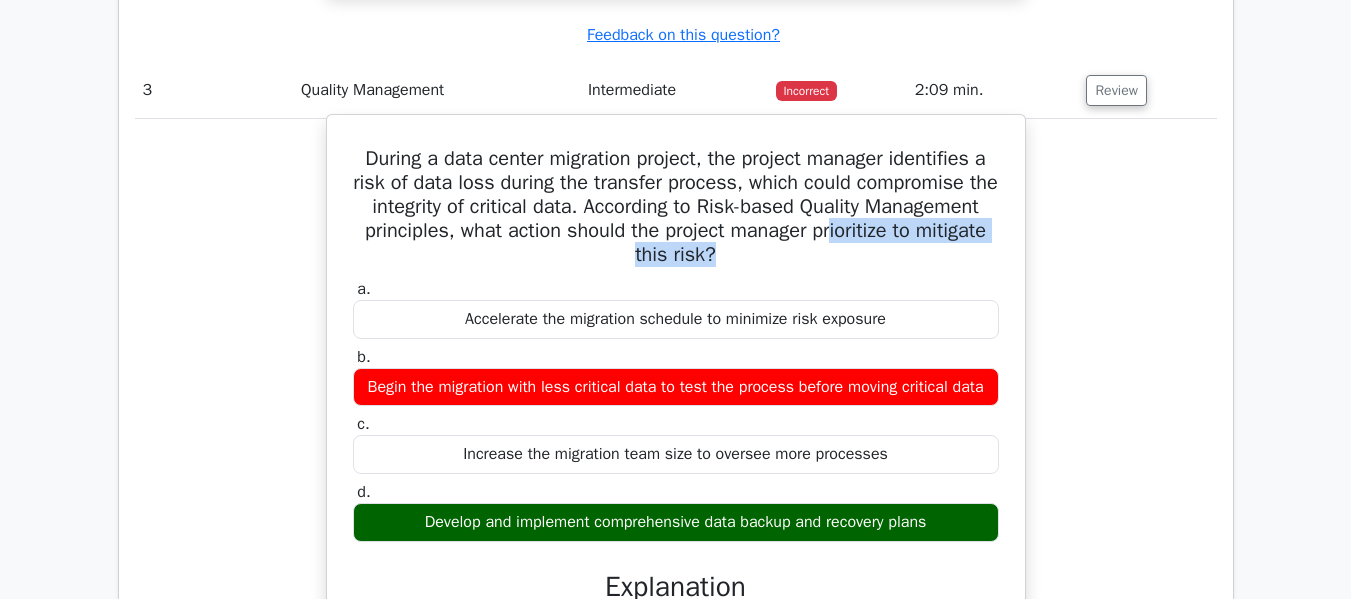 drag, startPoint x: 556, startPoint y: 265, endPoint x: 898, endPoint y: 259, distance: 342.0526 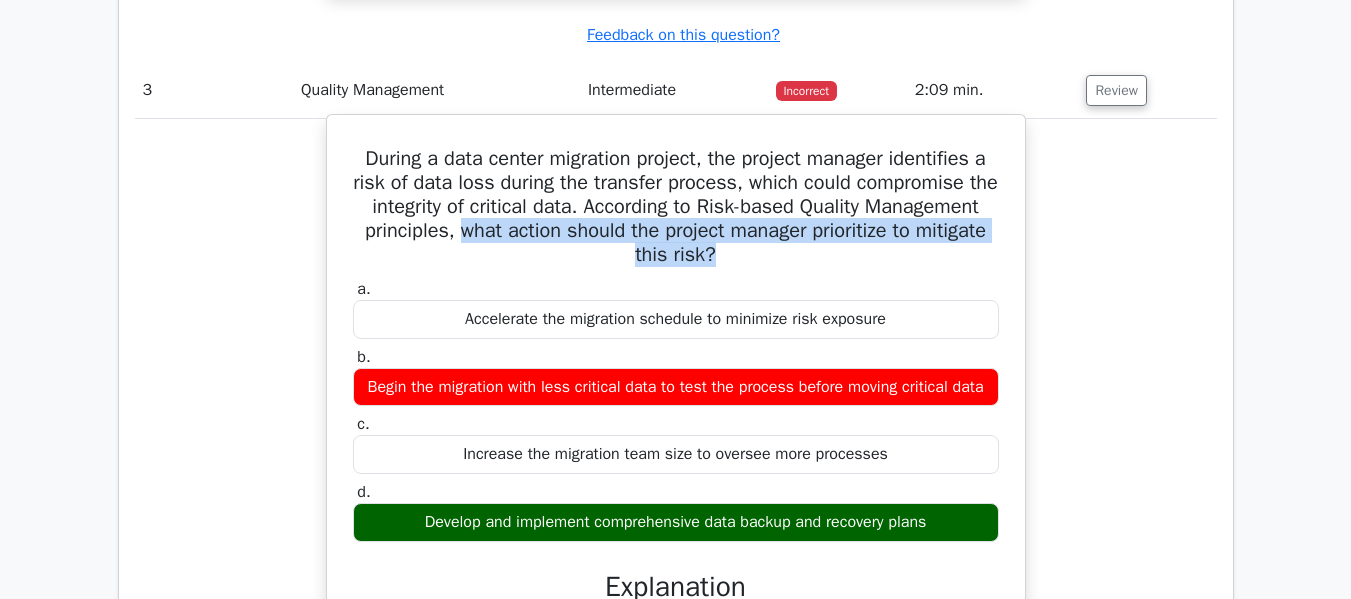 drag, startPoint x: 607, startPoint y: 236, endPoint x: 839, endPoint y: 261, distance: 233.3431 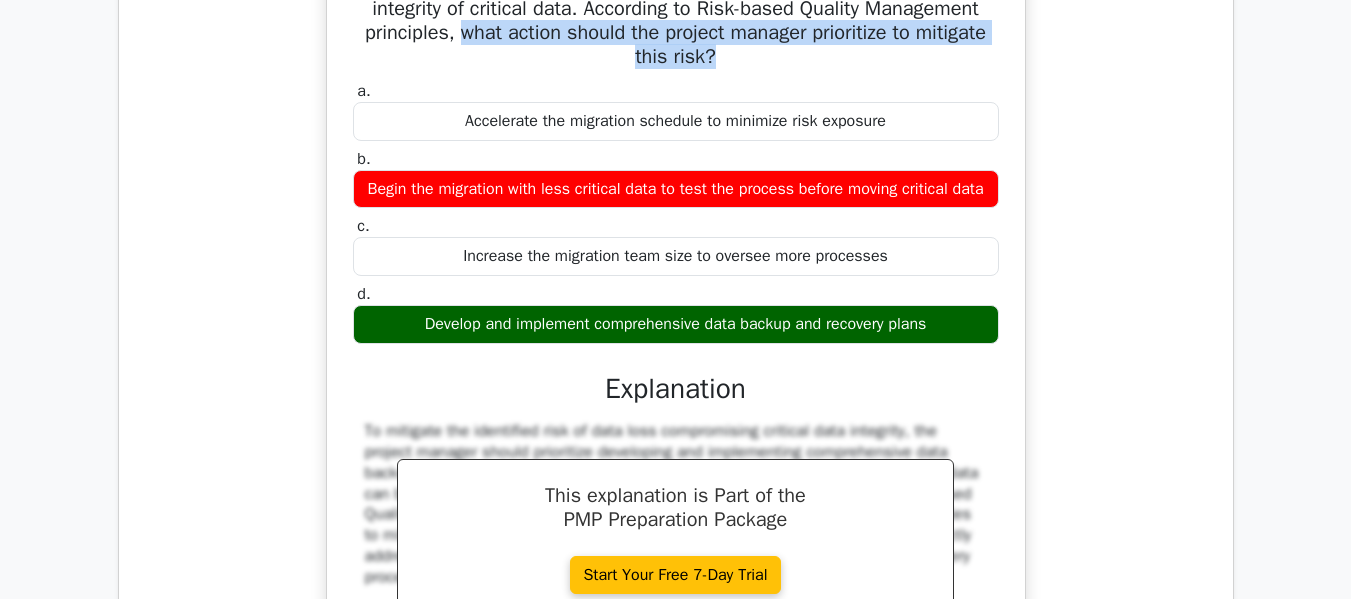 scroll, scrollTop: 4000, scrollLeft: 0, axis: vertical 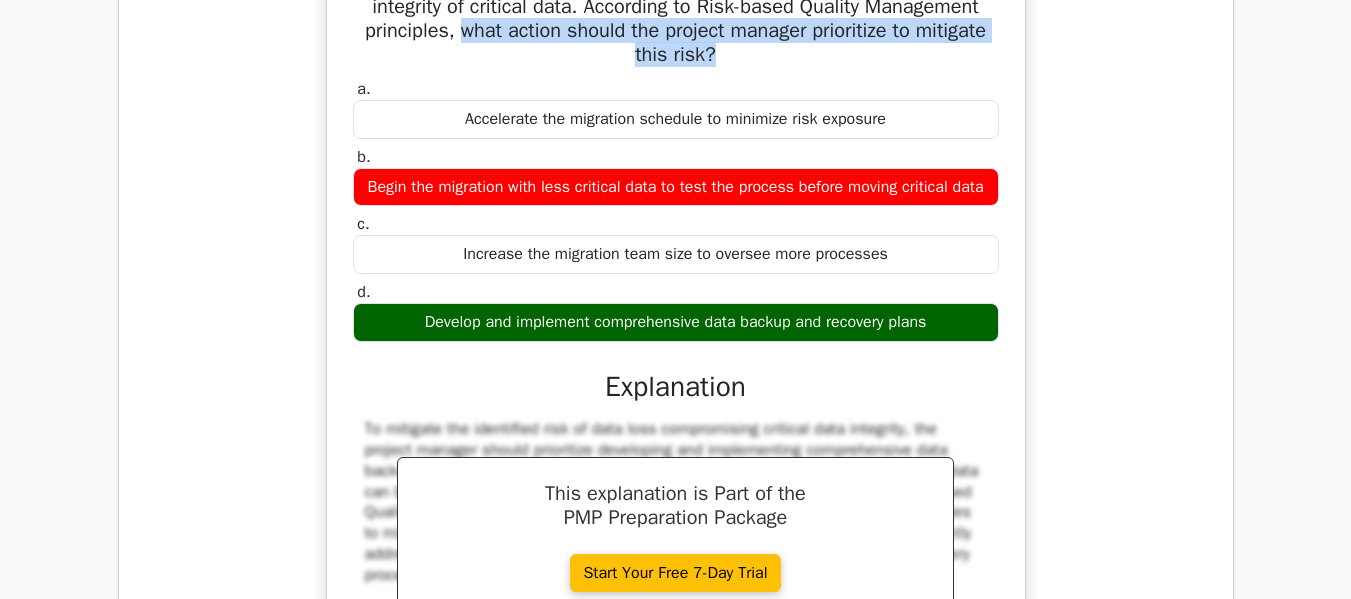 drag, startPoint x: 502, startPoint y: 115, endPoint x: 954, endPoint y: 105, distance: 452.1106 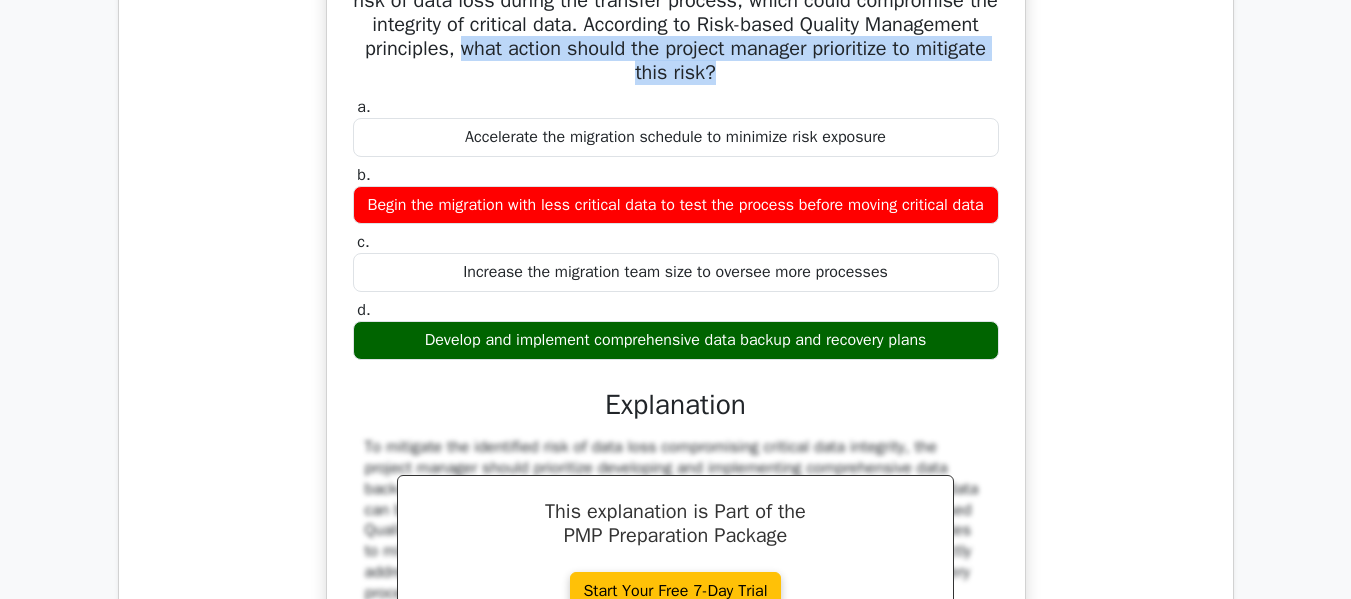 scroll, scrollTop: 3800, scrollLeft: 0, axis: vertical 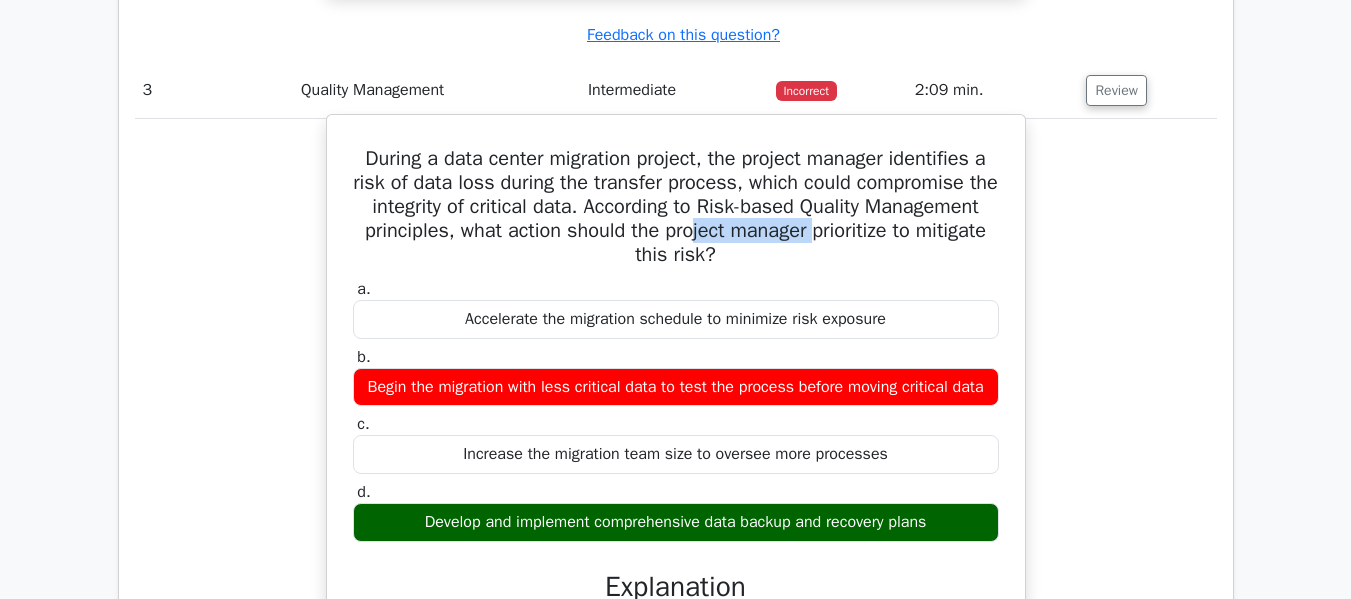 drag, startPoint x: 516, startPoint y: 250, endPoint x: 850, endPoint y: 241, distance: 334.12125 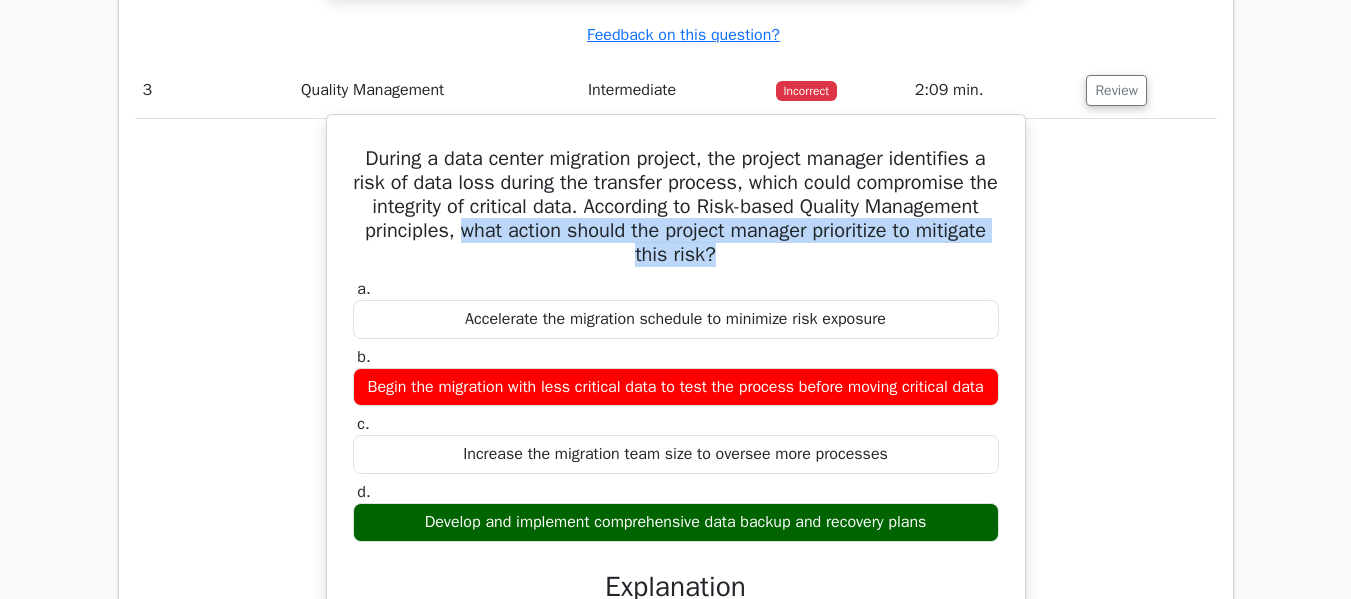 drag, startPoint x: 612, startPoint y: 237, endPoint x: 971, endPoint y: 244, distance: 359.06824 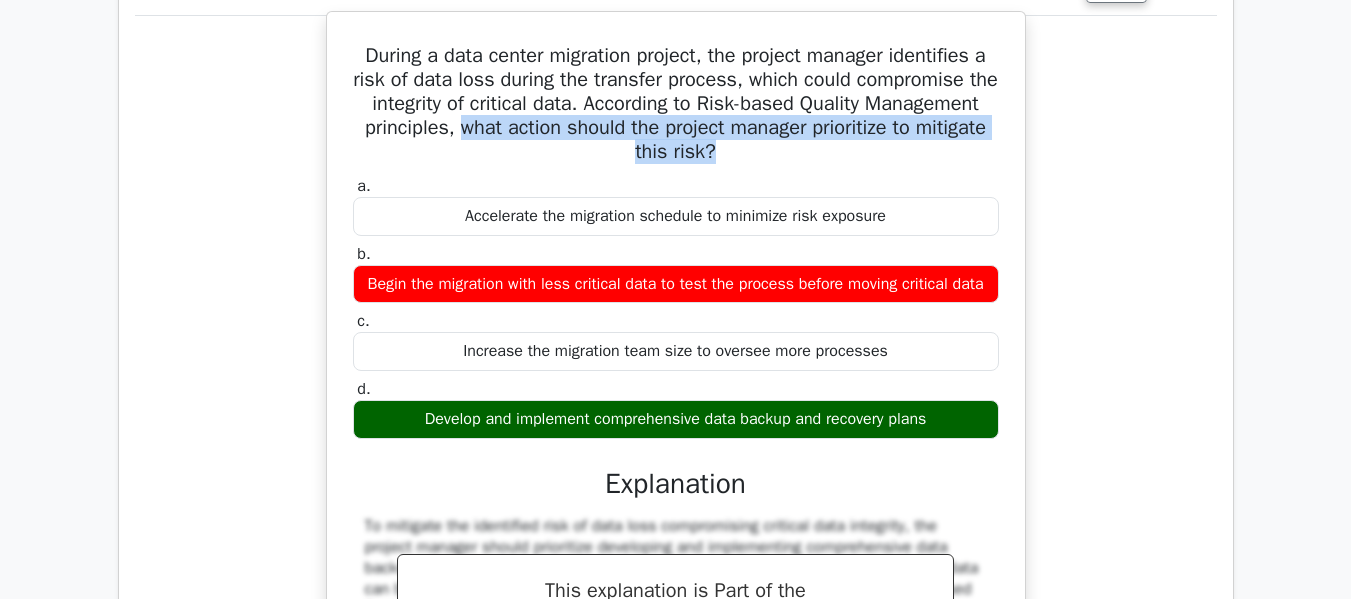 scroll, scrollTop: 3900, scrollLeft: 0, axis: vertical 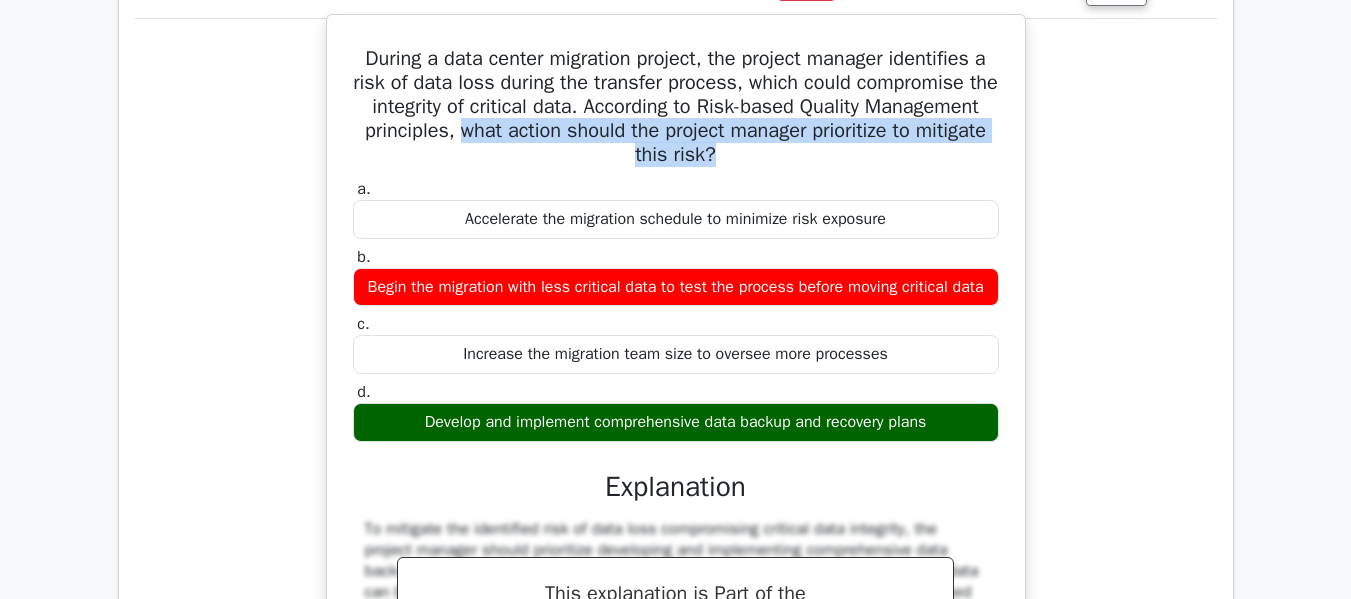 drag, startPoint x: 417, startPoint y: 439, endPoint x: 957, endPoint y: 434, distance: 540.02313 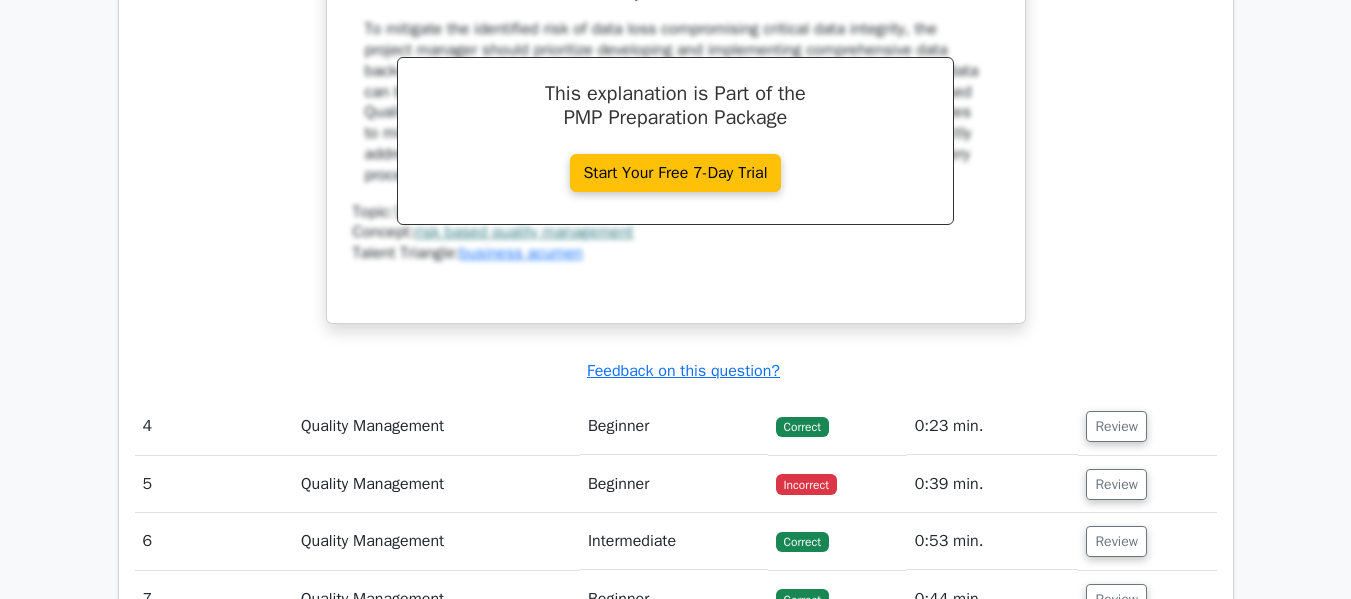 scroll, scrollTop: 4700, scrollLeft: 0, axis: vertical 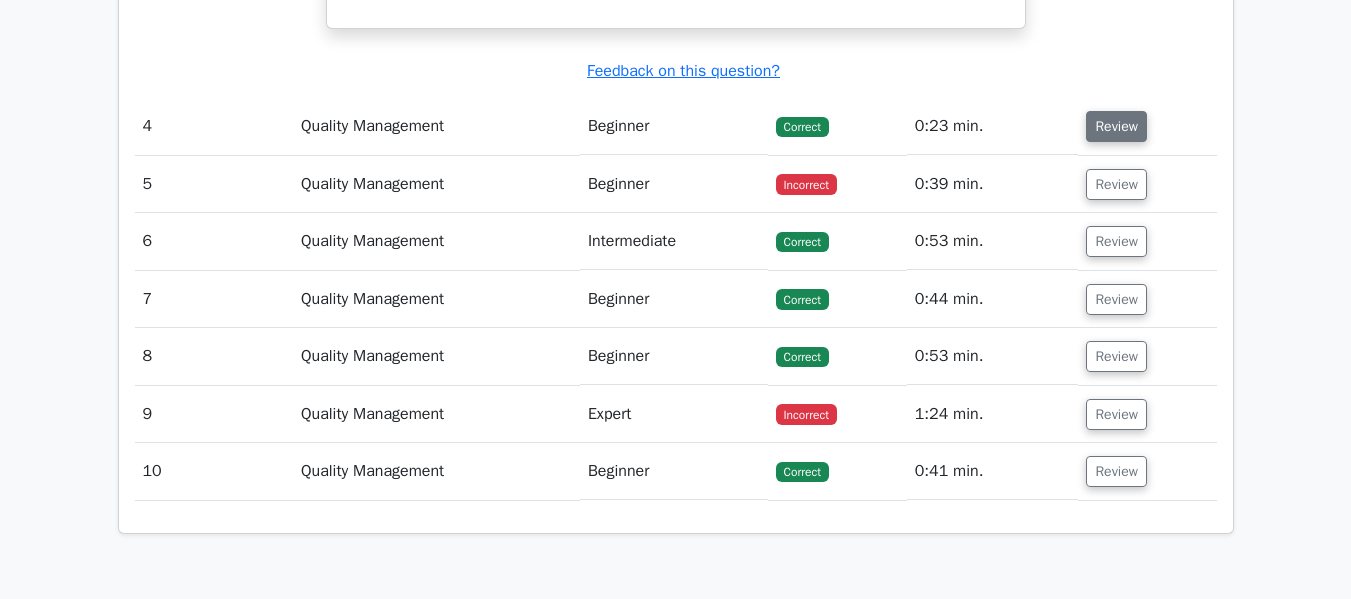 click on "Review" at bounding box center (1116, 126) 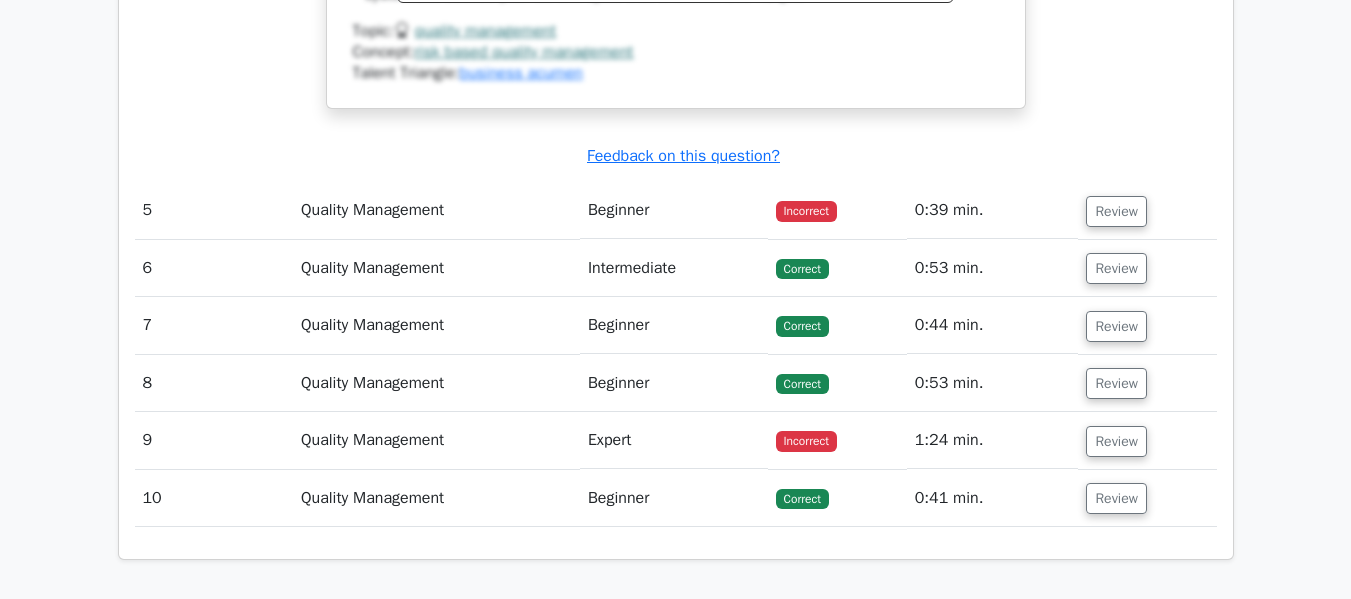 scroll, scrollTop: 5700, scrollLeft: 0, axis: vertical 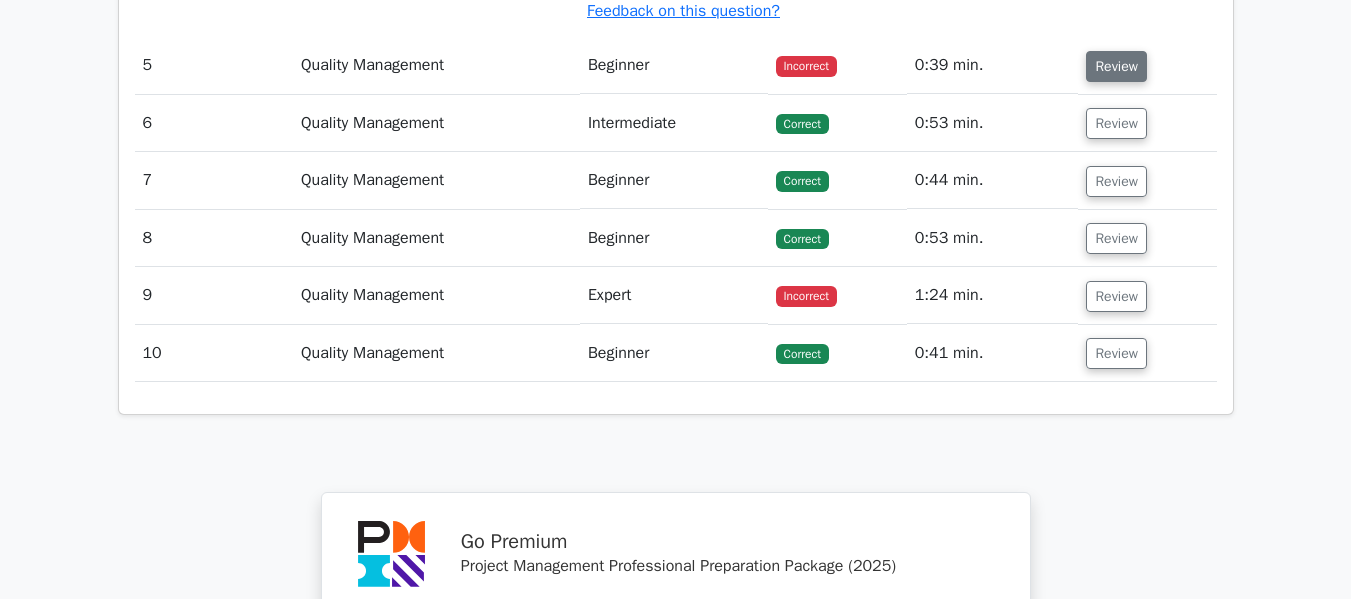 click on "Review" at bounding box center [1116, 66] 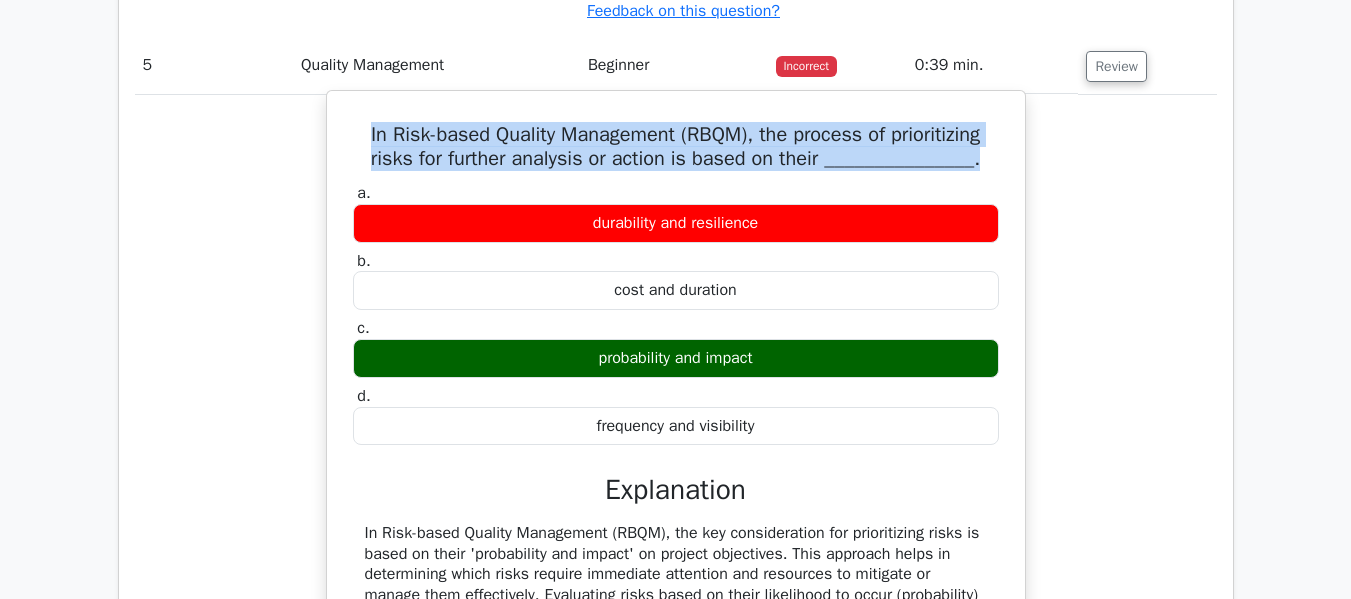 drag, startPoint x: 355, startPoint y: 160, endPoint x: 1022, endPoint y: 174, distance: 667.1469 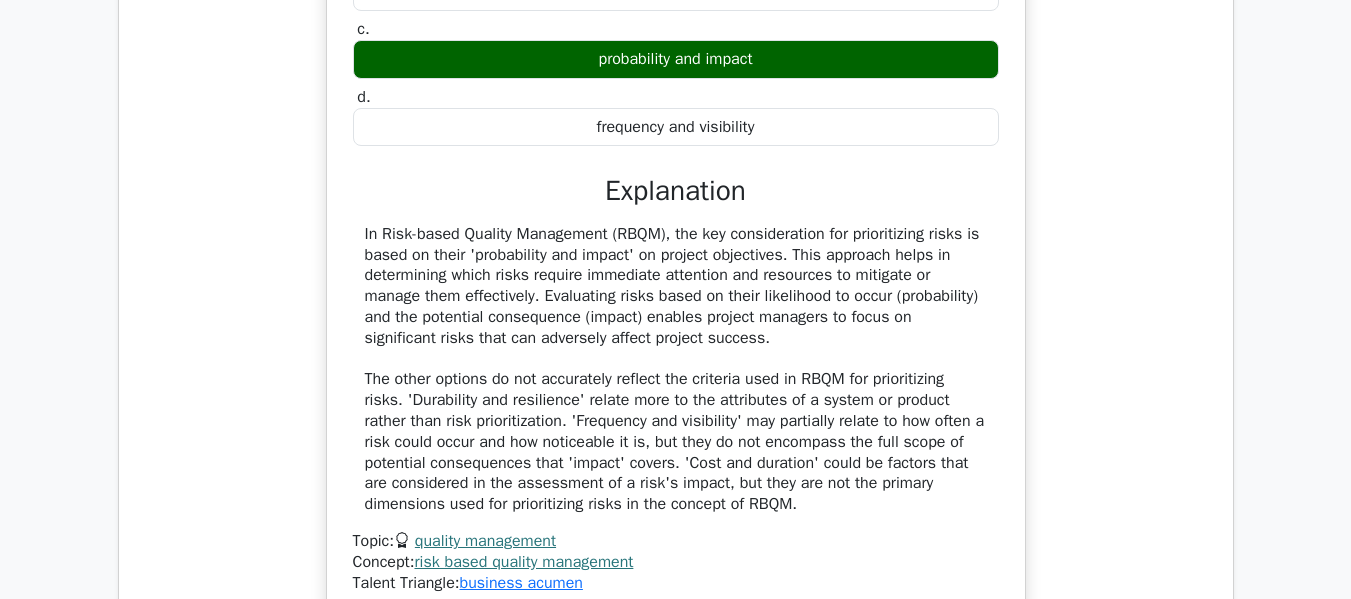 scroll, scrollTop: 6000, scrollLeft: 0, axis: vertical 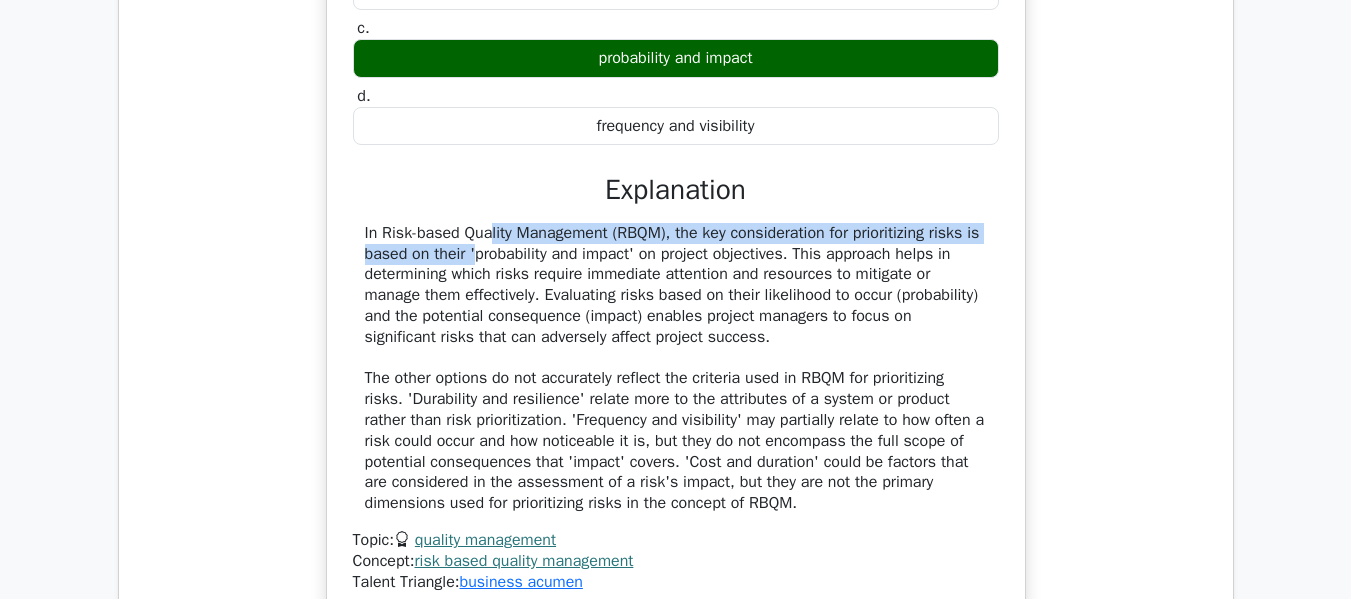 drag, startPoint x: 351, startPoint y: 247, endPoint x: 1001, endPoint y: 252, distance: 650.0192 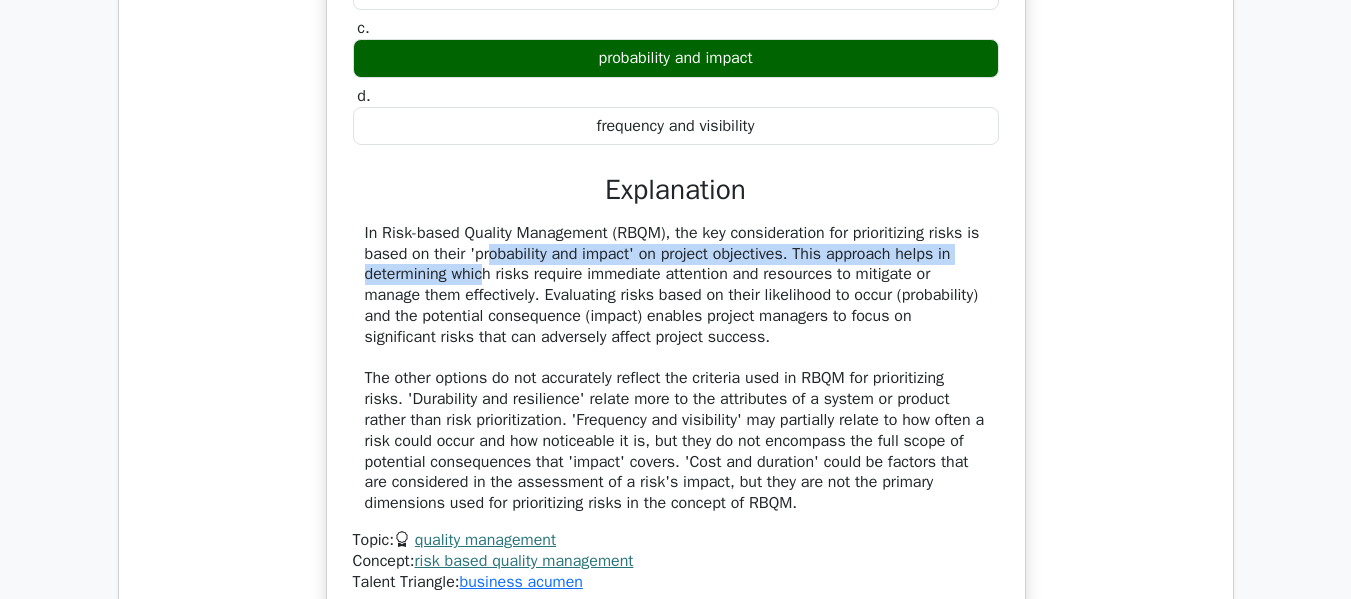 drag, startPoint x: 372, startPoint y: 274, endPoint x: 992, endPoint y: 278, distance: 620.0129 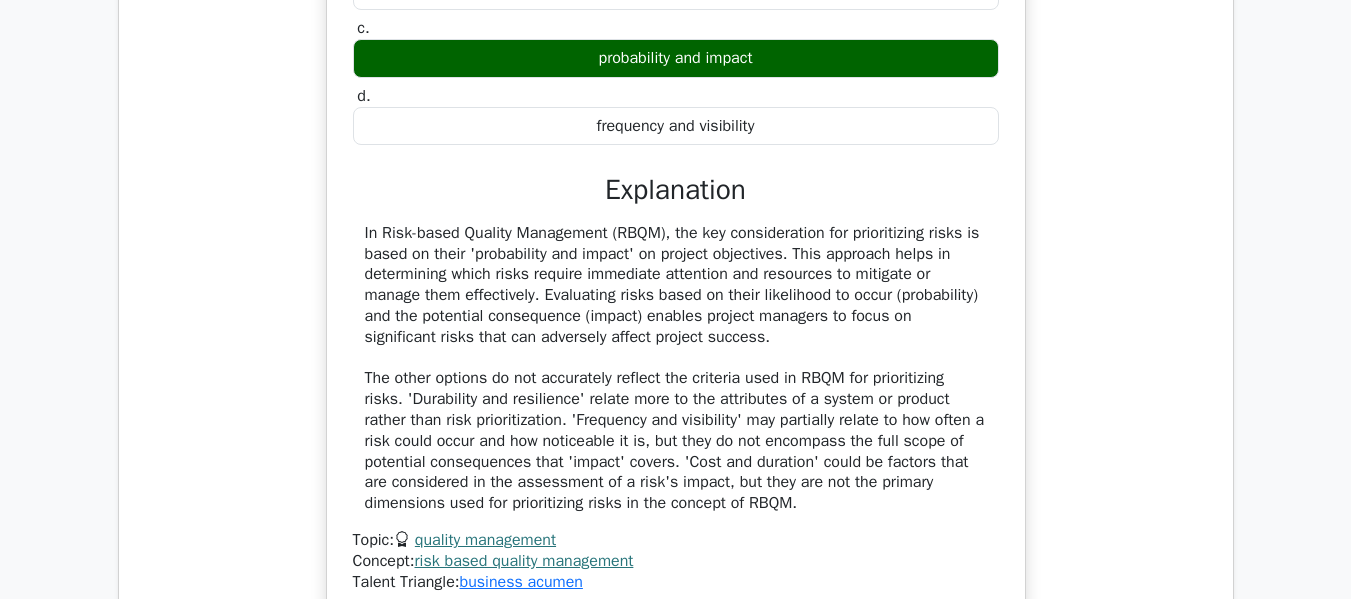 click on "In Risk-based Quality Management (RBQM), the key consideration for prioritizing risks is based on their 'probability and impact' on project objectives. This approach helps in determining which risks require immediate attention and resources to mitigate or manage them effectively. Evaluating risks based on their likelihood to occur (probability) and the potential consequence (impact) enables project managers to focus on significant risks that can adversely affect project success." at bounding box center (676, 368) 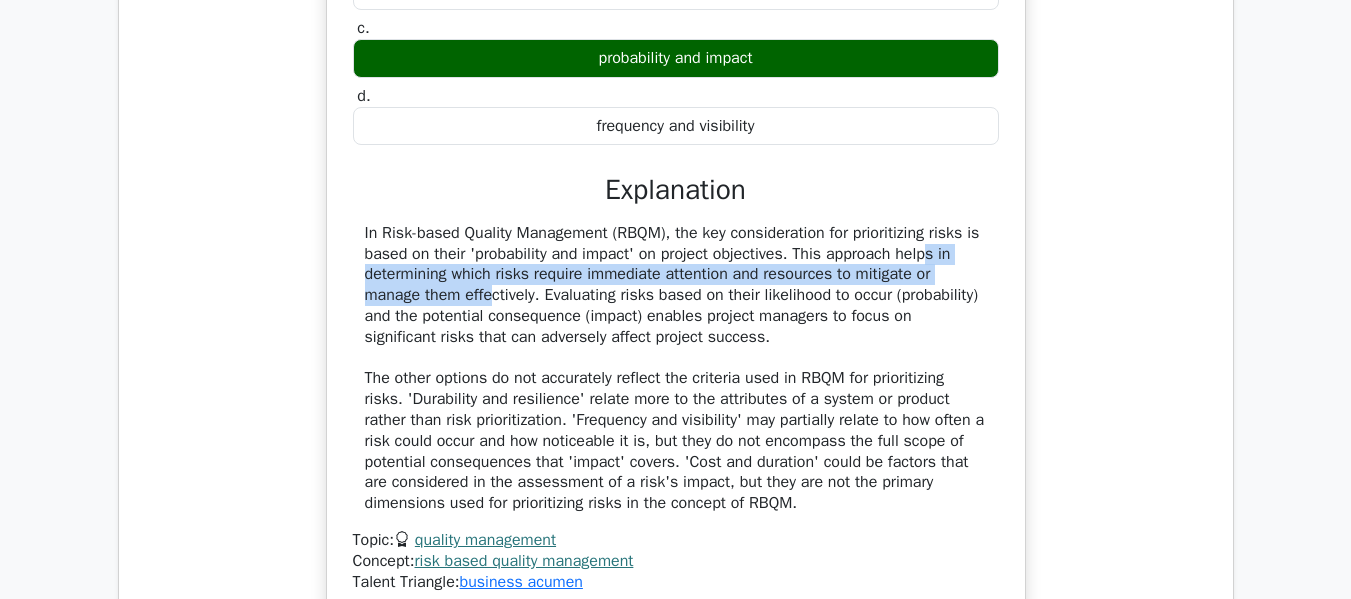 drag, startPoint x: 802, startPoint y: 273, endPoint x: 872, endPoint y: 348, distance: 102.59142 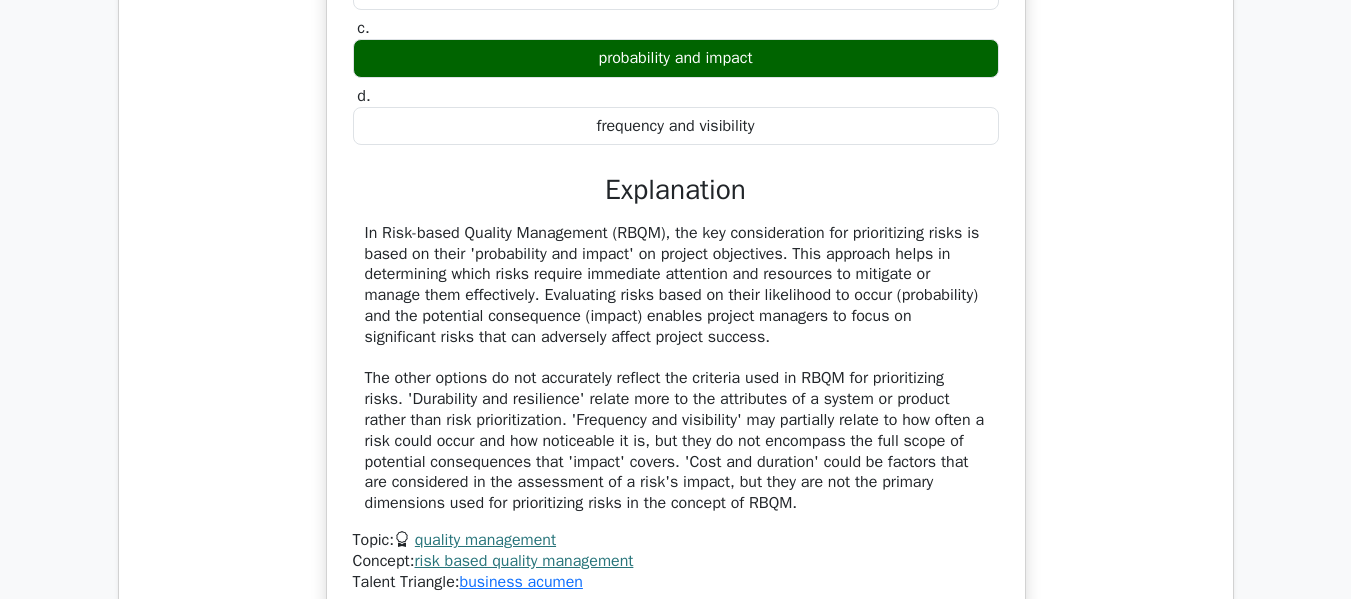 click on "In Risk-based Quality Management (RBQM), the key consideration for prioritizing risks is based on their 'probability and impact' on project objectives. This approach helps in determining which risks require immediate attention and resources to mitigate or manage them effectively. Evaluating risks based on their likelihood to occur (probability) and the potential consequence (impact) enables project managers to focus on significant risks that can adversely affect project success." at bounding box center [676, 368] 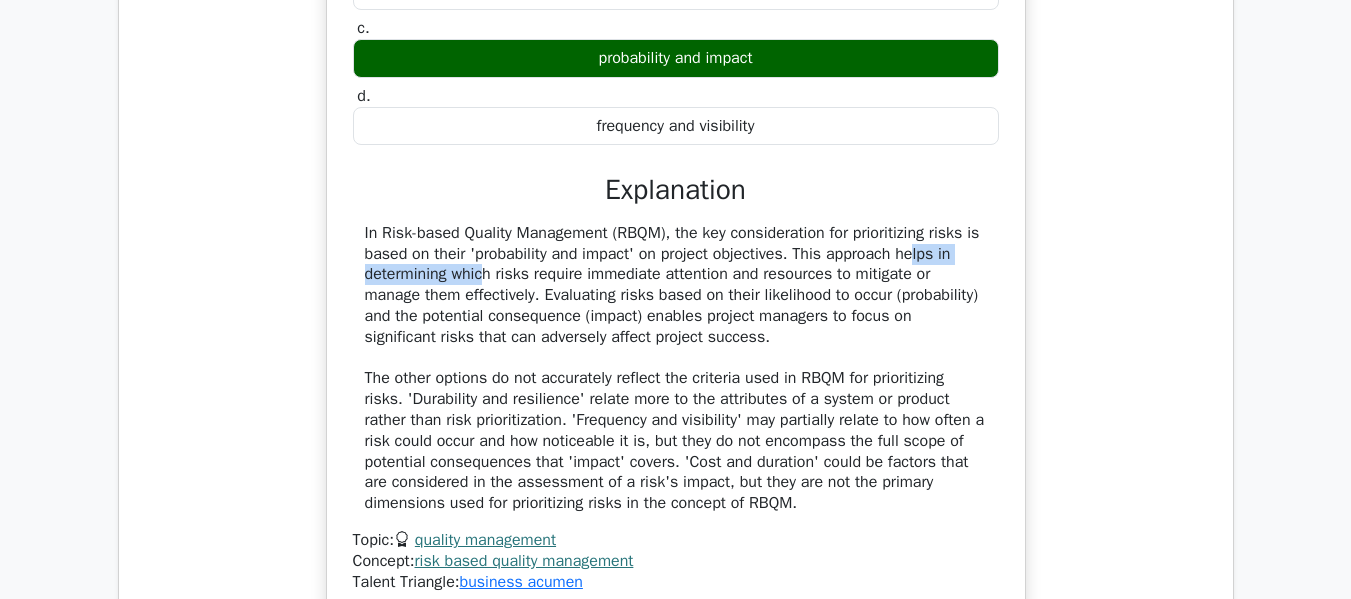 drag, startPoint x: 794, startPoint y: 273, endPoint x: 957, endPoint y: 281, distance: 163.1962 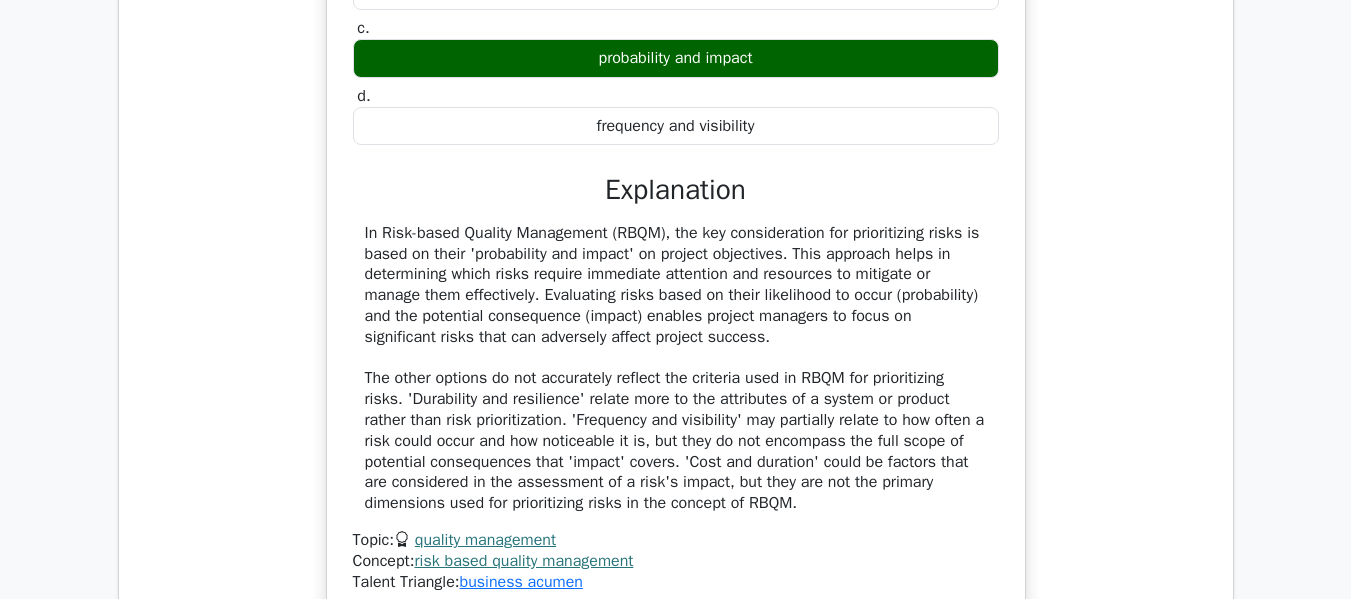 click on "In Risk-based Quality Management (RBQM), the key consideration for prioritizing risks is based on their 'probability and impact' on project objectives. This approach helps in determining which risks require immediate attention and resources to mitigate or manage them effectively. Evaluating risks based on their likelihood to occur (probability) and the potential consequence (impact) enables project managers to focus on significant risks that can adversely affect project success." at bounding box center [676, 368] 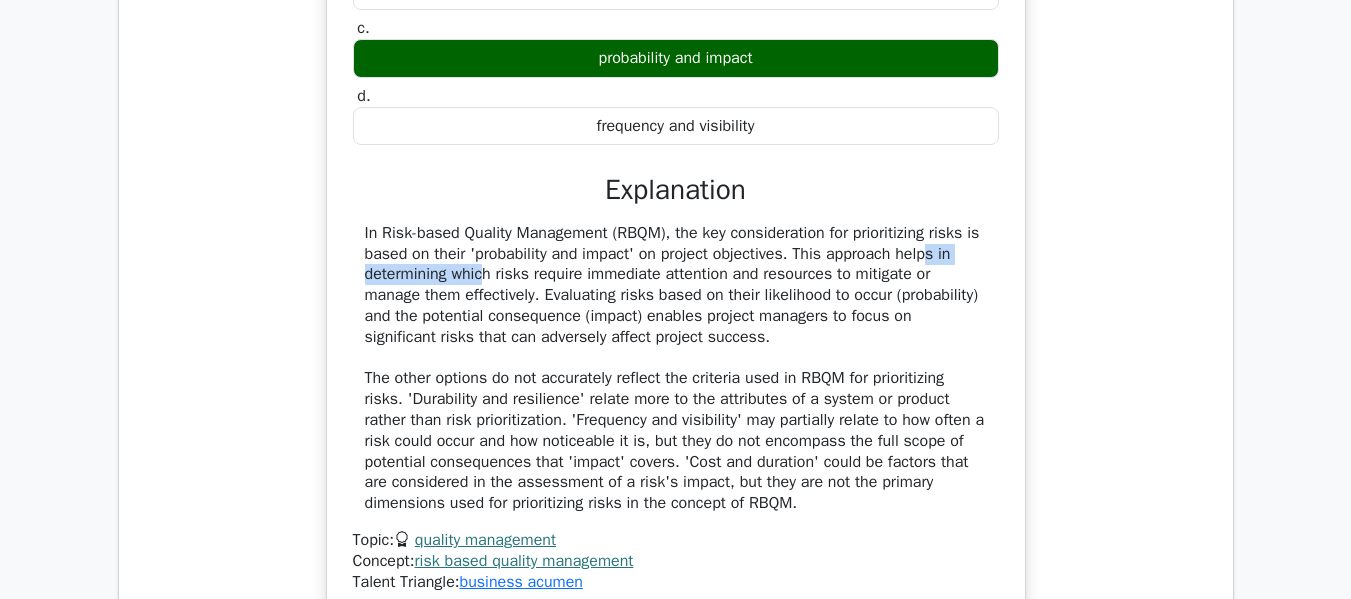 drag, startPoint x: 804, startPoint y: 275, endPoint x: 1003, endPoint y: 285, distance: 199.2511 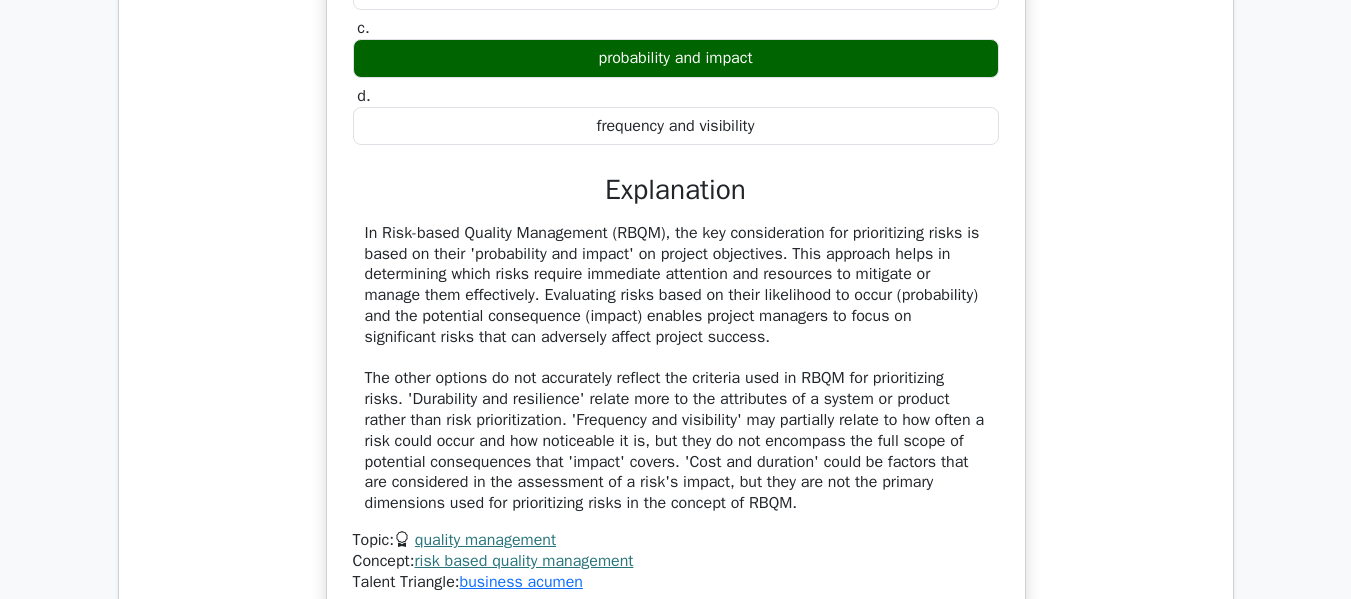 click on "In Risk-based Quality Management (RBQM), the key consideration for prioritizing risks is based on their 'probability and impact' on project objectives. This approach helps in determining which risks require immediate attention and resources to mitigate or manage them effectively. Evaluating risks based on their likelihood to occur (probability) and the potential consequence (impact) enables project managers to focus on significant risks that can adversely affect project success." at bounding box center [676, 368] 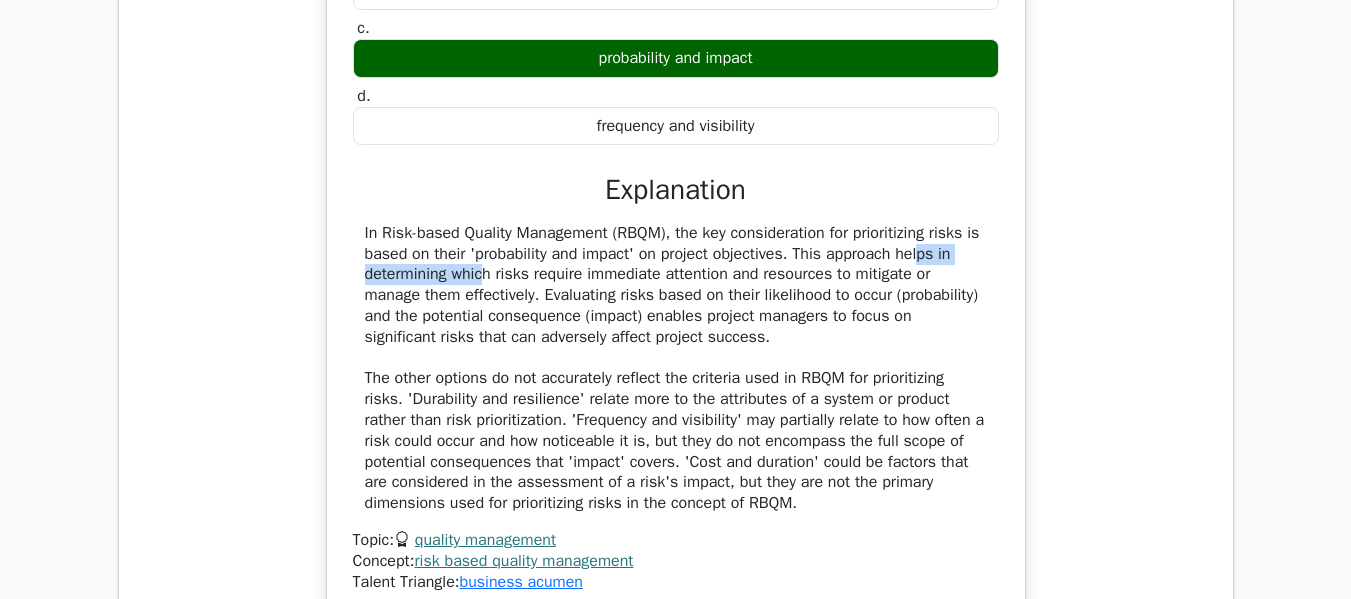 drag, startPoint x: 800, startPoint y: 273, endPoint x: 961, endPoint y: 285, distance: 161.44658 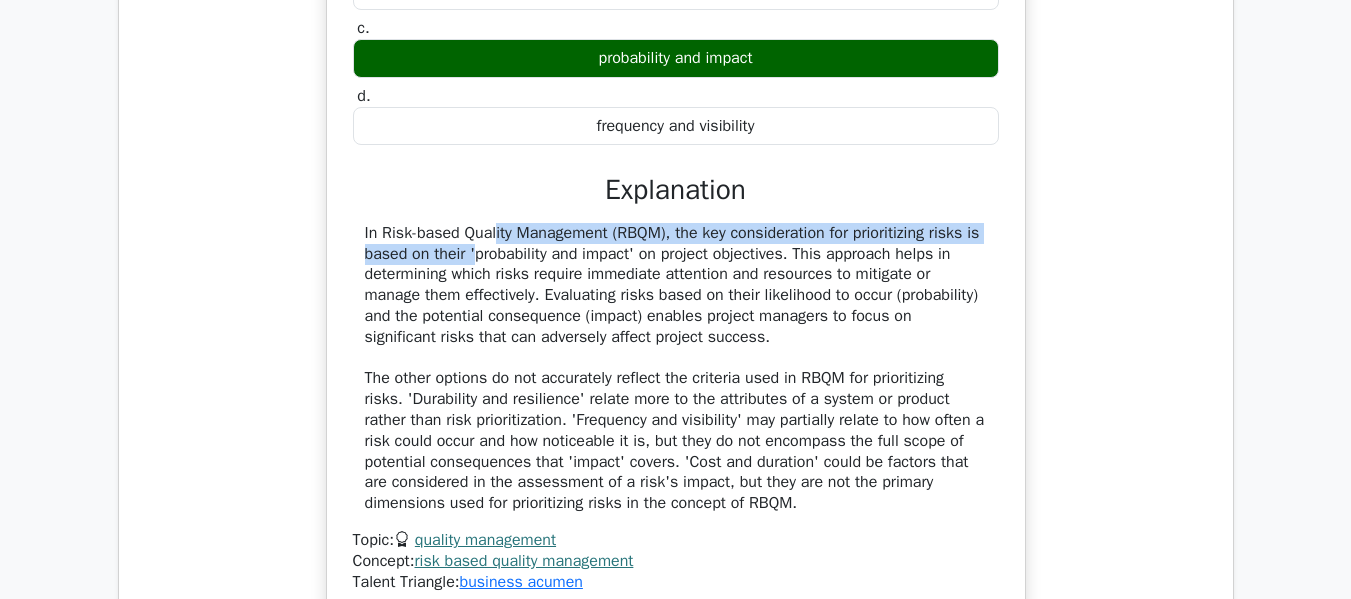 drag, startPoint x: 369, startPoint y: 250, endPoint x: 1020, endPoint y: 246, distance: 651.01227 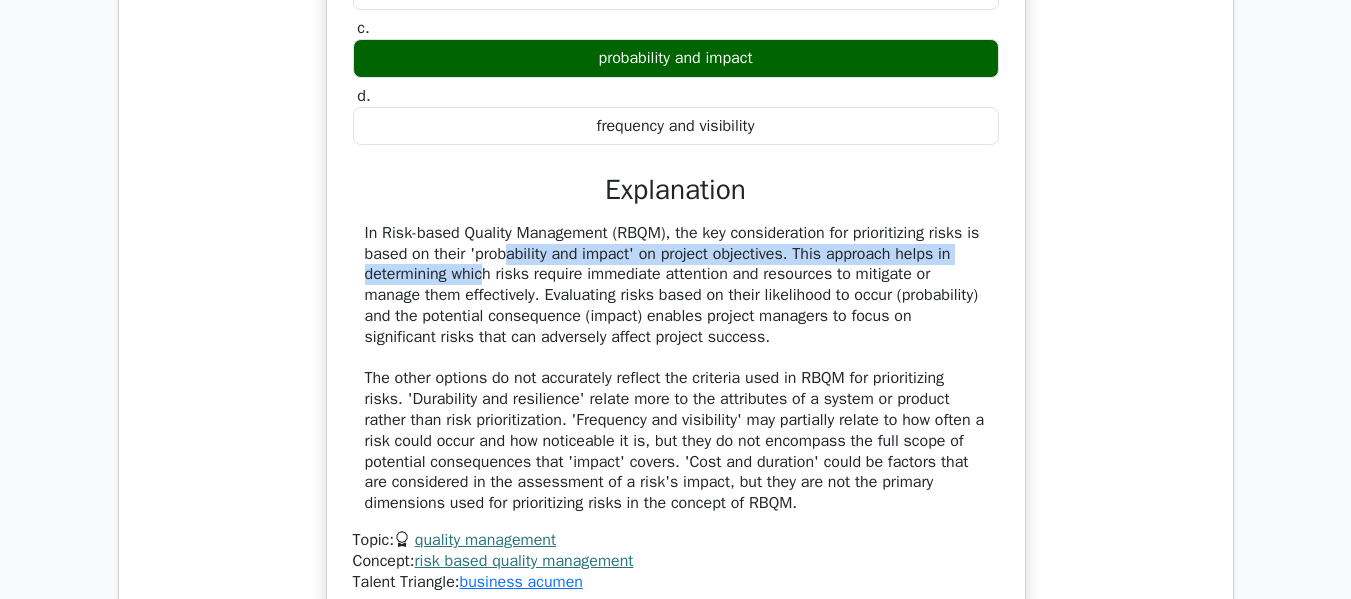 drag, startPoint x: 390, startPoint y: 268, endPoint x: 976, endPoint y: 280, distance: 586.12286 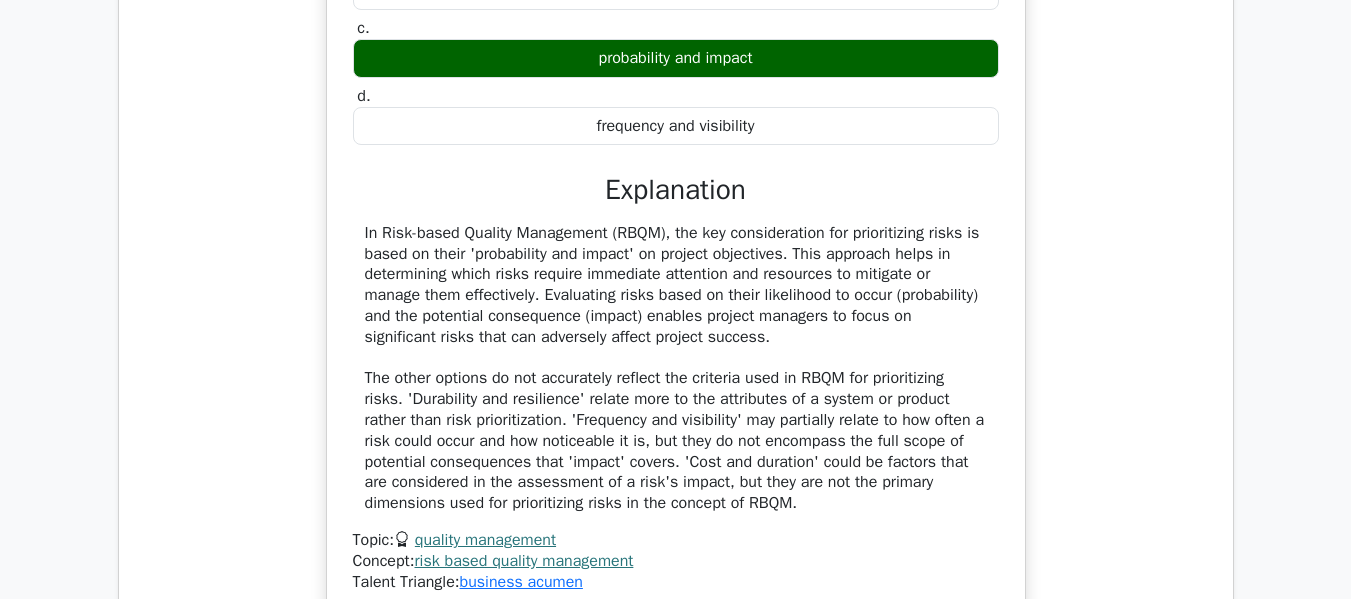 click on "In Risk-based Quality Management (RBQM), the key consideration for prioritizing risks is based on their 'probability and impact' on project objectives. This approach helps in determining which risks require immediate attention and resources to mitigate or manage them effectively. Evaluating risks based on their likelihood to occur (probability) and the potential consequence (impact) enables project managers to focus on significant risks that can adversely affect project success." at bounding box center [676, 368] 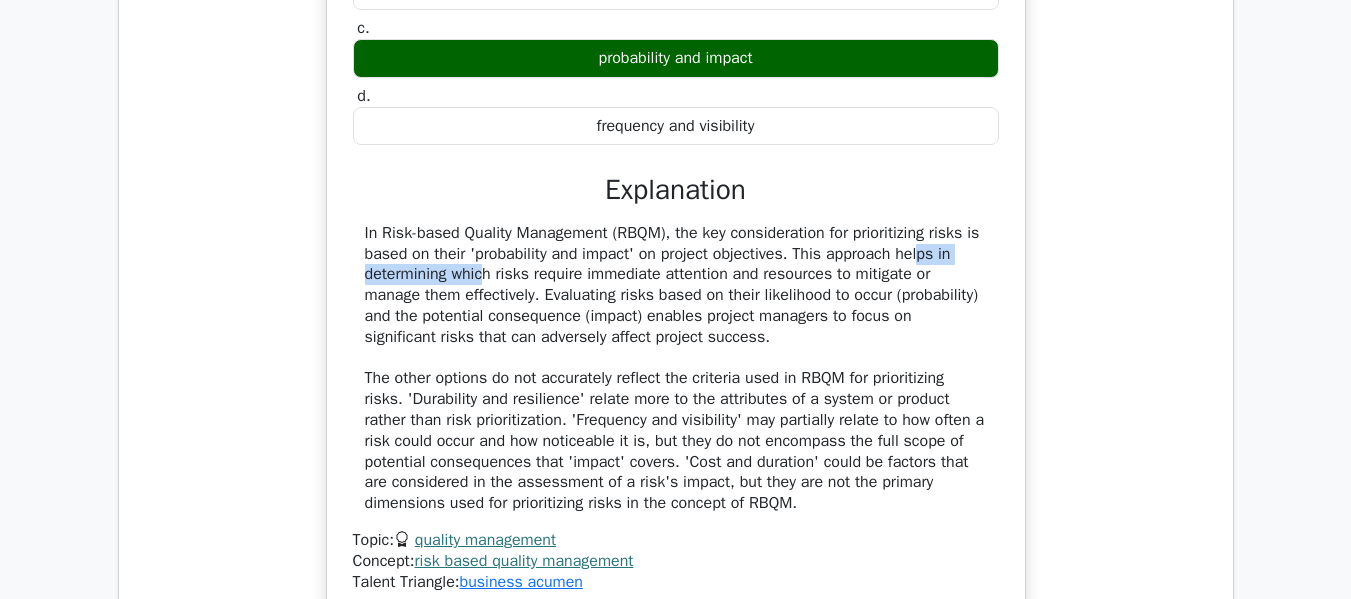 drag, startPoint x: 798, startPoint y: 275, endPoint x: 956, endPoint y: 274, distance: 158.00316 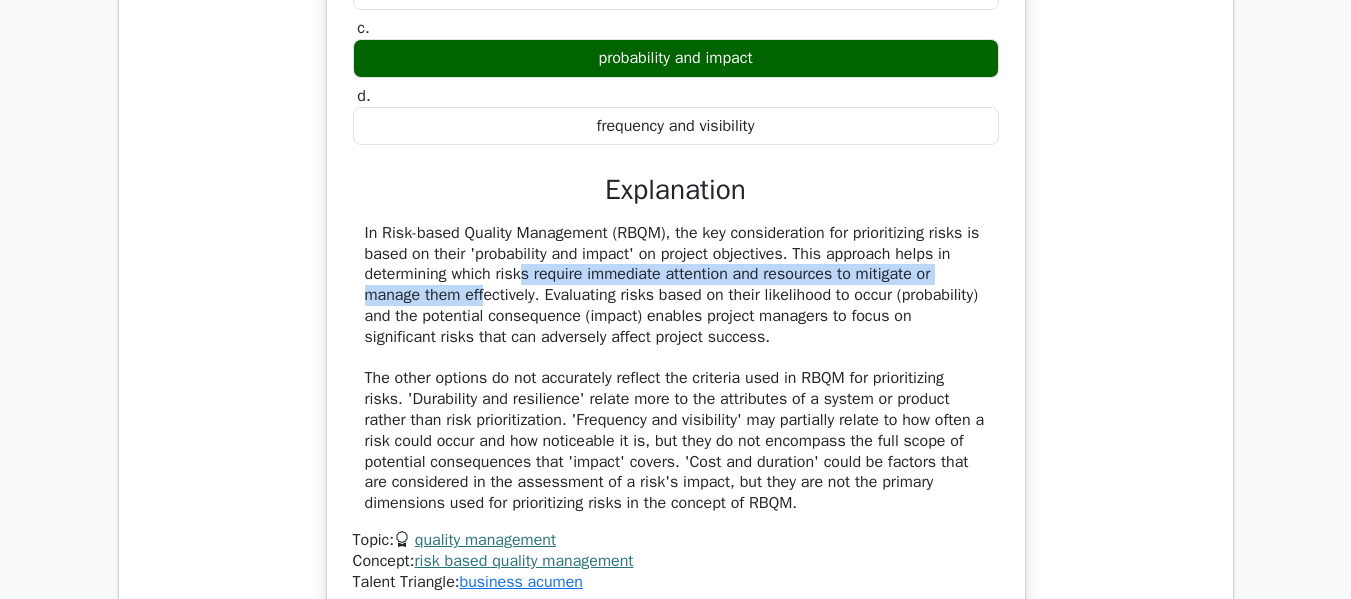drag, startPoint x: 405, startPoint y: 299, endPoint x: 928, endPoint y: 291, distance: 523.06116 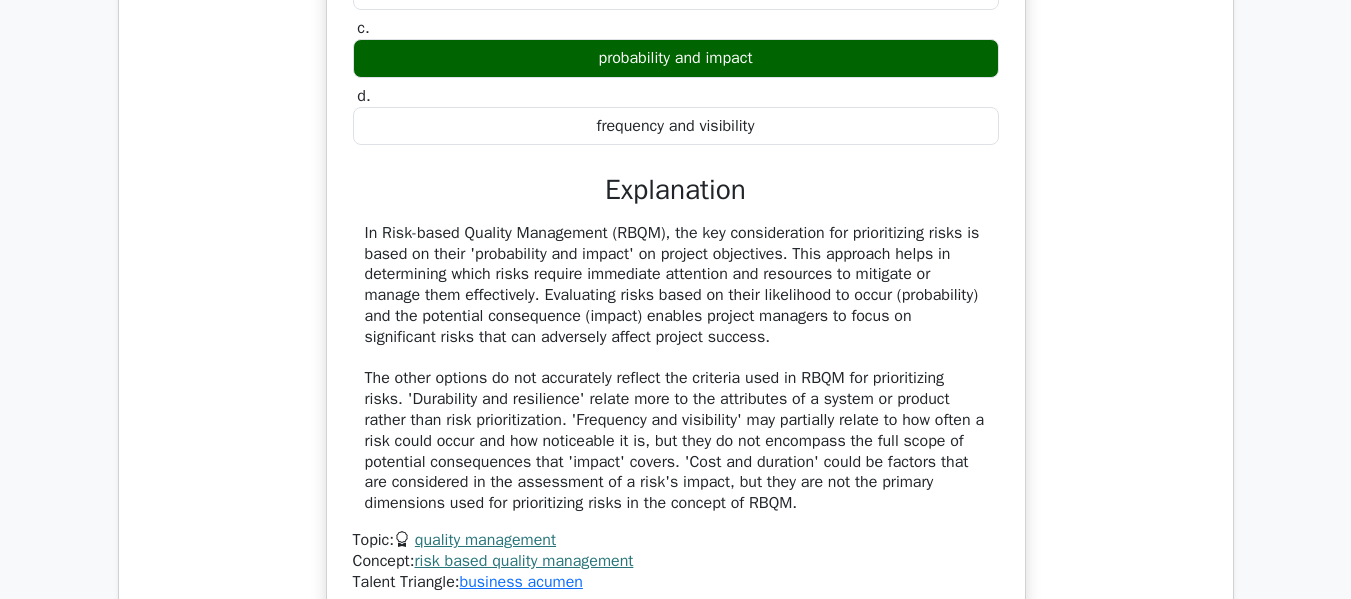 click on "In Risk-based Quality Management (RBQM), the key consideration for prioritizing risks is based on their 'probability and impact' on project objectives. This approach helps in determining which risks require immediate attention and resources to mitigate or manage them effectively. Evaluating risks based on their likelihood to occur (probability) and the potential consequence (impact) enables project managers to focus on significant risks that can adversely affect project success." at bounding box center (676, 368) 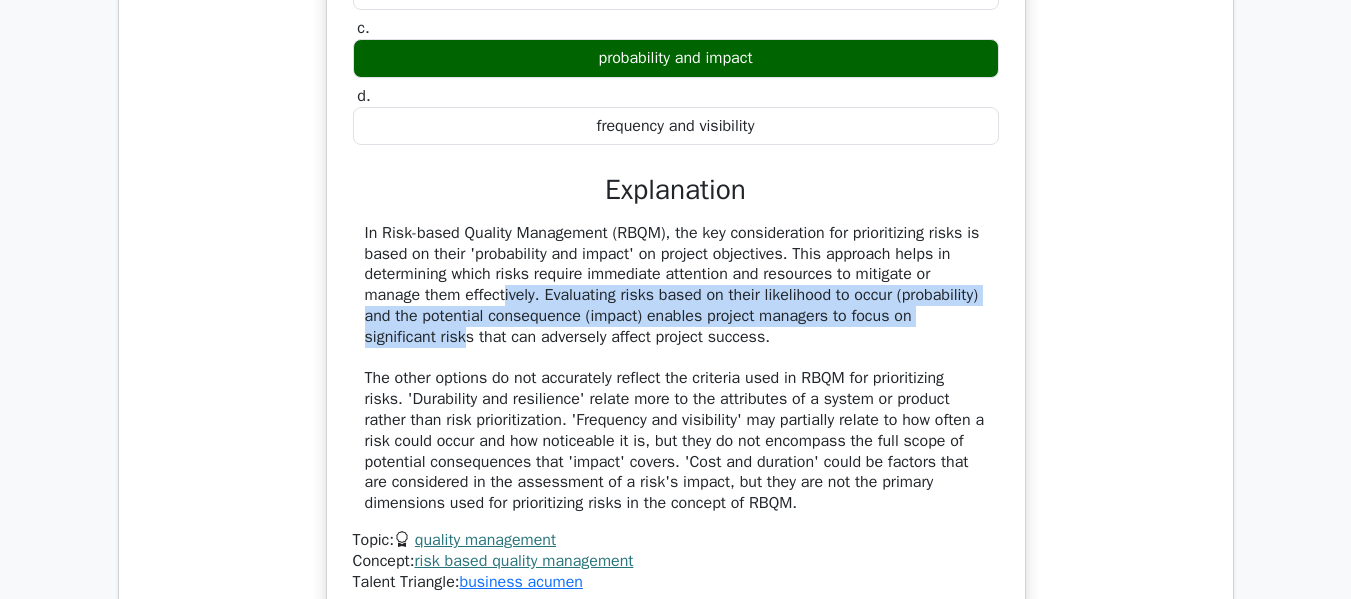 drag, startPoint x: 379, startPoint y: 321, endPoint x: 829, endPoint y: 343, distance: 450.53745 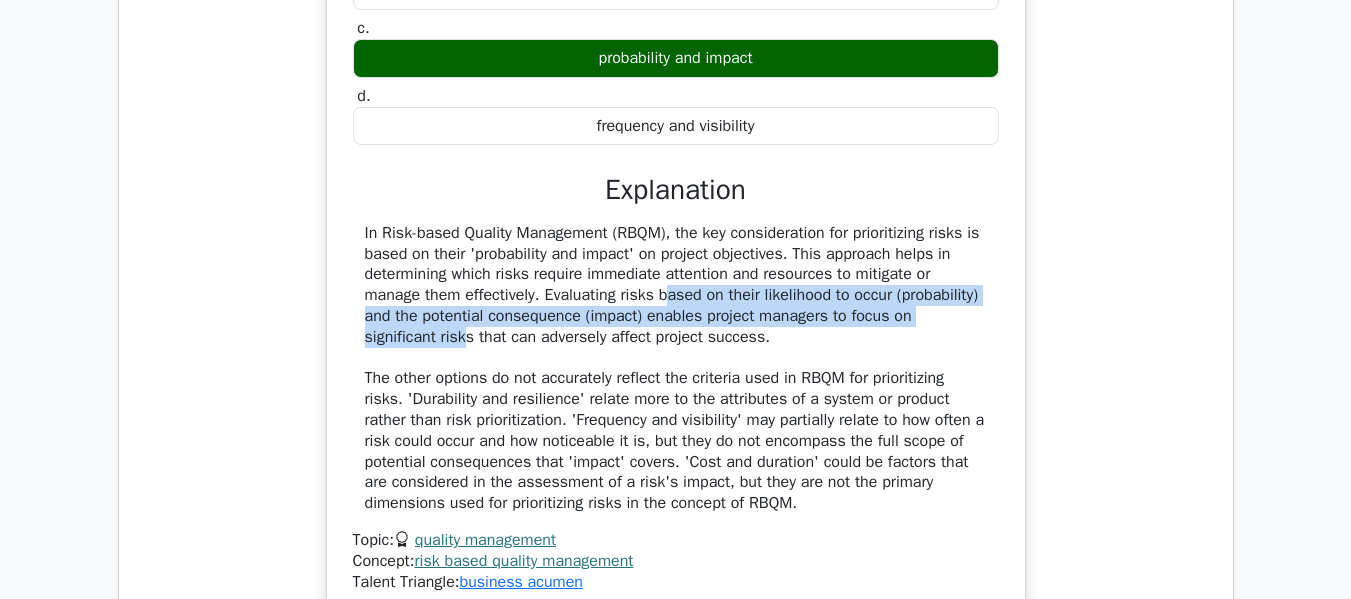 drag, startPoint x: 550, startPoint y: 319, endPoint x: 955, endPoint y: 342, distance: 405.65256 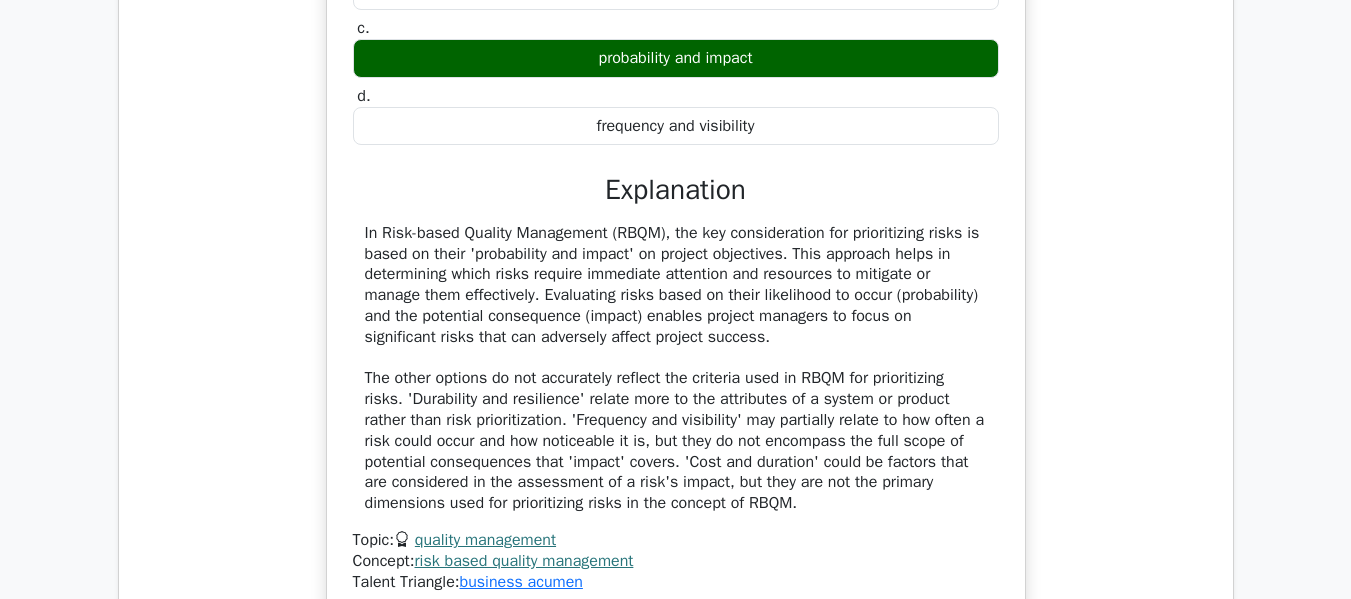 click on "In Risk-based Quality Management (RBQM), the key consideration for prioritizing risks is based on their 'probability and impact' on project objectives. This approach helps in determining which risks require immediate attention and resources to mitigate or manage them effectively. Evaluating risks based on their likelihood to occur (probability) and the potential consequence (impact) enables project managers to focus on significant risks that can adversely affect project success." at bounding box center [676, 368] 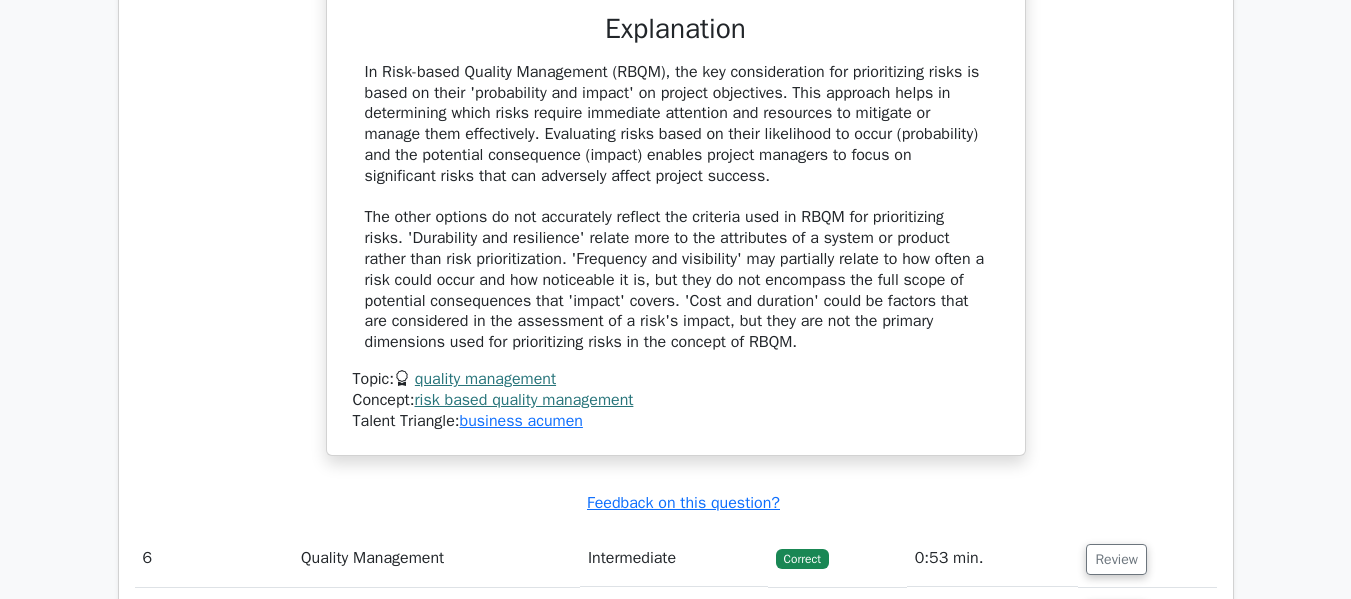 scroll, scrollTop: 6200, scrollLeft: 0, axis: vertical 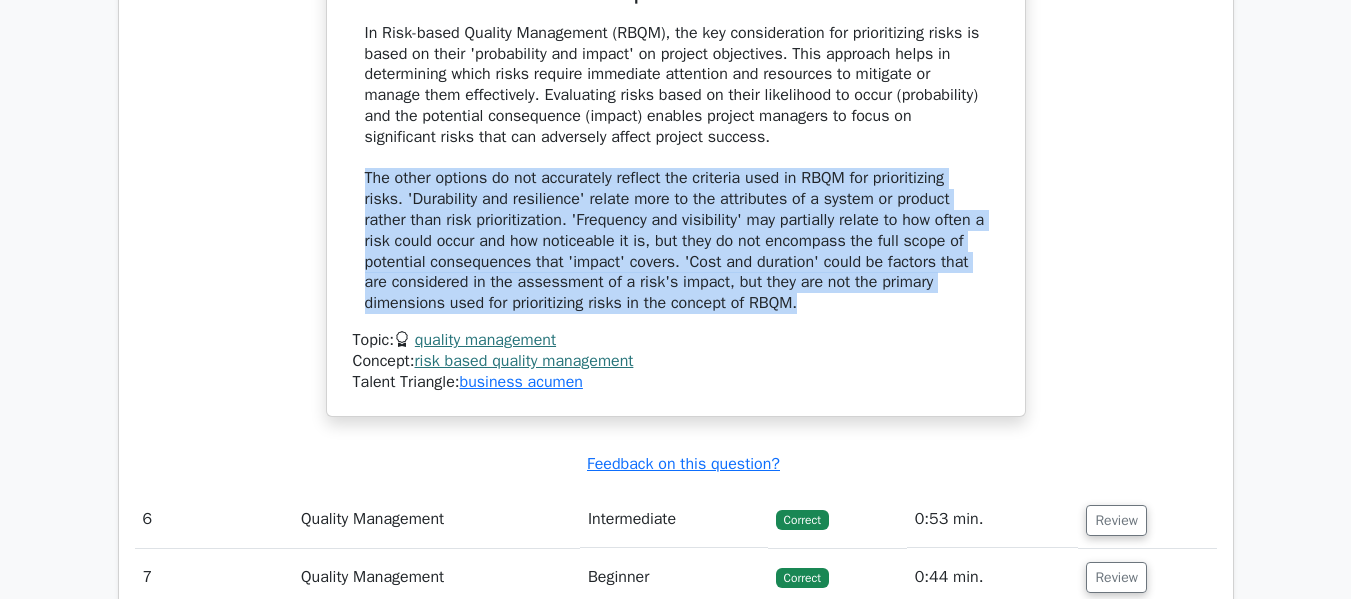drag, startPoint x: 367, startPoint y: 197, endPoint x: 902, endPoint y: 331, distance: 551.52606 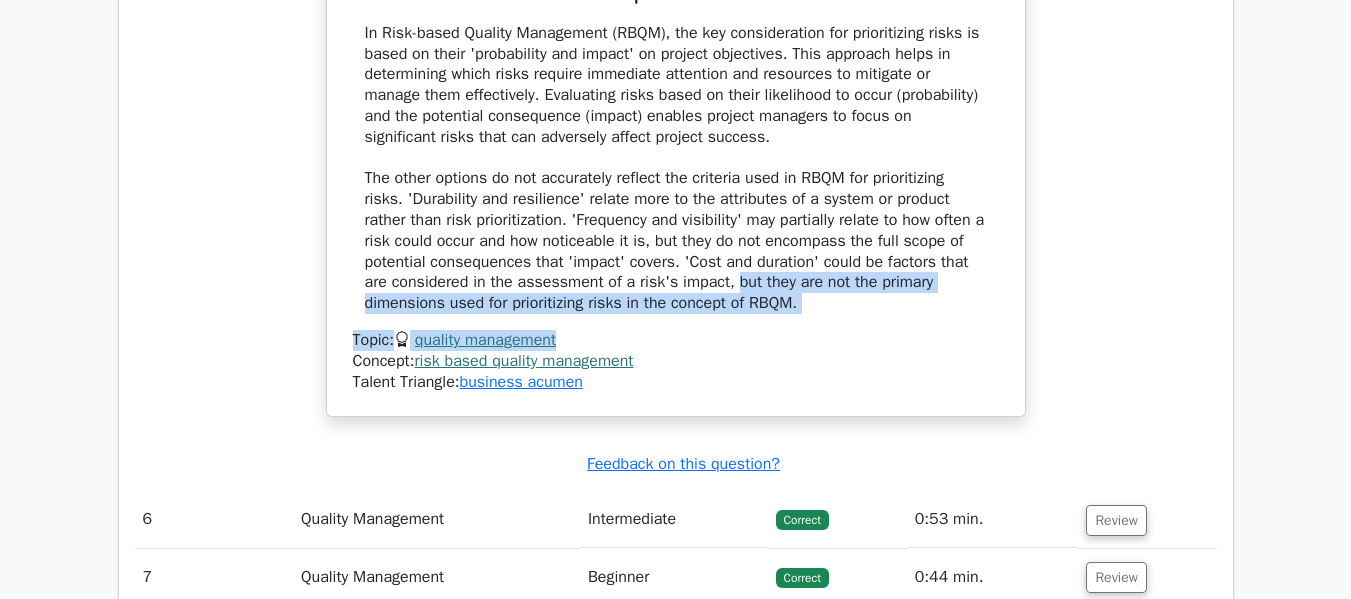 drag, startPoint x: 778, startPoint y: 325, endPoint x: 815, endPoint y: 336, distance: 38.600517 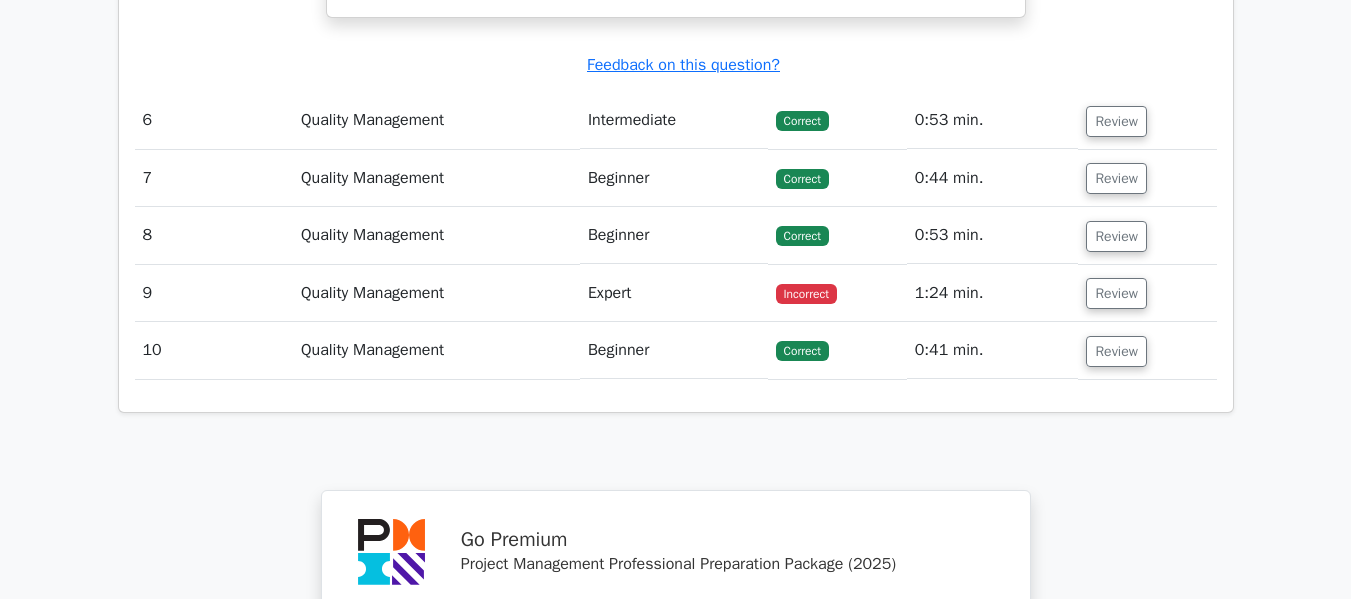 scroll, scrollTop: 6600, scrollLeft: 0, axis: vertical 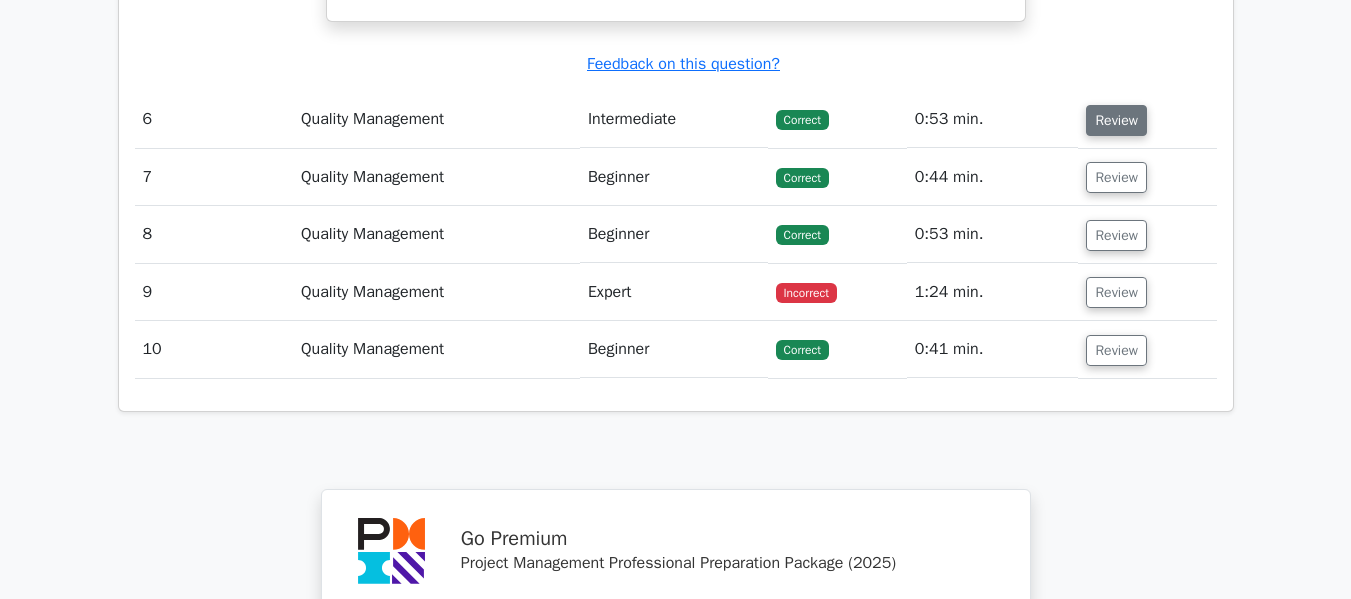 click on "Review" at bounding box center (1116, 120) 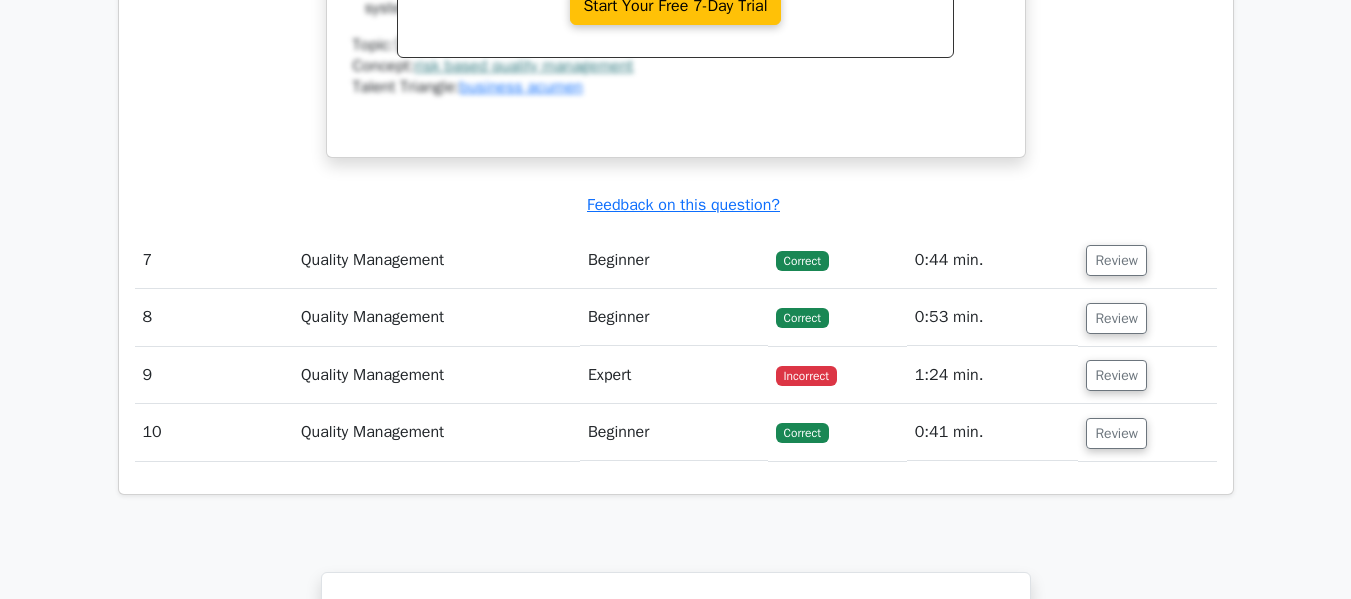 scroll, scrollTop: 7700, scrollLeft: 0, axis: vertical 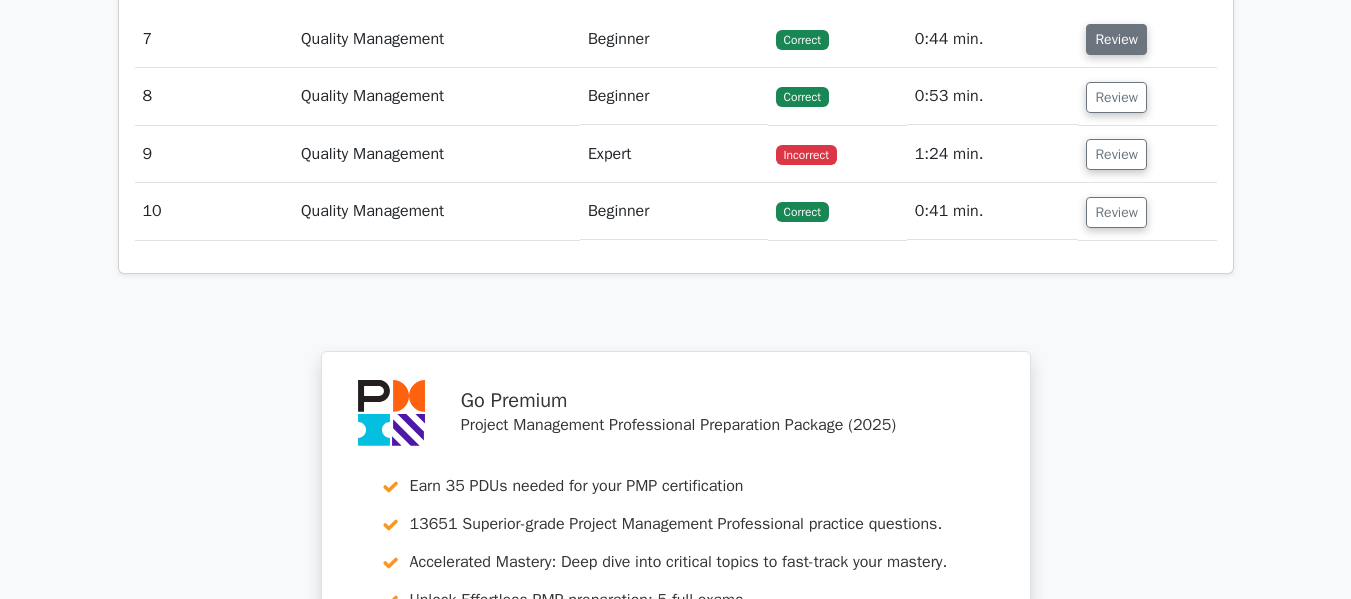 click on "Review" at bounding box center (1116, 39) 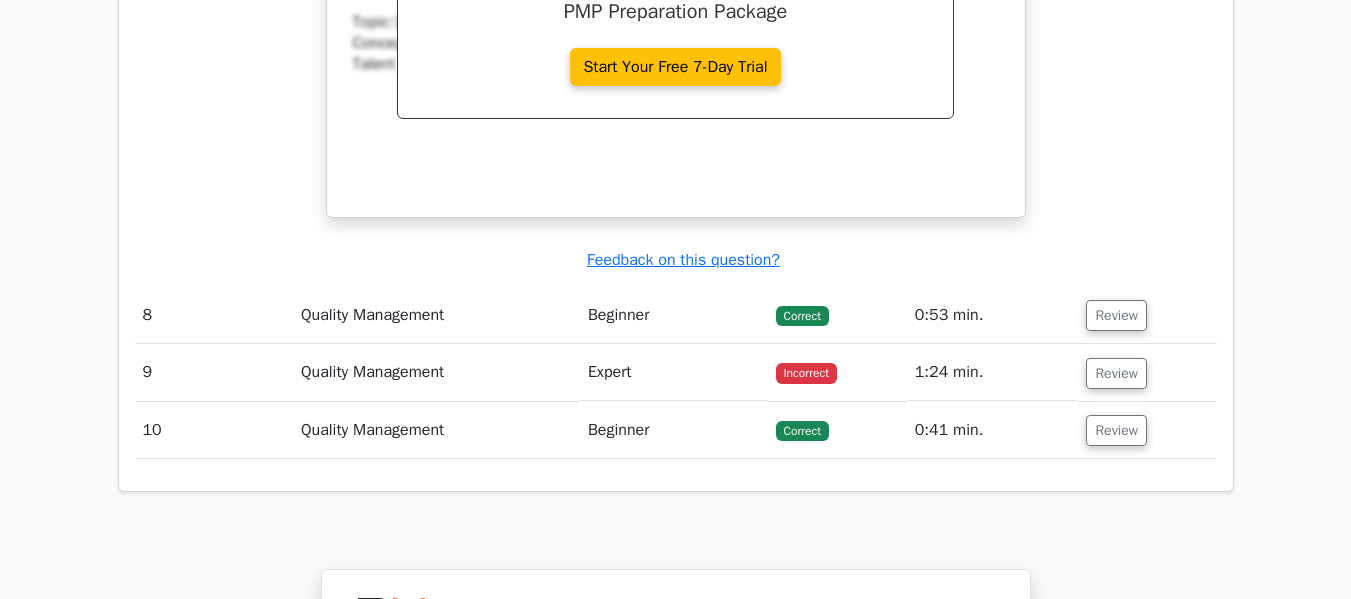 scroll, scrollTop: 8600, scrollLeft: 0, axis: vertical 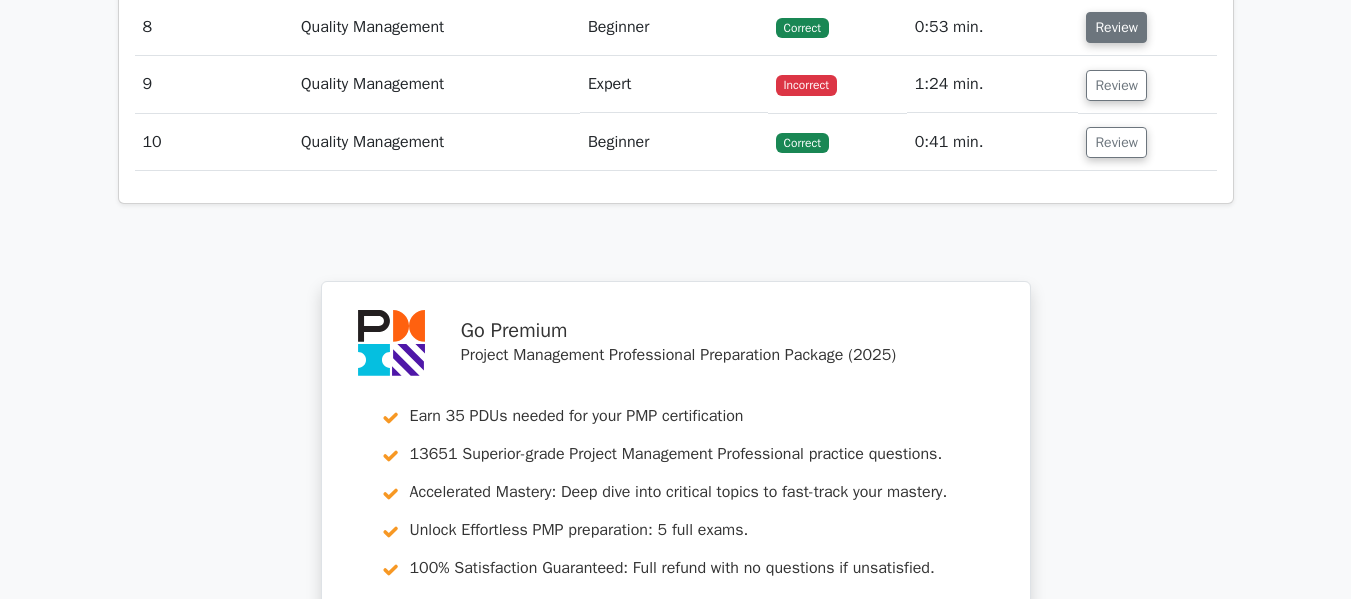 click on "Review" at bounding box center [1116, 27] 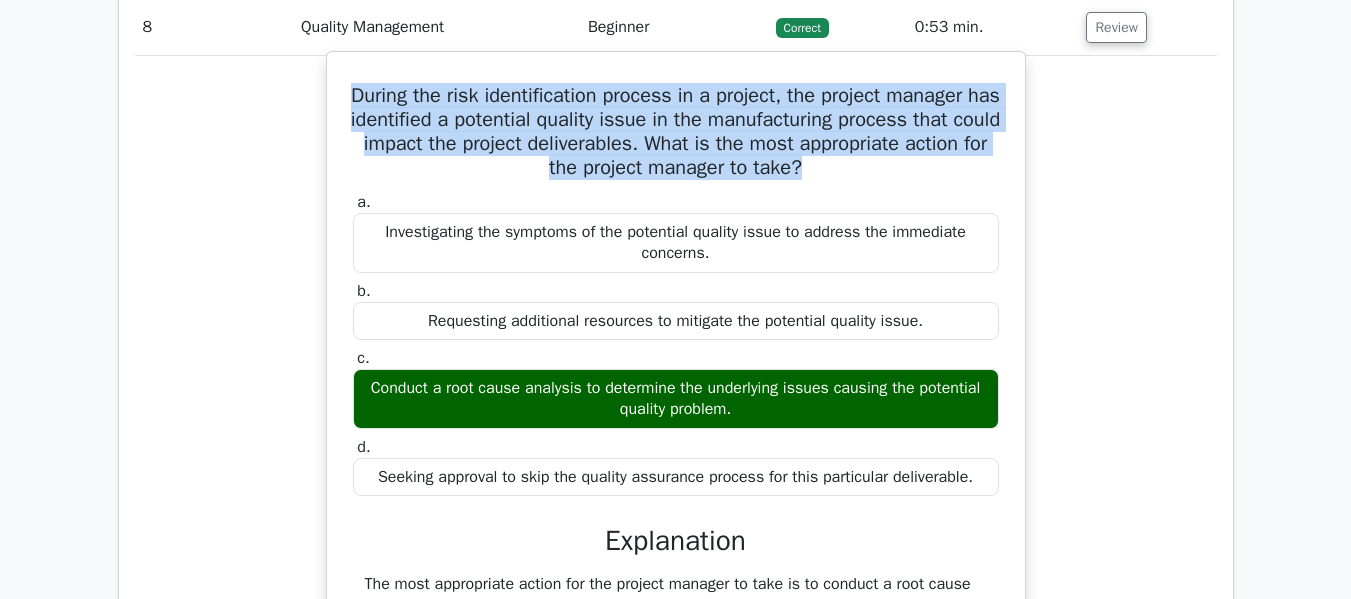 drag, startPoint x: 354, startPoint y: 143, endPoint x: 938, endPoint y: 222, distance: 589.3191 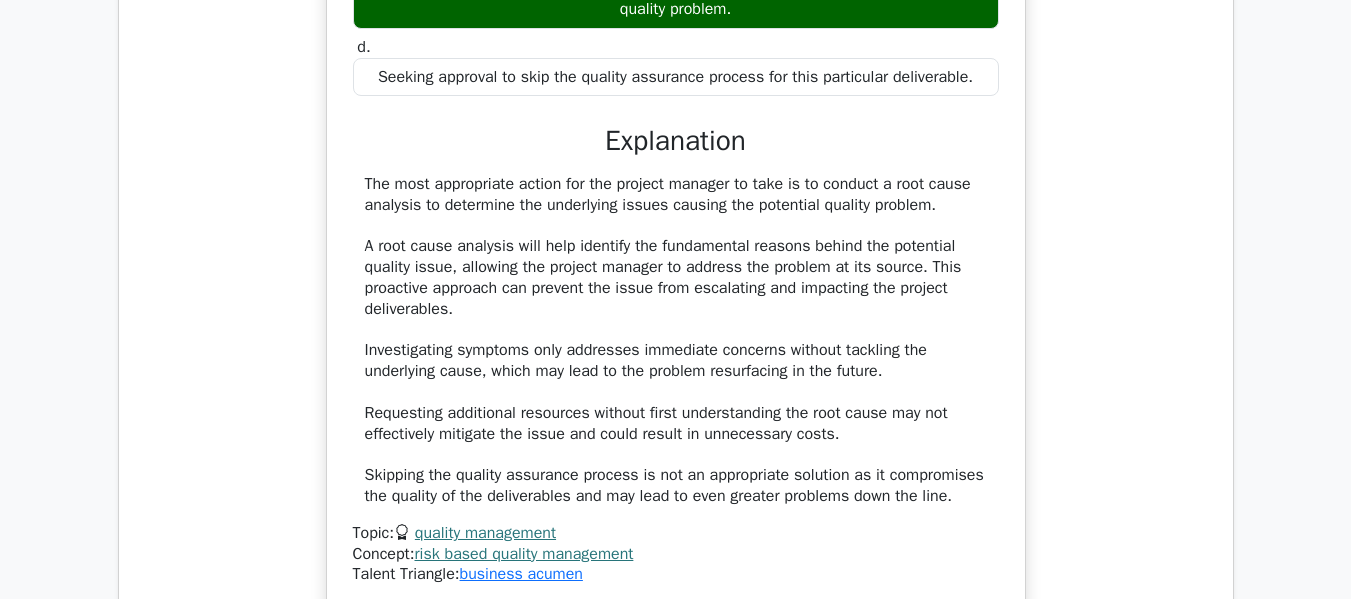 scroll, scrollTop: 9200, scrollLeft: 0, axis: vertical 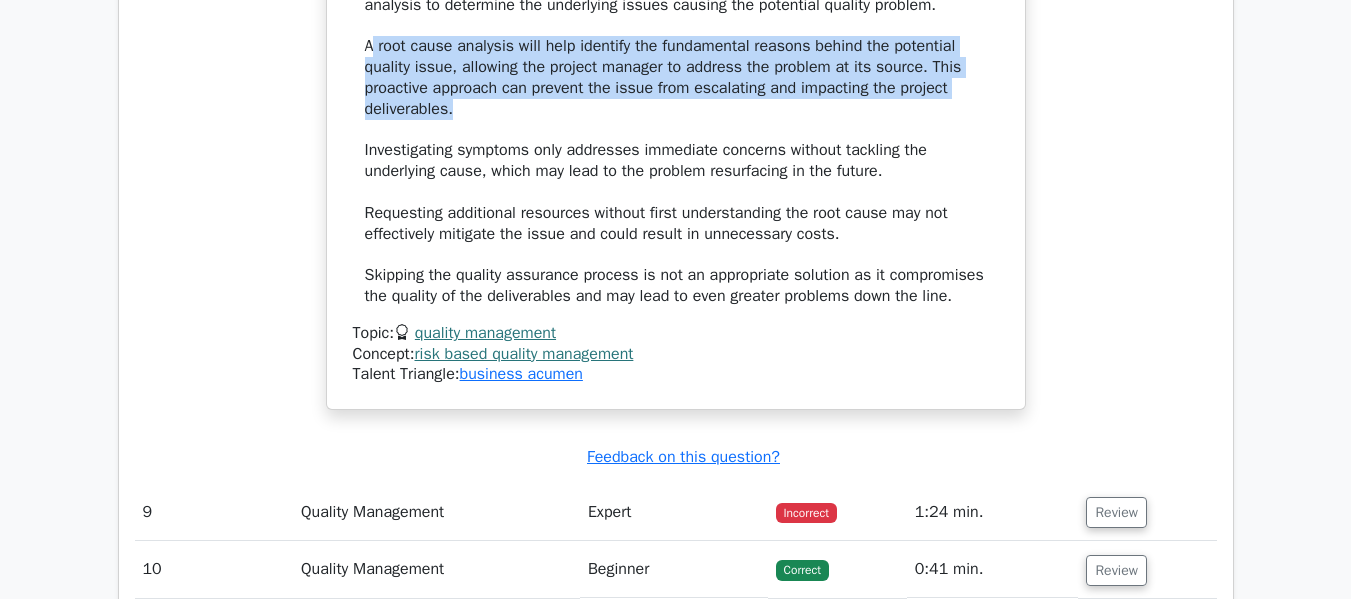 drag, startPoint x: 377, startPoint y: 88, endPoint x: 634, endPoint y: 156, distance: 265.84393 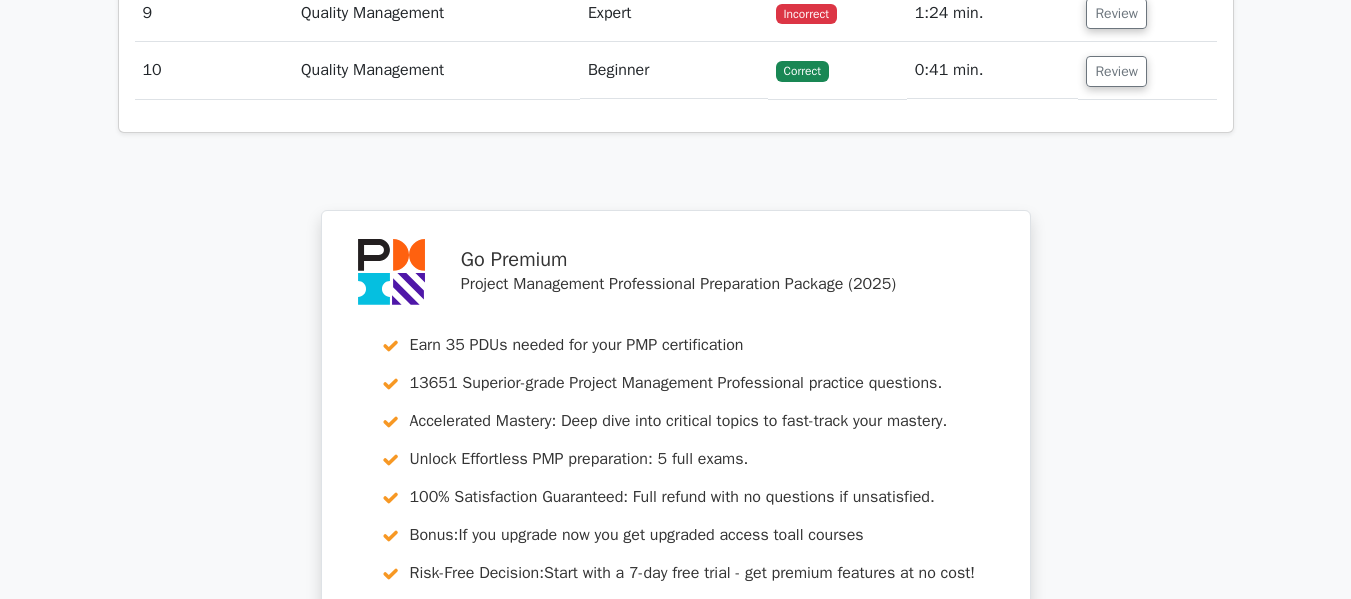scroll, scrollTop: 9700, scrollLeft: 0, axis: vertical 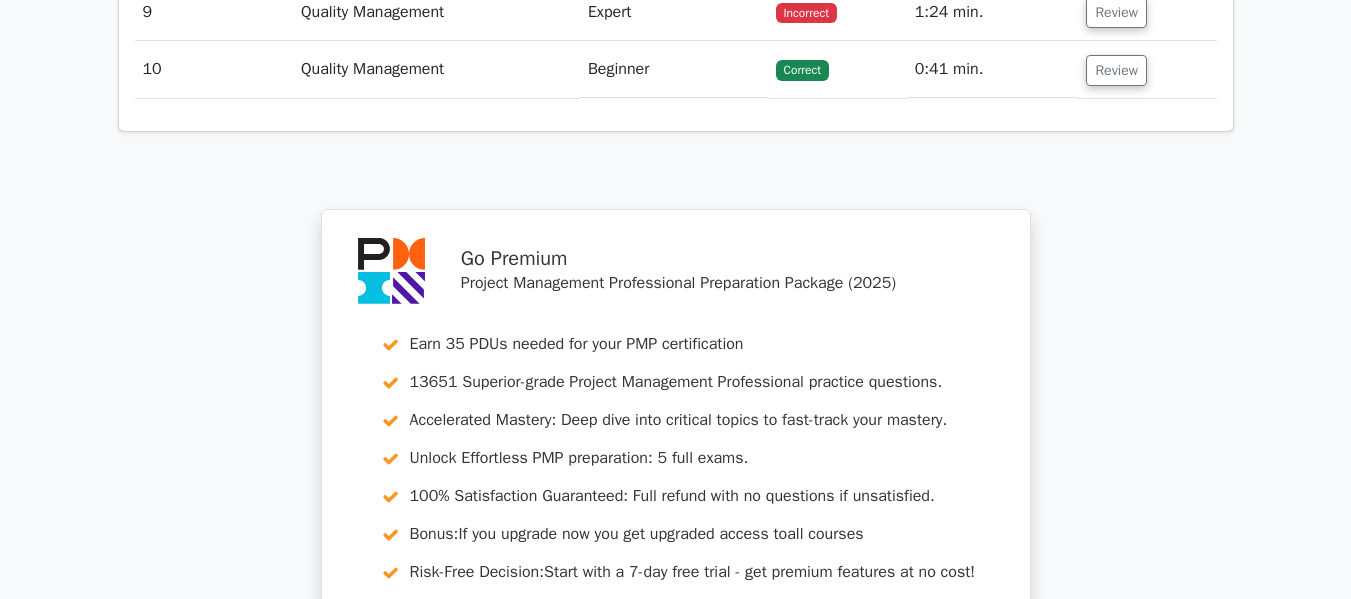 drag, startPoint x: 1107, startPoint y: 63, endPoint x: 1064, endPoint y: 102, distance: 58.0517 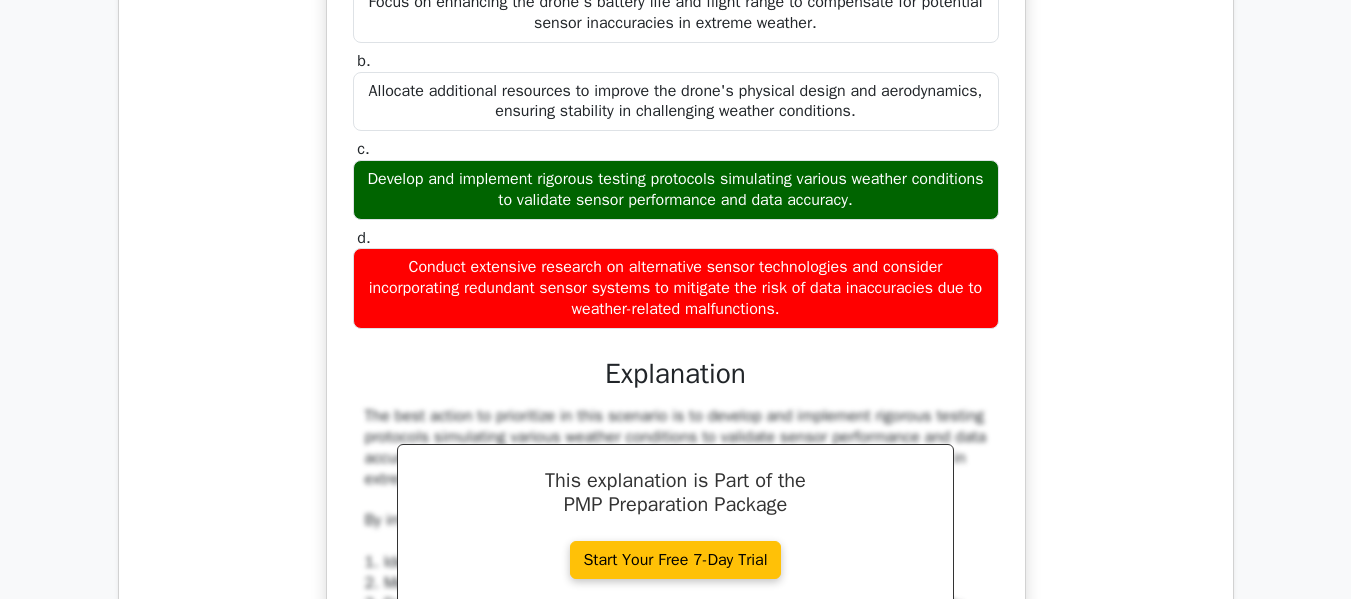 scroll, scrollTop: 10000, scrollLeft: 0, axis: vertical 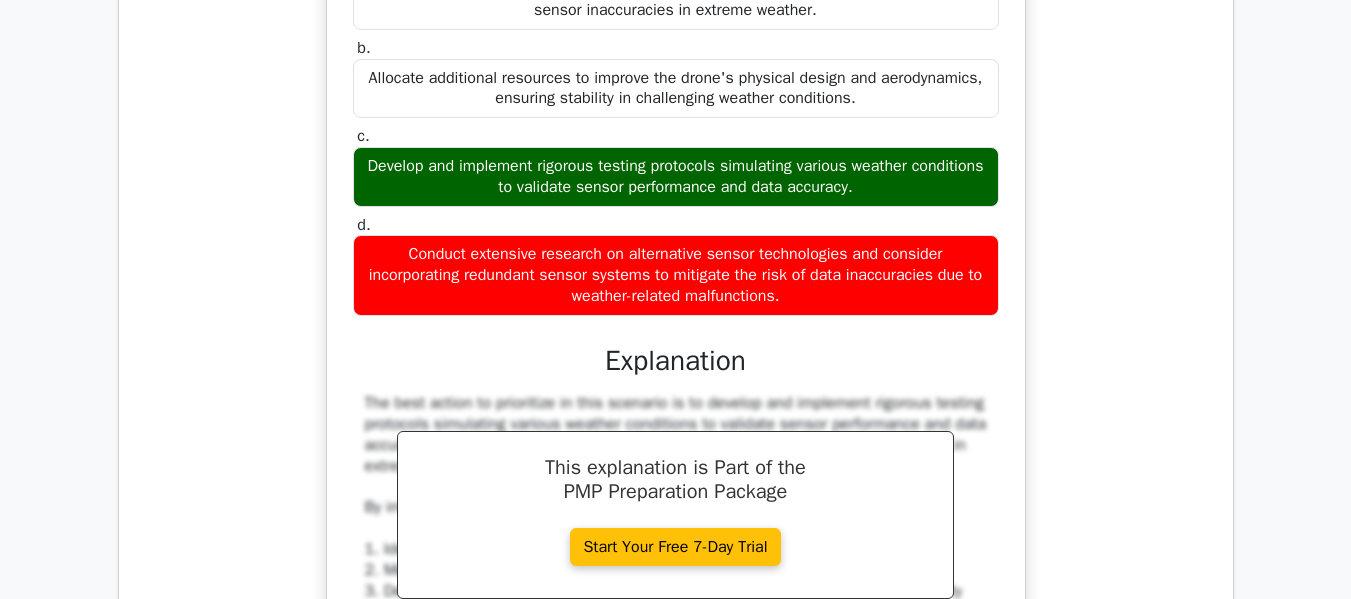 drag, startPoint x: 383, startPoint y: 214, endPoint x: 955, endPoint y: 216, distance: 572.0035 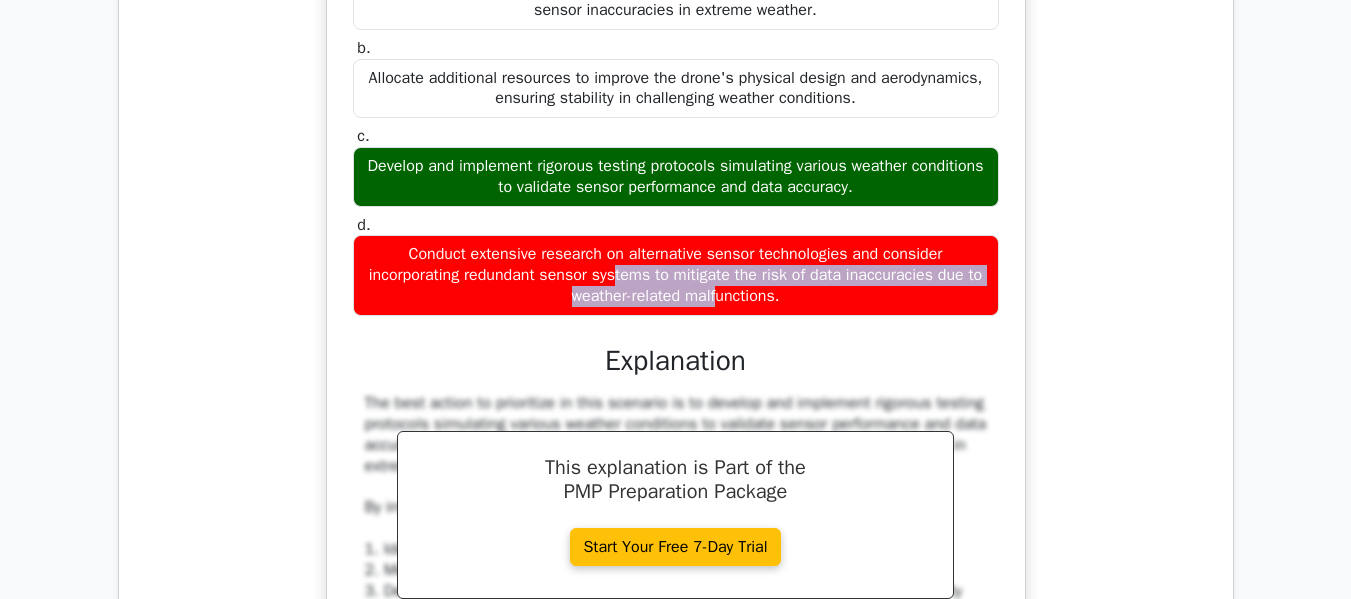 drag, startPoint x: 405, startPoint y: 294, endPoint x: 978, endPoint y: 287, distance: 573.0428 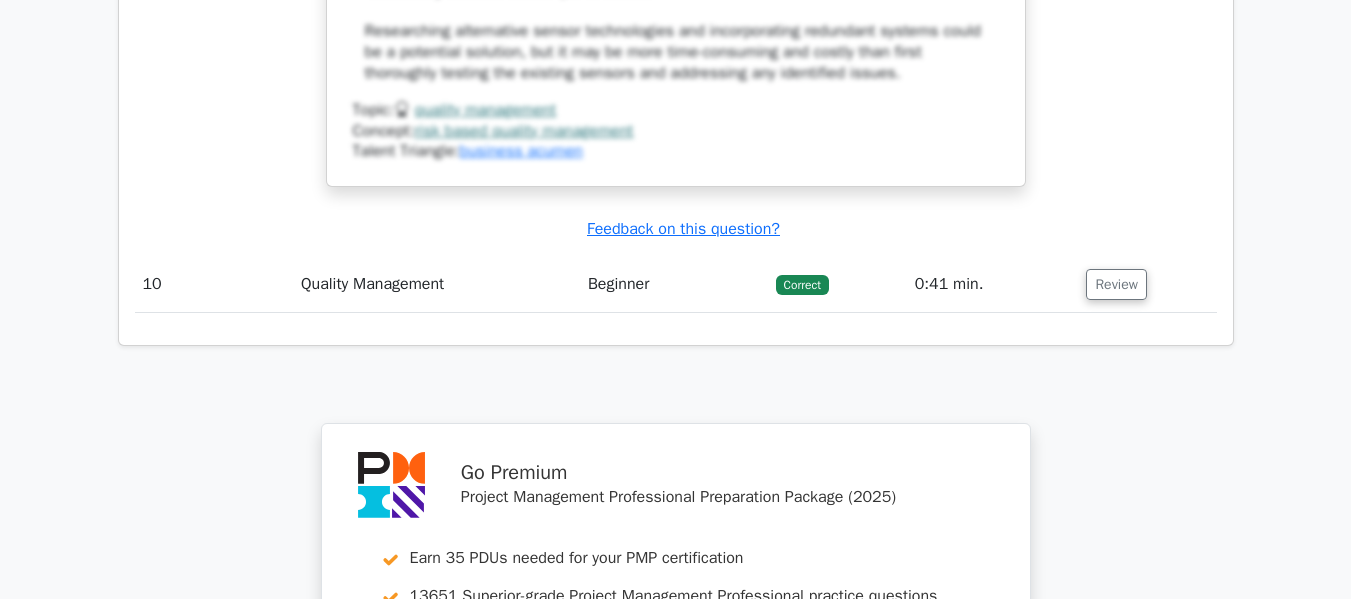 scroll, scrollTop: 10900, scrollLeft: 0, axis: vertical 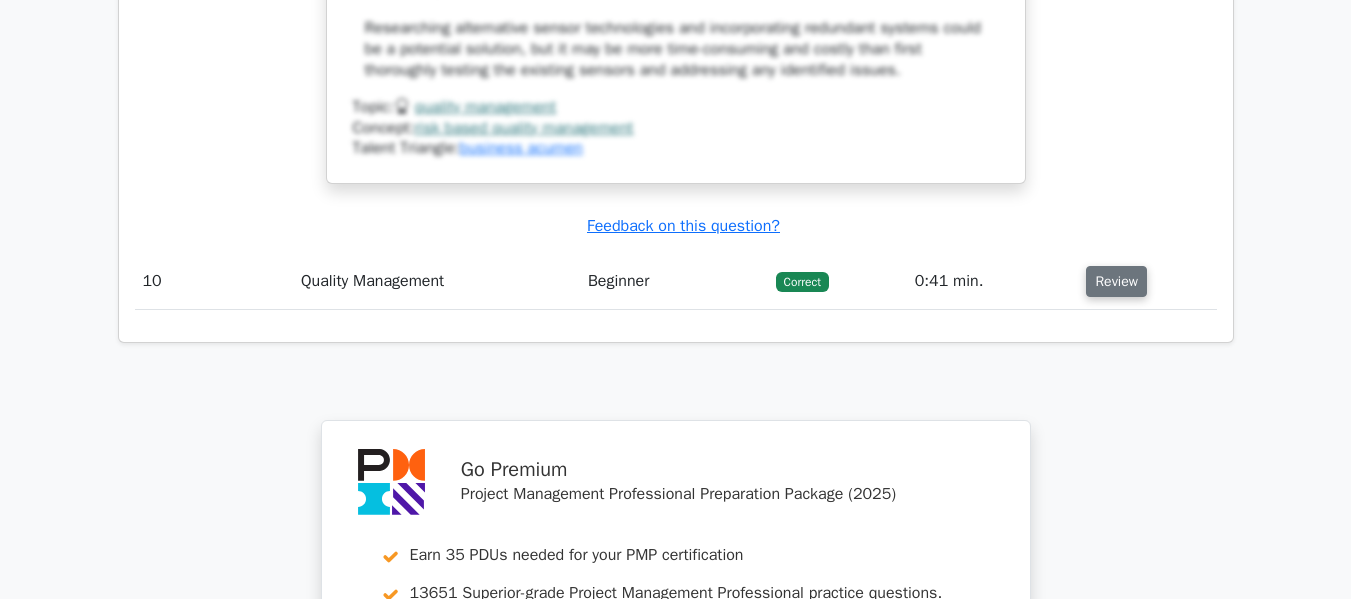 click on "Review" at bounding box center [1116, 281] 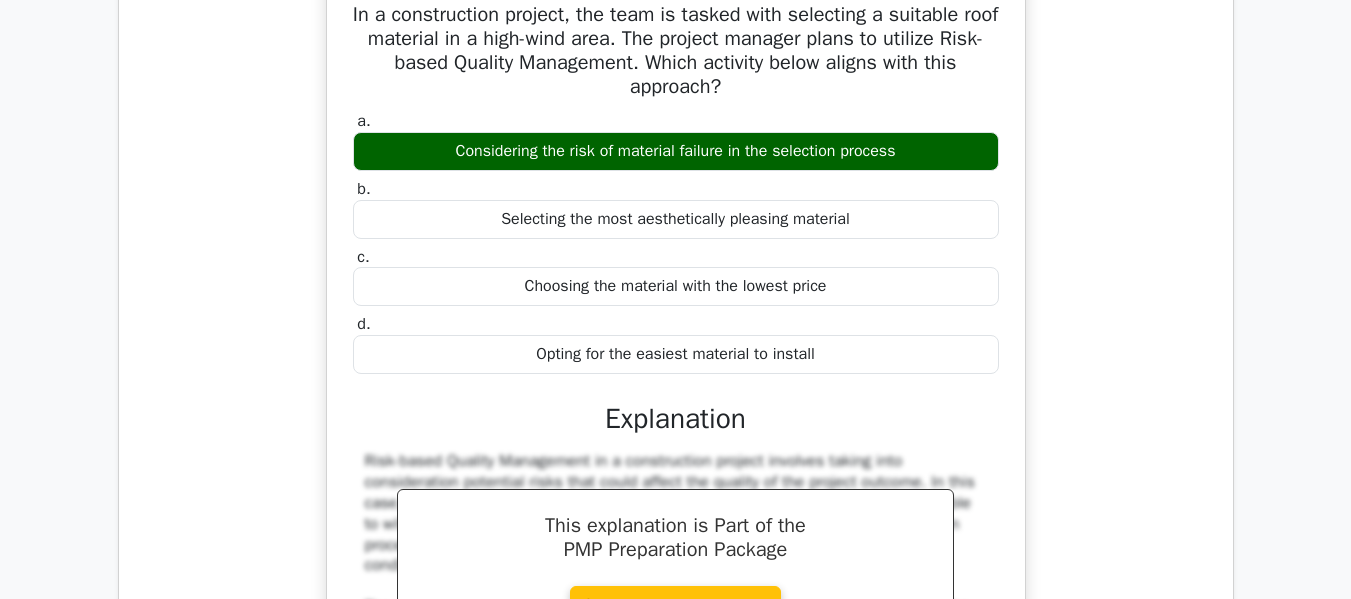 scroll, scrollTop: 11200, scrollLeft: 0, axis: vertical 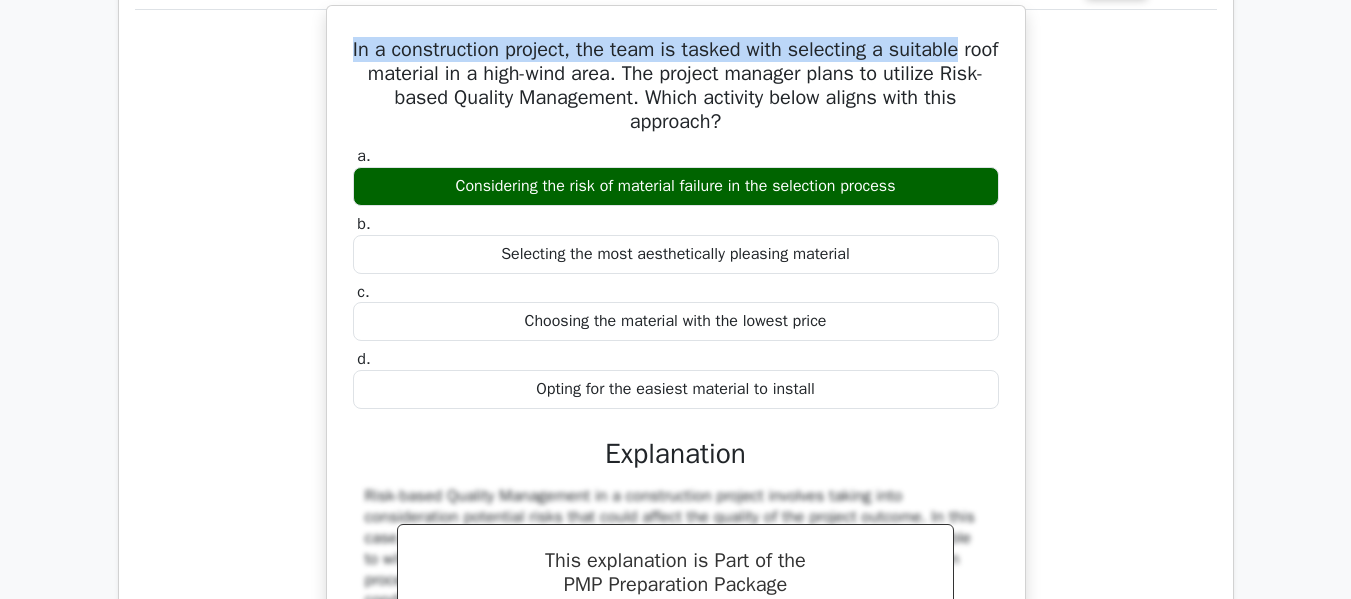drag, startPoint x: 367, startPoint y: 93, endPoint x: 996, endPoint y: 95, distance: 629.0032 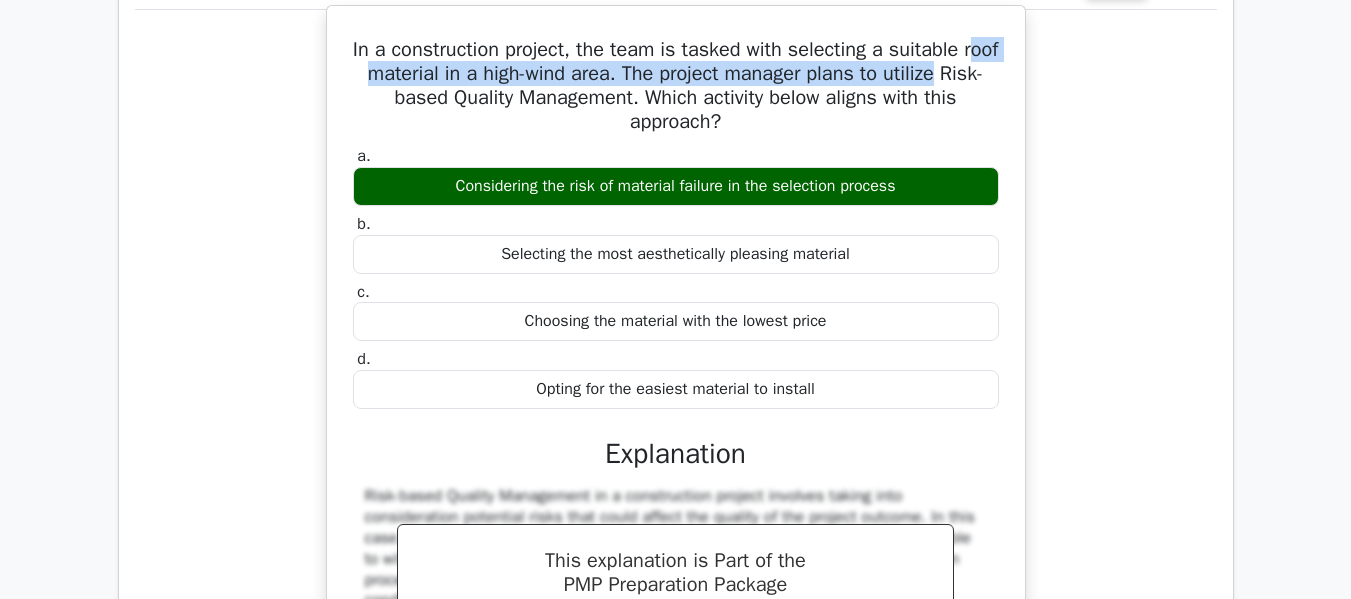 drag, startPoint x: 364, startPoint y: 123, endPoint x: 1011, endPoint y: 125, distance: 647.0031 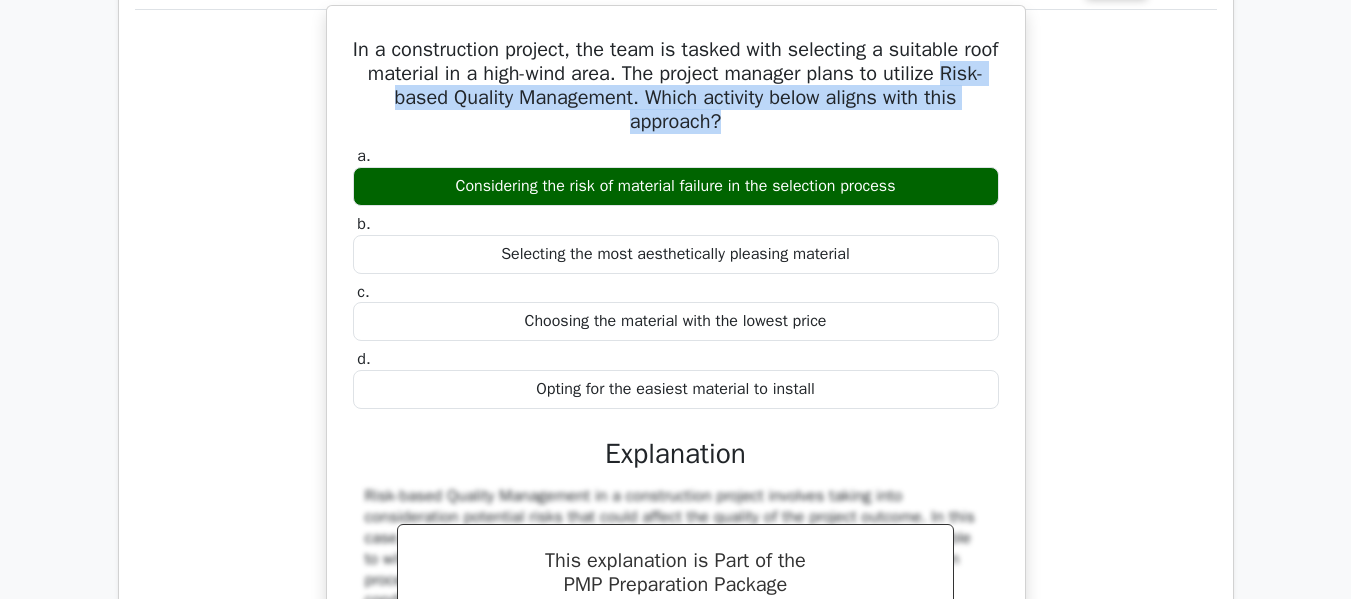 drag, startPoint x: 357, startPoint y: 142, endPoint x: 1023, endPoint y: 164, distance: 666.3633 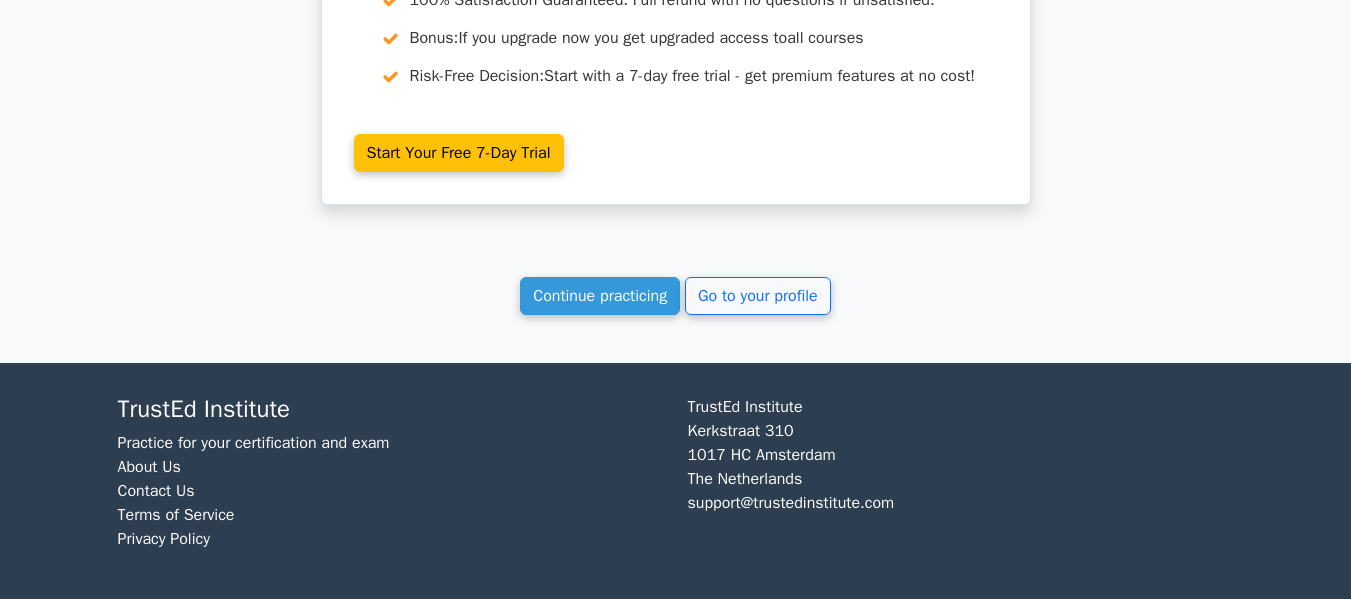 scroll, scrollTop: 12612, scrollLeft: 0, axis: vertical 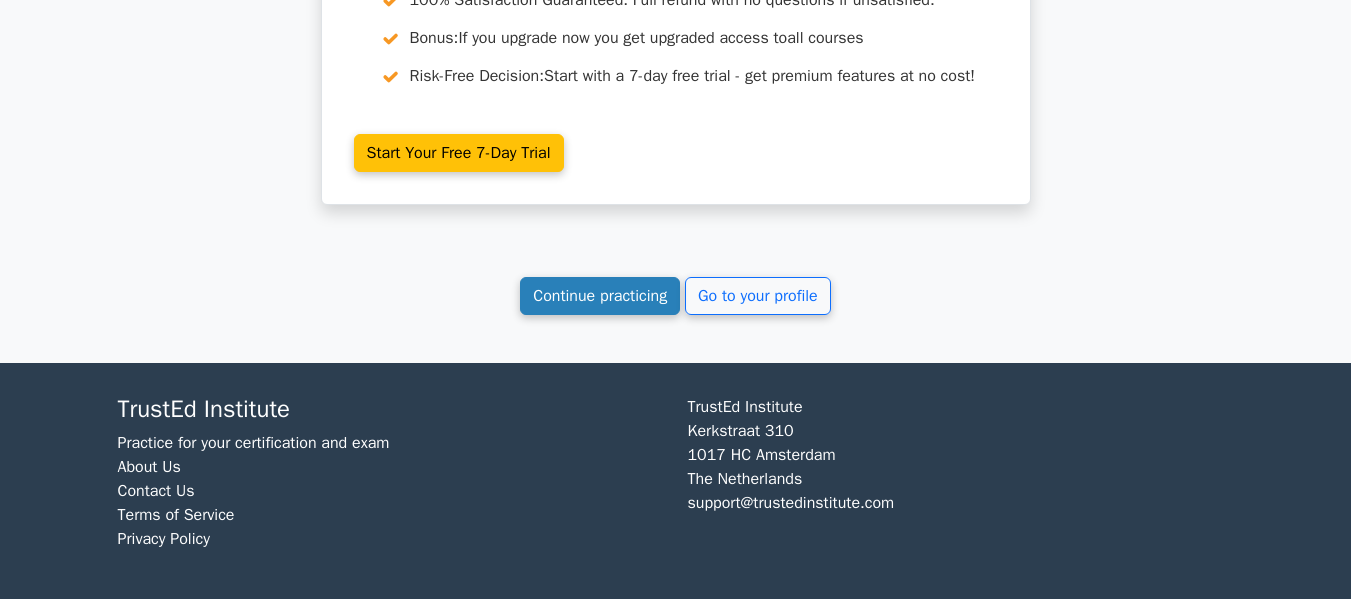 click on "Continue practicing" at bounding box center [600, 296] 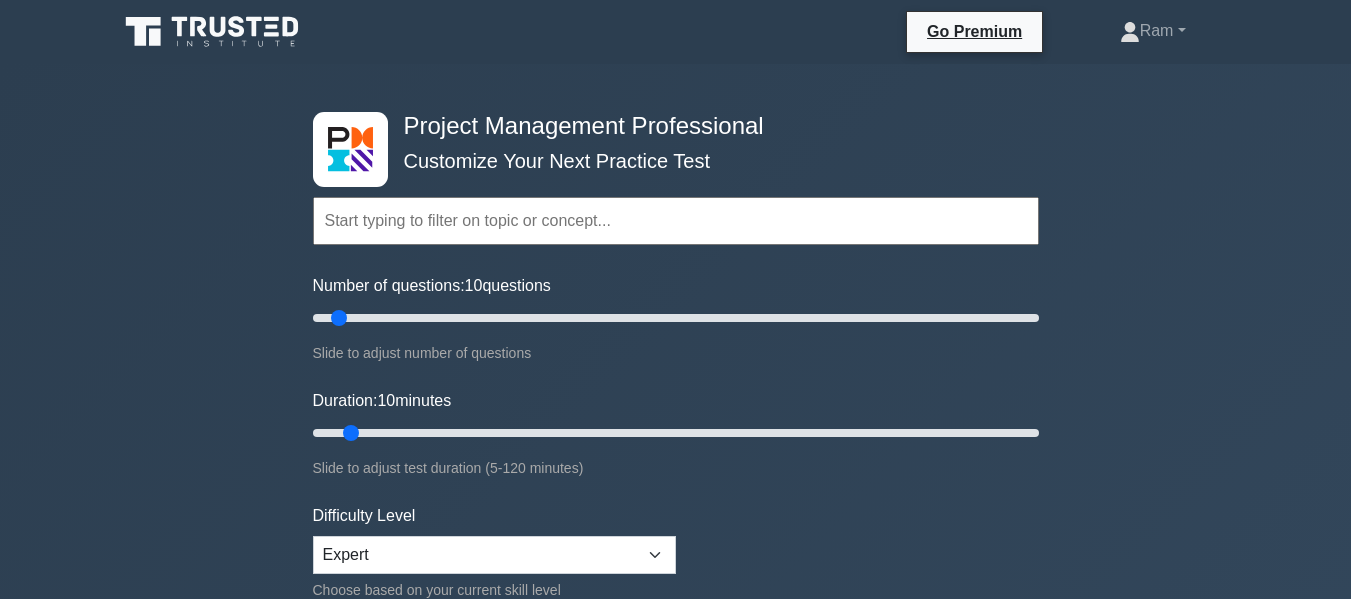 scroll, scrollTop: 0, scrollLeft: 0, axis: both 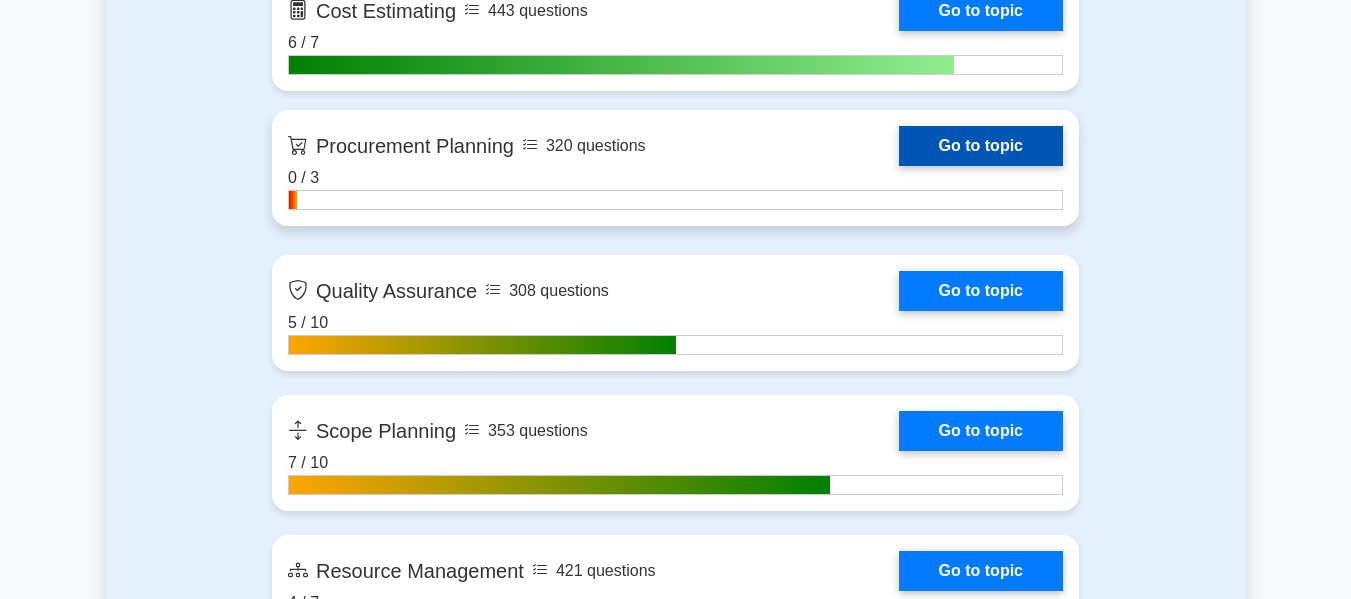 click on "Go to topic" at bounding box center [981, 146] 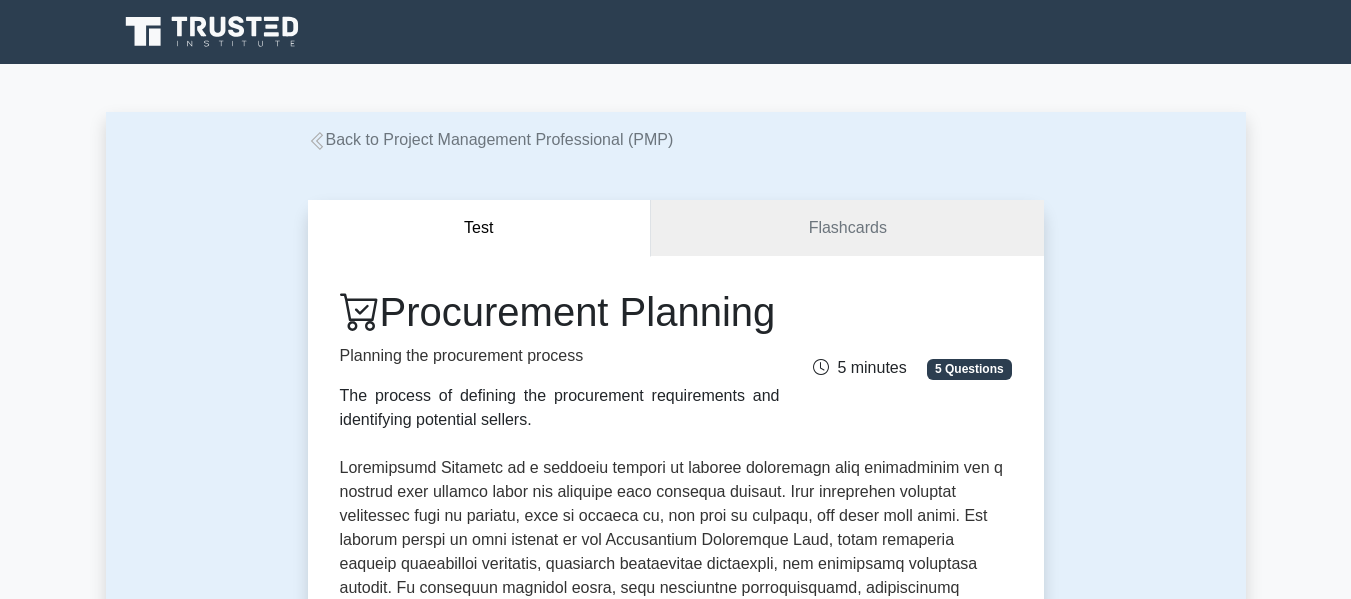 scroll, scrollTop: 0, scrollLeft: 0, axis: both 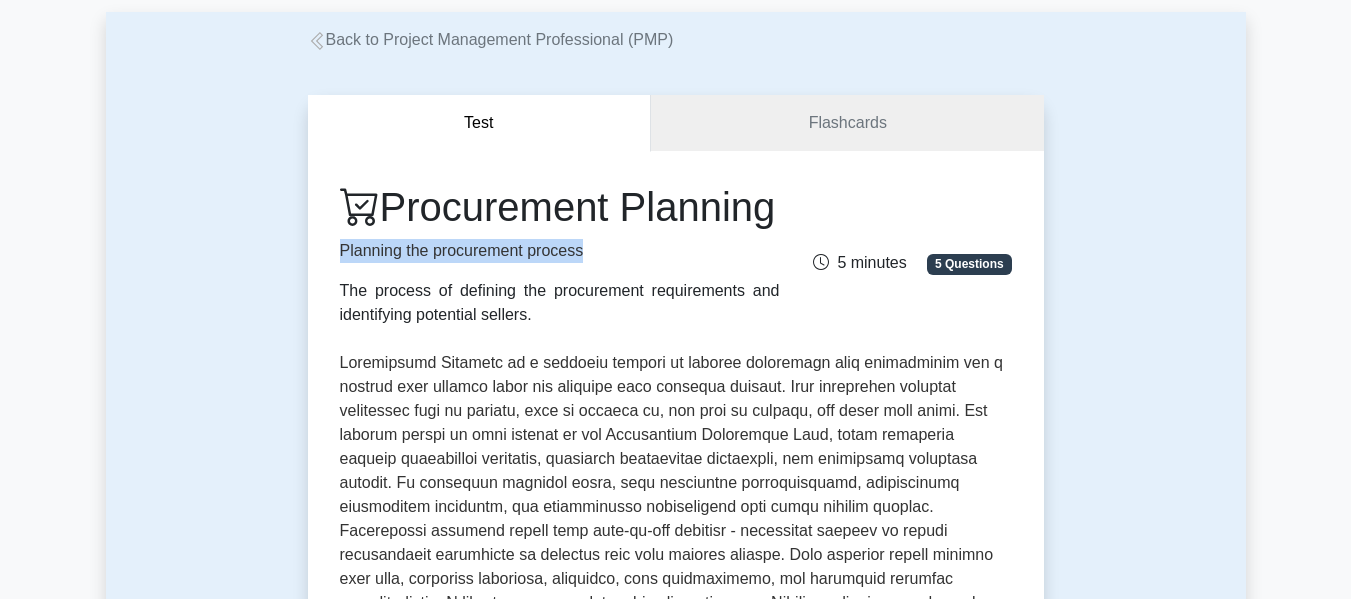 drag, startPoint x: 338, startPoint y: 300, endPoint x: 607, endPoint y: 297, distance: 269.01672 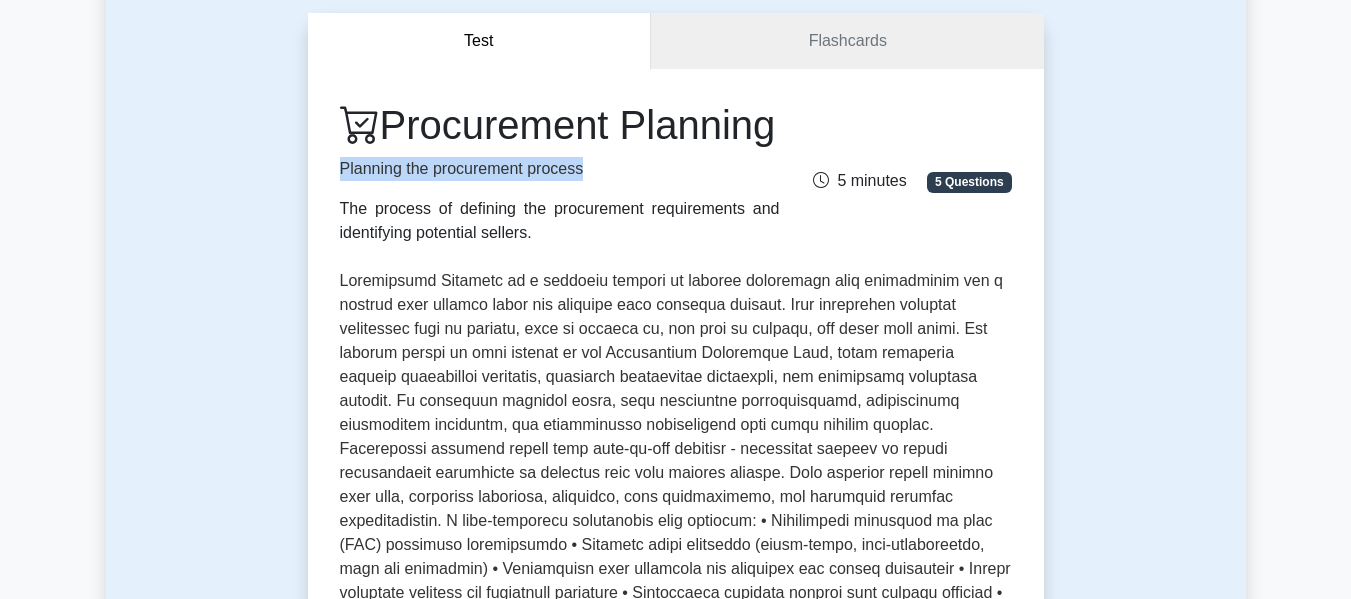 scroll, scrollTop: 300, scrollLeft: 0, axis: vertical 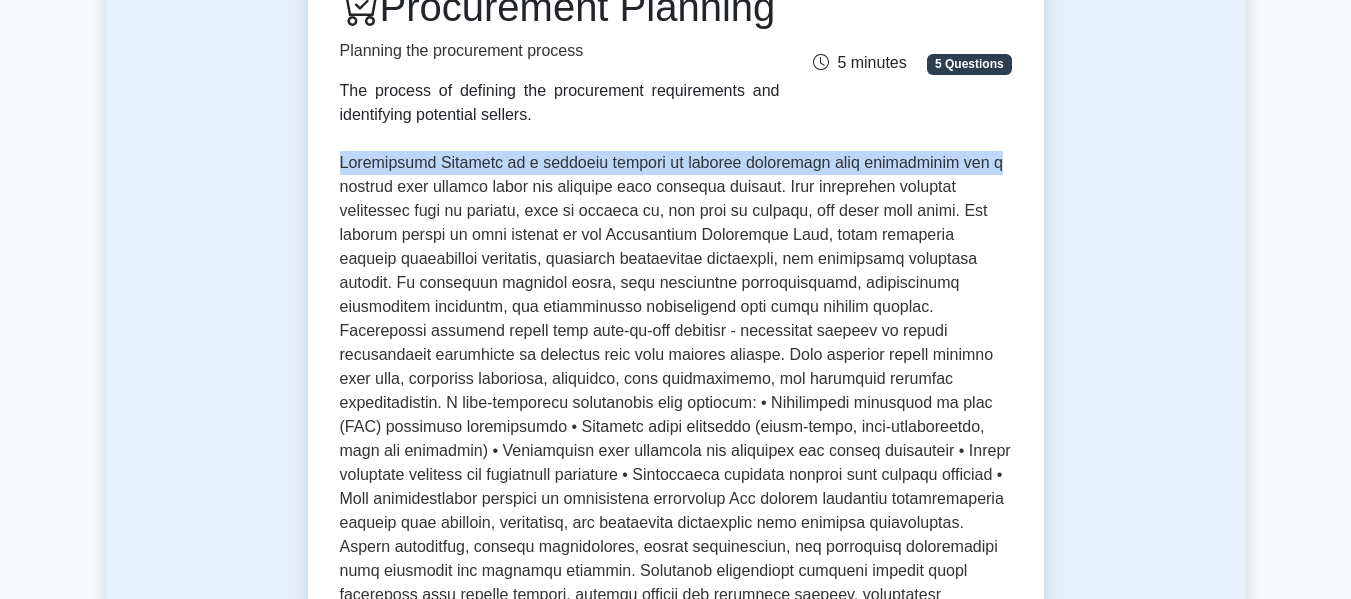 drag, startPoint x: 334, startPoint y: 212, endPoint x: 973, endPoint y: 200, distance: 639.1127 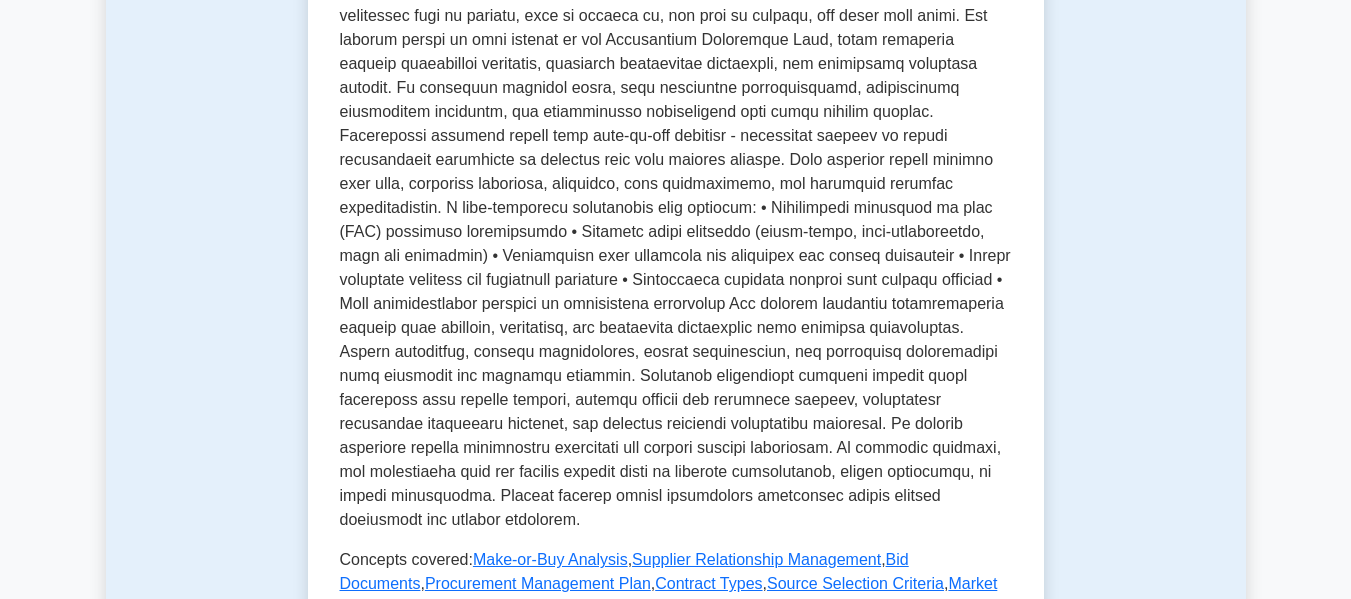 scroll, scrollTop: 500, scrollLeft: 0, axis: vertical 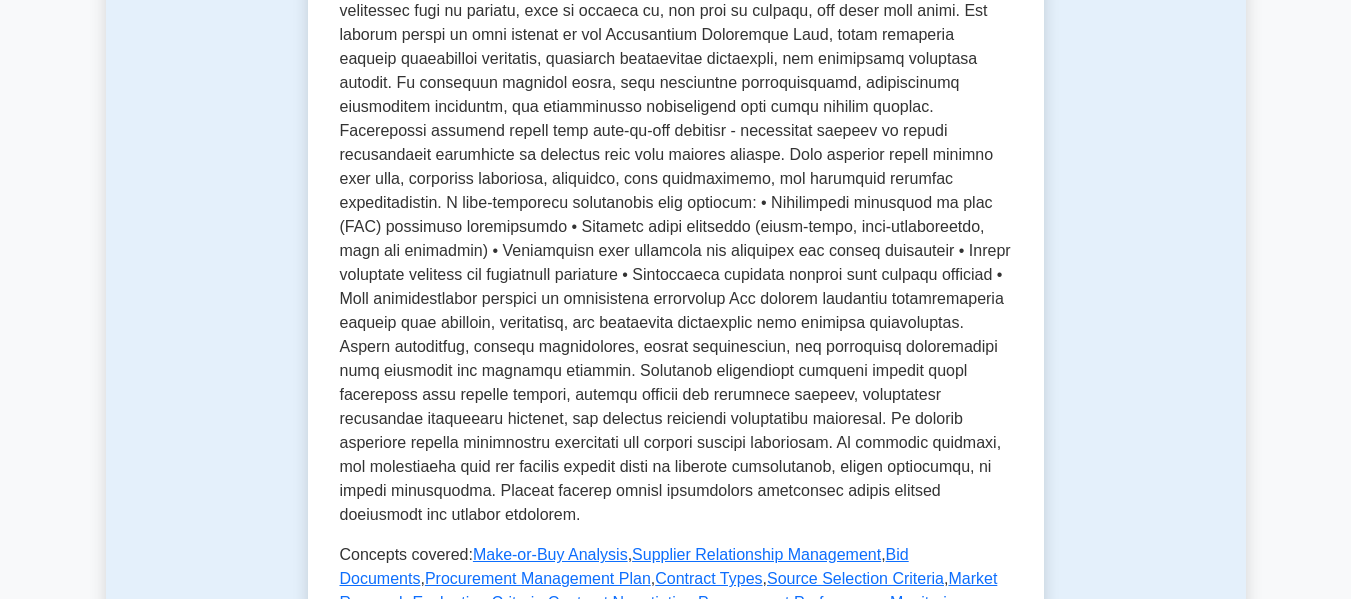 drag, startPoint x: 612, startPoint y: 45, endPoint x: 976, endPoint y: 25, distance: 364.54904 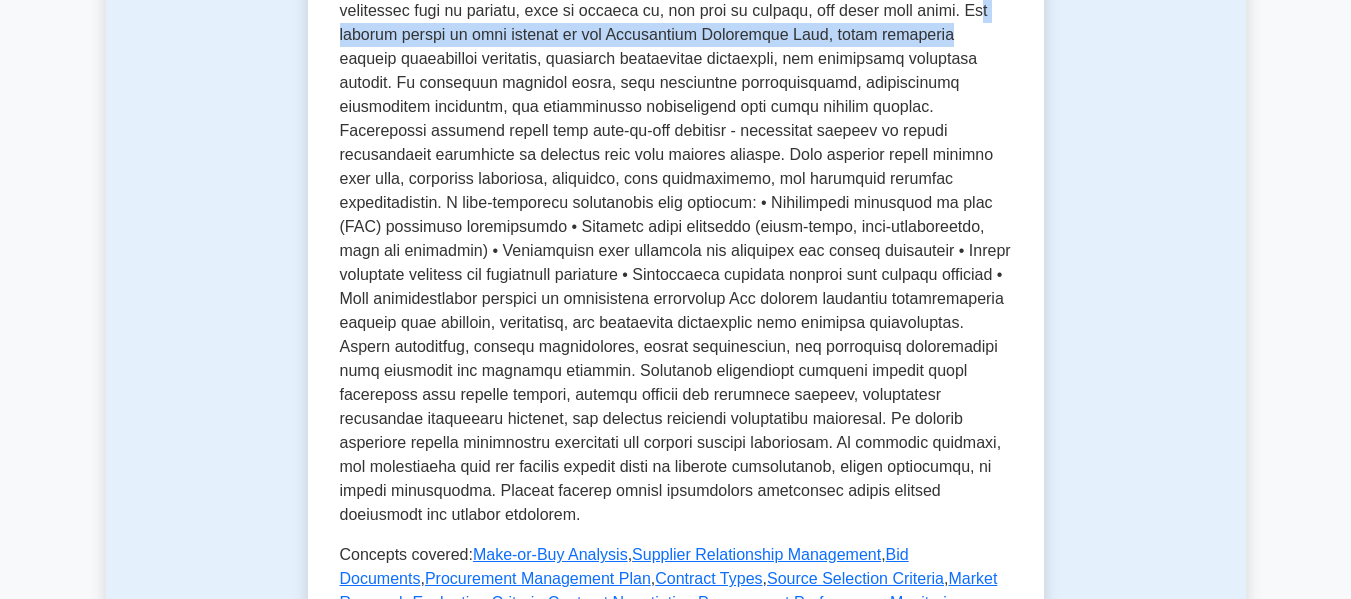 drag, startPoint x: 355, startPoint y: 86, endPoint x: 990, endPoint y: 84, distance: 635.0032 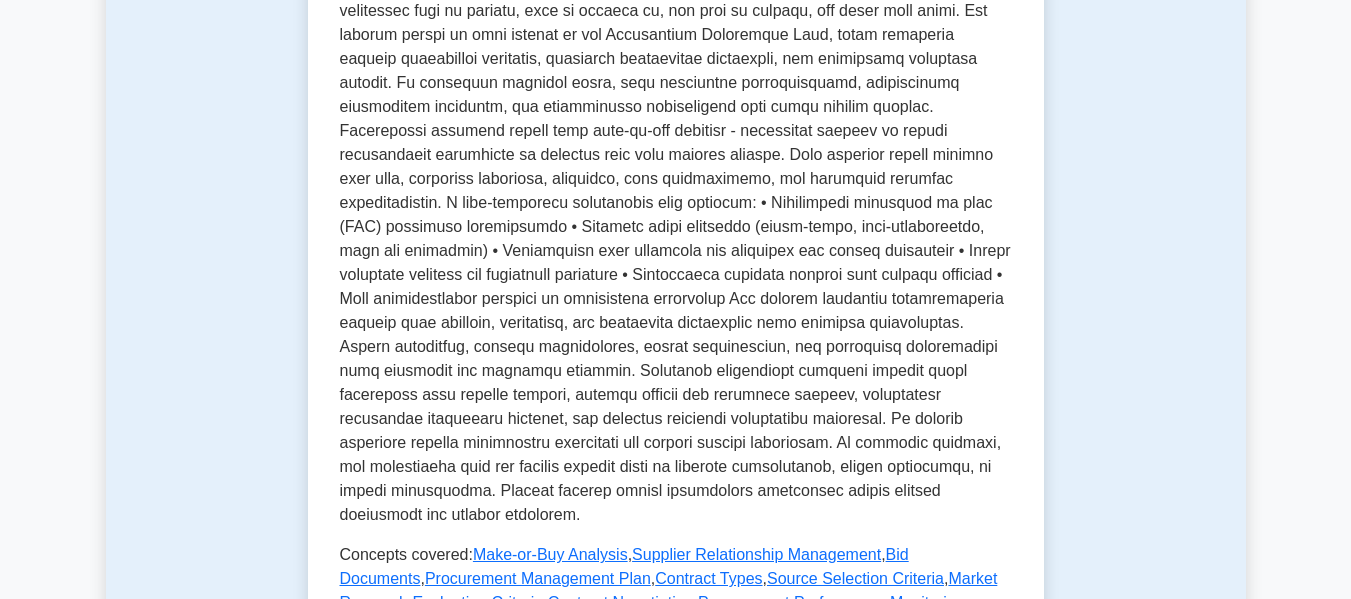 click at bounding box center (676, 239) 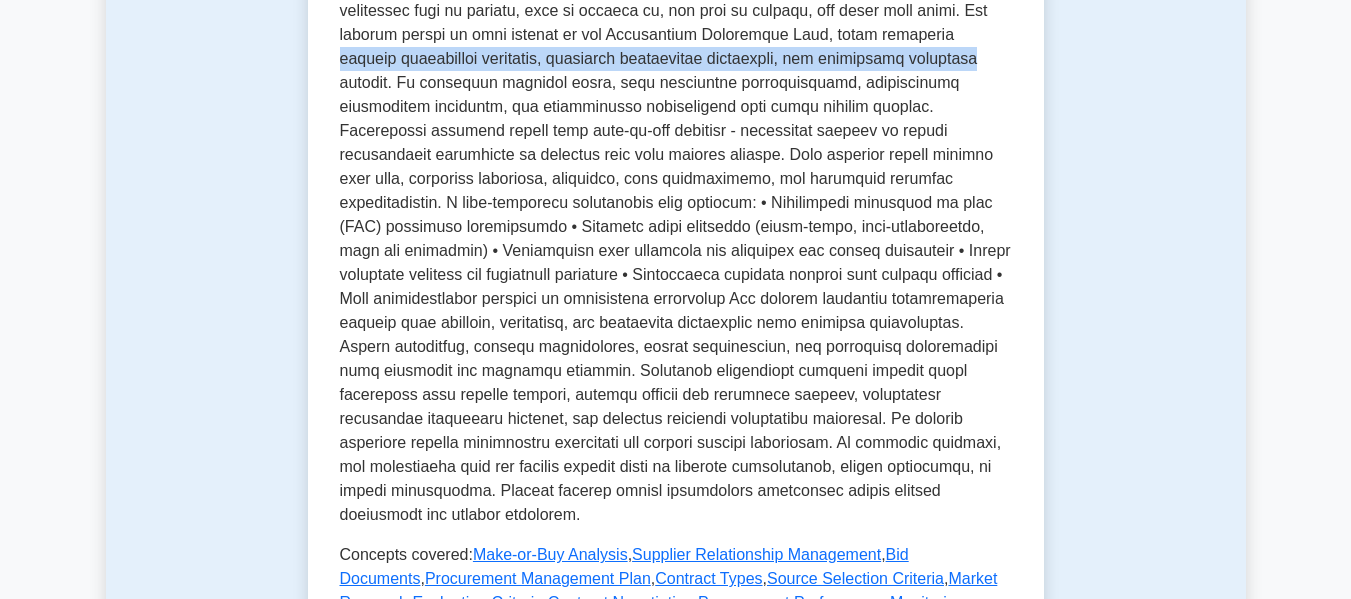 drag, startPoint x: 341, startPoint y: 109, endPoint x: 973, endPoint y: 181, distance: 636.0881 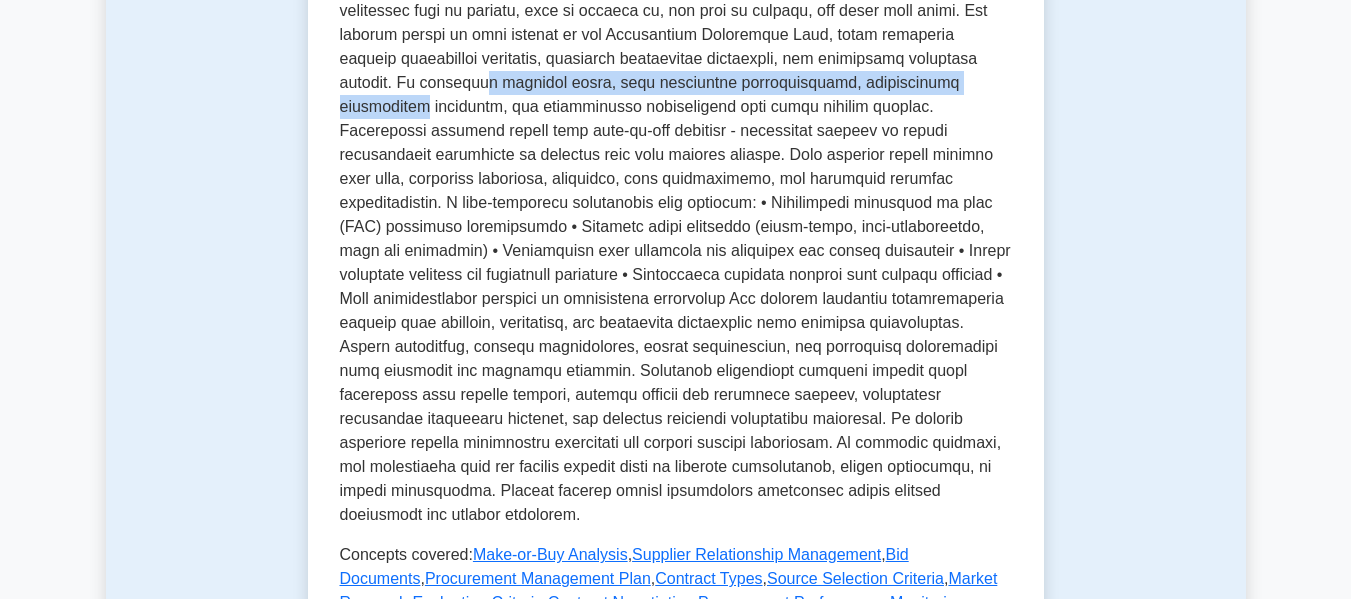 drag, startPoint x: 468, startPoint y: 134, endPoint x: 1010, endPoint y: 136, distance: 542.00366 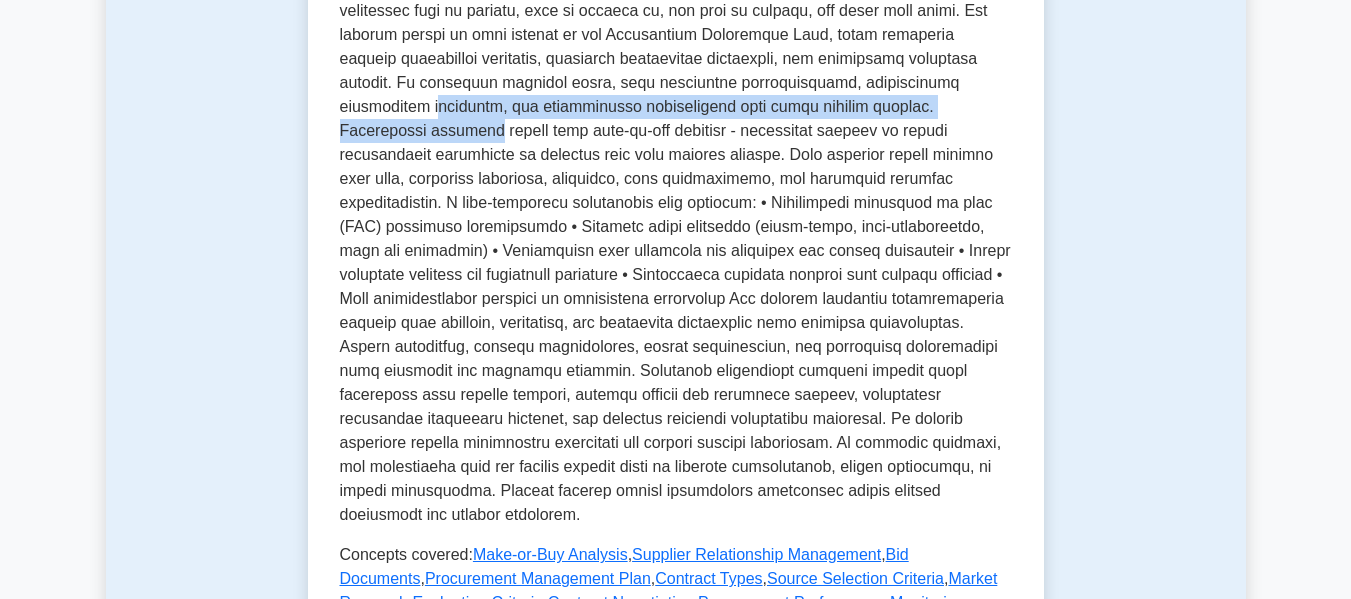 drag, startPoint x: 346, startPoint y: 158, endPoint x: 1004, endPoint y: 163, distance: 658.019 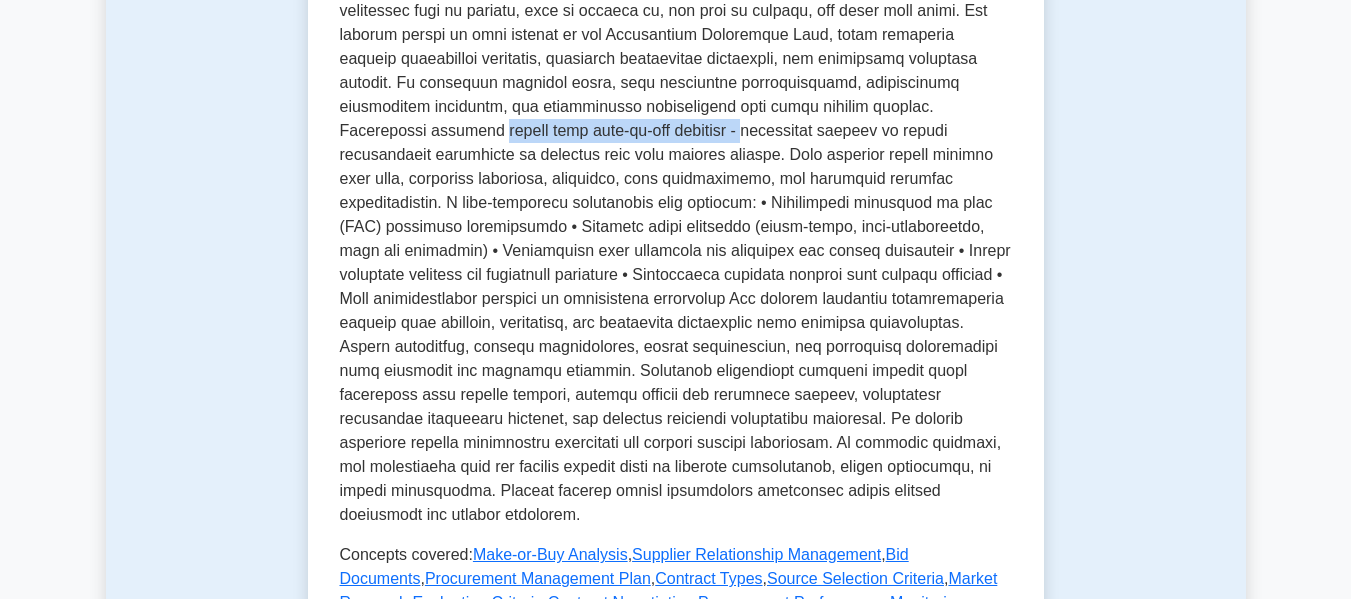 drag, startPoint x: 344, startPoint y: 183, endPoint x: 593, endPoint y: 176, distance: 249.09837 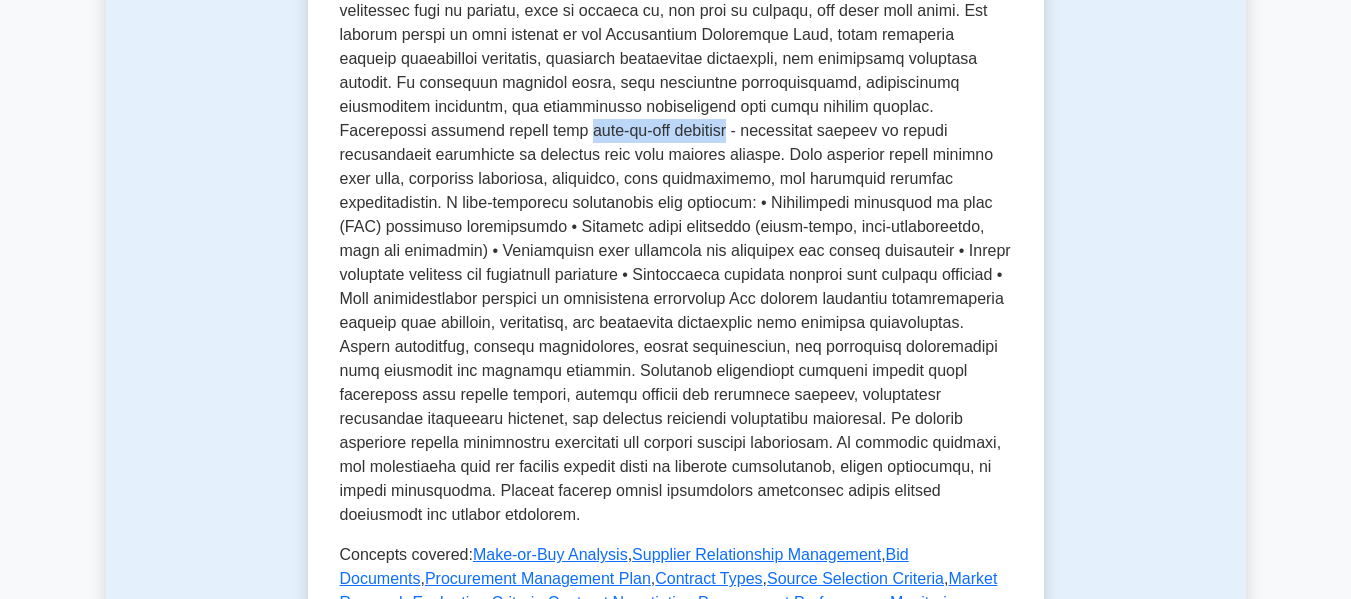 drag, startPoint x: 423, startPoint y: 182, endPoint x: 577, endPoint y: 179, distance: 154.02922 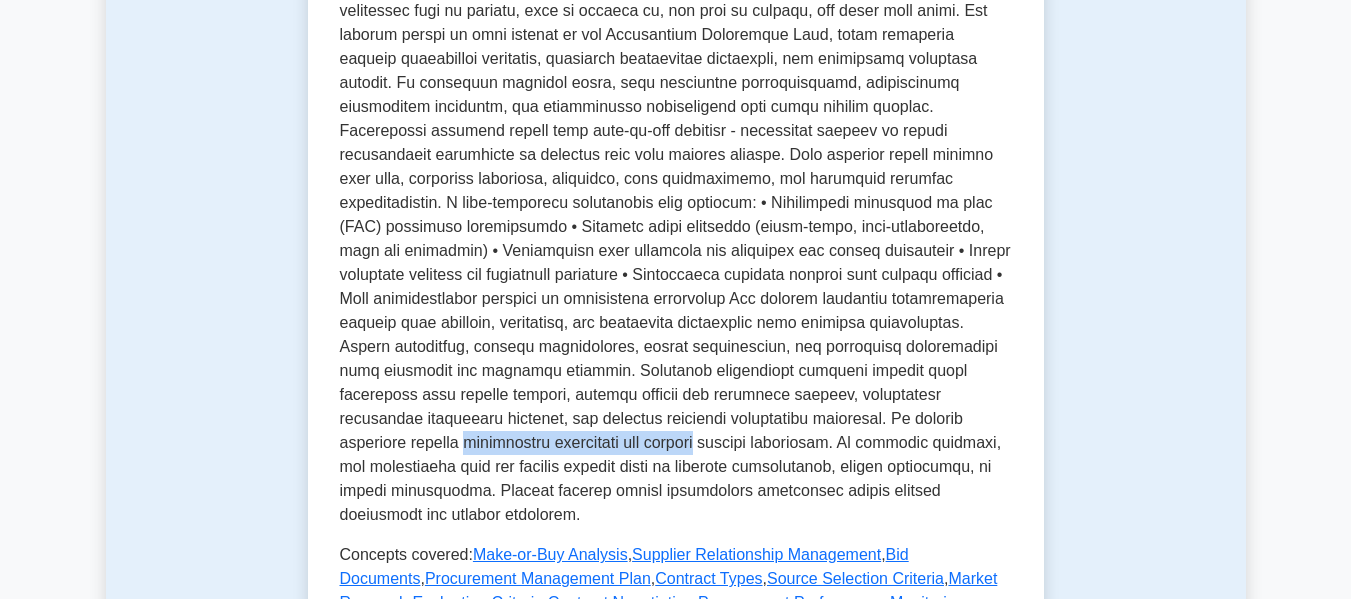 drag, startPoint x: 728, startPoint y: 471, endPoint x: 963, endPoint y: 478, distance: 235.10423 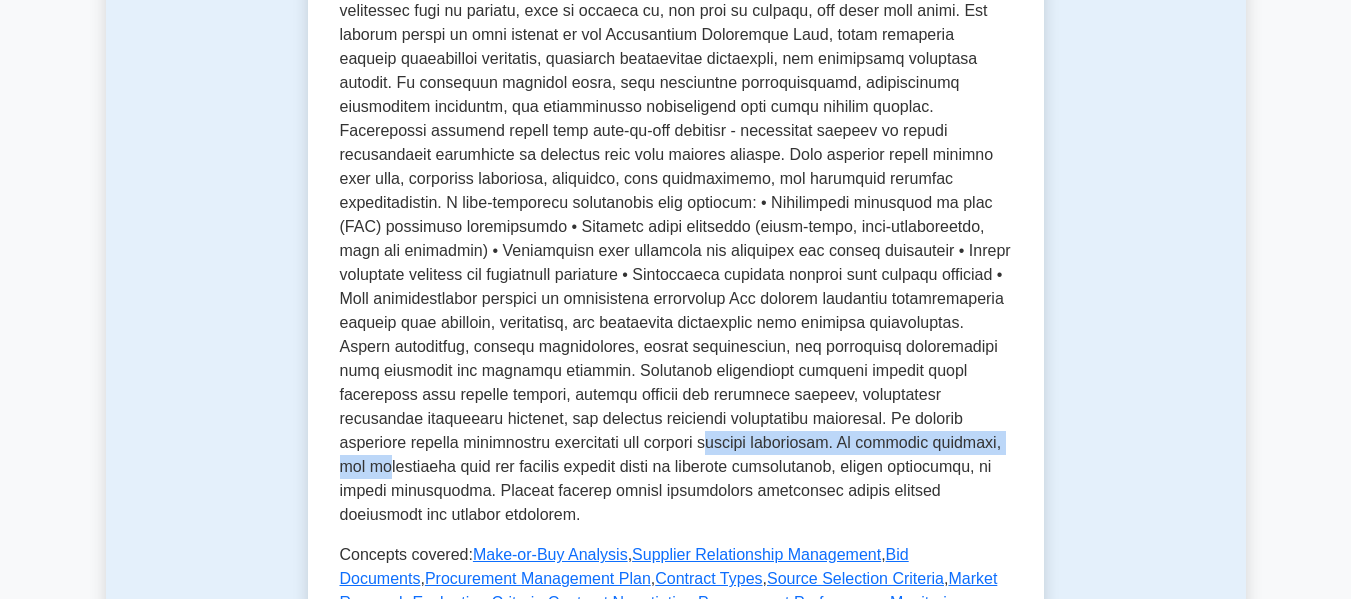 drag, startPoint x: 348, startPoint y: 494, endPoint x: 669, endPoint y: 484, distance: 321.15573 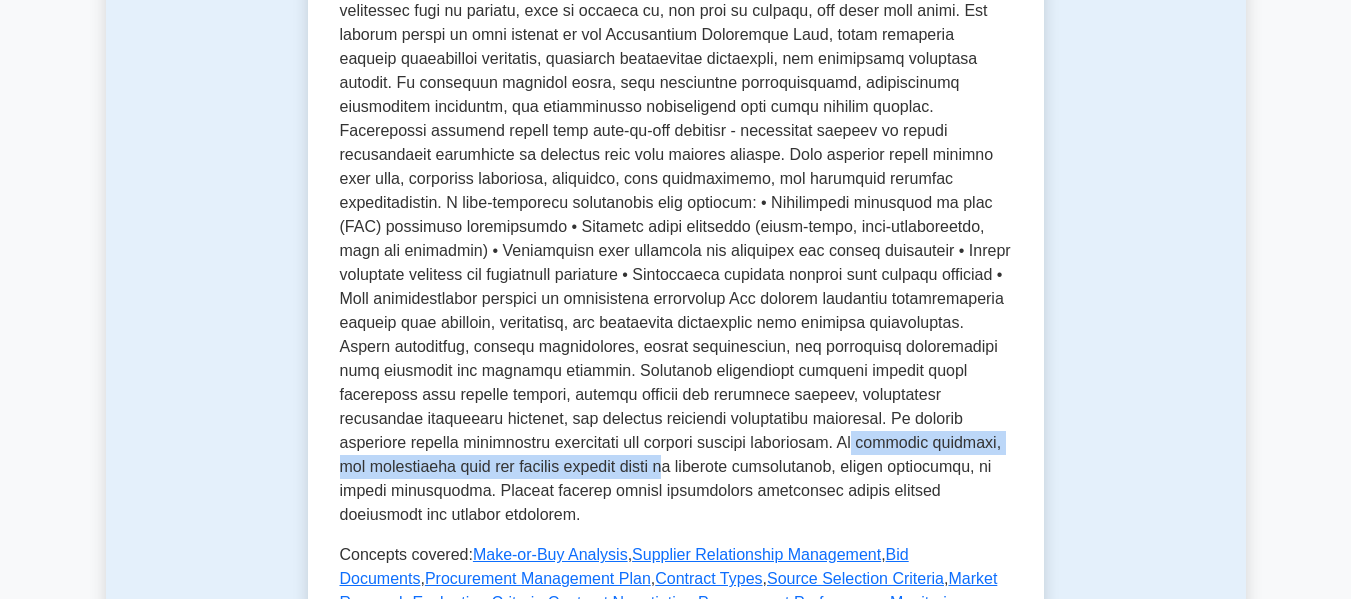 drag, startPoint x: 487, startPoint y: 491, endPoint x: 969, endPoint y: 488, distance: 482.00934 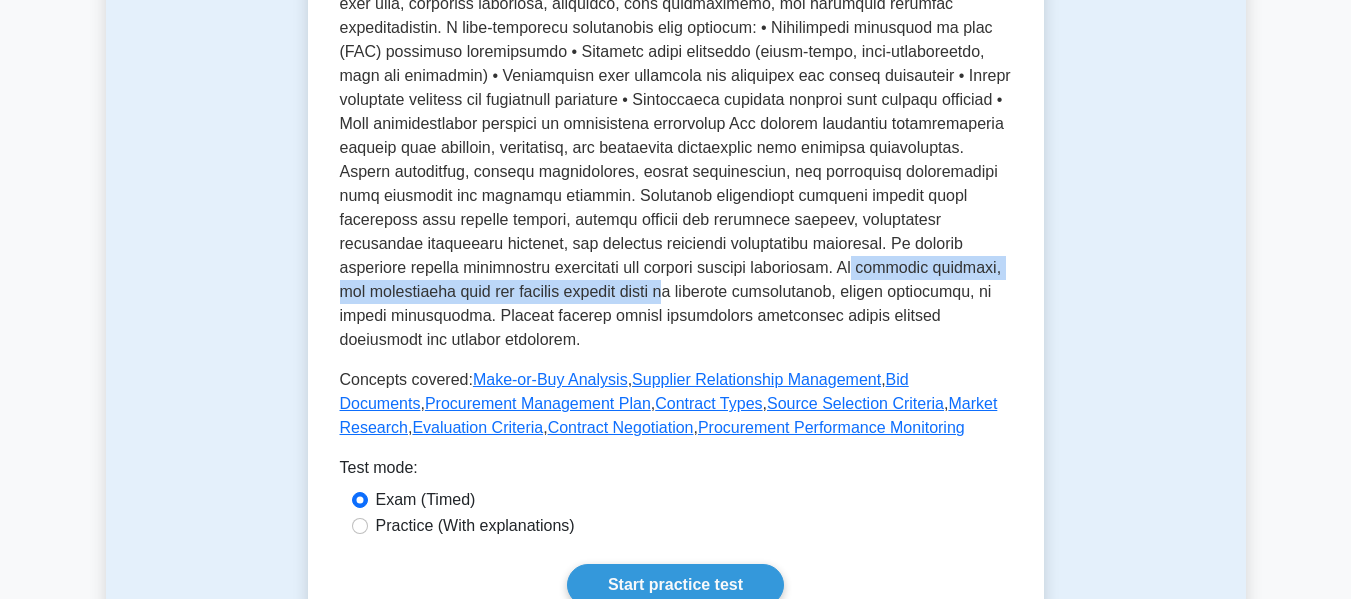 scroll, scrollTop: 700, scrollLeft: 0, axis: vertical 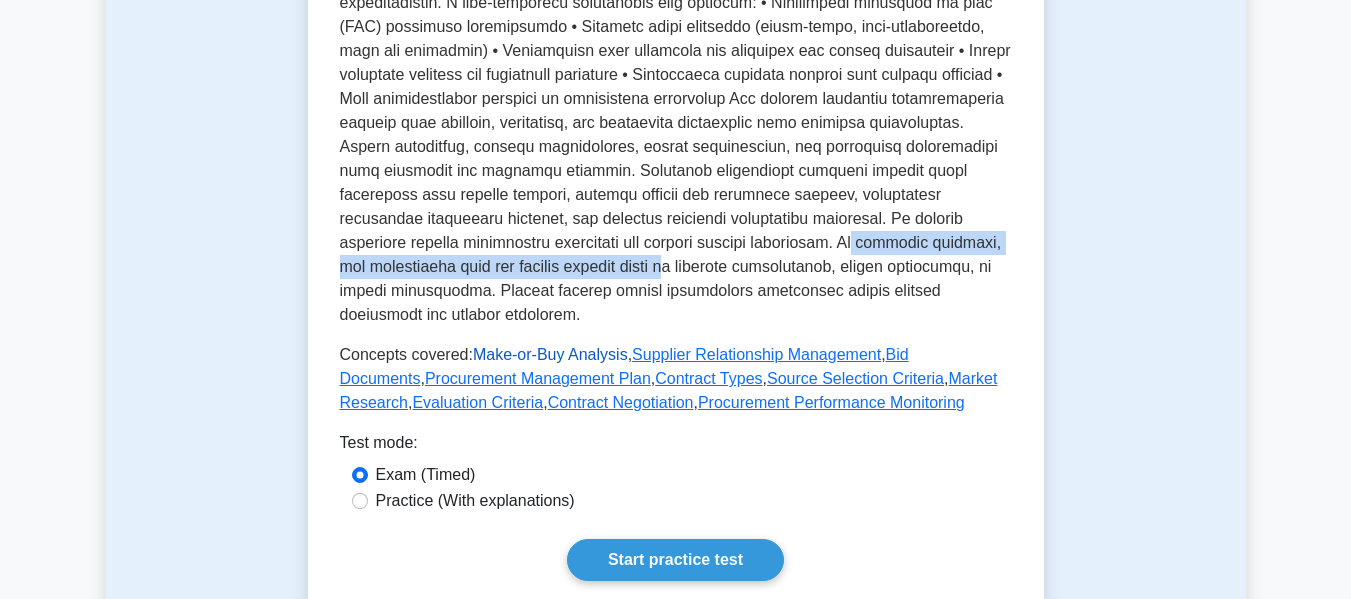 click on "Make-or-Buy Analysis" at bounding box center (550, 354) 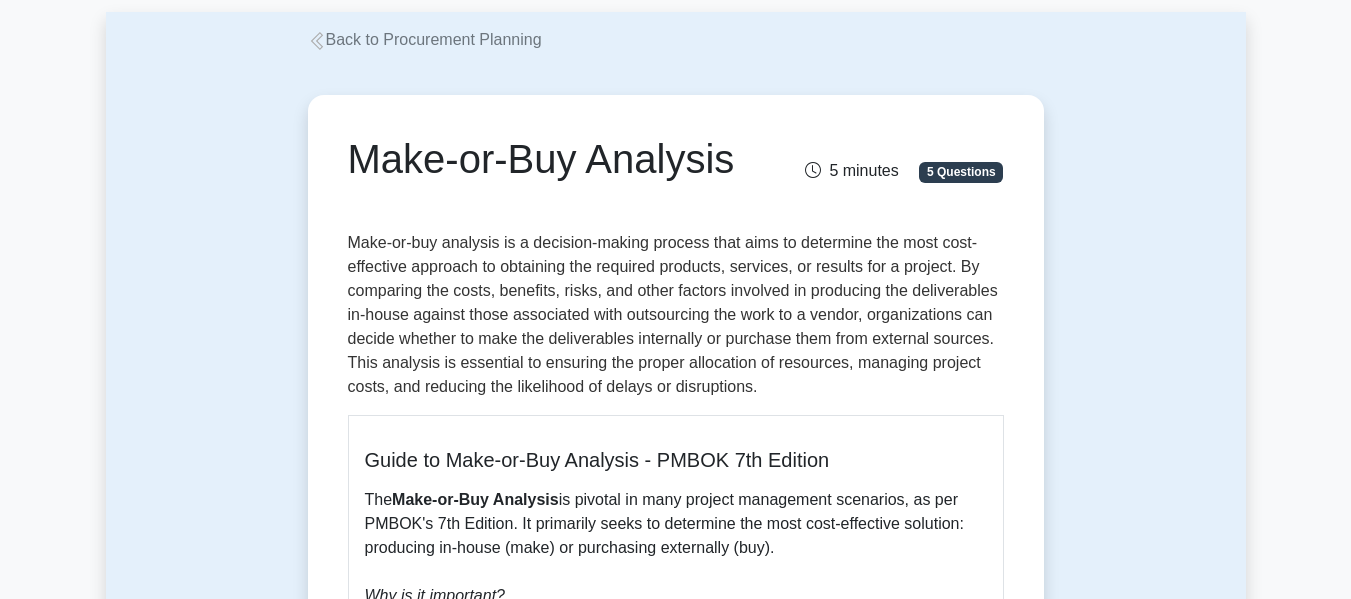 scroll, scrollTop: 100, scrollLeft: 0, axis: vertical 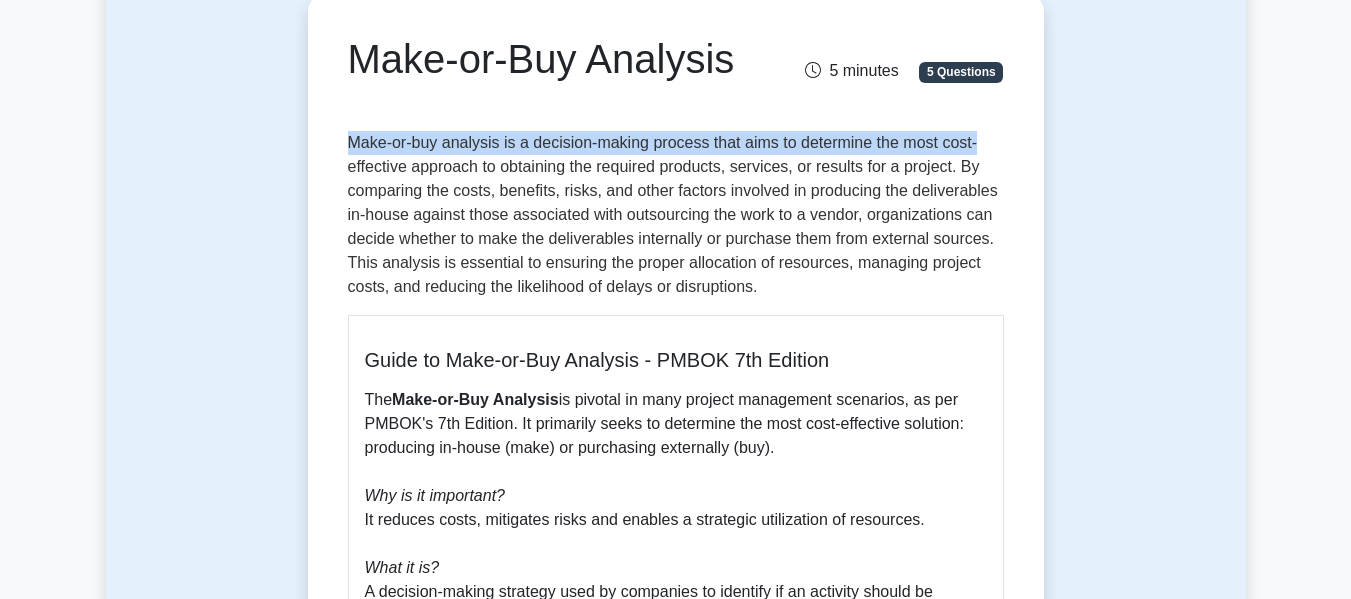 drag, startPoint x: 351, startPoint y: 148, endPoint x: 1025, endPoint y: 150, distance: 674.003 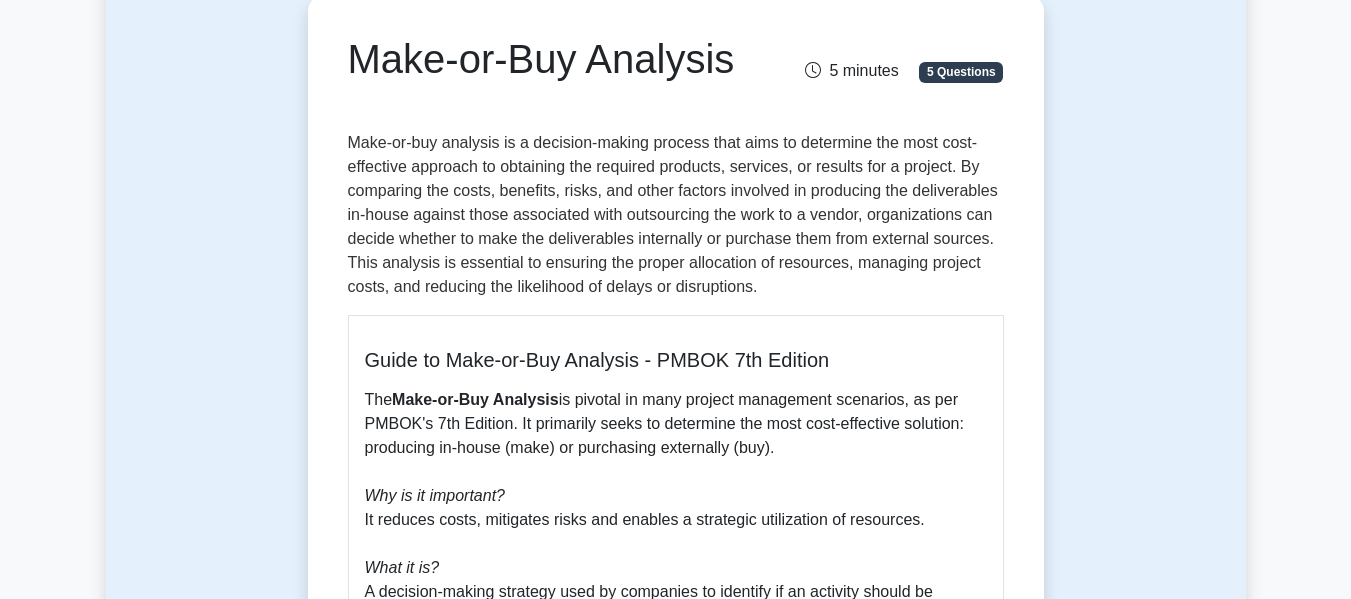 click on "Make-or-buy analysis is a decision-making process that aims to determine the most cost-effective approach to obtaining the required products, services, or results for a project. By comparing the costs, benefits, risks, and other factors involved in producing the deliverables in-house against those associated with outsourcing the work to a vendor, organizations can decide whether to make the deliverables internally or purchase them from external sources. This analysis is essential to ensuring the proper allocation of resources, managing project costs, and reducing the likelihood of delays or disruptions." at bounding box center [676, 215] 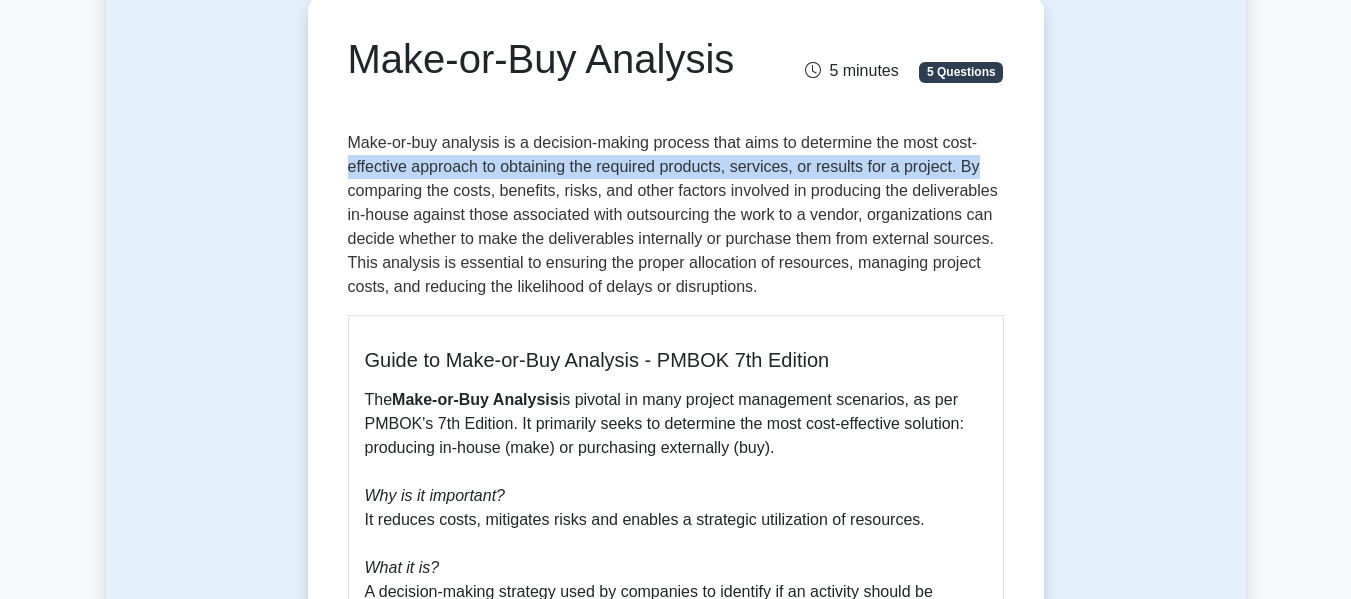drag, startPoint x: 344, startPoint y: 172, endPoint x: 1021, endPoint y: 163, distance: 677.0598 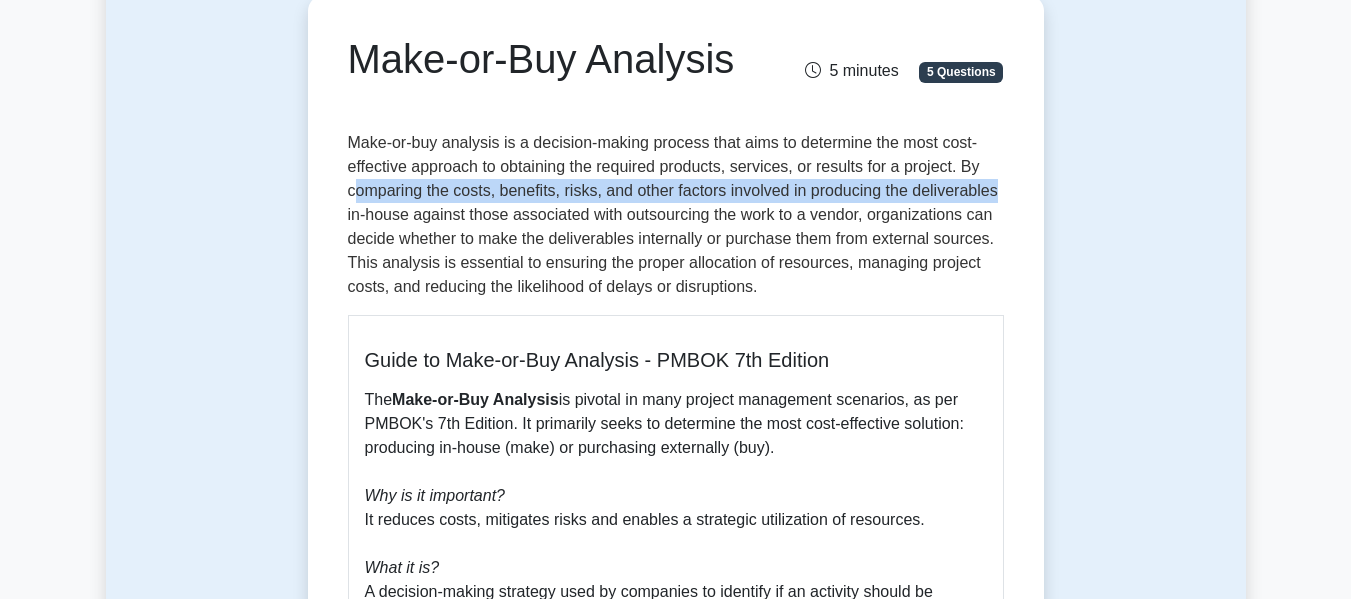 drag, startPoint x: 359, startPoint y: 196, endPoint x: 997, endPoint y: 190, distance: 638.0282 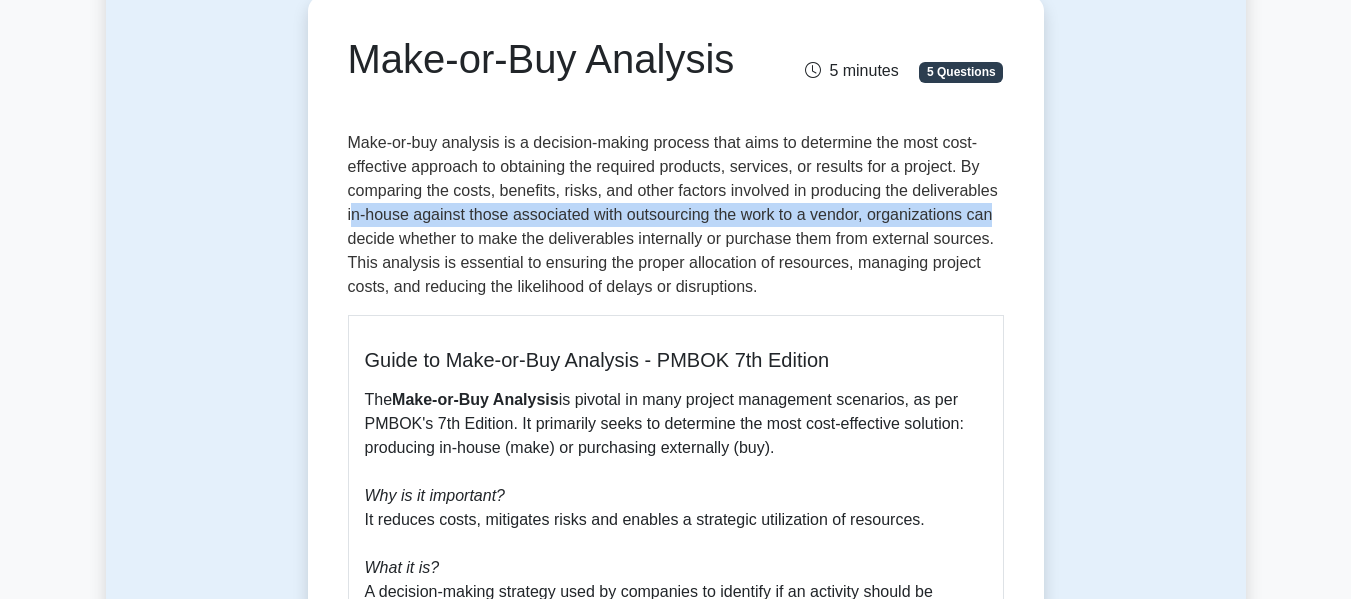 drag, startPoint x: 353, startPoint y: 219, endPoint x: 992, endPoint y: 218, distance: 639.0008 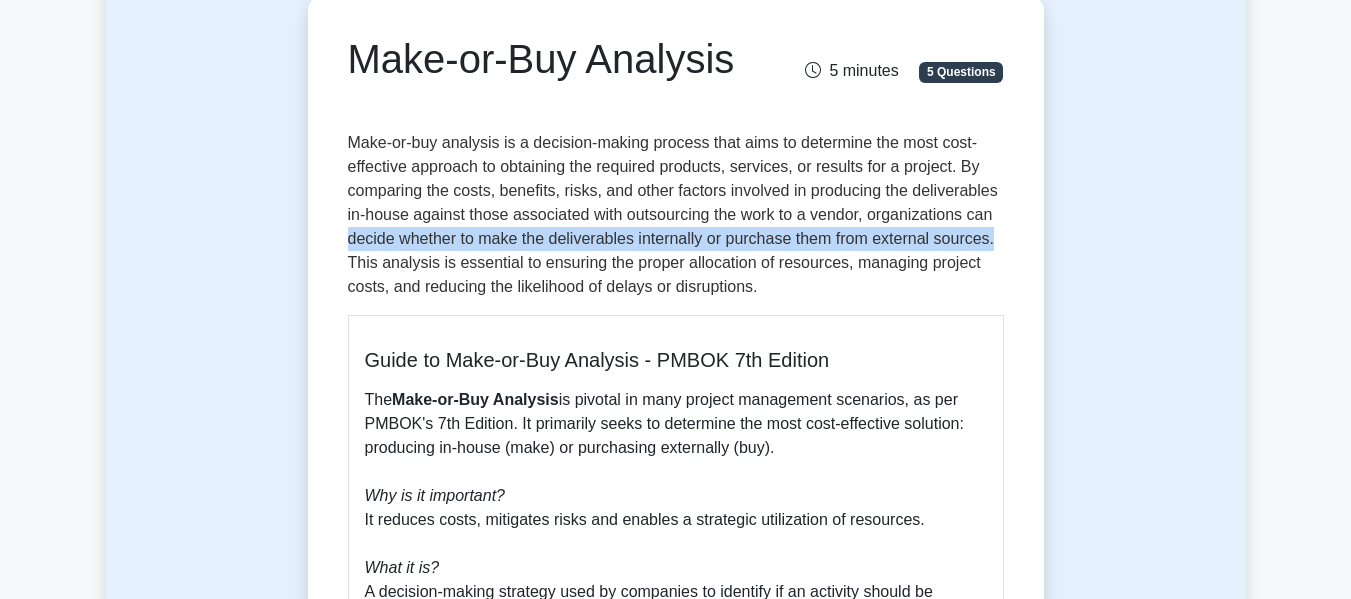 drag, startPoint x: 344, startPoint y: 251, endPoint x: 1042, endPoint y: 230, distance: 698.31586 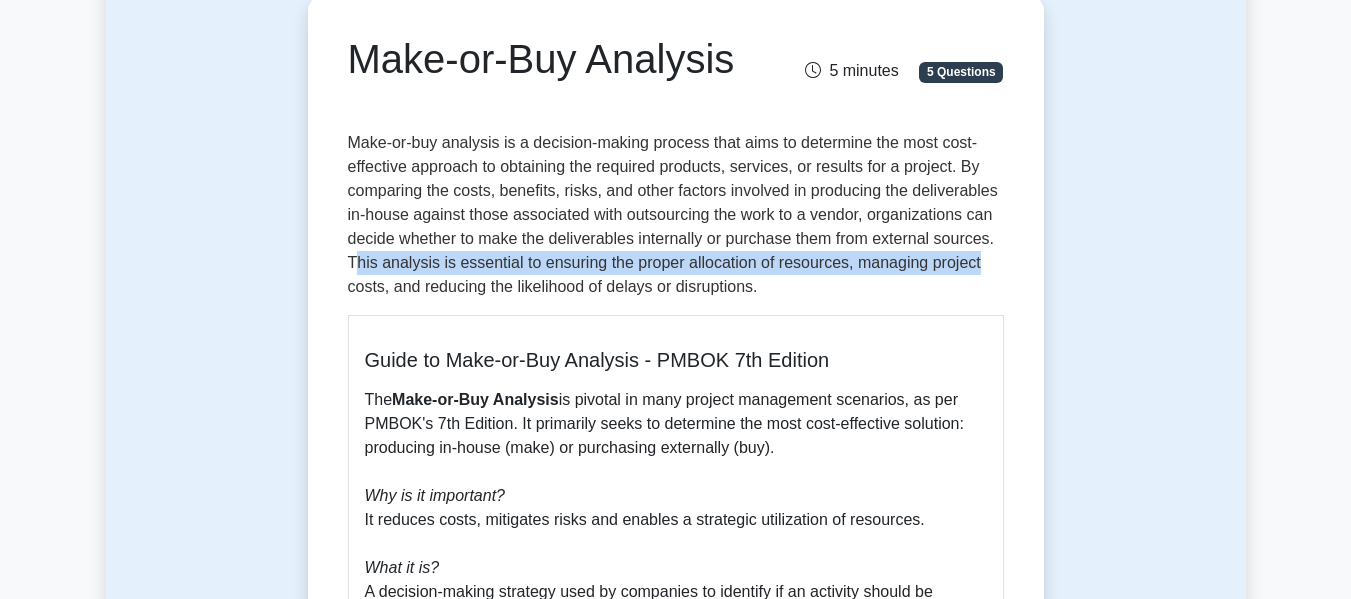 drag, startPoint x: 358, startPoint y: 270, endPoint x: 610, endPoint y: 286, distance: 252.50743 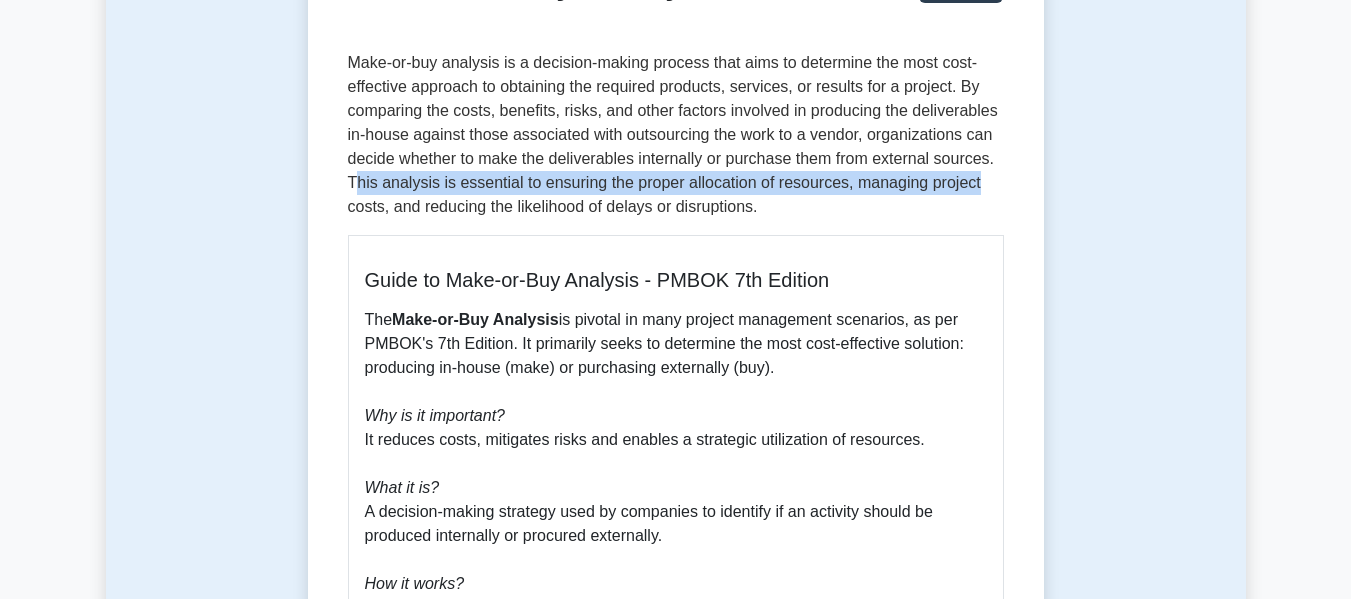 scroll, scrollTop: 400, scrollLeft: 0, axis: vertical 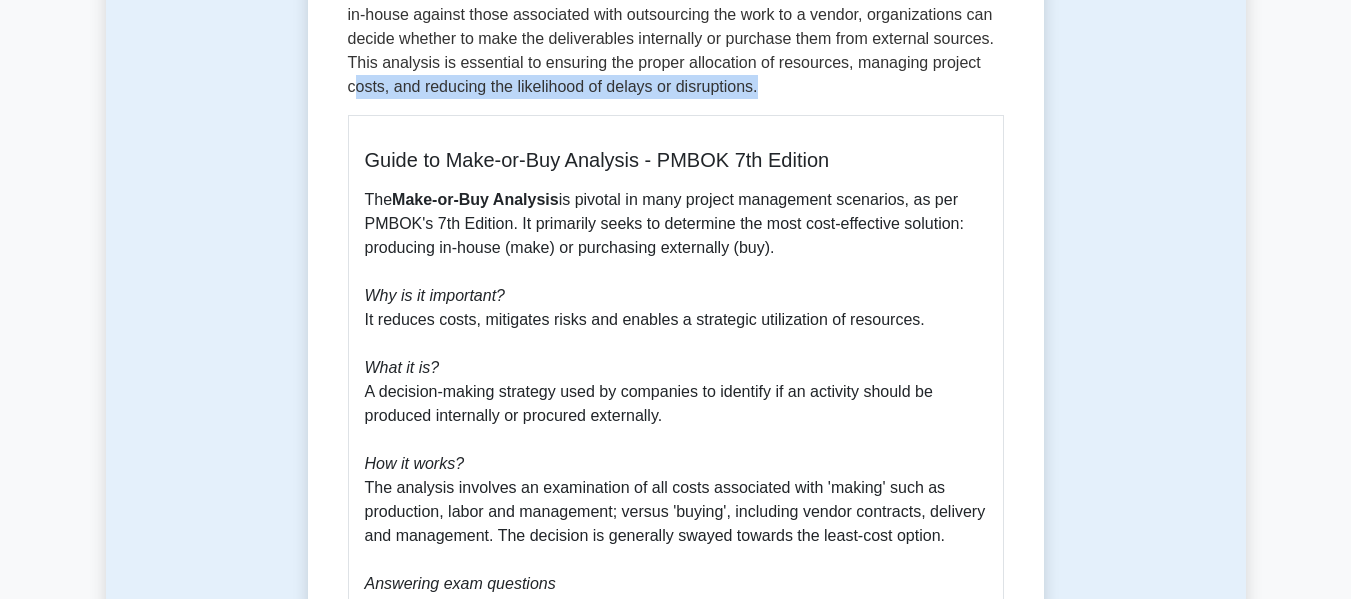 drag, startPoint x: 358, startPoint y: 91, endPoint x: 785, endPoint y: 86, distance: 427.02927 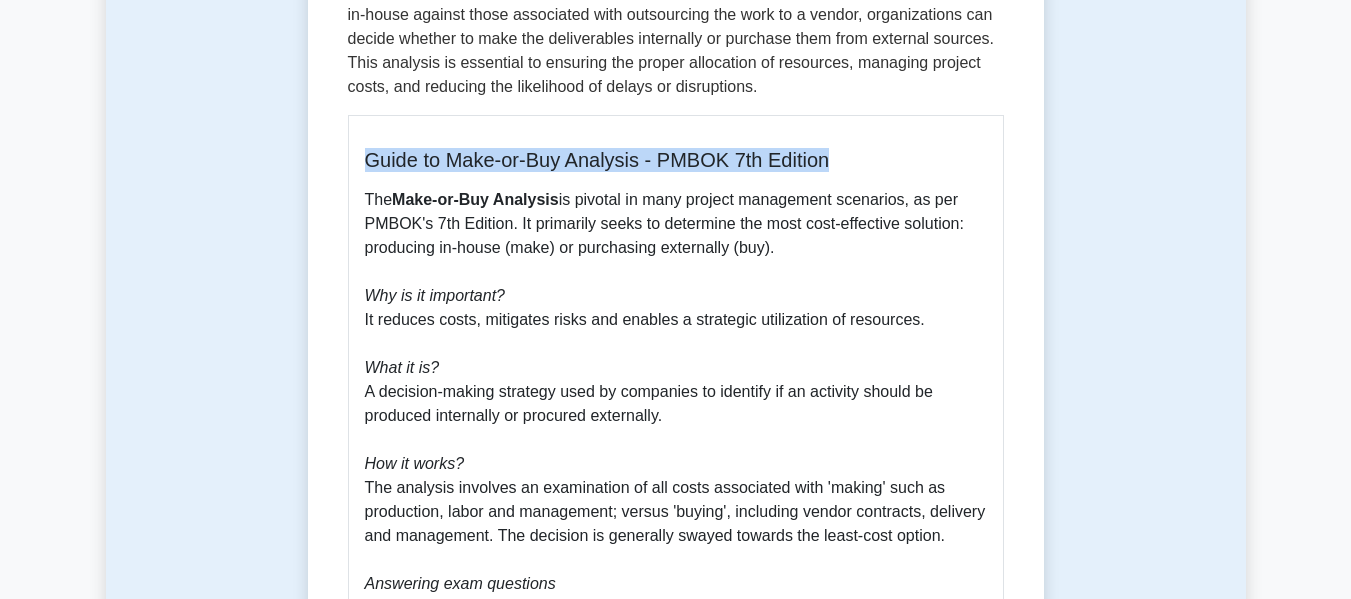drag, startPoint x: 362, startPoint y: 146, endPoint x: 919, endPoint y: 155, distance: 557.0727 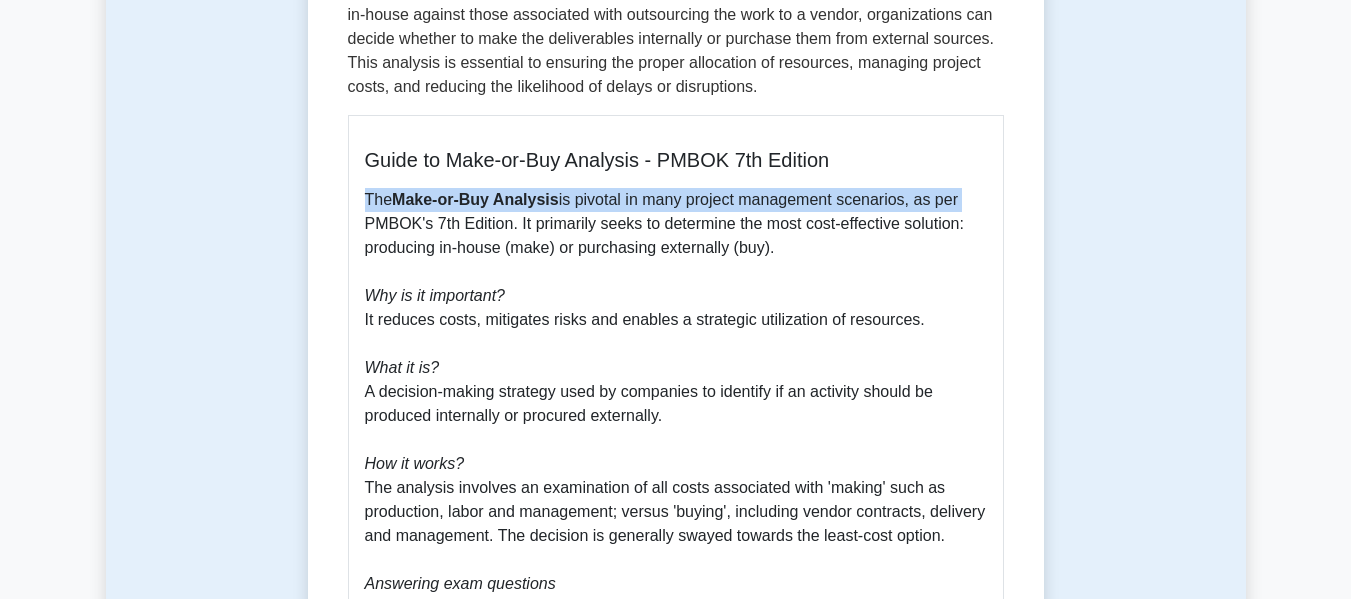 drag, startPoint x: 362, startPoint y: 208, endPoint x: 979, endPoint y: 187, distance: 617.3573 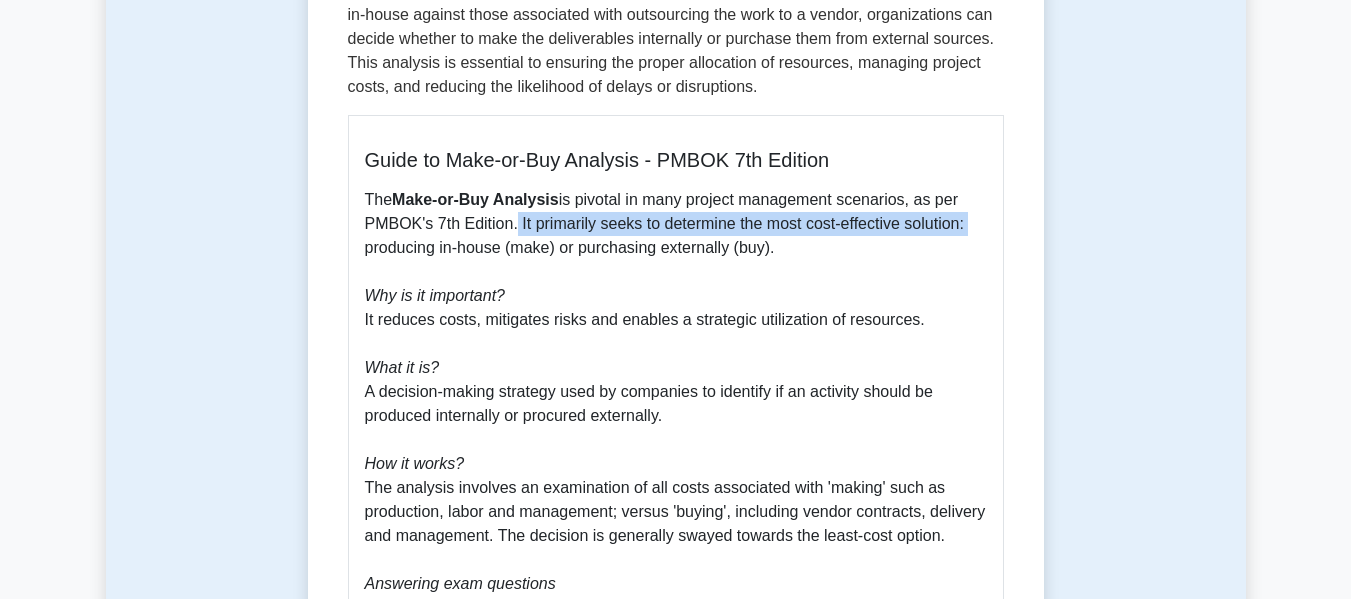 drag, startPoint x: 508, startPoint y: 221, endPoint x: 977, endPoint y: 219, distance: 469.00427 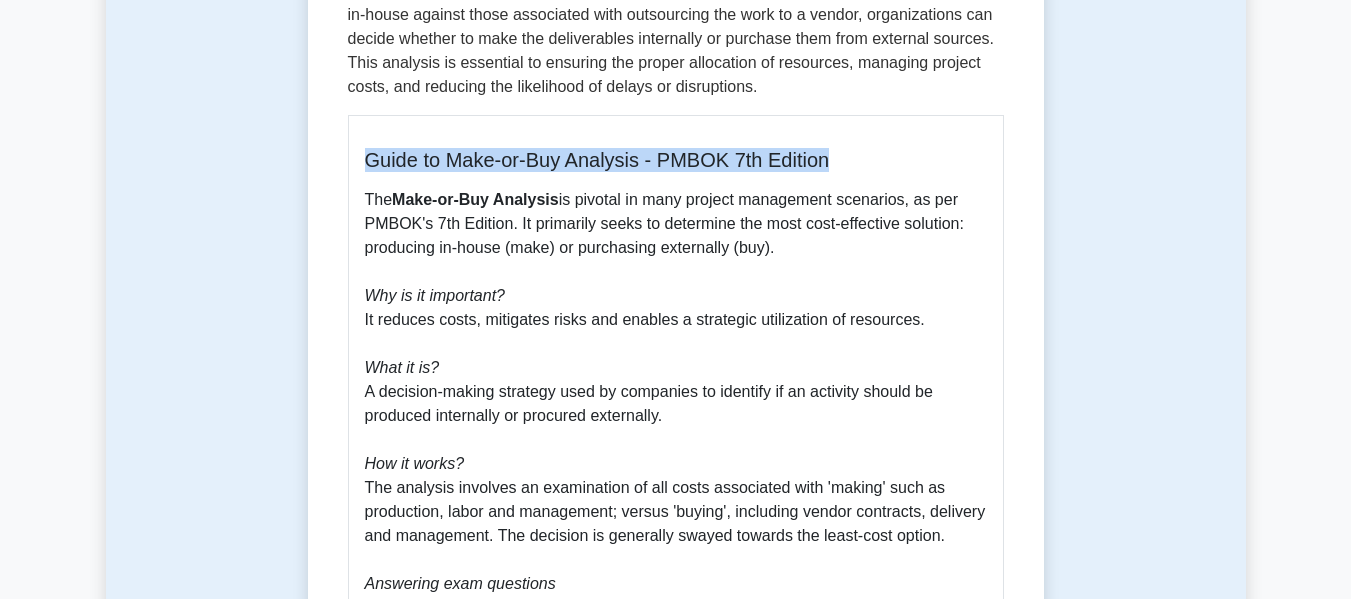 drag, startPoint x: 361, startPoint y: 168, endPoint x: 863, endPoint y: 155, distance: 502.1683 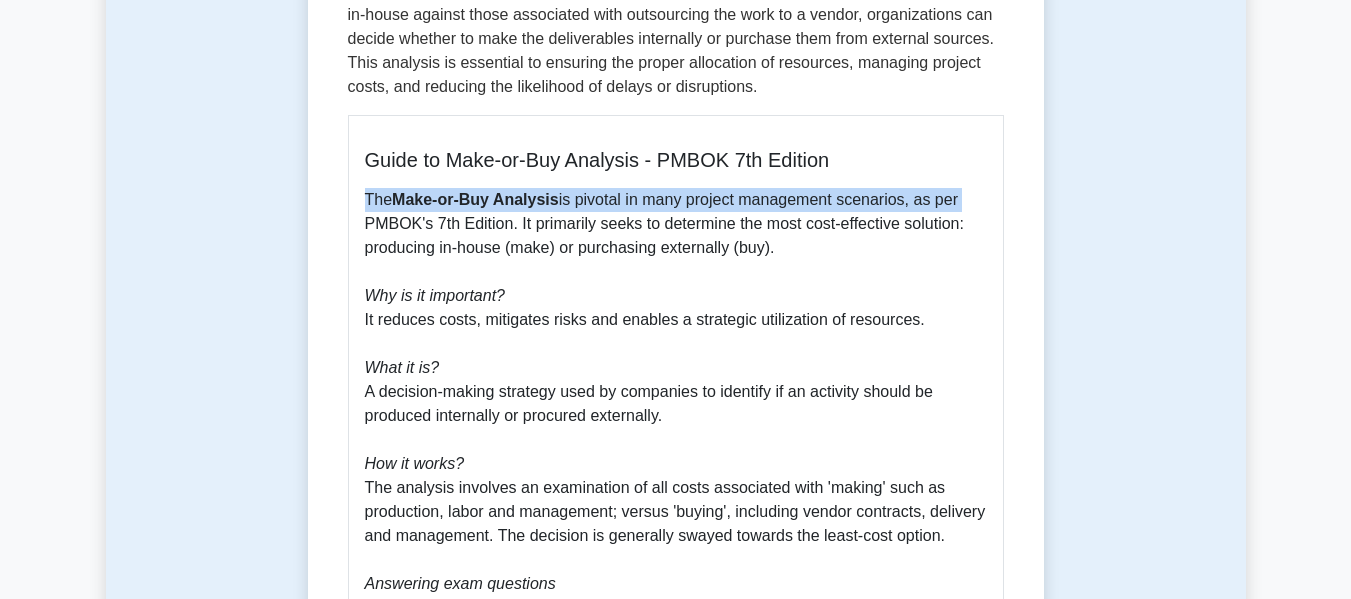 drag, startPoint x: 367, startPoint y: 205, endPoint x: 983, endPoint y: 187, distance: 616.26294 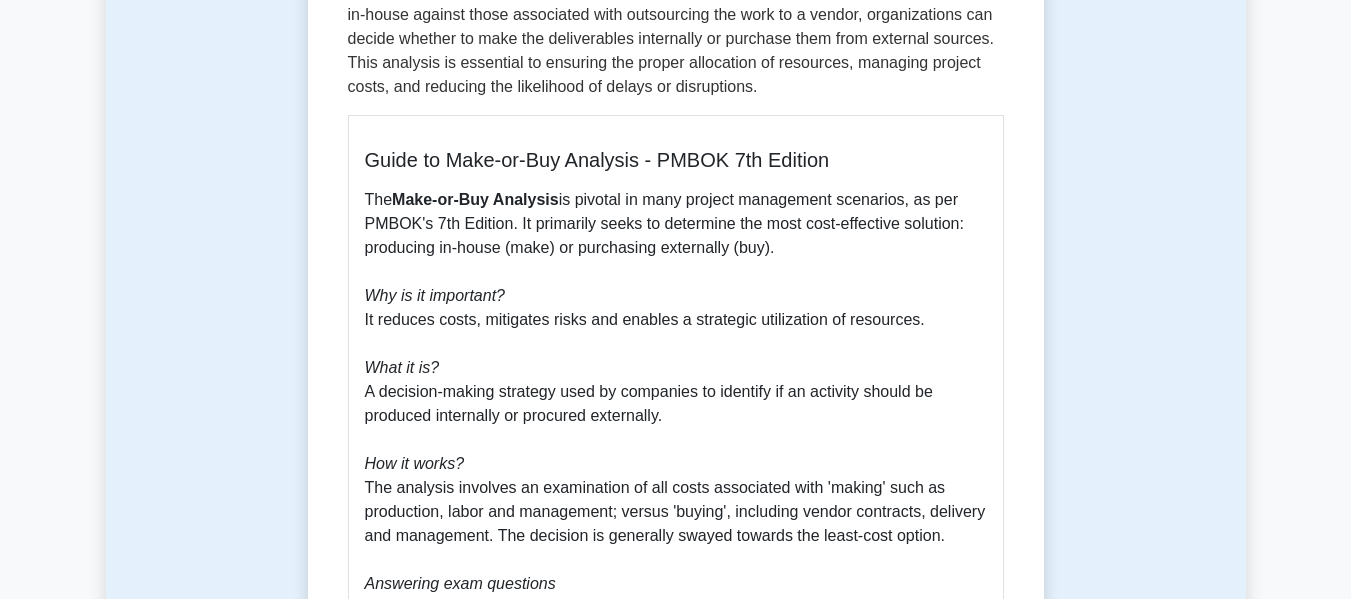 click on "The  Make-or-Buy Analysis  is pivotal in many project management scenarios, as per PMBOK's 7th Edition. It primarily seeks to determine the most cost-effective solution: producing in-house (make) or purchasing externally (buy). Why is it important?  It reduces costs, mitigates risks and enables a strategic utilization of resources. What it is? A decision-making strategy used by companies to identify if an activity should be produced internally or procured externally. How it works? The analysis involves an examination of all costs associated with 'making' such as production, labor and management; versus 'buying', including vendor contracts, delivery and management. The decision is generally swayed towards the least-cost option. Answering exam questions One needs to understand the cost implications of 'Make' and 'Buy', steps to perform the analysis, and consequences of the decision to select the correct answer. Exam Tips:" at bounding box center (676, 488) 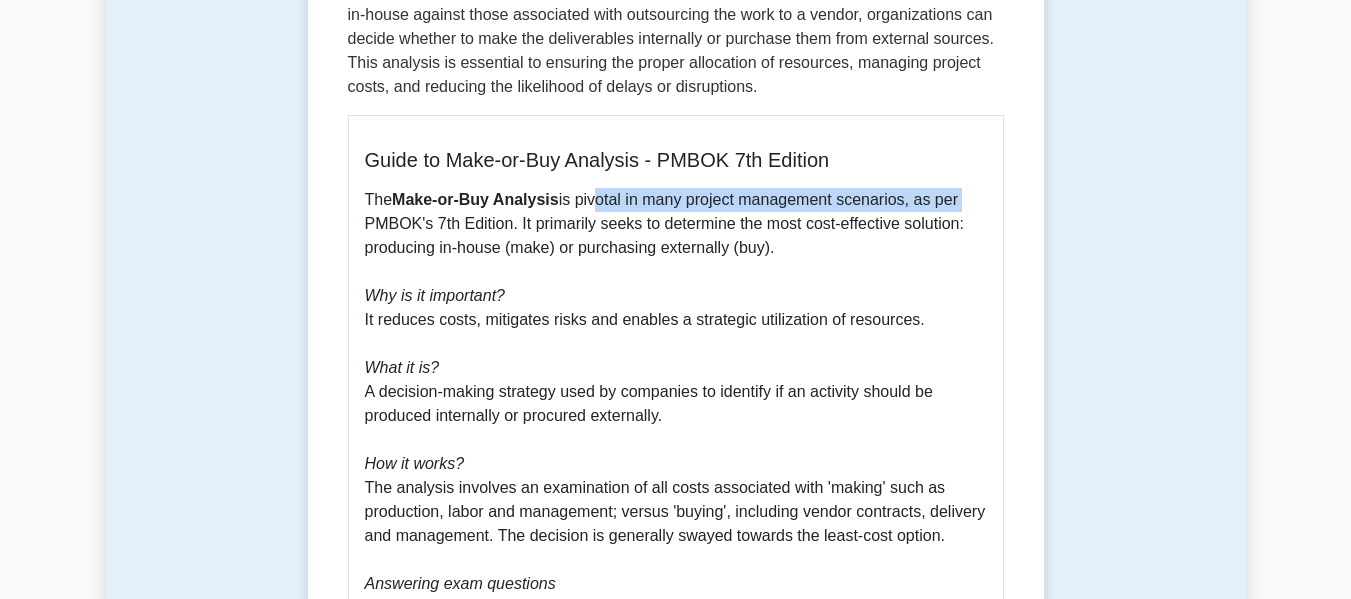 drag, startPoint x: 590, startPoint y: 197, endPoint x: 996, endPoint y: 203, distance: 406.04434 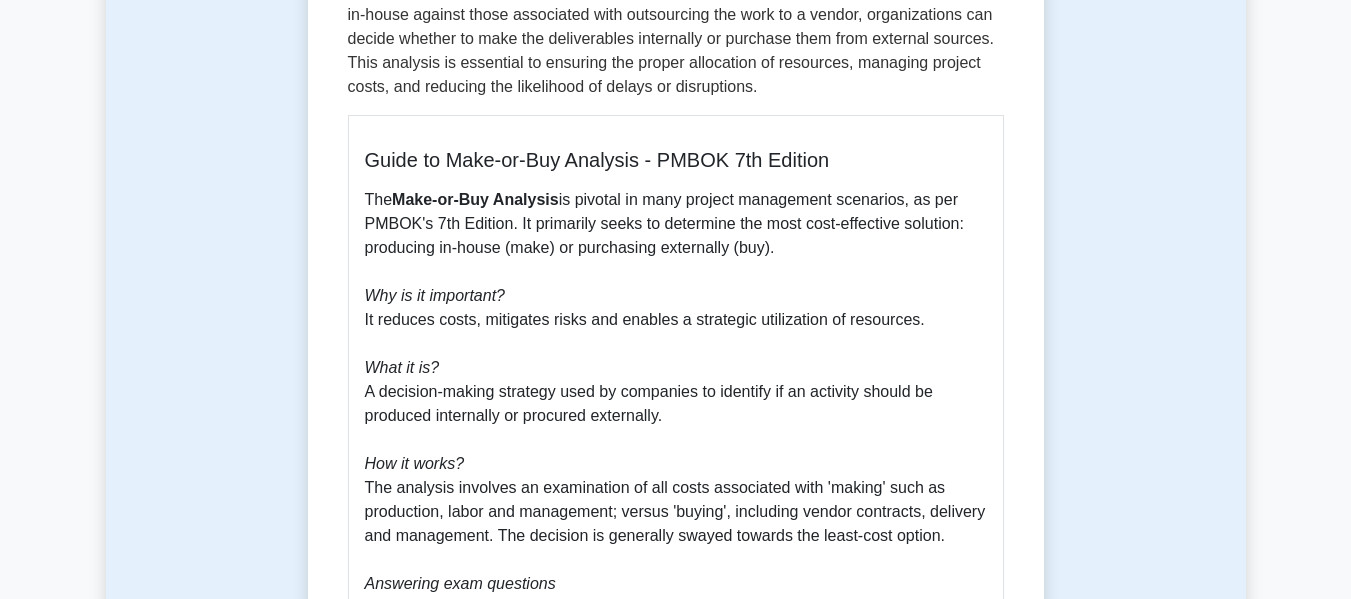 click on "The  Make-or-Buy Analysis  is pivotal in many project management scenarios, as per PMBOK's 7th Edition. It primarily seeks to determine the most cost-effective solution: producing in-house (make) or purchasing externally (buy). Why is it important?  It reduces costs, mitigates risks and enables a strategic utilization of resources. What it is? A decision-making strategy used by companies to identify if an activity should be produced internally or procured externally. How it works? The analysis involves an examination of all costs associated with 'making' such as production, labor and management; versus 'buying', including vendor contracts, delivery and management. The decision is generally swayed towards the least-cost option. Answering exam questions One needs to understand the cost implications of 'Make' and 'Buy', steps to perform the analysis, and consequences of the decision to select the correct answer. Exam Tips:" at bounding box center [676, 488] 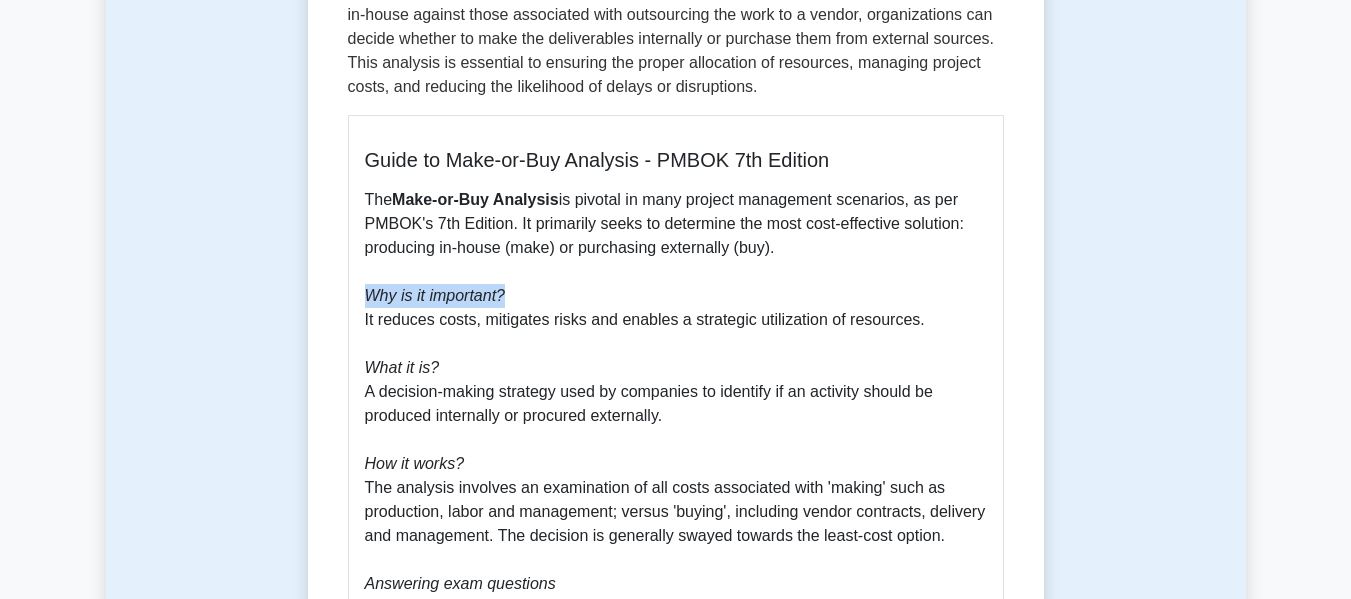 drag, startPoint x: 353, startPoint y: 301, endPoint x: 535, endPoint y: 293, distance: 182.17574 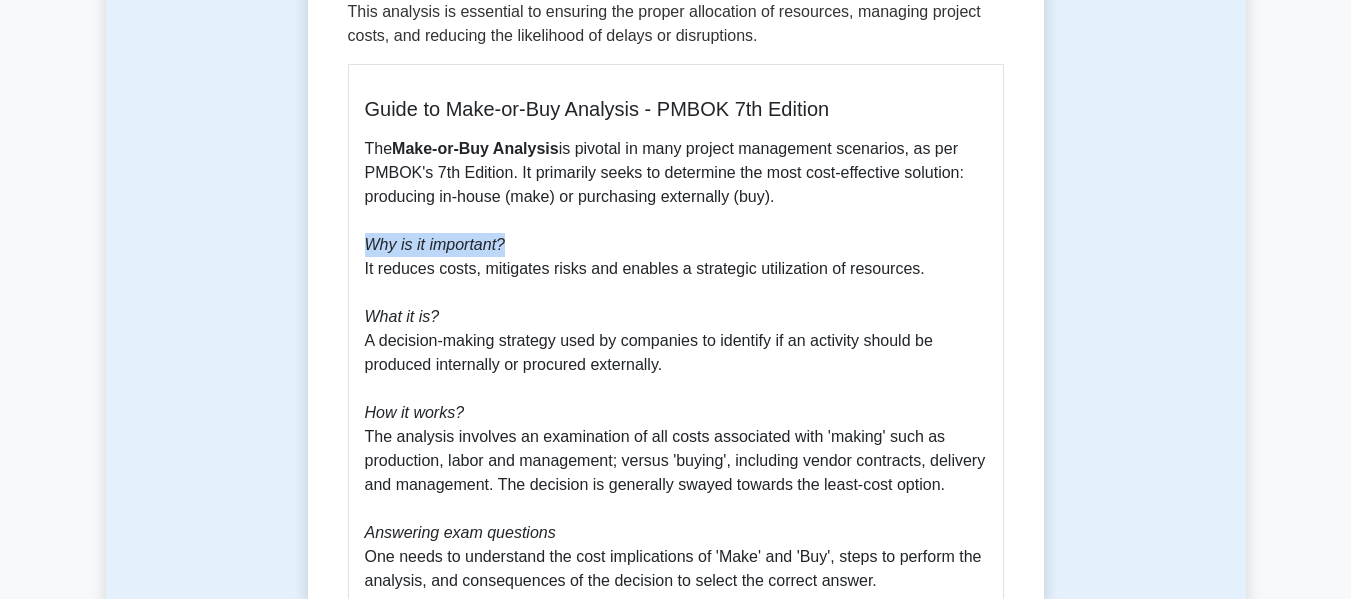 scroll, scrollTop: 500, scrollLeft: 0, axis: vertical 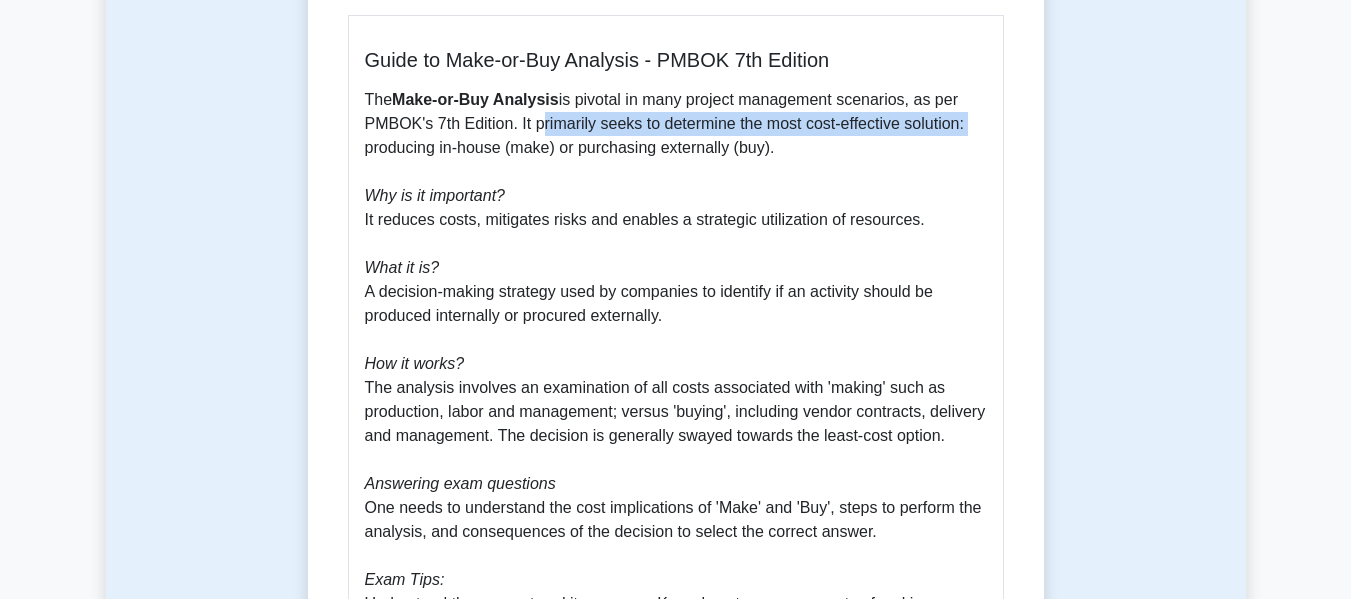drag, startPoint x: 530, startPoint y: 127, endPoint x: 974, endPoint y: 135, distance: 444.07205 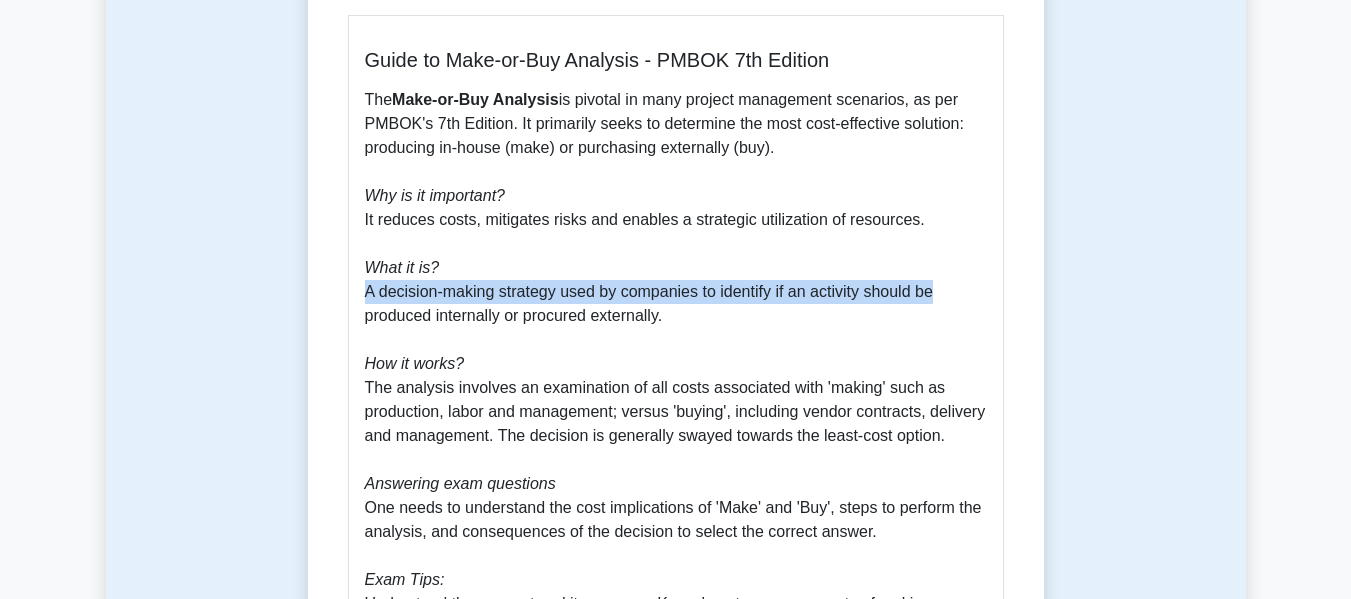 drag, startPoint x: 363, startPoint y: 298, endPoint x: 854, endPoint y: 277, distance: 491.44888 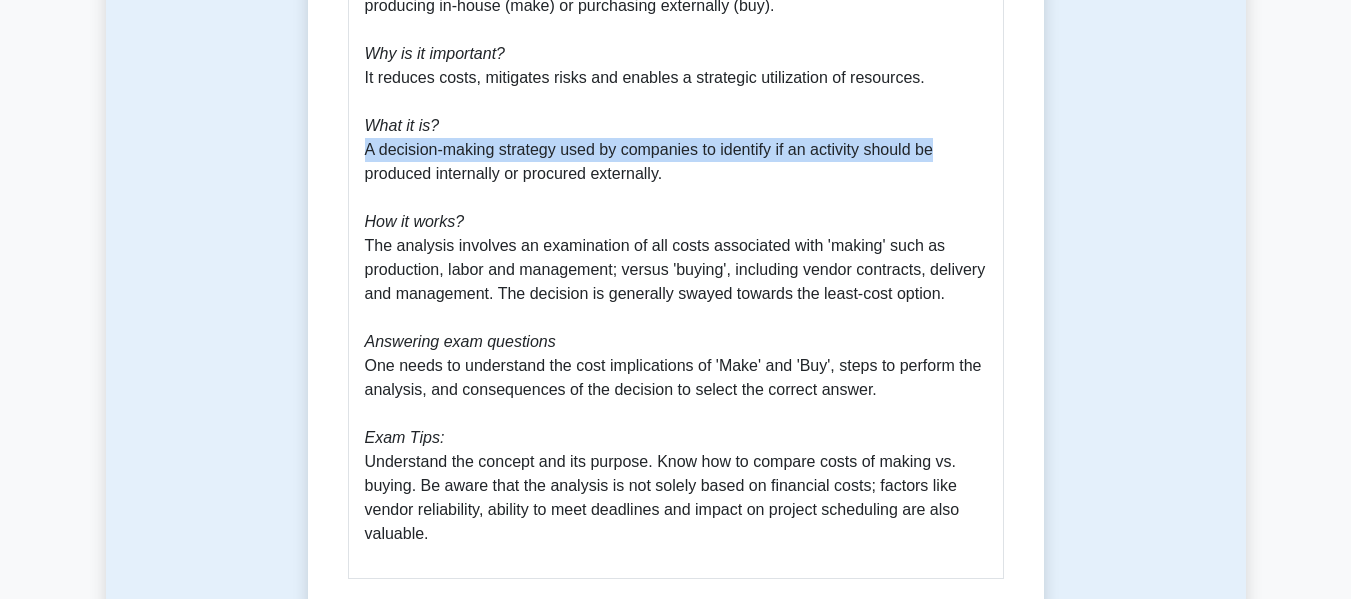 scroll, scrollTop: 700, scrollLeft: 0, axis: vertical 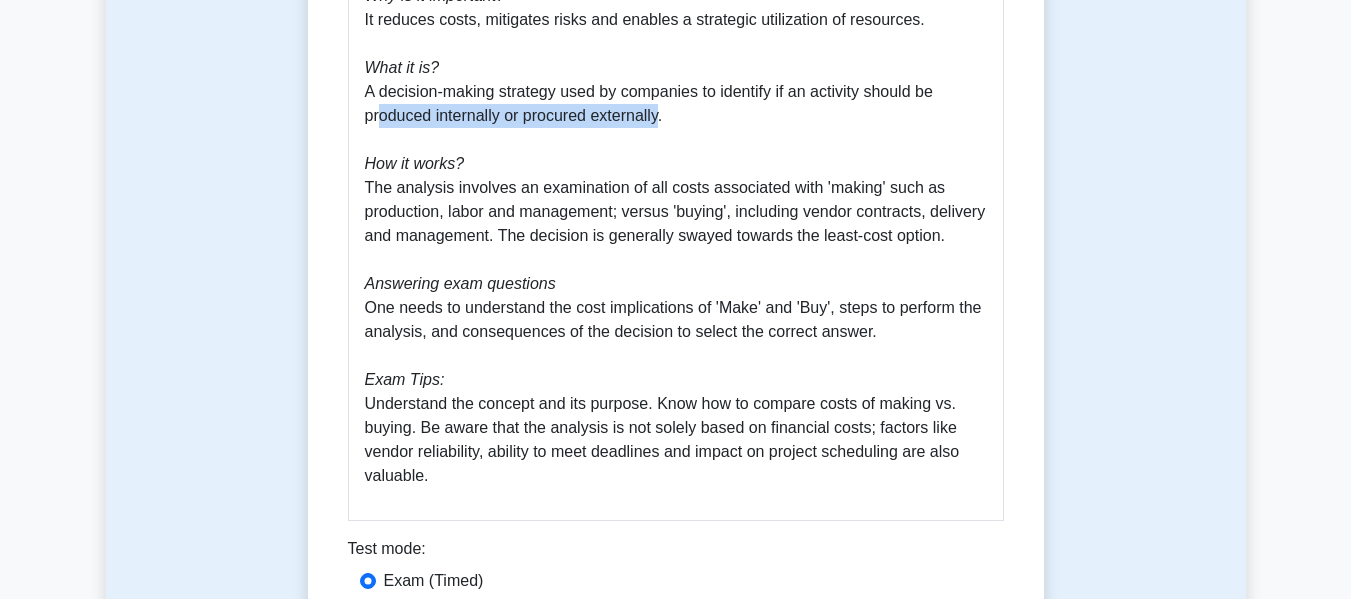 drag, startPoint x: 384, startPoint y: 115, endPoint x: 662, endPoint y: 117, distance: 278.0072 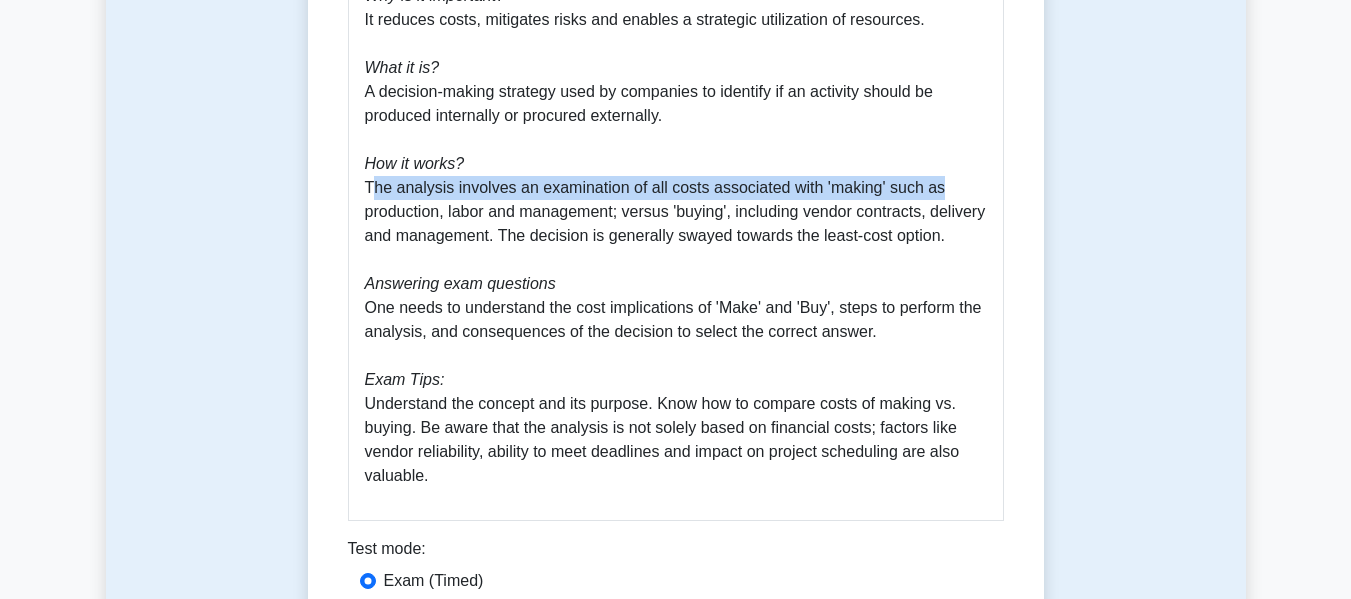 drag, startPoint x: 372, startPoint y: 198, endPoint x: 975, endPoint y: 183, distance: 603.1865 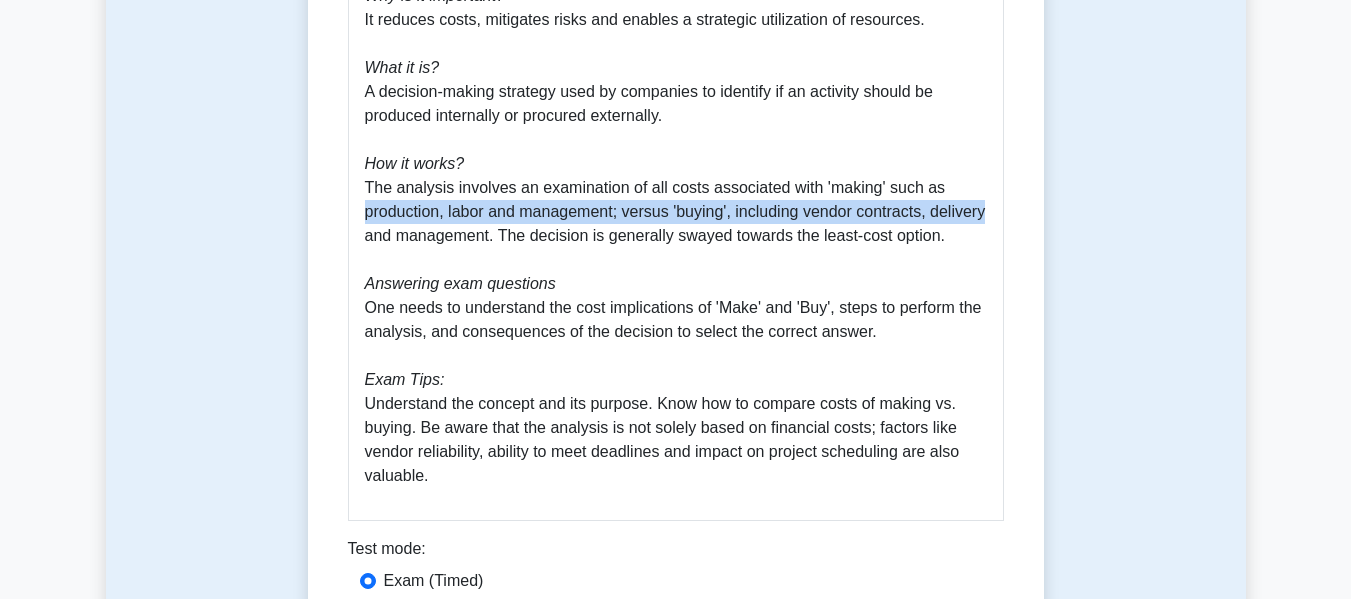 drag, startPoint x: 368, startPoint y: 224, endPoint x: 995, endPoint y: 220, distance: 627.01276 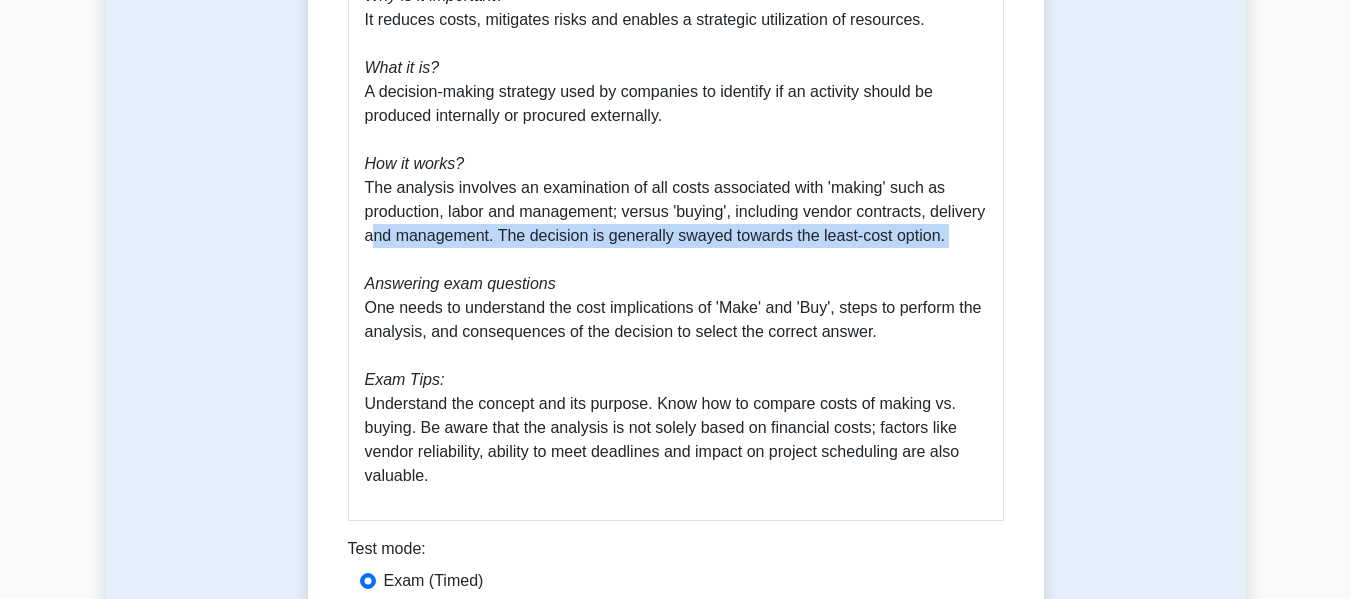 drag, startPoint x: 375, startPoint y: 236, endPoint x: 935, endPoint y: 256, distance: 560.35706 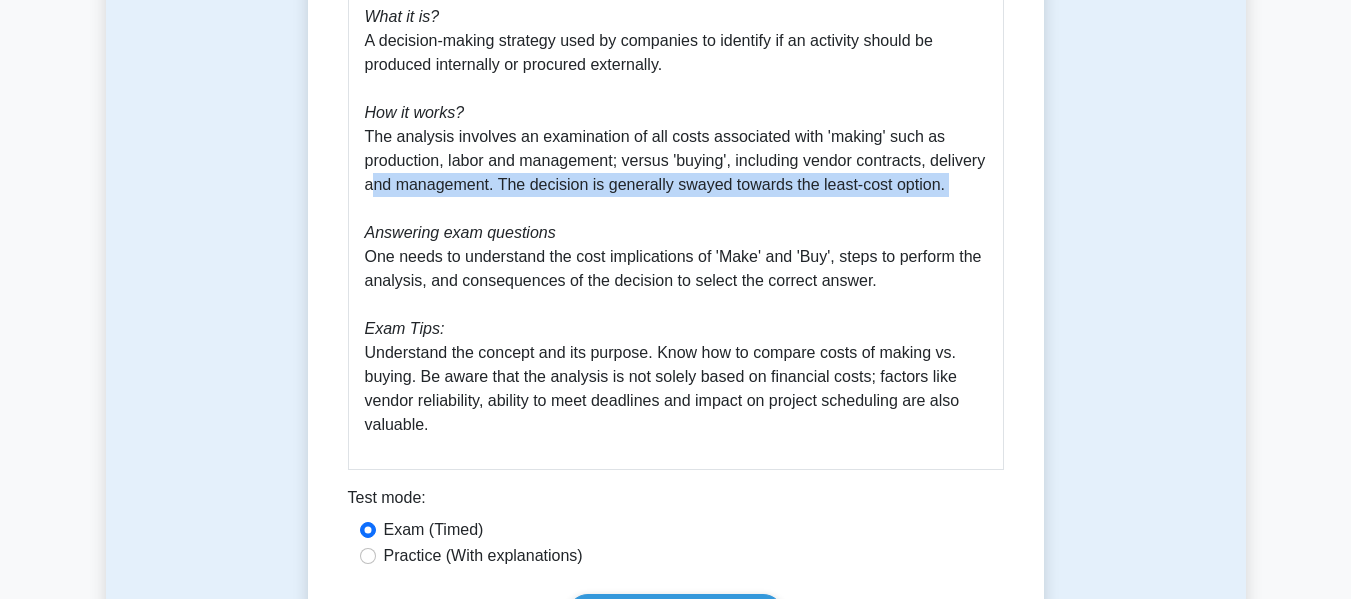 scroll, scrollTop: 800, scrollLeft: 0, axis: vertical 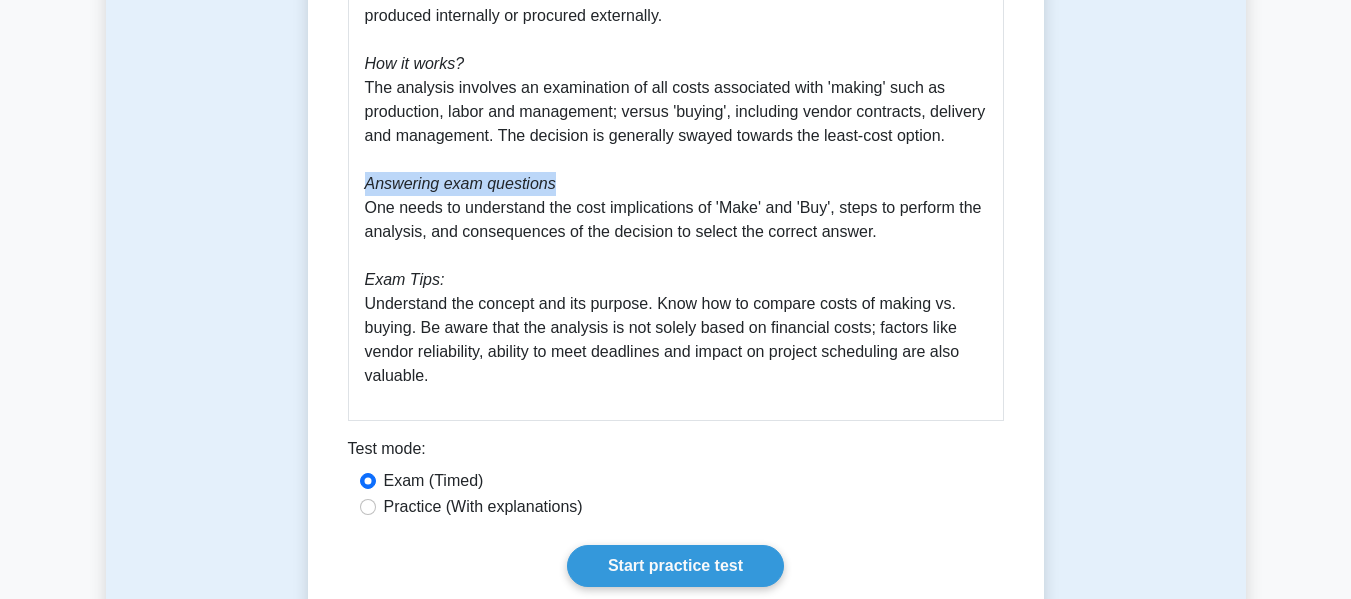 drag, startPoint x: 352, startPoint y: 190, endPoint x: 560, endPoint y: 188, distance: 208.00961 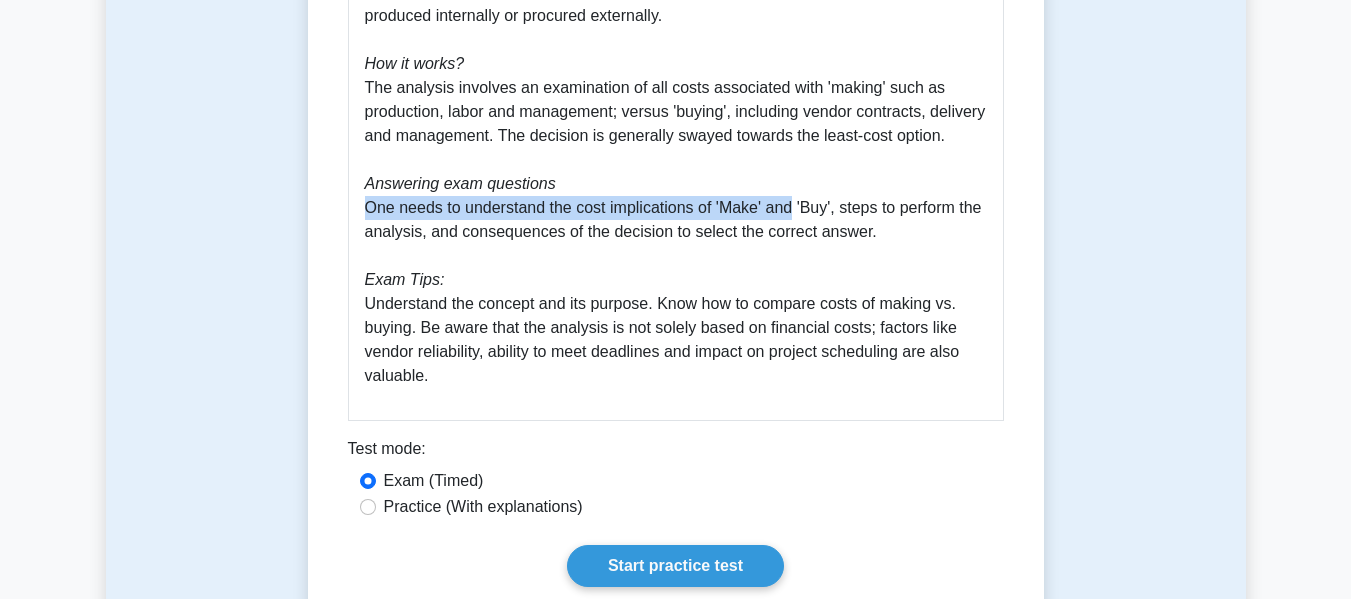 drag, startPoint x: 360, startPoint y: 213, endPoint x: 792, endPoint y: 216, distance: 432.0104 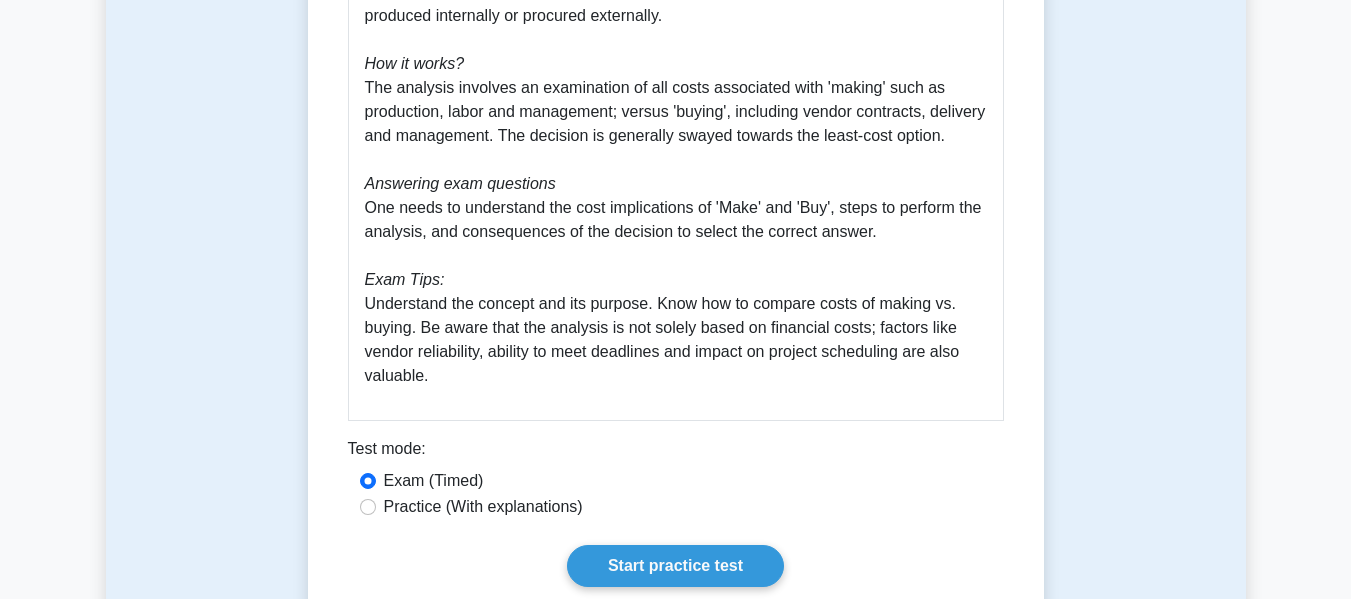 click on "The  Make-or-Buy Analysis  is pivotal in many project management scenarios, as per PMBOK's 7th Edition. It primarily seeks to determine the most cost-effective solution: producing in-house (make) or purchasing externally (buy). Why is it important?  It reduces costs, mitigates risks and enables a strategic utilization of resources. What it is? A decision-making strategy used by companies to identify if an activity should be produced internally or procured externally. How it works? The analysis involves an examination of all costs associated with 'making' such as production, labor and management; versus 'buying', including vendor contracts, delivery and management. The decision is generally swayed towards the least-cost option. Answering exam questions One needs to understand the cost implications of 'Make' and 'Buy', steps to perform the analysis, and consequences of the decision to select the correct answer. Exam Tips:" at bounding box center (676, 88) 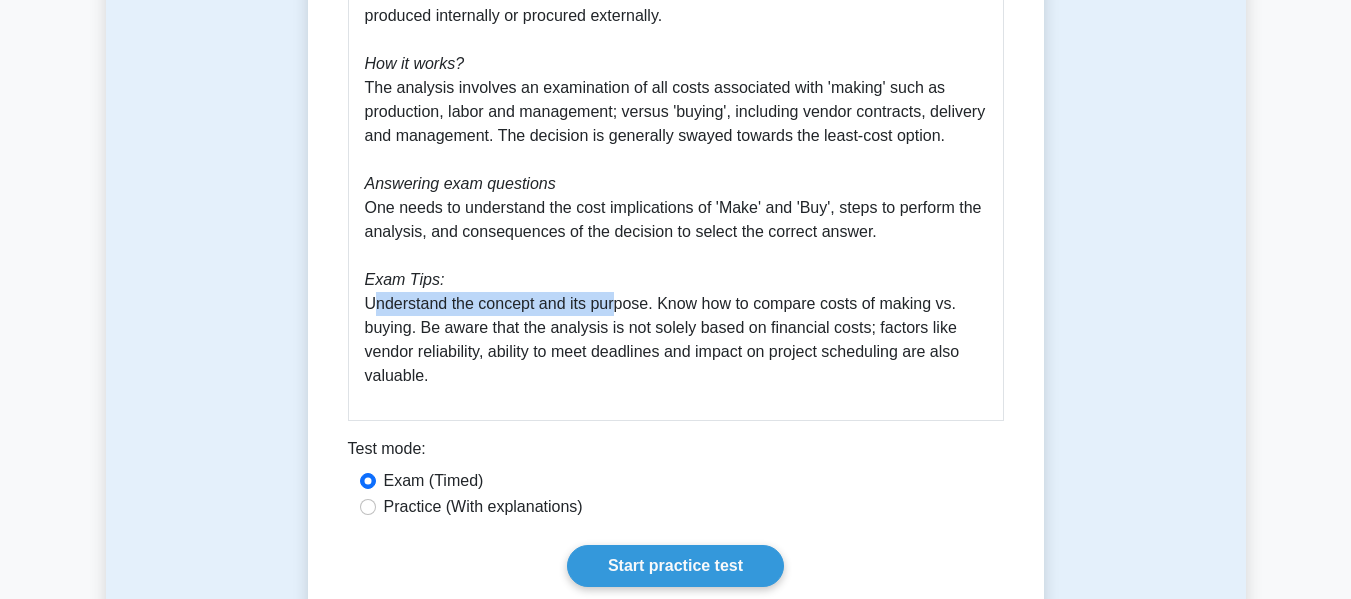 drag, startPoint x: 376, startPoint y: 305, endPoint x: 612, endPoint y: 309, distance: 236.03389 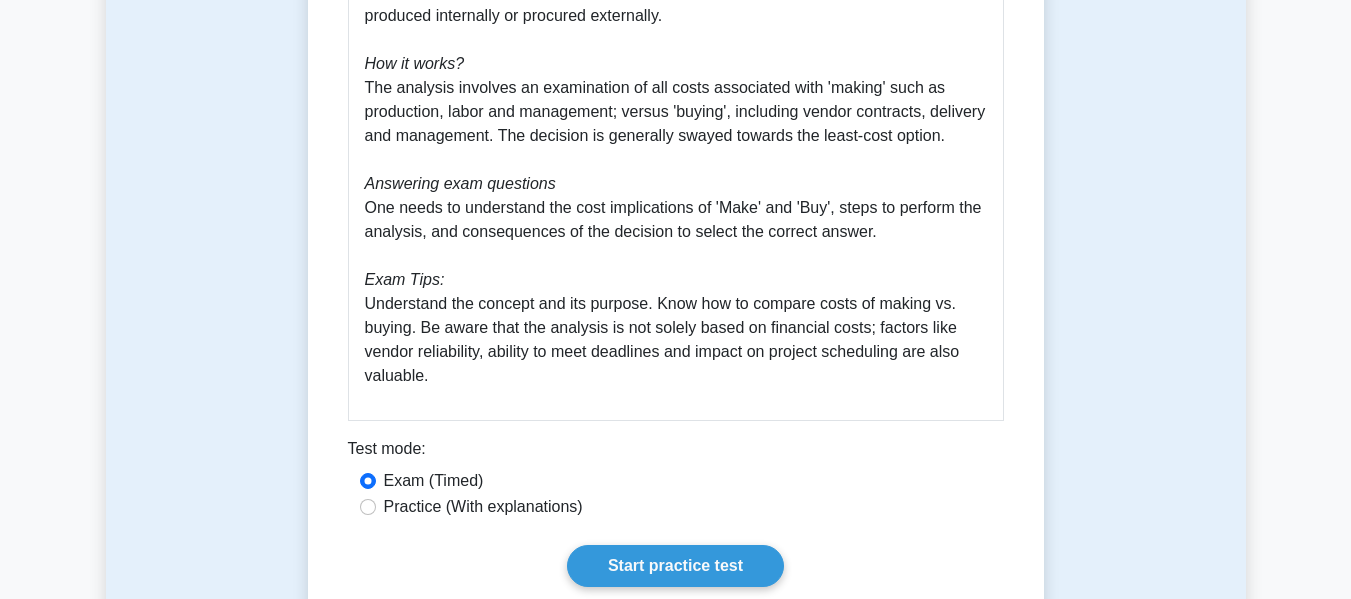click on "The  Make-or-Buy Analysis  is pivotal in many project management scenarios, as per PMBOK's 7th Edition. It primarily seeks to determine the most cost-effective solution: producing in-house (make) or purchasing externally (buy). Why is it important?  It reduces costs, mitigates risks and enables a strategic utilization of resources. What it is? A decision-making strategy used by companies to identify if an activity should be produced internally or procured externally. How it works? The analysis involves an examination of all costs associated with 'making' such as production, labor and management; versus 'buying', including vendor contracts, delivery and management. The decision is generally swayed towards the least-cost option. Answering exam questions One needs to understand the cost implications of 'Make' and 'Buy', steps to perform the analysis, and consequences of the decision to select the correct answer. Exam Tips:" at bounding box center [676, 88] 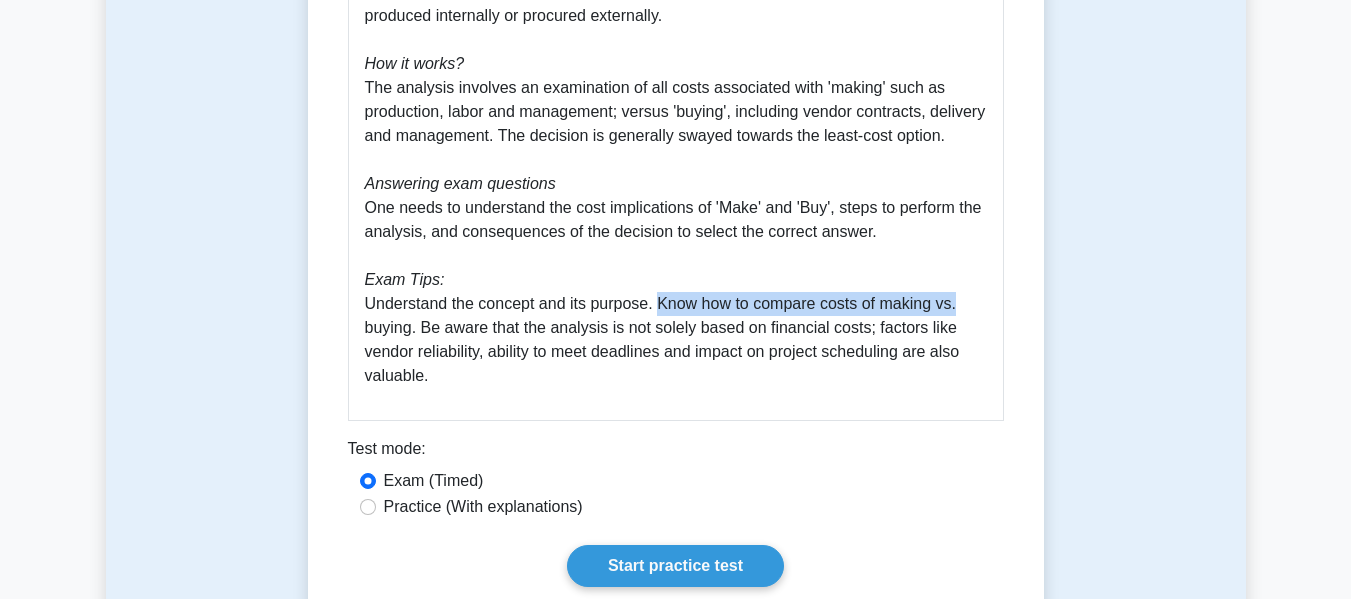 drag, startPoint x: 661, startPoint y: 305, endPoint x: 975, endPoint y: 311, distance: 314.0573 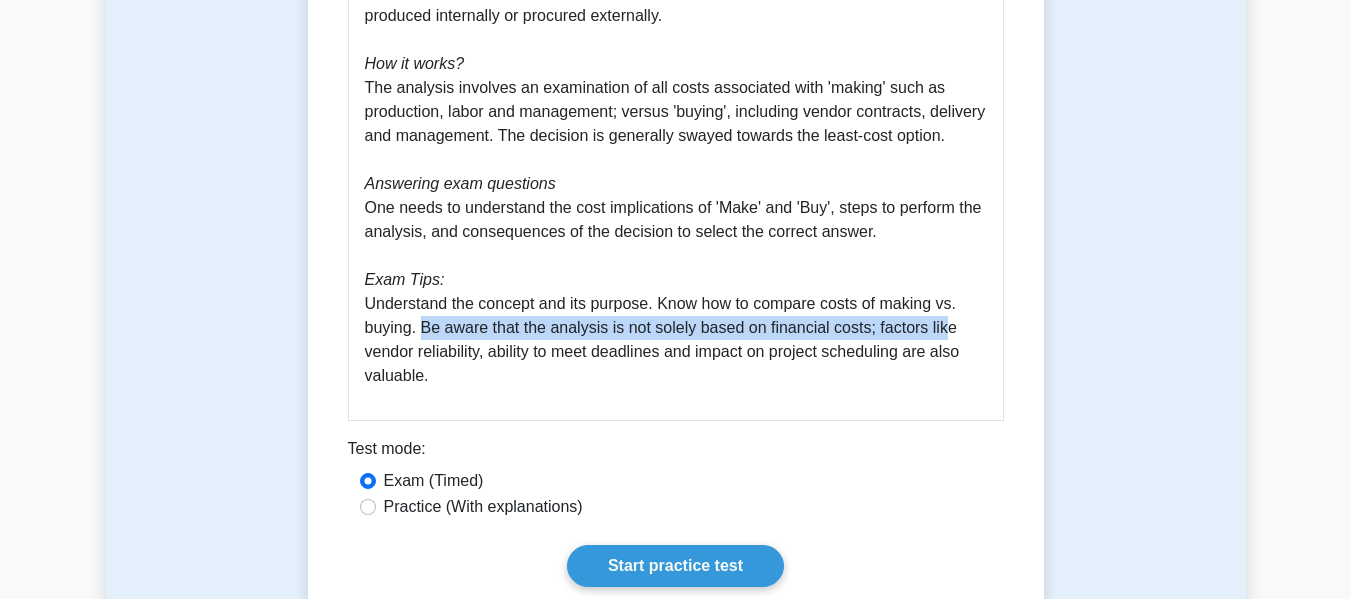 drag, startPoint x: 423, startPoint y: 332, endPoint x: 942, endPoint y: 332, distance: 519 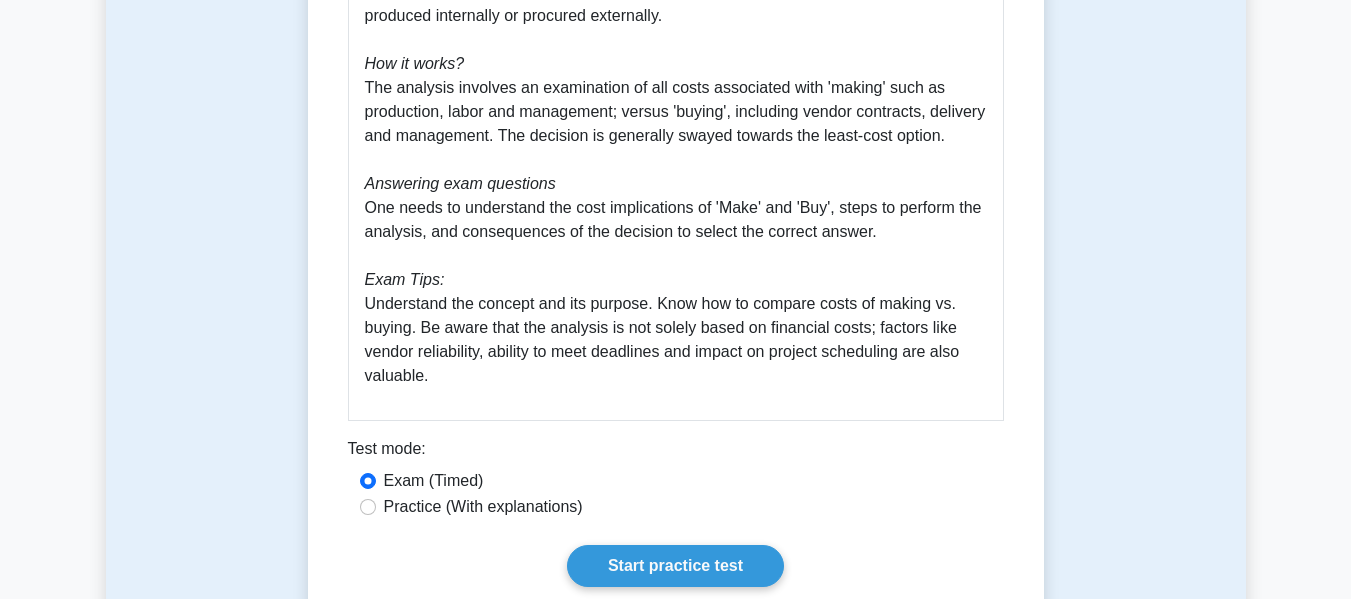 click on "The  Make-or-Buy Analysis  is pivotal in many project management scenarios, as per PMBOK's 7th Edition. It primarily seeks to determine the most cost-effective solution: producing in-house (make) or purchasing externally (buy). Why is it important?  It reduces costs, mitigates risks and enables a strategic utilization of resources. What it is? A decision-making strategy used by companies to identify if an activity should be produced internally or procured externally. How it works? The analysis involves an examination of all costs associated with 'making' such as production, labor and management; versus 'buying', including vendor contracts, delivery and management. The decision is generally swayed towards the least-cost option. Answering exam questions One needs to understand the cost implications of 'Make' and 'Buy', steps to perform the analysis, and consequences of the decision to select the correct answer. Exam Tips:" at bounding box center (676, 88) 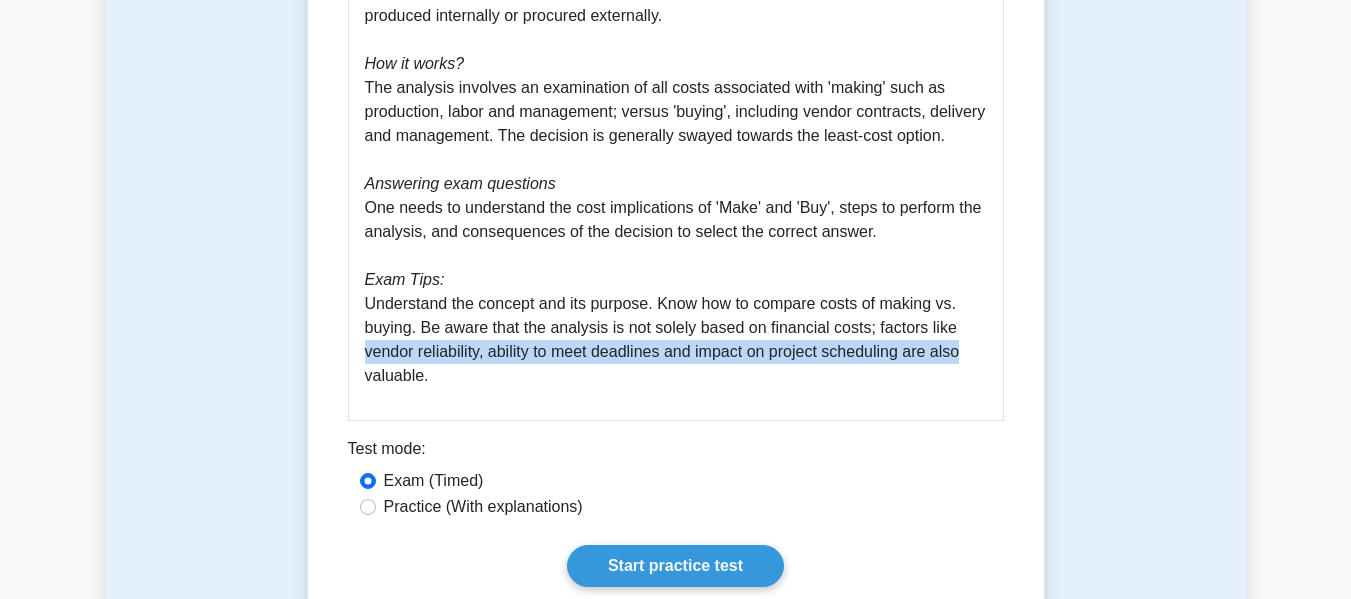 drag, startPoint x: 365, startPoint y: 355, endPoint x: 1007, endPoint y: 350, distance: 642.0195 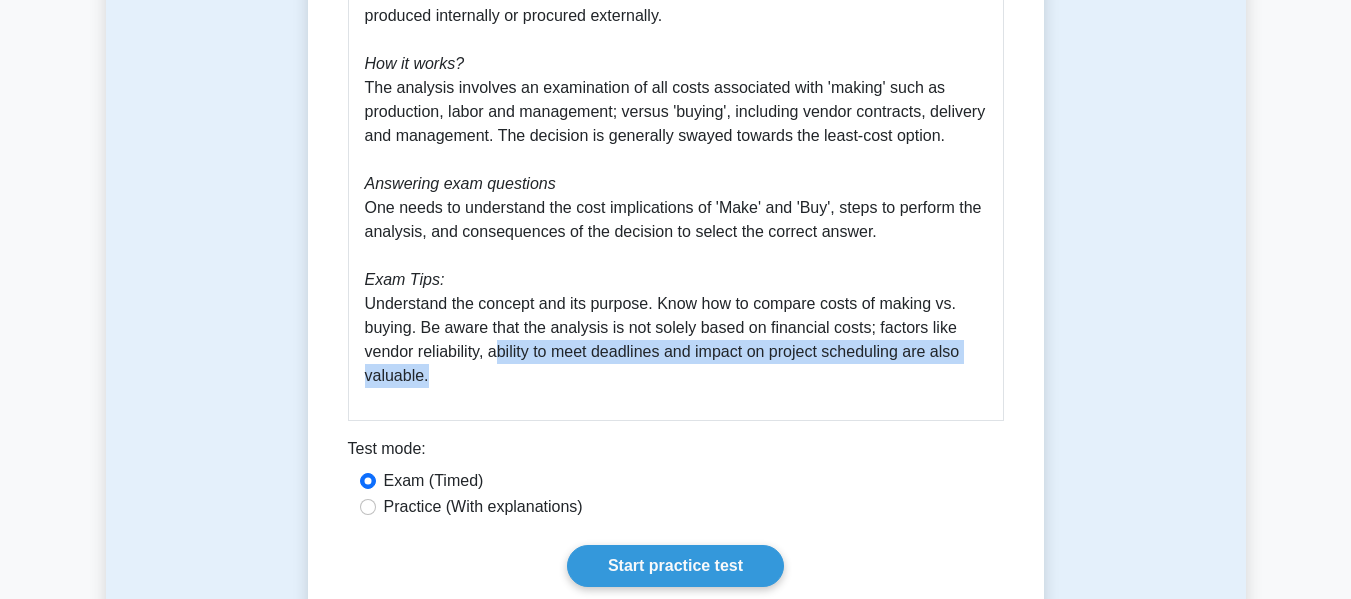 drag, startPoint x: 495, startPoint y: 358, endPoint x: 845, endPoint y: 375, distance: 350.41263 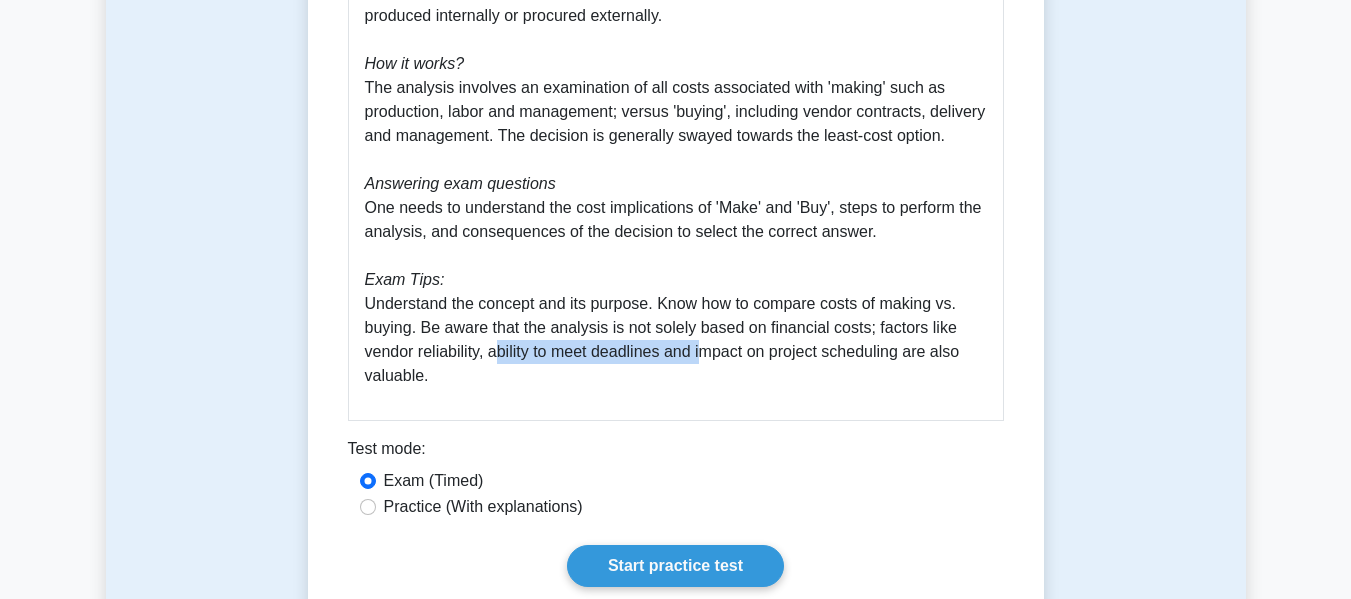 drag, startPoint x: 495, startPoint y: 357, endPoint x: 770, endPoint y: 368, distance: 275.2199 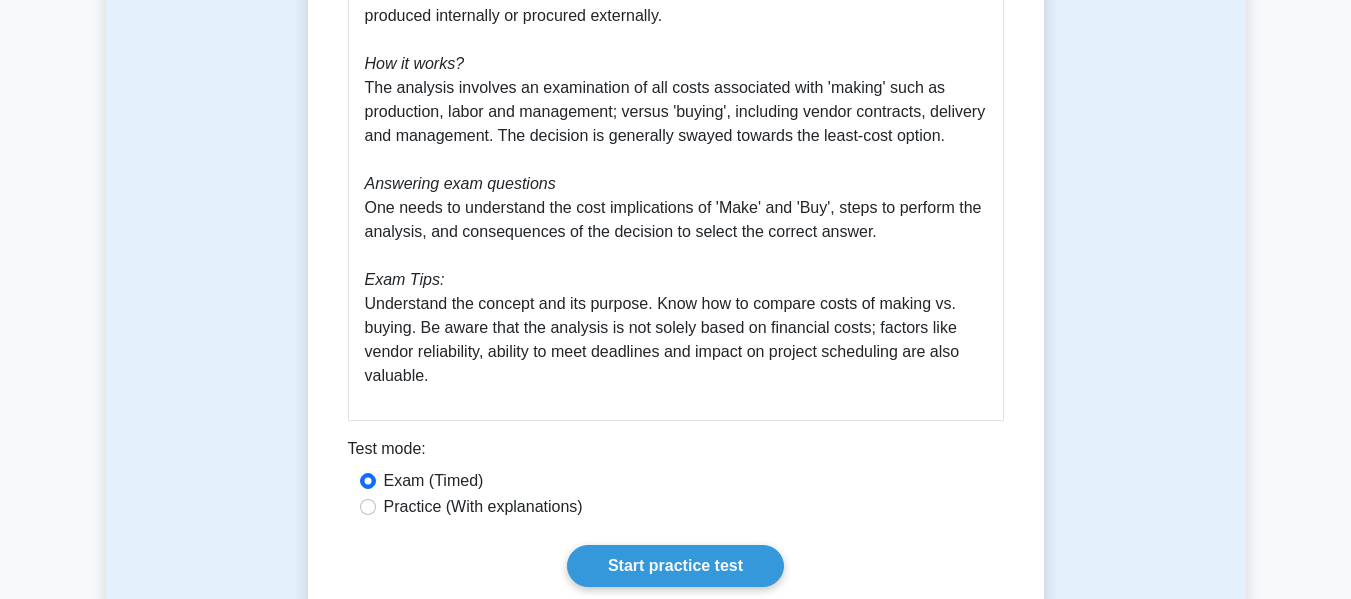 click on "The  Make-or-Buy Analysis  is pivotal in many project management scenarios, as per PMBOK's 7th Edition. It primarily seeks to determine the most cost-effective solution: producing in-house (make) or purchasing externally (buy). Why is it important?  It reduces costs, mitigates risks and enables a strategic utilization of resources. What it is? A decision-making strategy used by companies to identify if an activity should be produced internally or procured externally. How it works? The analysis involves an examination of all costs associated with 'making' such as production, labor and management; versus 'buying', including vendor contracts, delivery and management. The decision is generally swayed towards the least-cost option. Answering exam questions One needs to understand the cost implications of 'Make' and 'Buy', steps to perform the analysis, and consequences of the decision to select the correct answer. Exam Tips:" at bounding box center (676, 88) 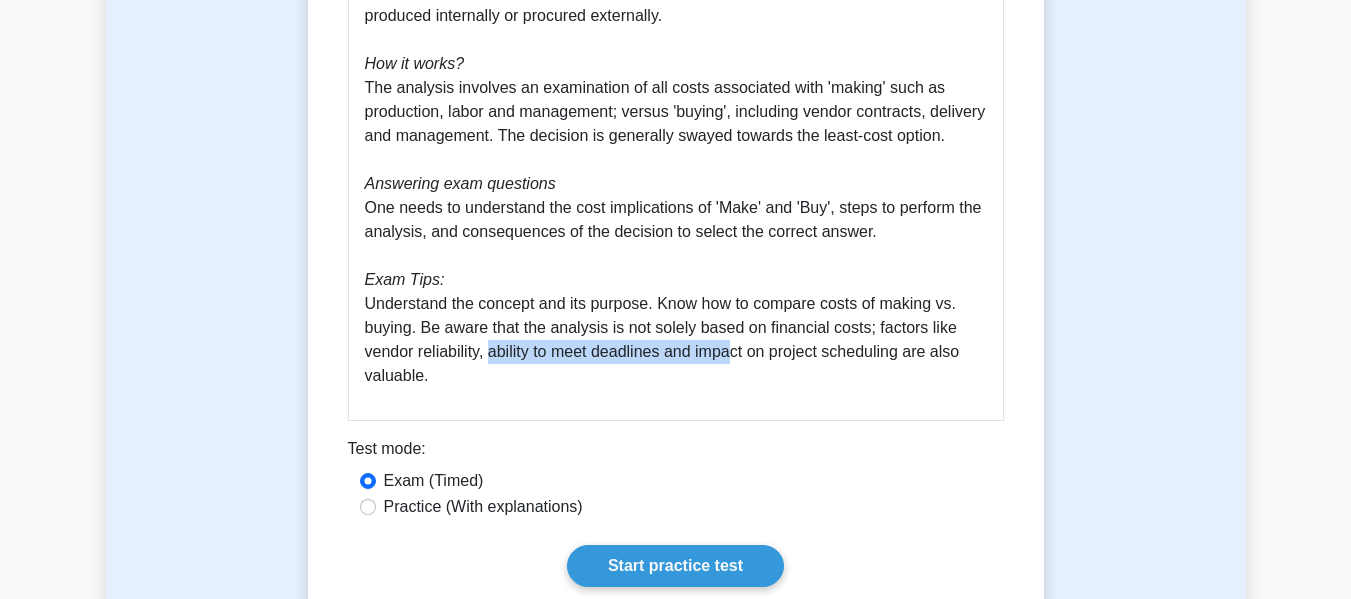 drag, startPoint x: 525, startPoint y: 353, endPoint x: 734, endPoint y: 358, distance: 209.0598 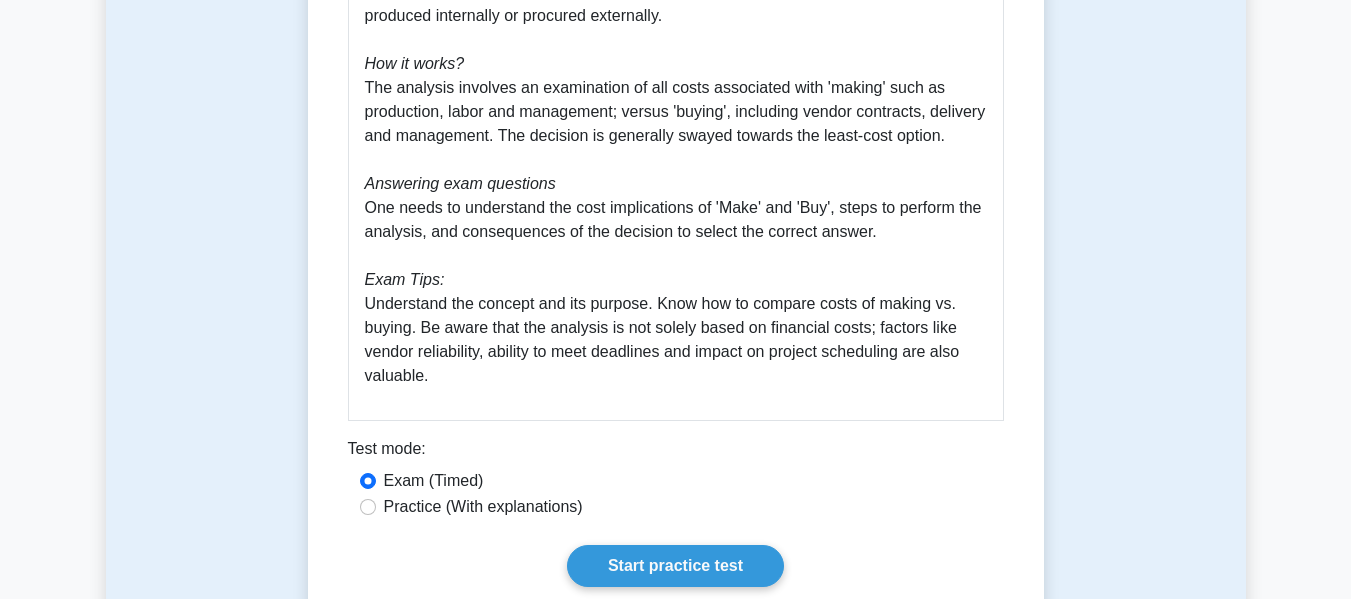 click on "The  Make-or-Buy Analysis  is pivotal in many project management scenarios, as per PMBOK's 7th Edition. It primarily seeks to determine the most cost-effective solution: producing in-house (make) or purchasing externally (buy). Why is it important?  It reduces costs, mitigates risks and enables a strategic utilization of resources. What it is? A decision-making strategy used by companies to identify if an activity should be produced internally or procured externally. How it works? The analysis involves an examination of all costs associated with 'making' such as production, labor and management; versus 'buying', including vendor contracts, delivery and management. The decision is generally swayed towards the least-cost option. Answering exam questions One needs to understand the cost implications of 'Make' and 'Buy', steps to perform the analysis, and consequences of the decision to select the correct answer. Exam Tips:" at bounding box center [676, 88] 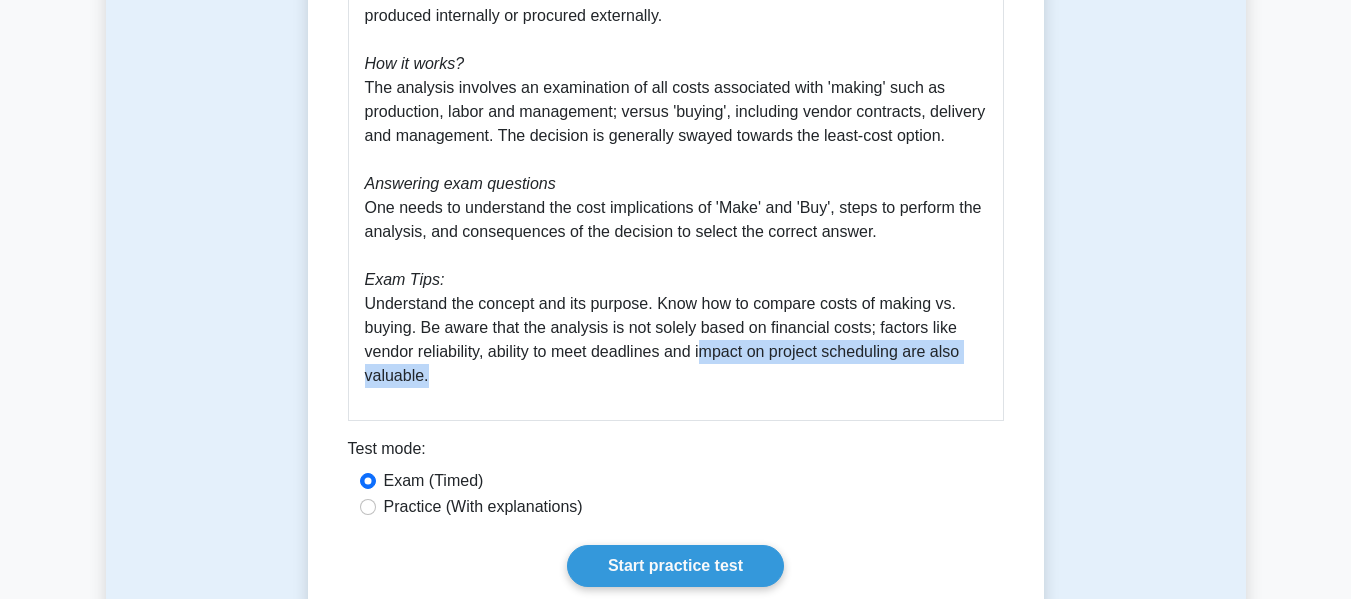 drag, startPoint x: 710, startPoint y: 353, endPoint x: 986, endPoint y: 369, distance: 276.46338 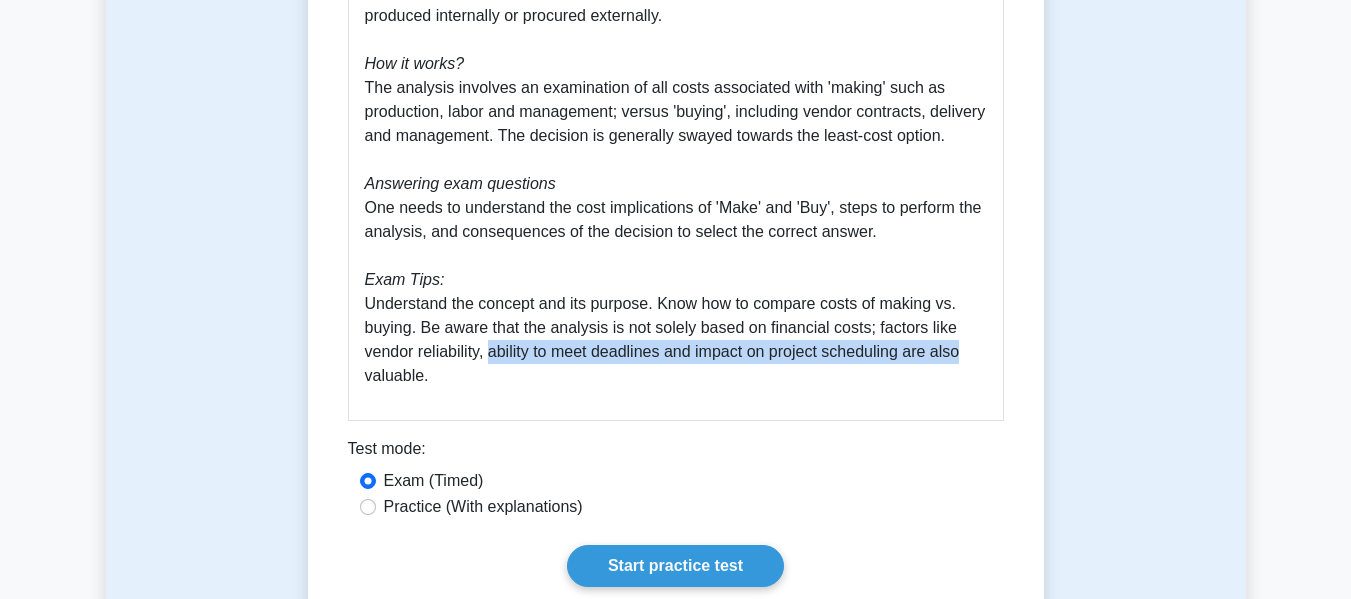 drag, startPoint x: 490, startPoint y: 353, endPoint x: 1024, endPoint y: 361, distance: 534.05994 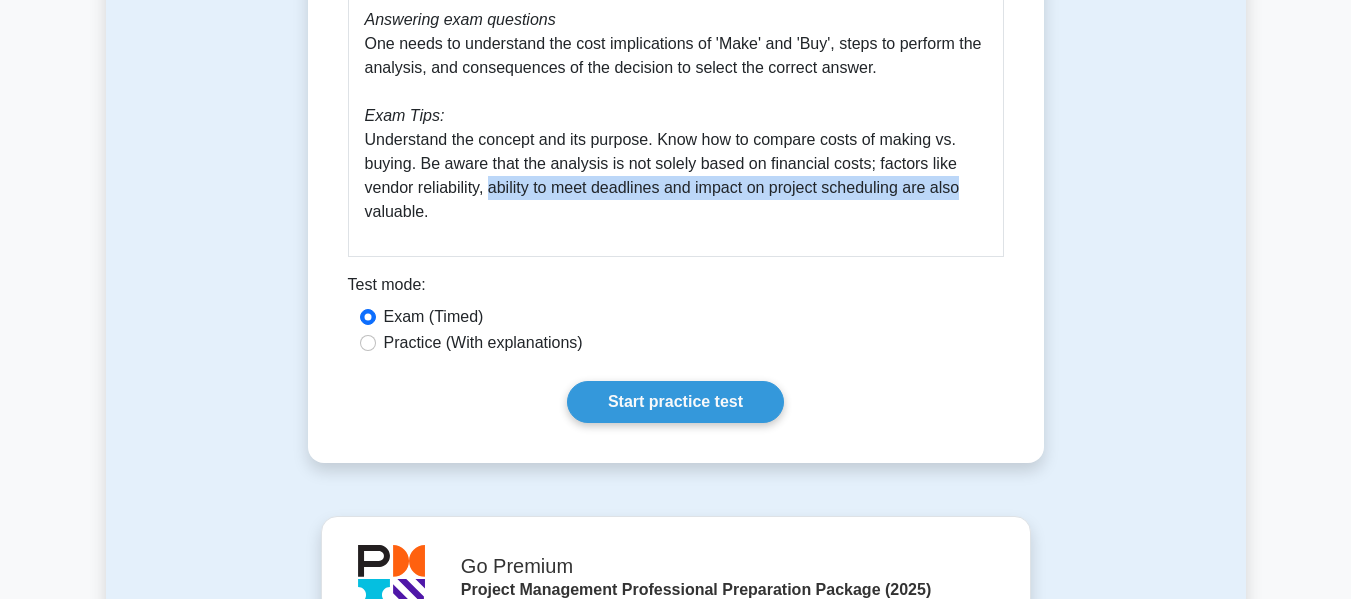 scroll, scrollTop: 1000, scrollLeft: 0, axis: vertical 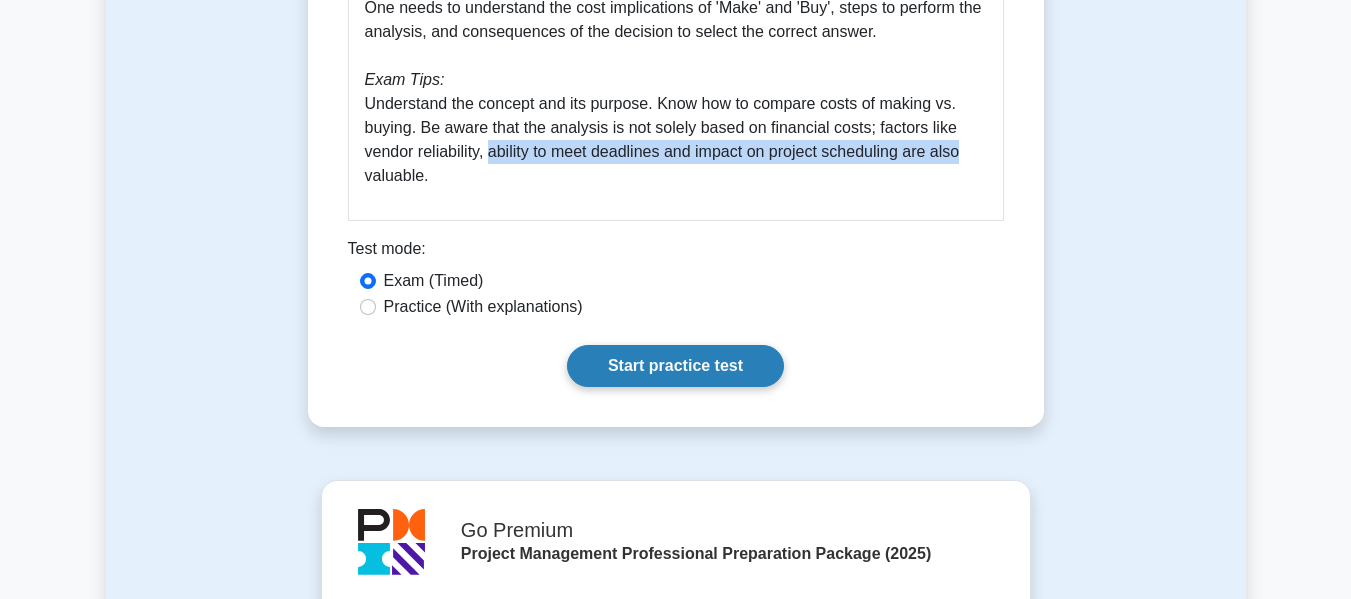 click on "Start practice test" at bounding box center (675, 366) 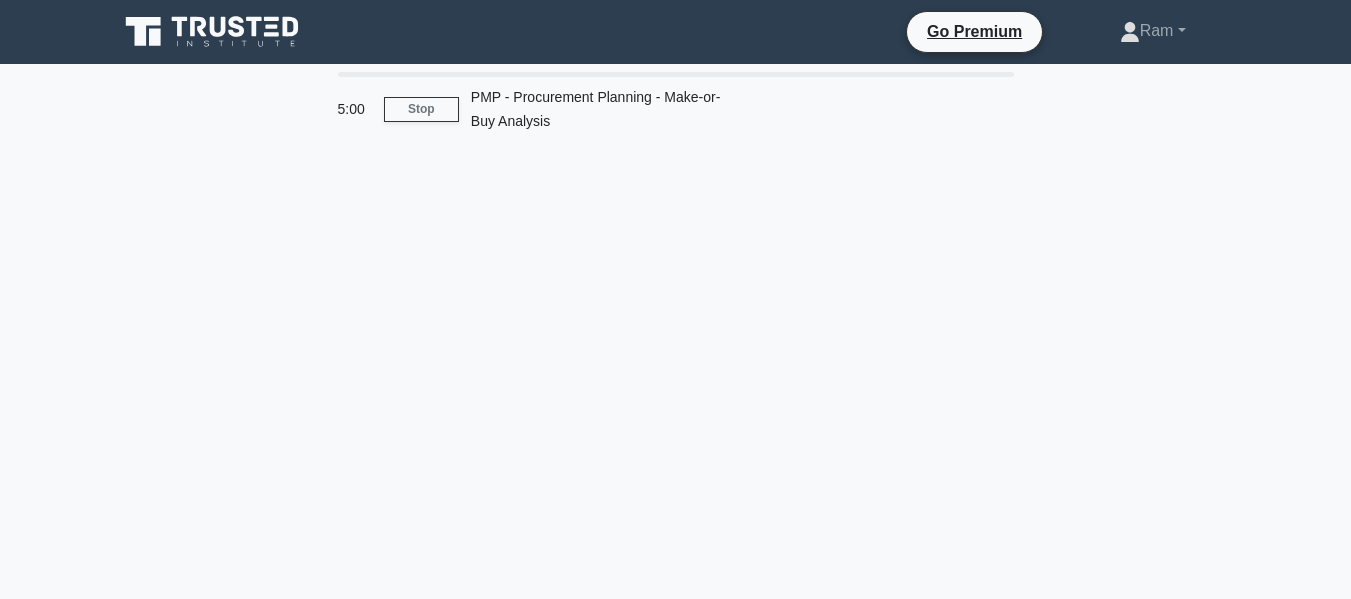 scroll, scrollTop: 0, scrollLeft: 0, axis: both 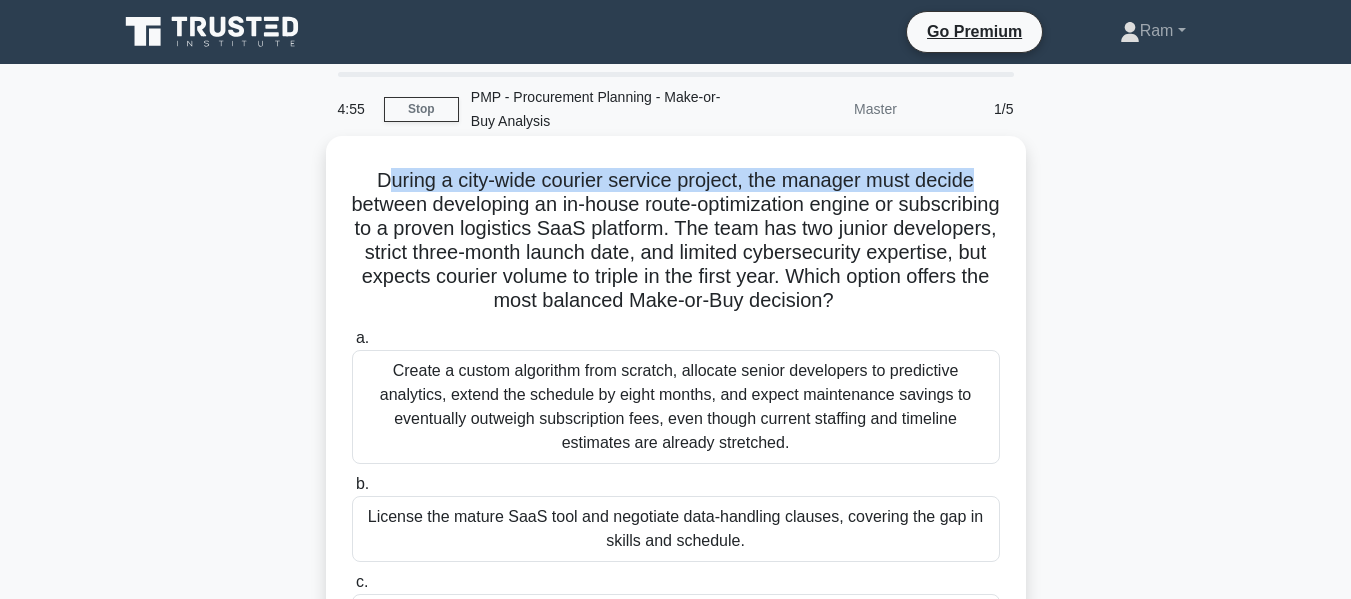 drag, startPoint x: 378, startPoint y: 178, endPoint x: 987, endPoint y: 173, distance: 609.0205 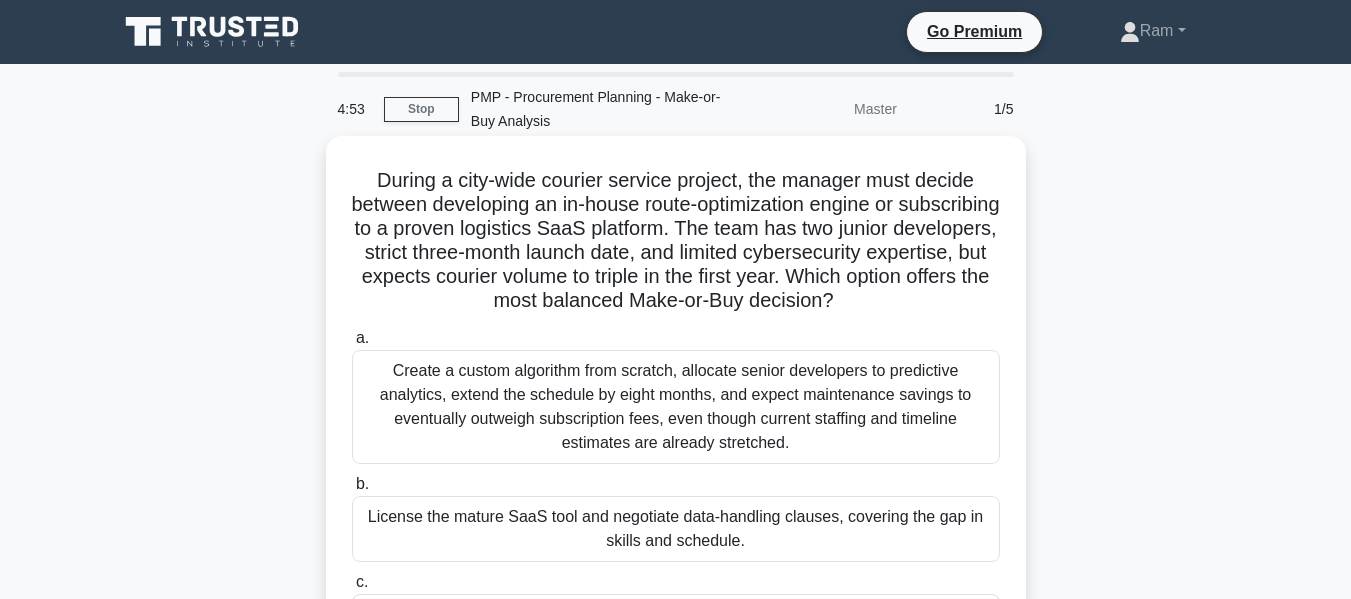 click on "During a [CITY]-wide courier service project, the manager must decide between developing an in-house route-optimization engine or subscribing to a proven logistics SaaS platform. The team has two junior developers, strict three-month launch date, and limited cybersecurity expertise, but expects courier volume to triple in the first year. Which option offers the most balanced Make-or-Buy decision? .spinner_0XTQ{transform-origin:center;animation:spinner_y6GP .75s linear infinite}@keyframes spinner_y6GP{100%{transform:rotate(360deg)}}" at bounding box center (676, 241) 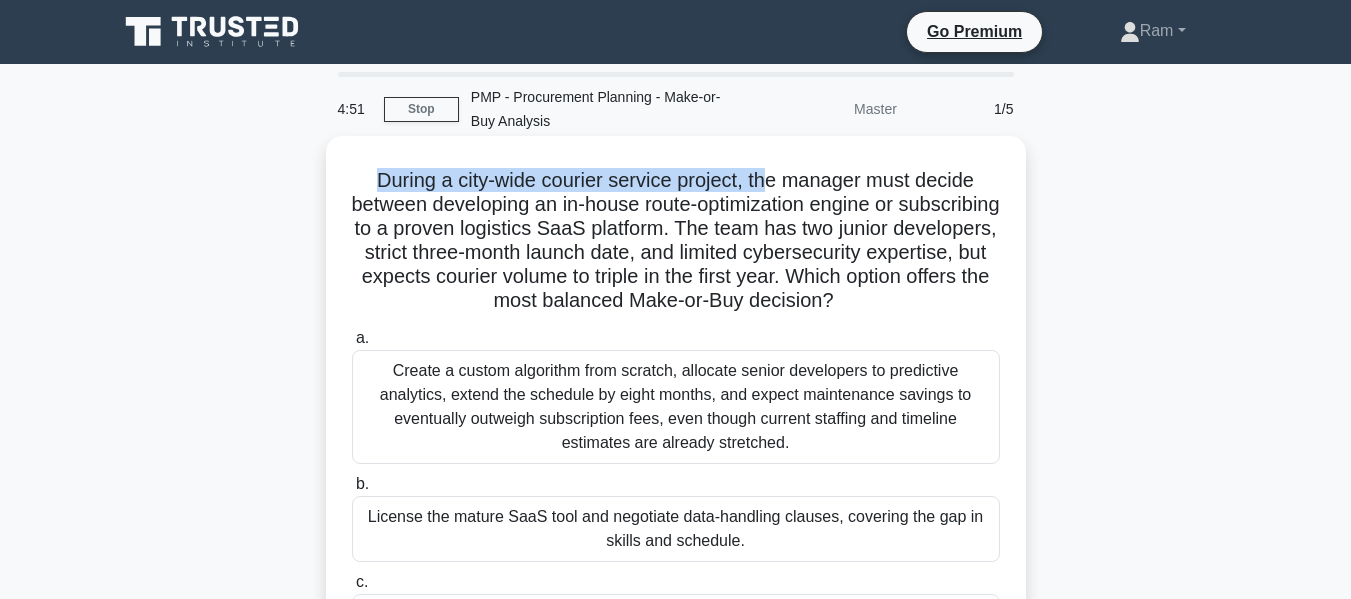 drag, startPoint x: 361, startPoint y: 183, endPoint x: 767, endPoint y: 188, distance: 406.0308 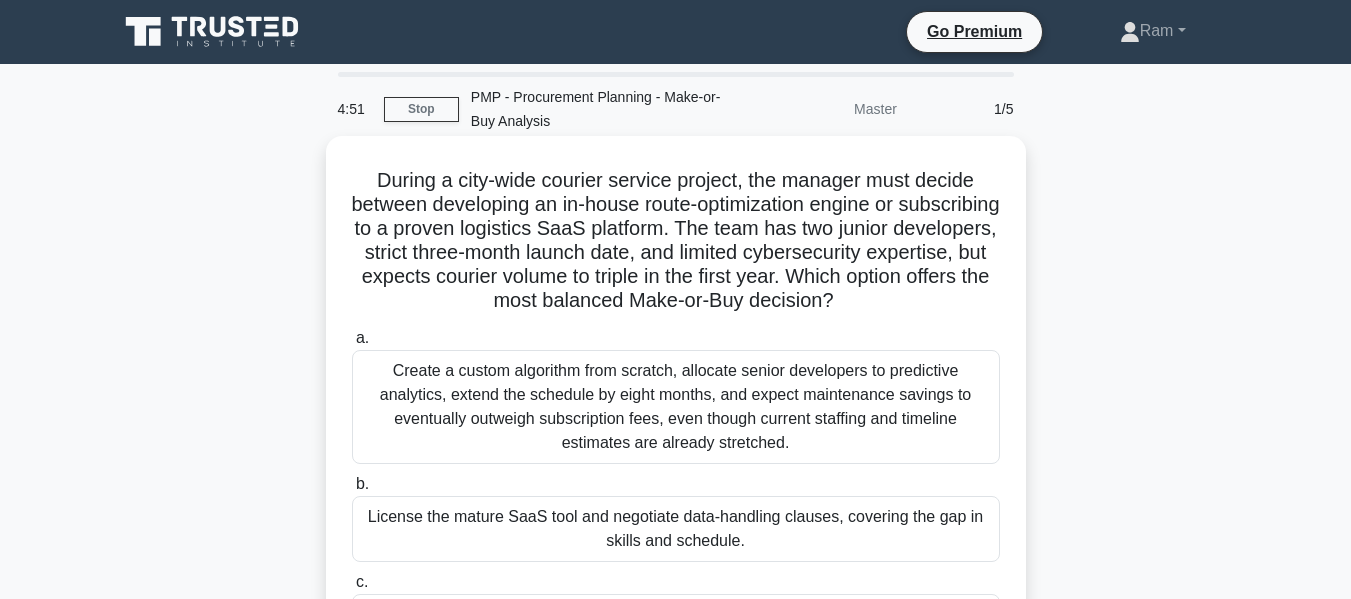 click on "During a [CITY]-wide courier service project, the manager must decide between developing an in-house route-optimization engine or subscribing to a proven logistics SaaS platform. The team has two junior developers, strict three-month launch date, and limited cybersecurity expertise, but expects courier volume to triple in the first year. Which option offers the most balanced Make-or-Buy decision? .spinner_0XTQ{transform-origin:center;animation:spinner_y6GP .75s linear infinite}@keyframes spinner_y6GP{100%{transform:rotate(360deg)}}" at bounding box center (676, 241) 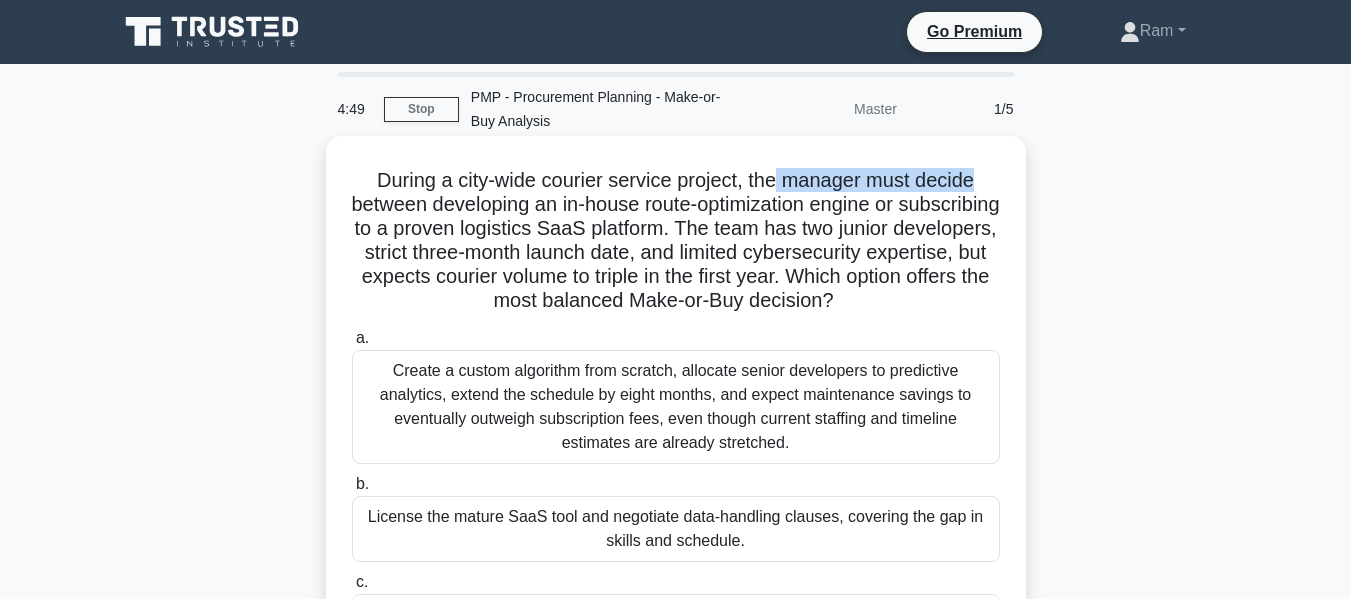 drag, startPoint x: 778, startPoint y: 186, endPoint x: 985, endPoint y: 178, distance: 207.15453 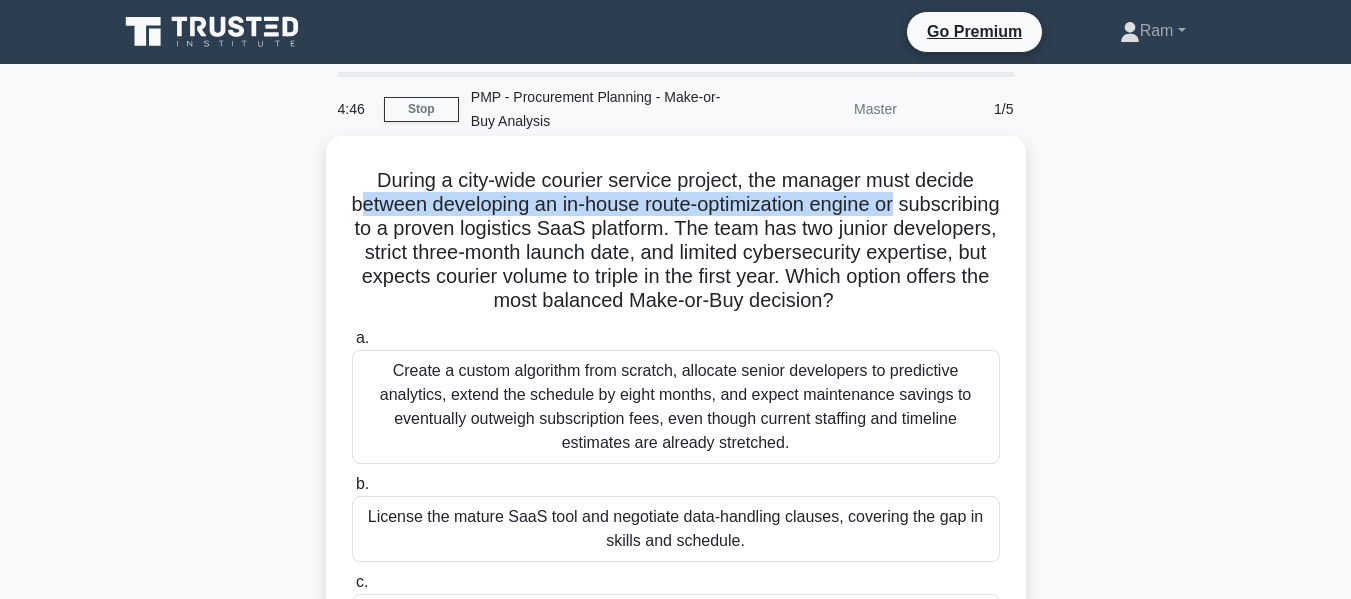 drag, startPoint x: 402, startPoint y: 206, endPoint x: 910, endPoint y: 244, distance: 509.41928 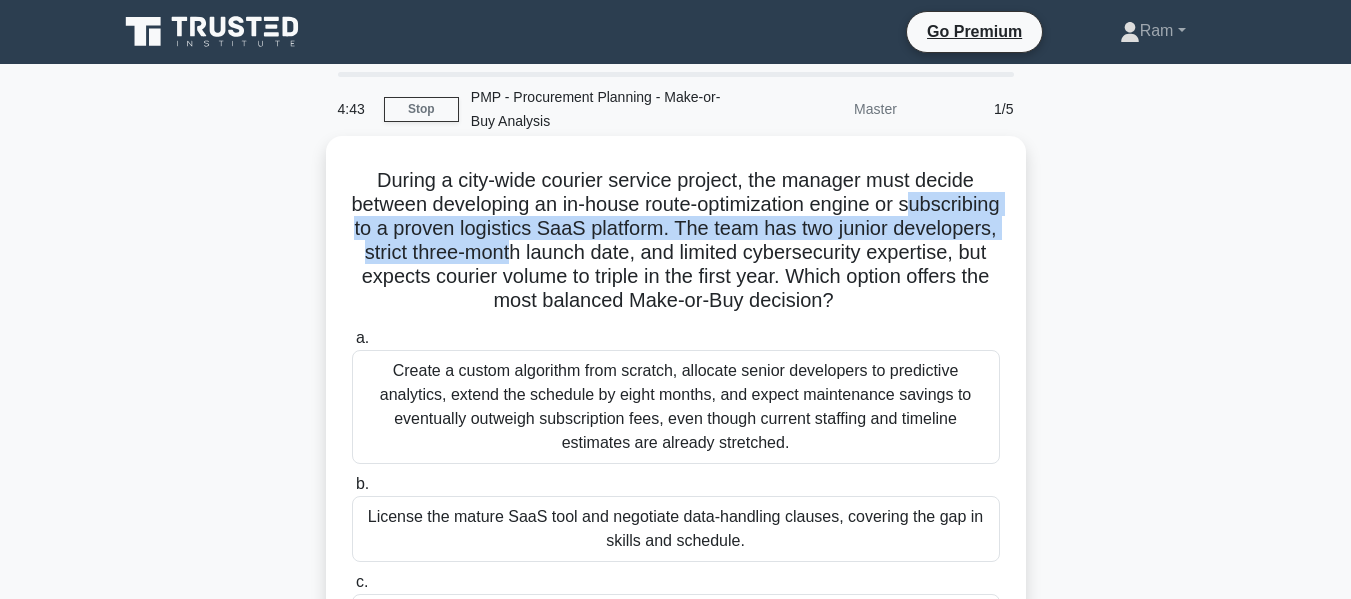 drag, startPoint x: 387, startPoint y: 229, endPoint x: 717, endPoint y: 244, distance: 330.34073 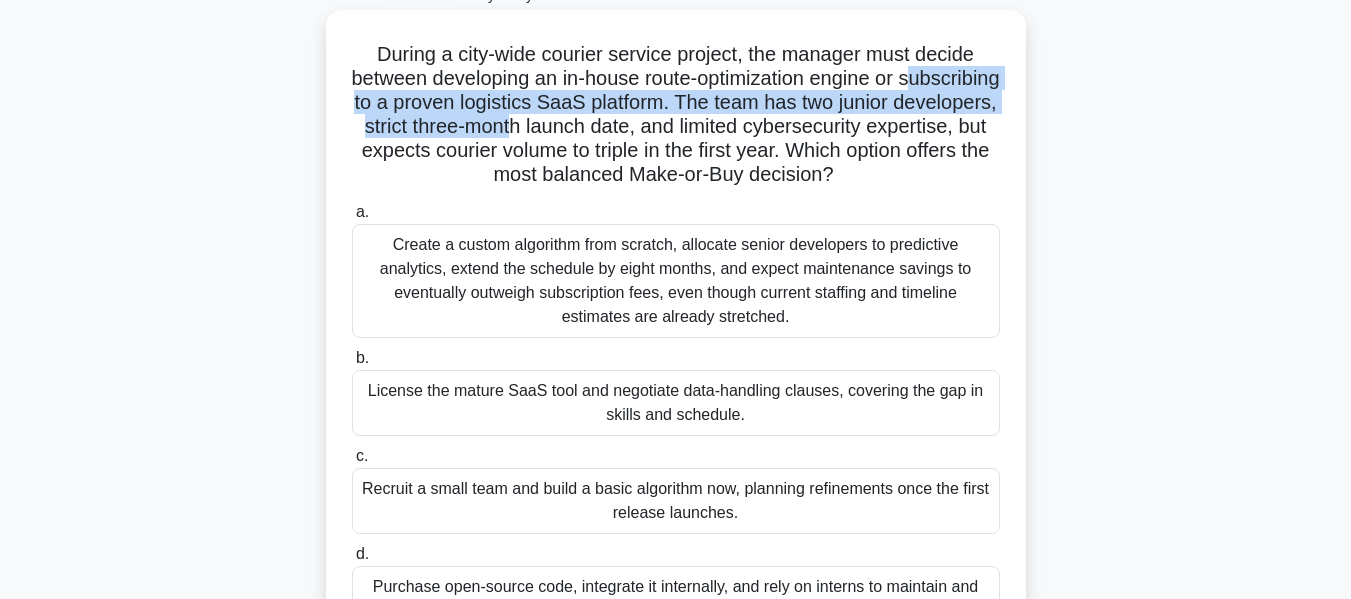 scroll, scrollTop: 0, scrollLeft: 0, axis: both 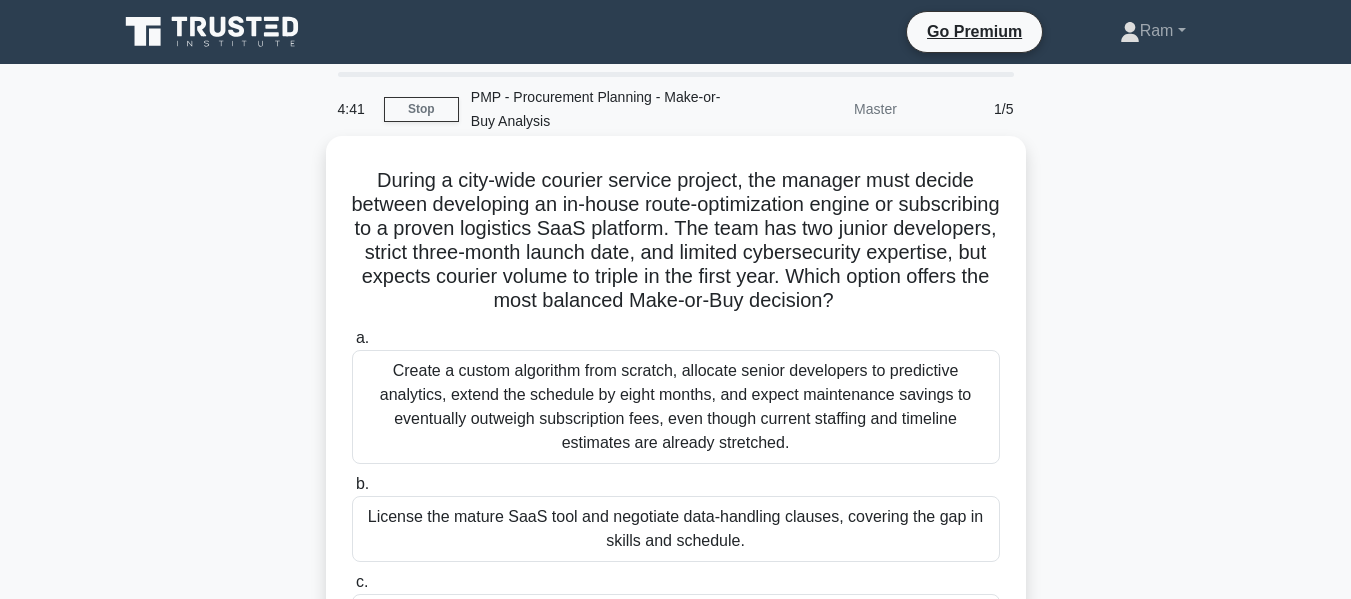 click on "During a [CITY]-wide courier service project, the manager must decide between developing an in-house route-optimization engine or subscribing to a proven logistics SaaS platform. The team has two junior developers, strict three-month launch date, and limited cybersecurity expertise, but expects courier volume to triple in the first year. Which option offers the most balanced Make-or-Buy decision? .spinner_0XTQ{transform-origin:center;animation:spinner_y6GP .75s linear infinite}@keyframes spinner_y6GP{100%{transform:rotate(360deg)}}" at bounding box center (676, 241) 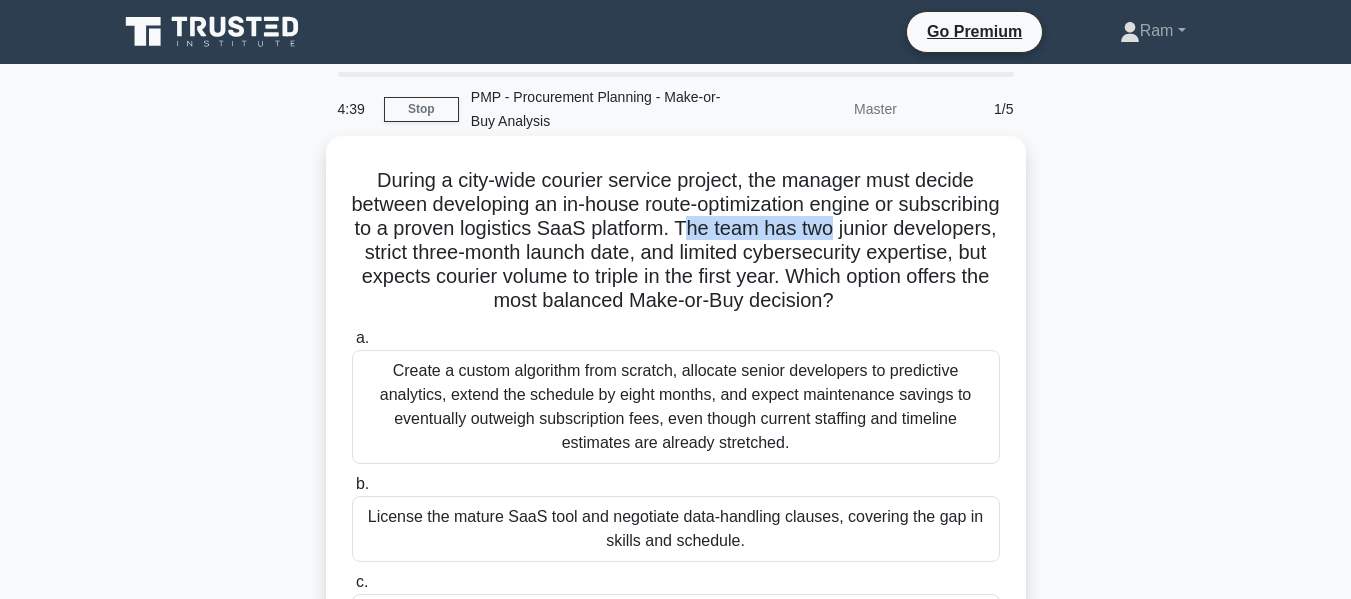 drag, startPoint x: 824, startPoint y: 232, endPoint x: 986, endPoint y: 227, distance: 162.07715 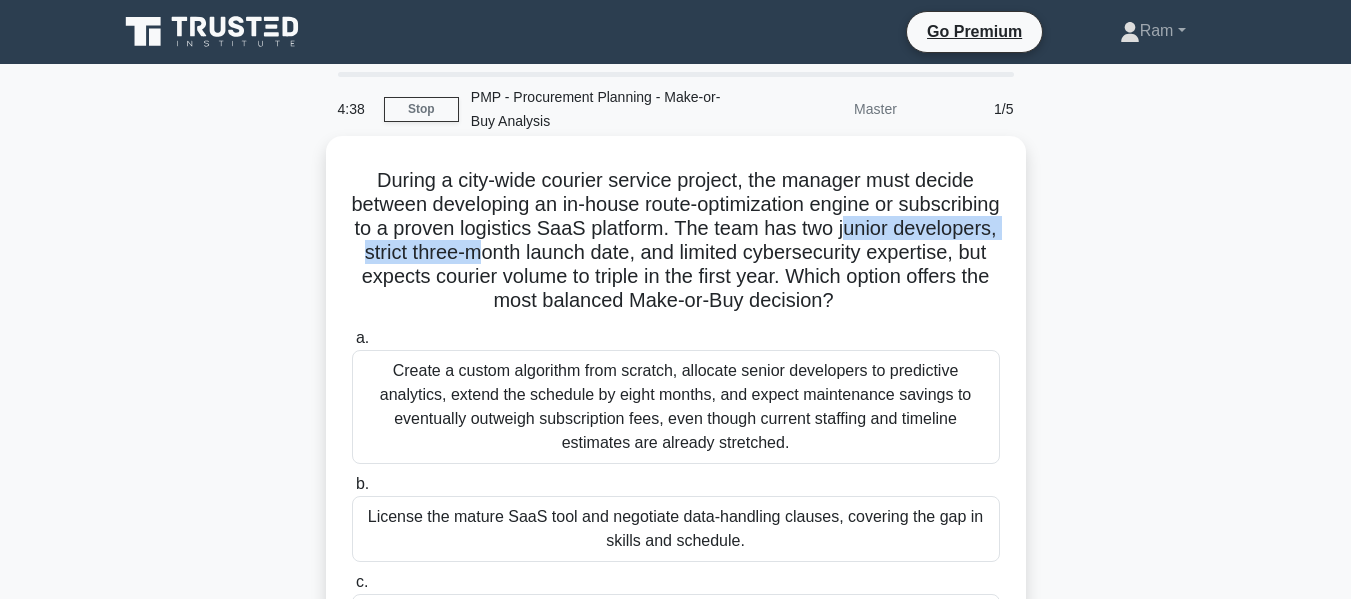 drag, startPoint x: 400, startPoint y: 251, endPoint x: 682, endPoint y: 250, distance: 282.00177 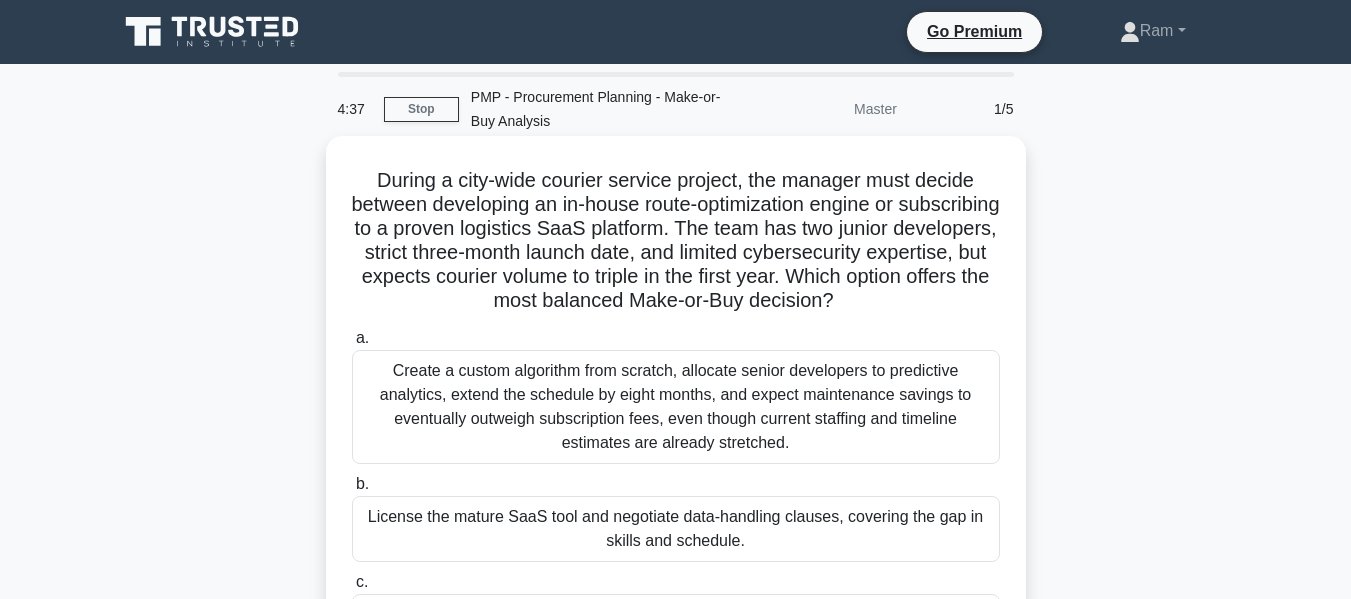click on "During a [CITY]-wide courier service project, the manager must decide between developing an in-house route-optimization engine or subscribing to a proven logistics SaaS platform. The team has two junior developers, strict three-month launch date, and limited cybersecurity expertise, but expects courier volume to triple in the first year. Which option offers the most balanced Make-or-Buy decision? .spinner_0XTQ{transform-origin:center;animation:spinner_y6GP .75s linear infinite}@keyframes spinner_y6GP{100%{transform:rotate(360deg)}}" at bounding box center [676, 241] 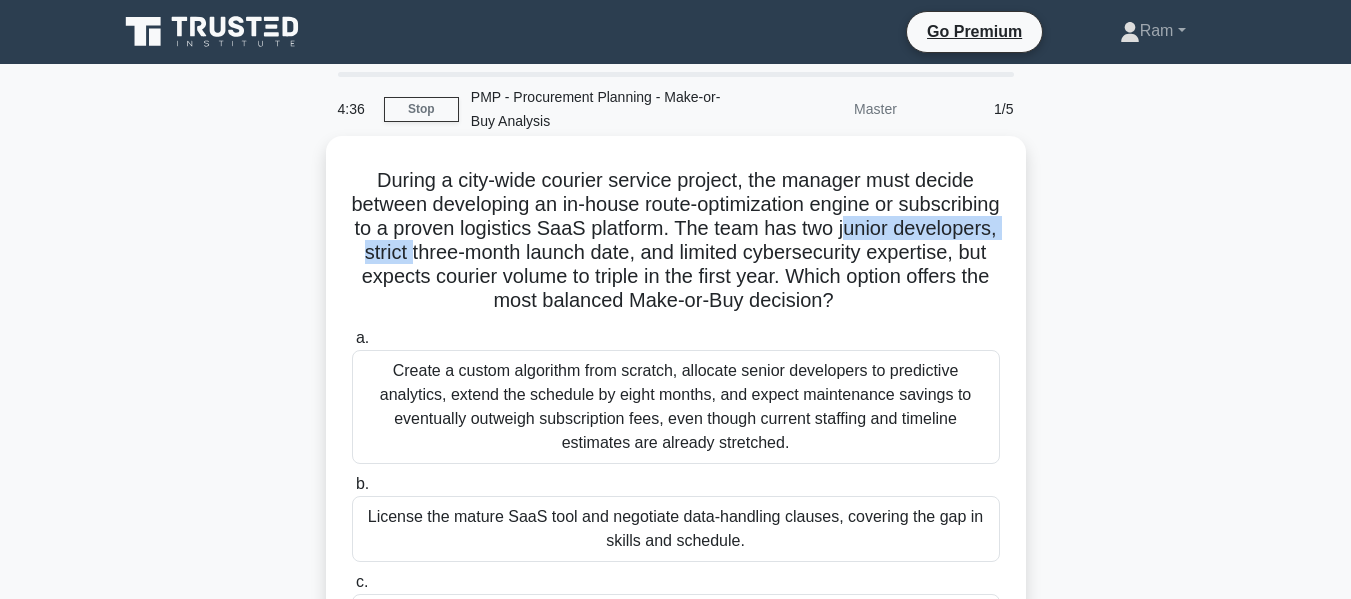 drag, startPoint x: 404, startPoint y: 256, endPoint x: 635, endPoint y: 249, distance: 231.10603 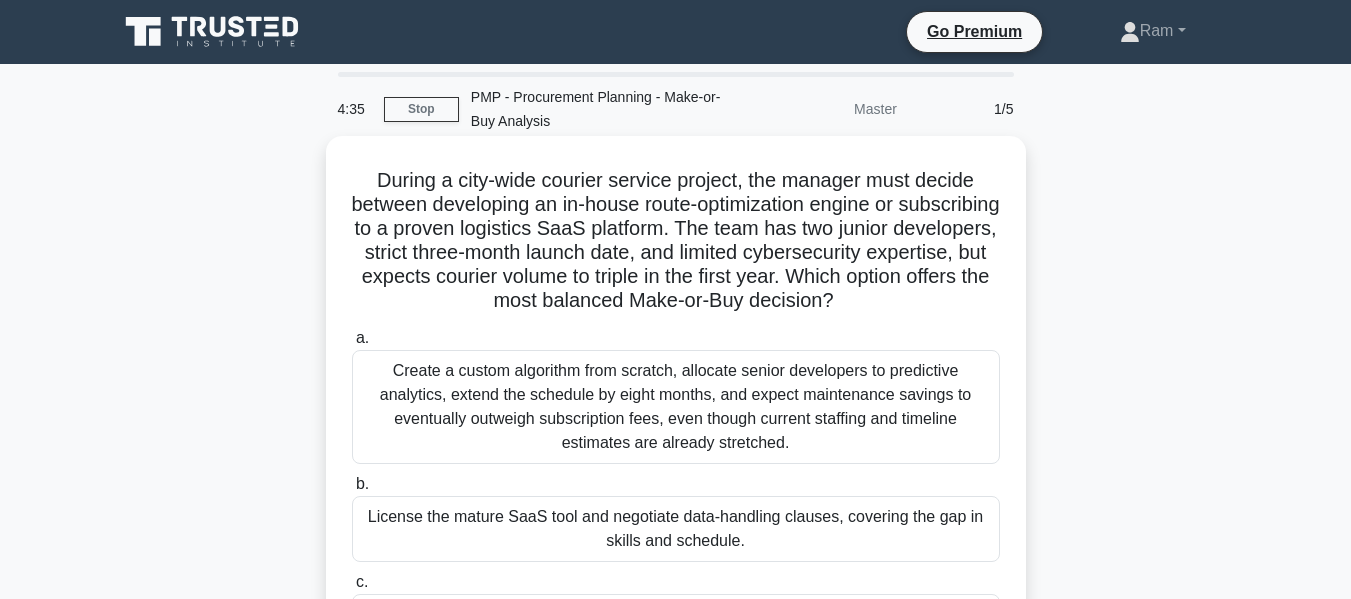 click on "During a city-wide courier service project, the manager must decide between developing an in-house route-optimization engine or subscribing to a proven logistics SaaS platform. The team has two junior developers, strict three-month launch date, and limited cybersecurity expertise, but expects courier volume to triple in the first year. Which option offers the most balanced Make-or-Buy decision?
.spinner_0XTQ{transform-origin:center;animation:spinner_y6GP .75s linear infinite}@keyframes spinner_y6GP{100%{transform:rotate(360deg)}}" at bounding box center [676, 241] 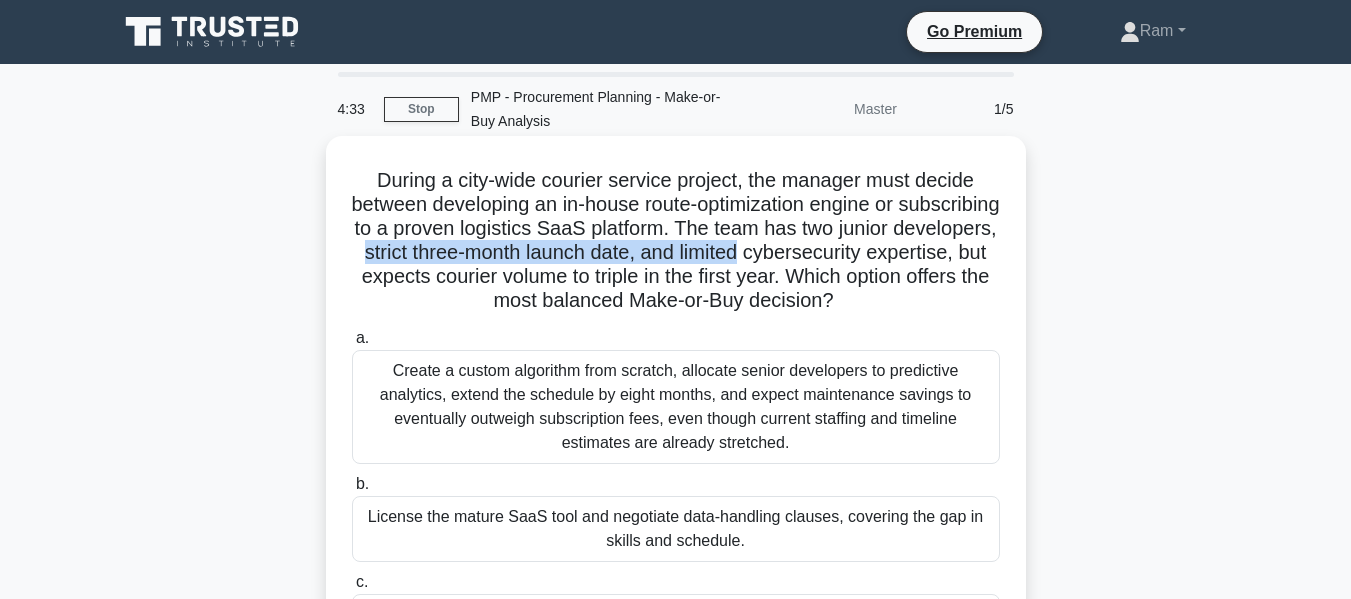 drag, startPoint x: 567, startPoint y: 250, endPoint x: 904, endPoint y: 274, distance: 337.85352 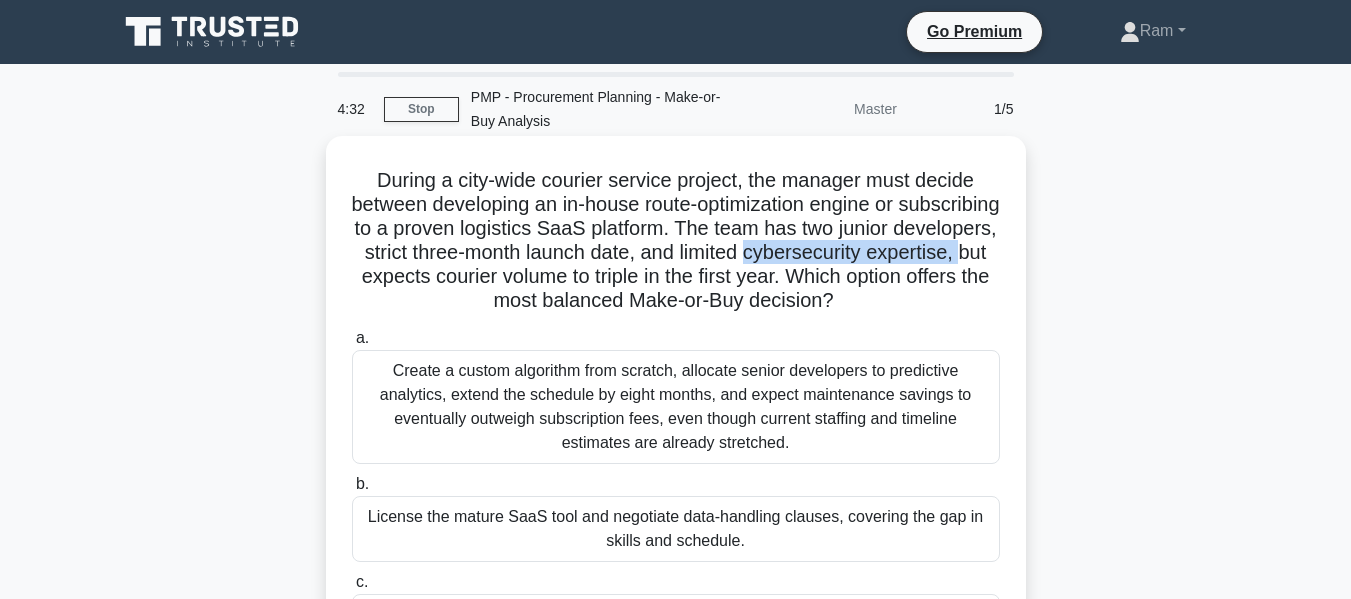 drag, startPoint x: 357, startPoint y: 278, endPoint x: 681, endPoint y: 300, distance: 324.74606 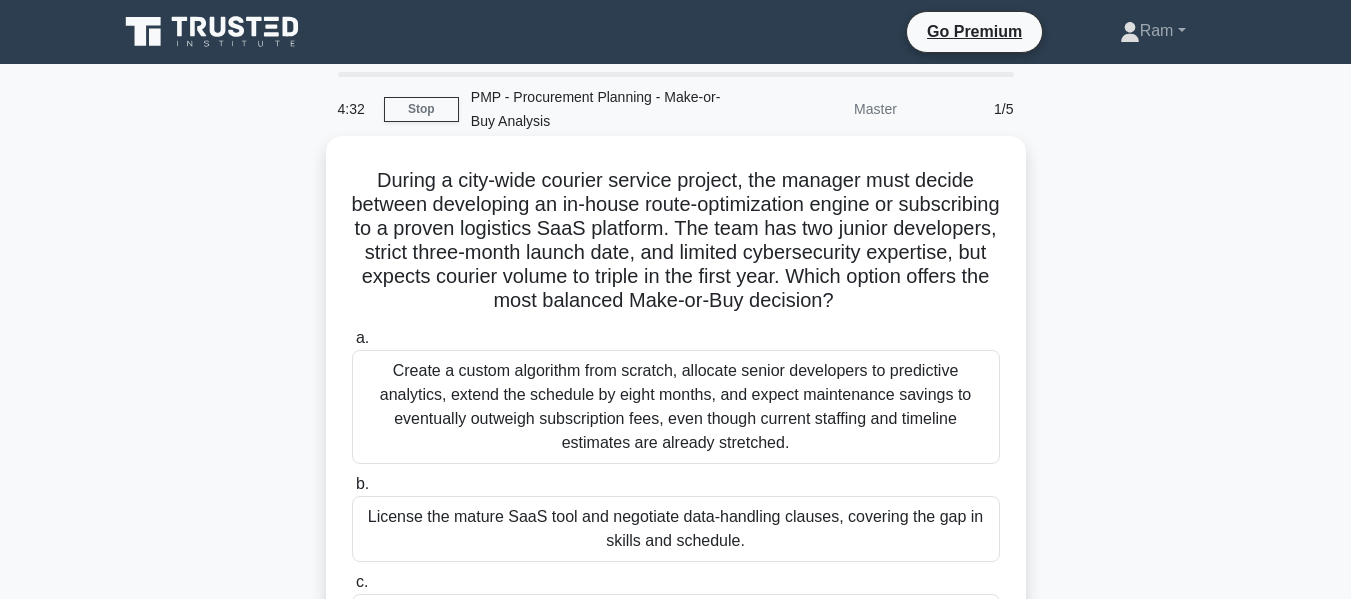 click on "During a city-wide courier service project, the manager must decide between developing an in-house route-optimization engine or subscribing to a proven logistics SaaS platform. The team has two junior developers, strict three-month launch date, and limited cybersecurity expertise, but expects courier volume to triple in the first year. Which option offers the most balanced Make-or-Buy decision?
.spinner_0XTQ{transform-origin:center;animation:spinner_y6GP .75s linear infinite}@keyframes spinner_y6GP{100%{transform:rotate(360deg)}}" at bounding box center [676, 241] 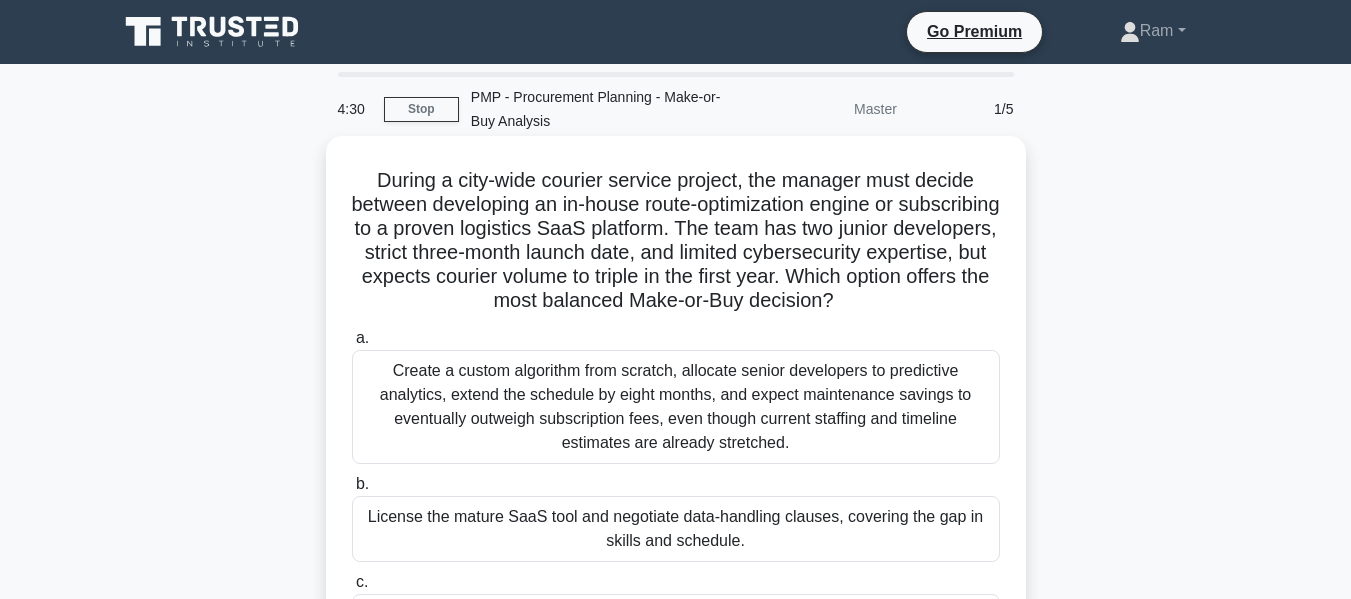 drag, startPoint x: 573, startPoint y: 286, endPoint x: 992, endPoint y: 293, distance: 419.05847 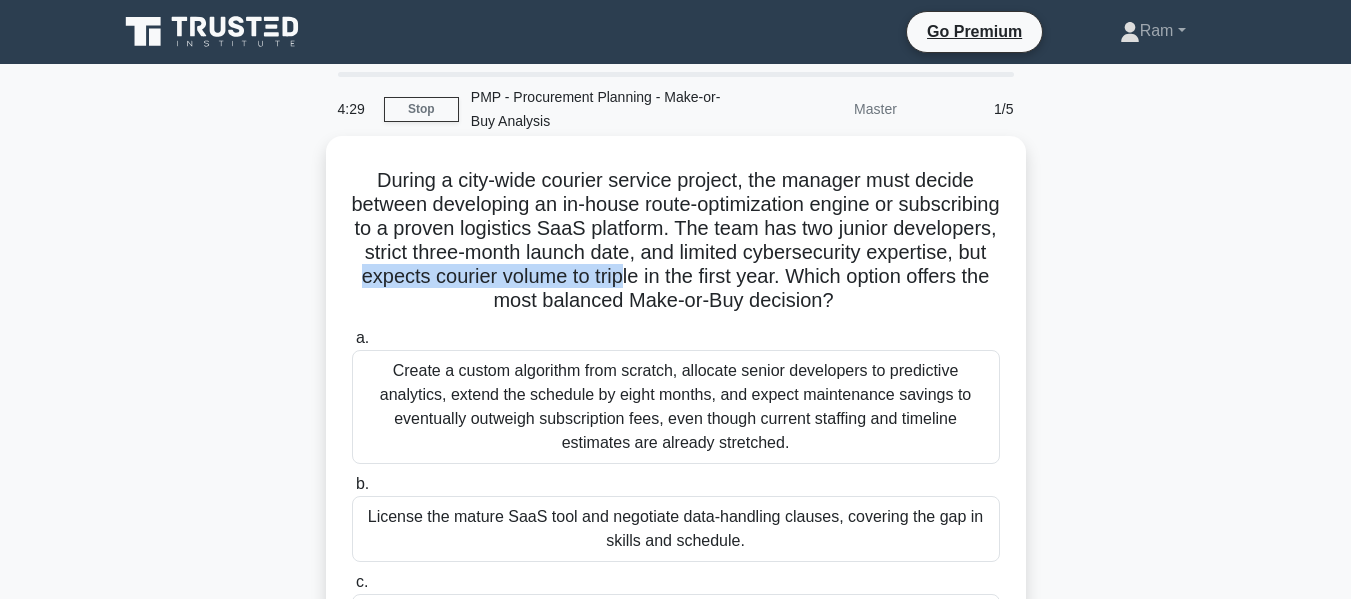 drag, startPoint x: 602, startPoint y: 279, endPoint x: 877, endPoint y: 282, distance: 275.01636 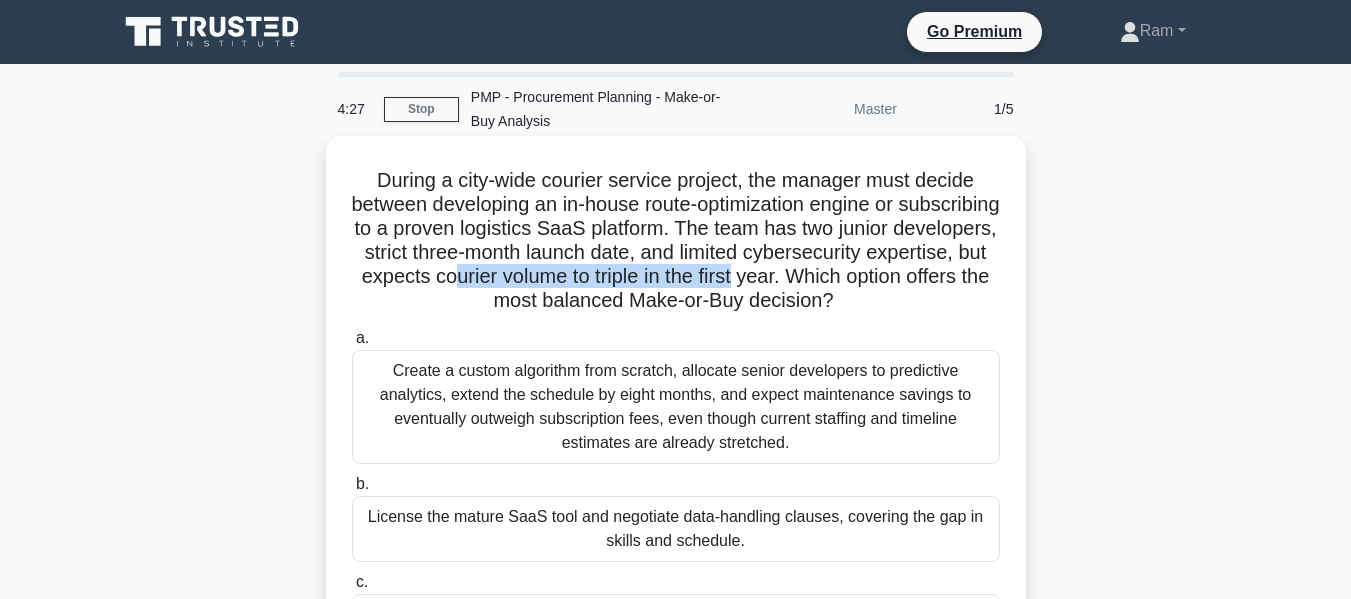 drag, startPoint x: 703, startPoint y: 274, endPoint x: 1014, endPoint y: 272, distance: 311.00644 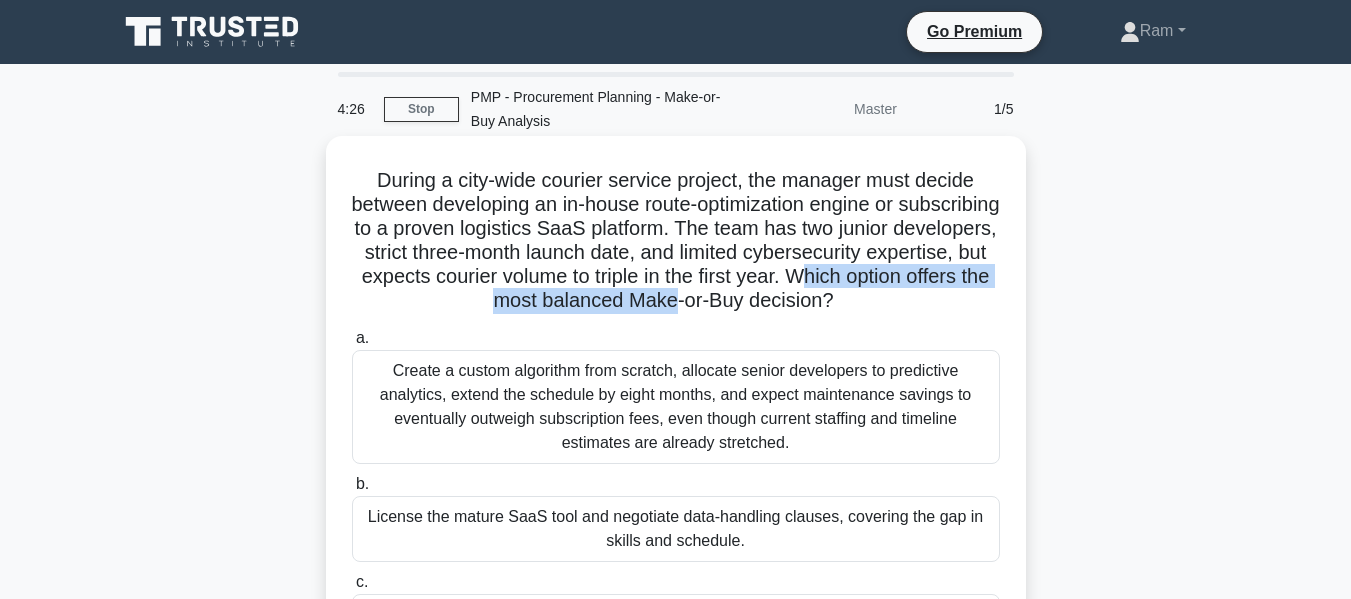 drag, startPoint x: 412, startPoint y: 305, endPoint x: 805, endPoint y: 295, distance: 393.1272 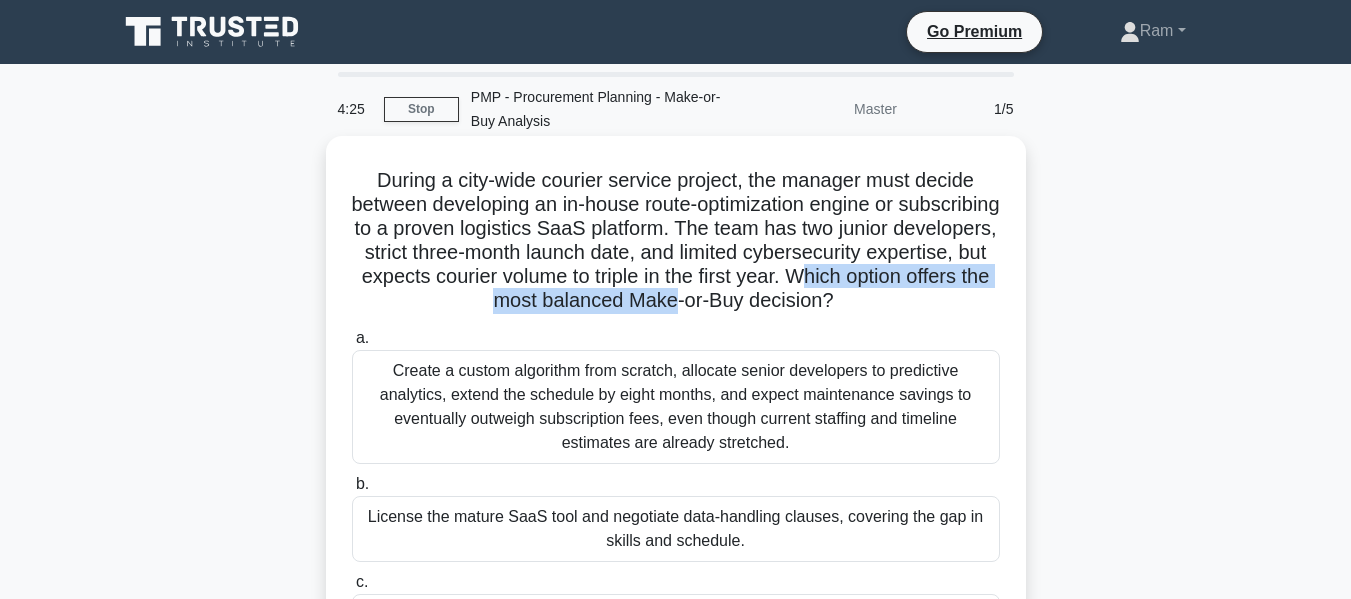 click on "During a city-wide courier service project, the manager must decide between developing an in-house route-optimization engine or subscribing to a proven logistics SaaS platform. The team has two junior developers, strict three-month launch date, and limited cybersecurity expertise, but expects courier volume to triple in the first year. Which option offers the most balanced Make-or-Buy decision?
.spinner_0XTQ{transform-origin:center;animation:spinner_y6GP .75s linear infinite}@keyframes spinner_y6GP{100%{transform:rotate(360deg)}}" at bounding box center (676, 241) 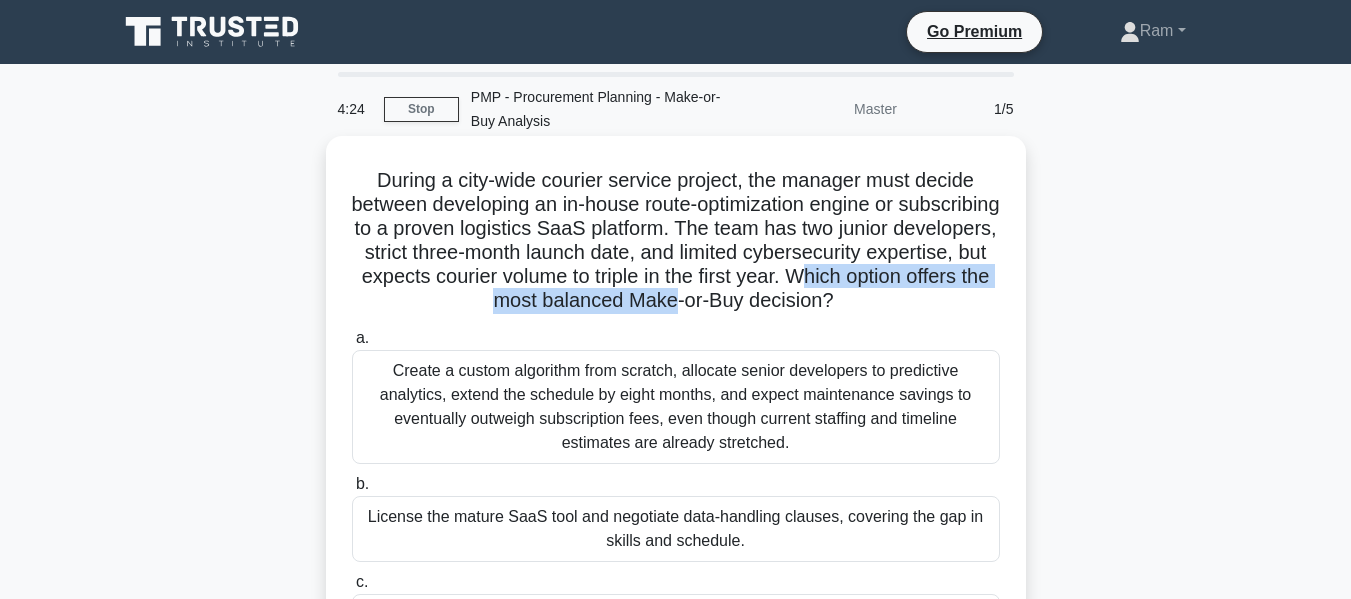 drag, startPoint x: 683, startPoint y: 301, endPoint x: 962, endPoint y: 304, distance: 279.01614 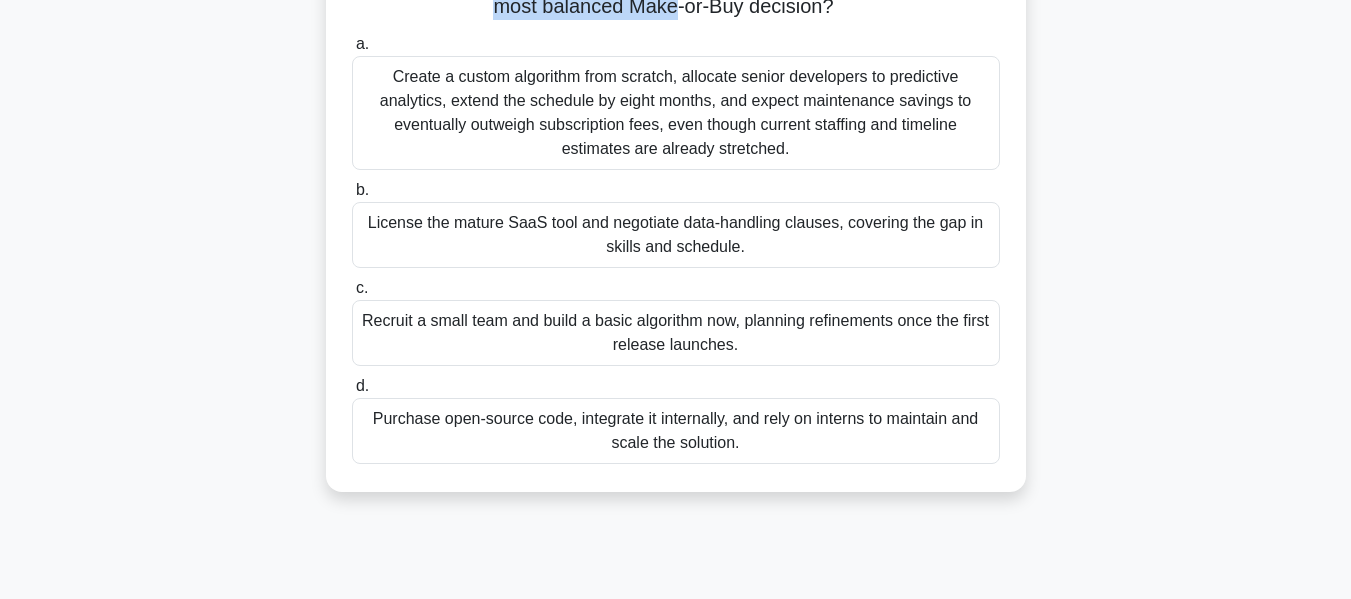 scroll, scrollTop: 300, scrollLeft: 0, axis: vertical 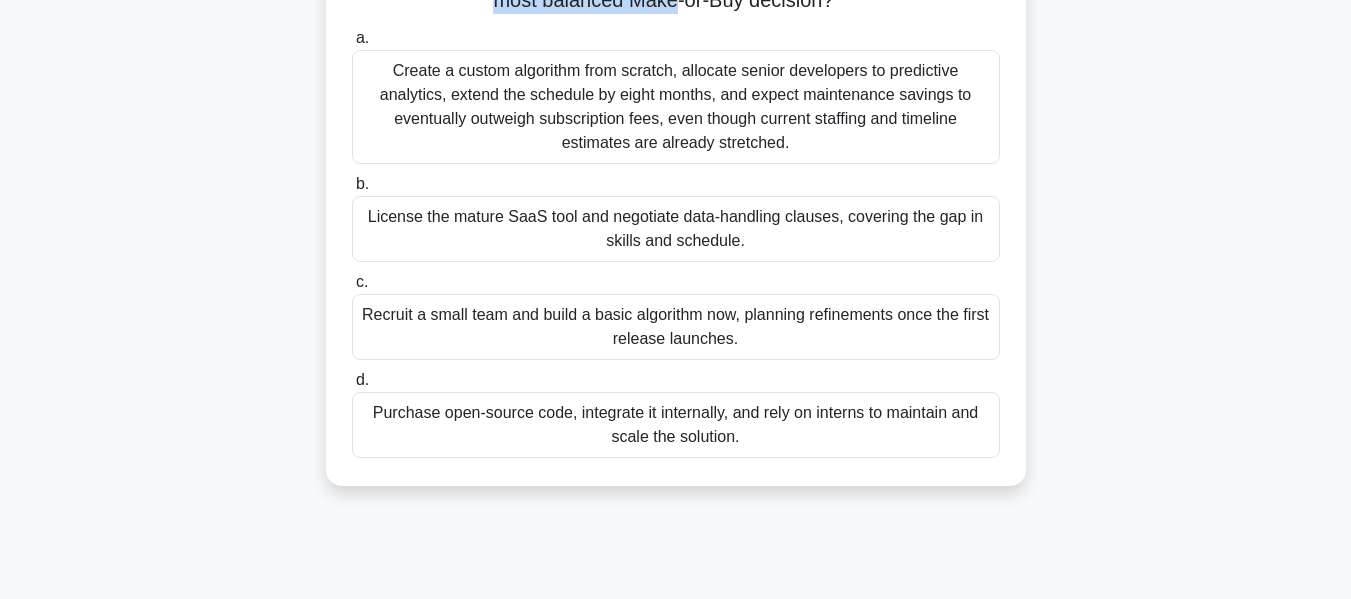 drag, startPoint x: 367, startPoint y: 220, endPoint x: 908, endPoint y: 232, distance: 541.13306 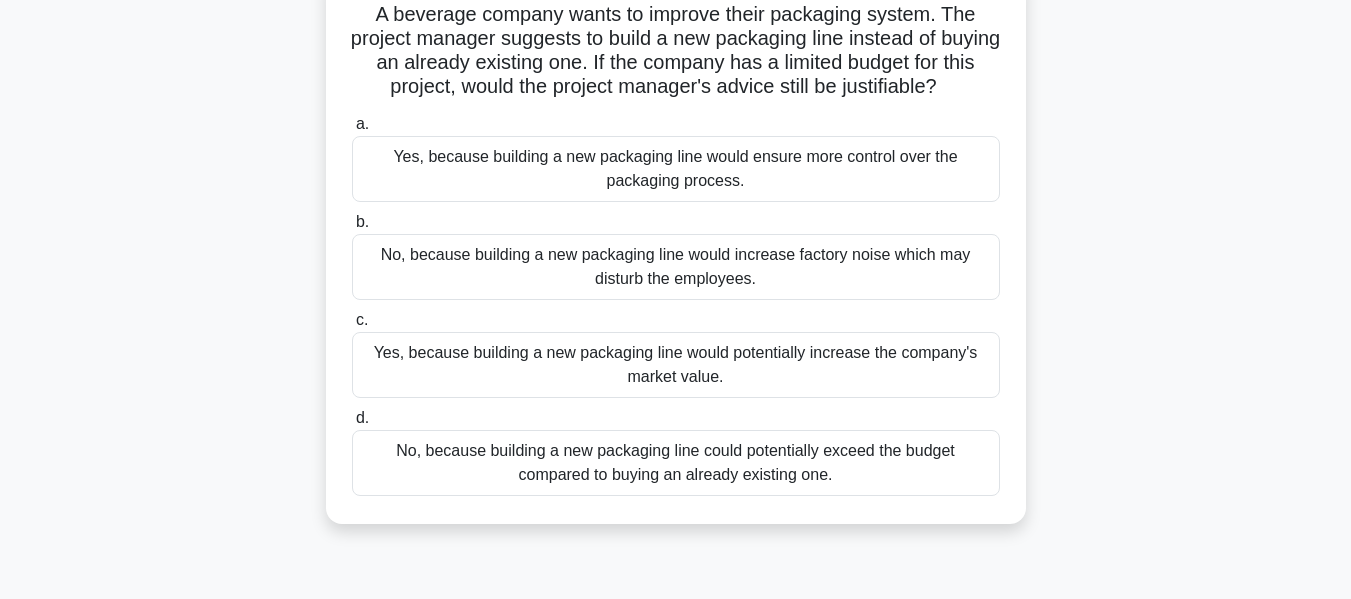 scroll, scrollTop: 0, scrollLeft: 0, axis: both 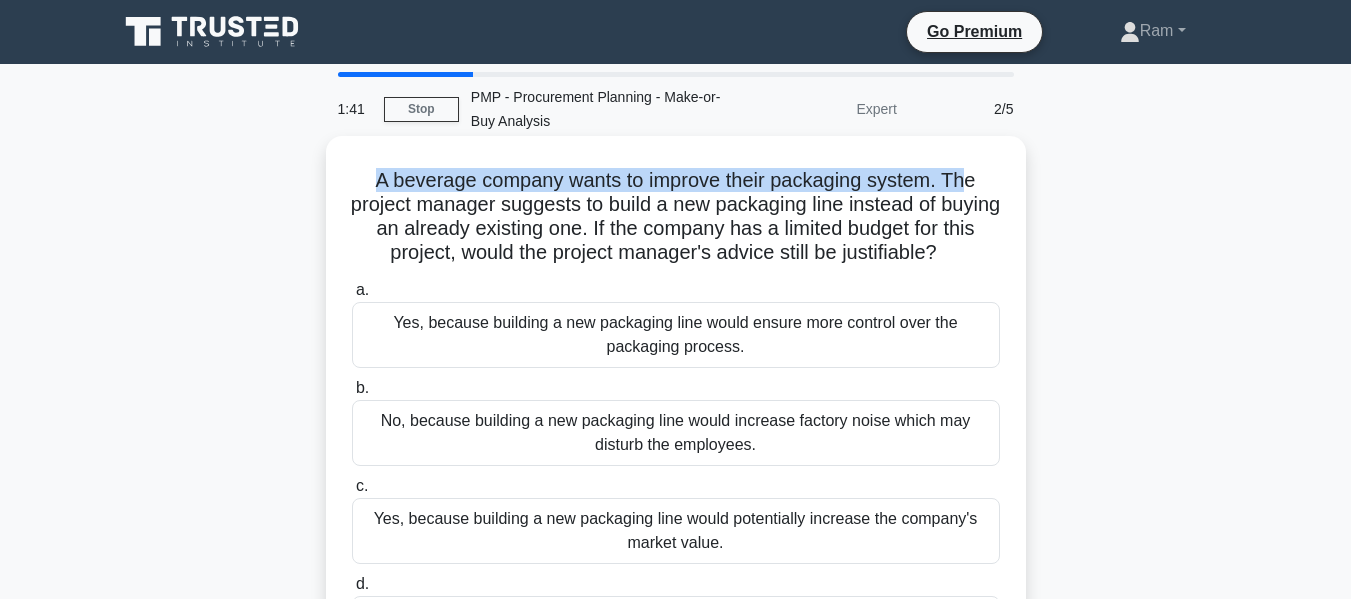 drag, startPoint x: 372, startPoint y: 183, endPoint x: 976, endPoint y: 177, distance: 604.0298 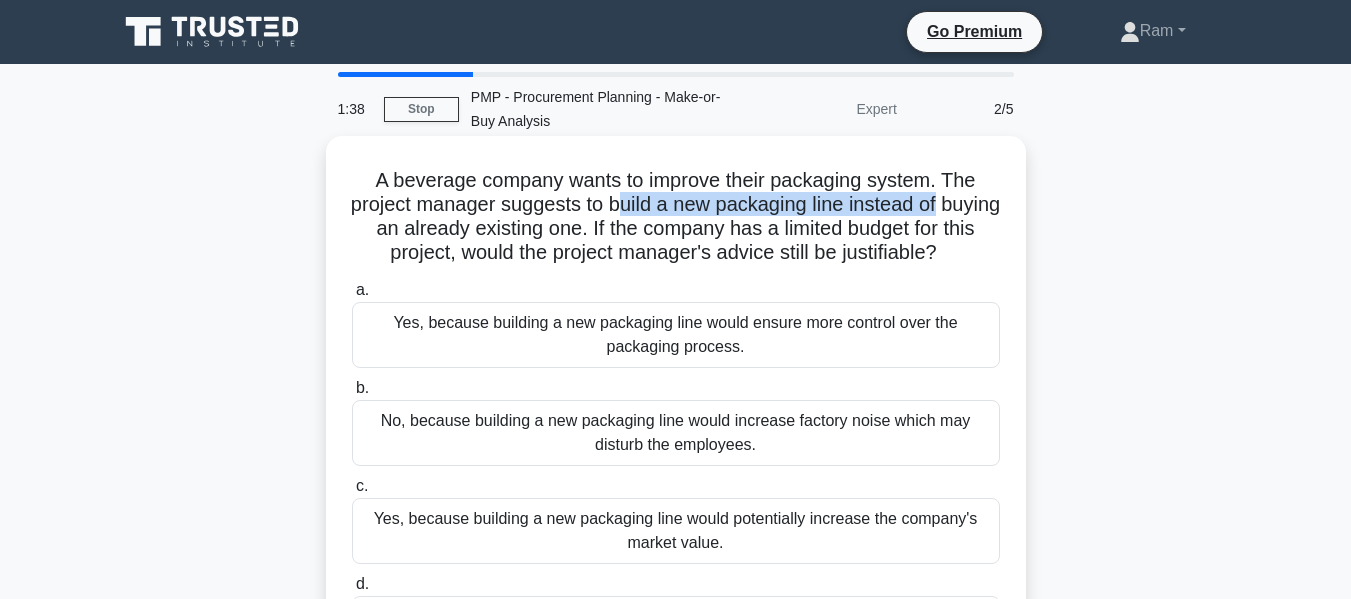 drag, startPoint x: 655, startPoint y: 209, endPoint x: 990, endPoint y: 202, distance: 335.07312 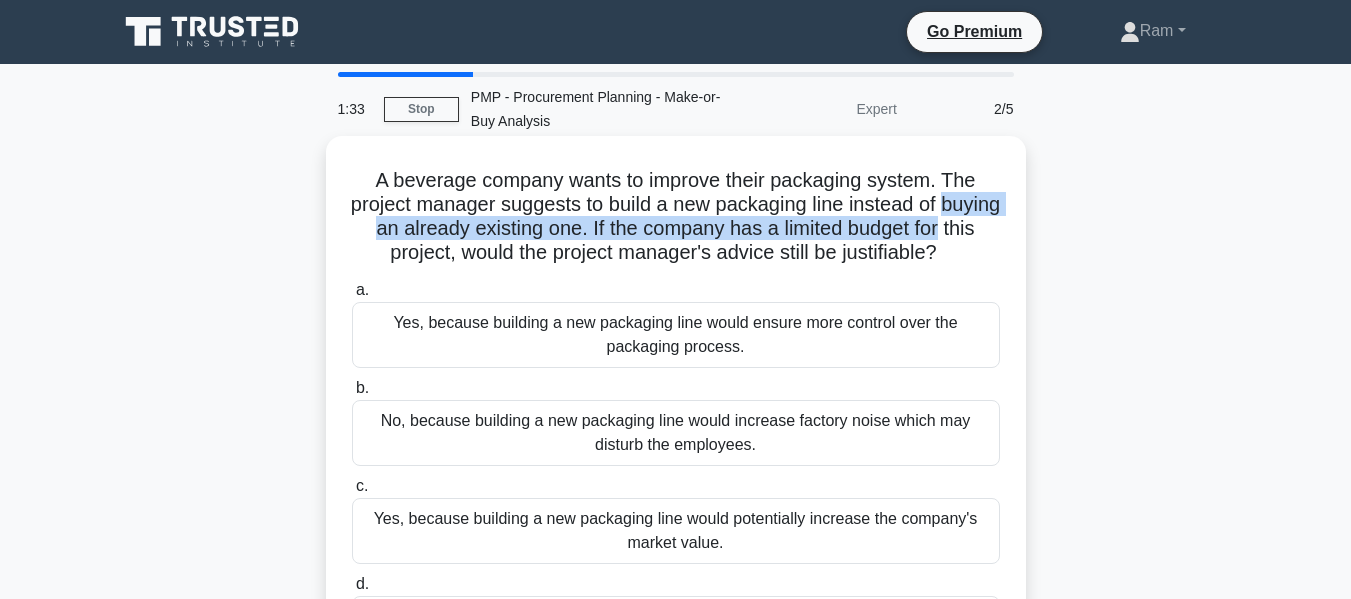 drag, startPoint x: 353, startPoint y: 235, endPoint x: 1024, endPoint y: 218, distance: 671.21533 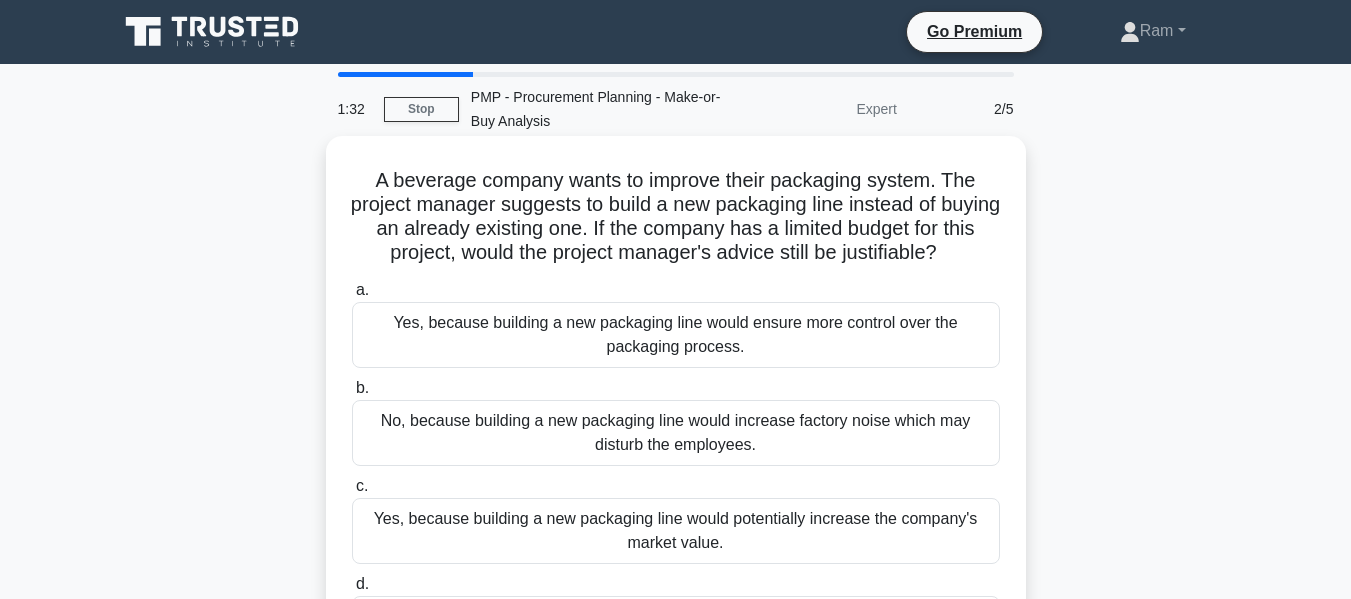 click on "A beverage company wants to improve their packaging system. The project manager suggests to build a new packaging line instead of buying an already existing one. If the company has a limited budget for this project, would the project manager's advice still be justifiable?
.spinner_0XTQ{transform-origin:center;animation:spinner_y6GP .75s linear infinite}@keyframes spinner_y6GP{100%{transform:rotate(360deg)}}" at bounding box center [676, 217] 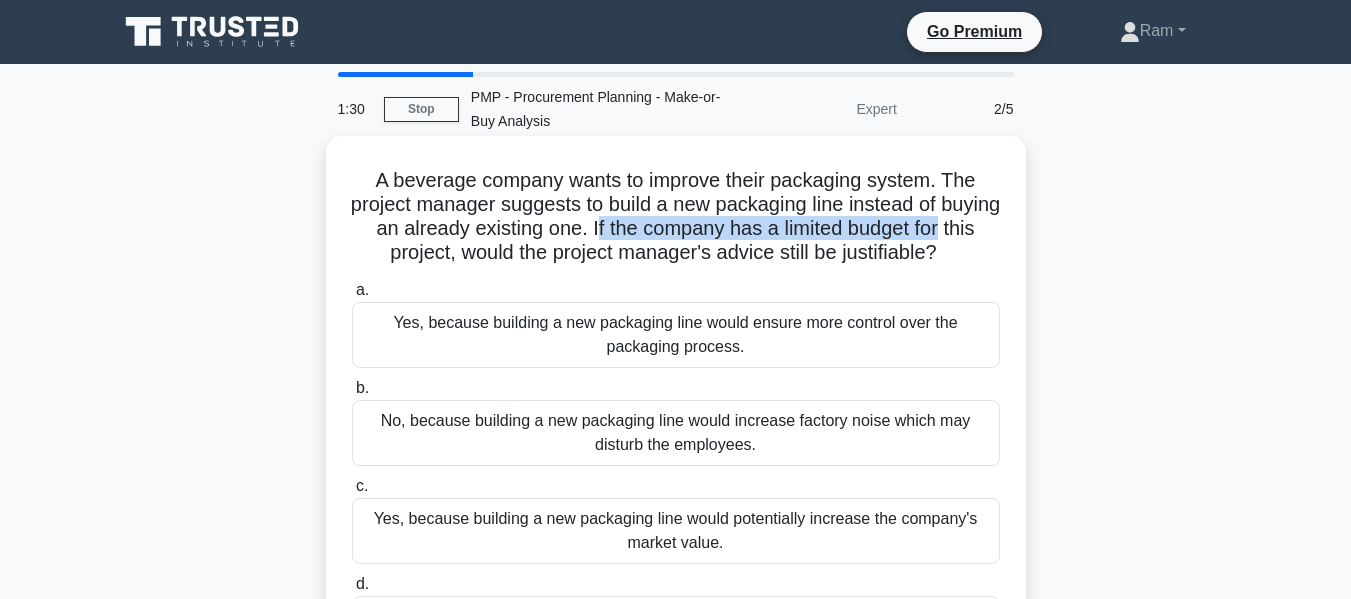 drag, startPoint x: 643, startPoint y: 231, endPoint x: 1017, endPoint y: 225, distance: 374.04813 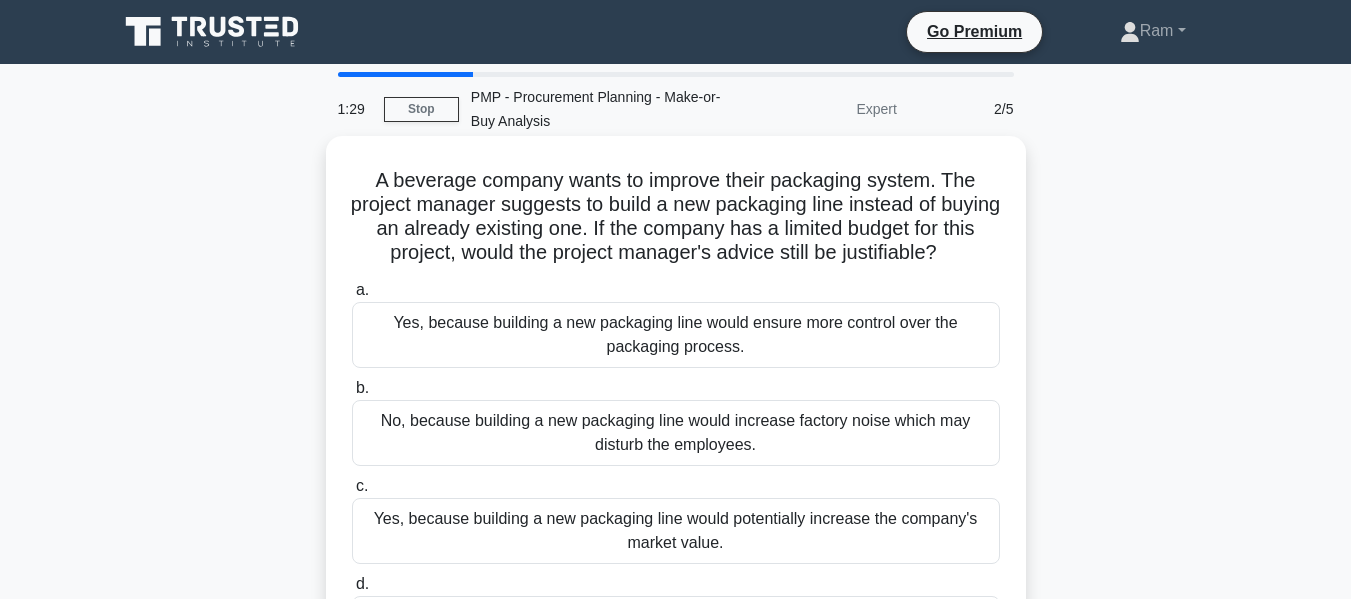 click on "A beverage company wants to improve their packaging system. The project manager suggests to build a new packaging line instead of buying an already existing one. If the company has a limited budget for this project, would the project manager's advice still be justifiable?
.spinner_0XTQ{transform-origin:center;animation:spinner_y6GP .75s linear infinite}@keyframes spinner_y6GP{100%{transform:rotate(360deg)}}" at bounding box center [676, 217] 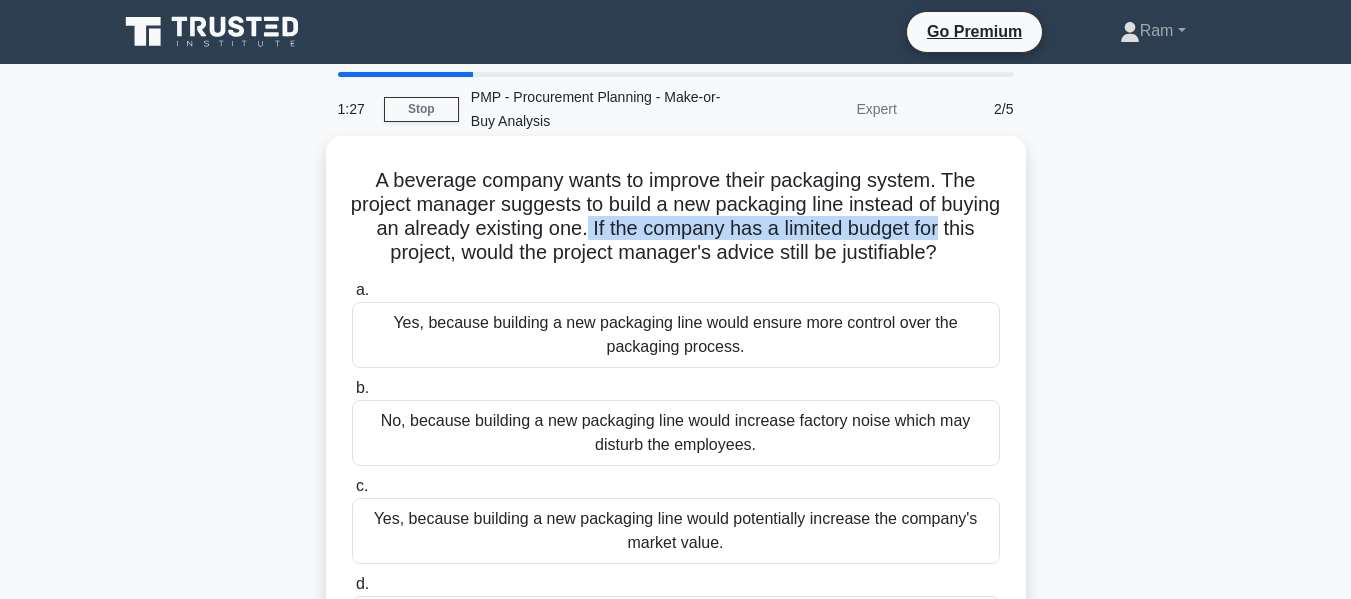 drag, startPoint x: 634, startPoint y: 229, endPoint x: 1004, endPoint y: 227, distance: 370.0054 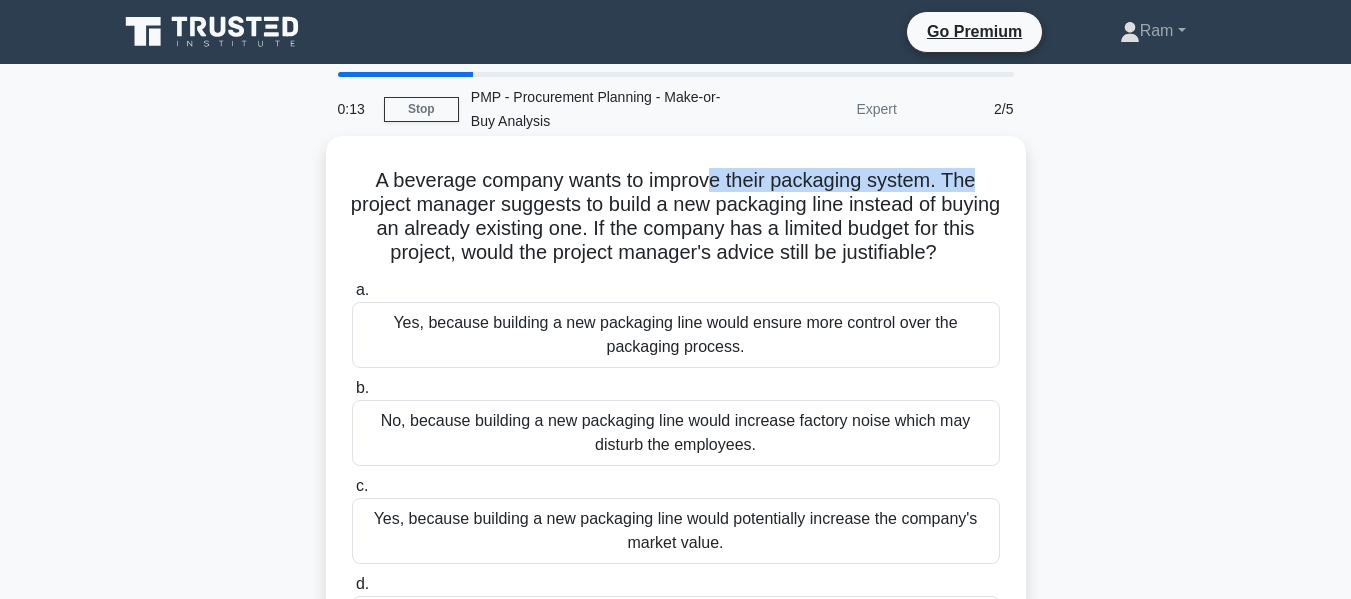 drag, startPoint x: 708, startPoint y: 188, endPoint x: 982, endPoint y: 172, distance: 274.46677 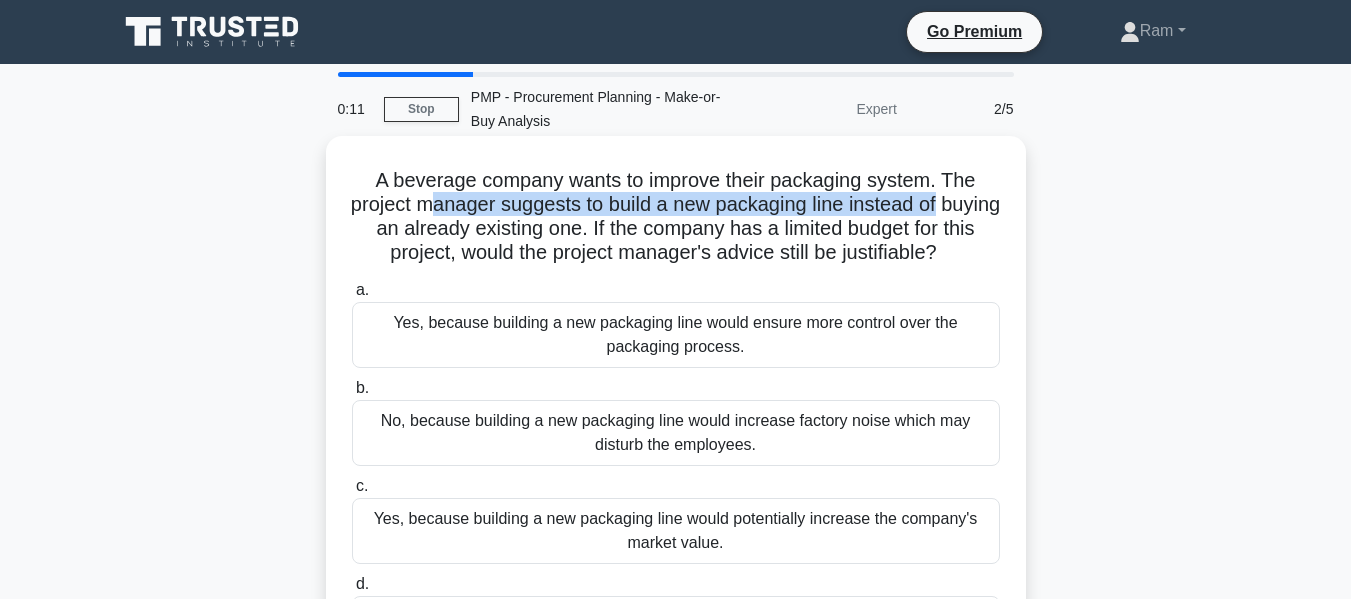 drag, startPoint x: 461, startPoint y: 212, endPoint x: 991, endPoint y: 204, distance: 530.06036 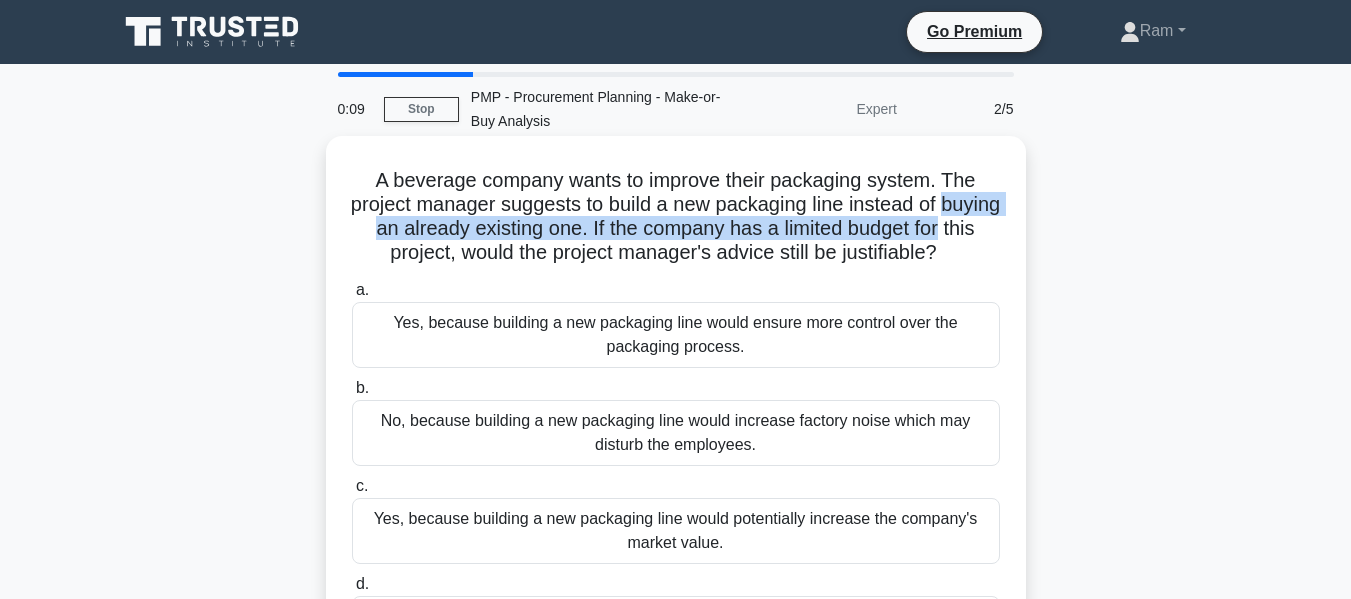 drag, startPoint x: 350, startPoint y: 231, endPoint x: 1020, endPoint y: 226, distance: 670.0187 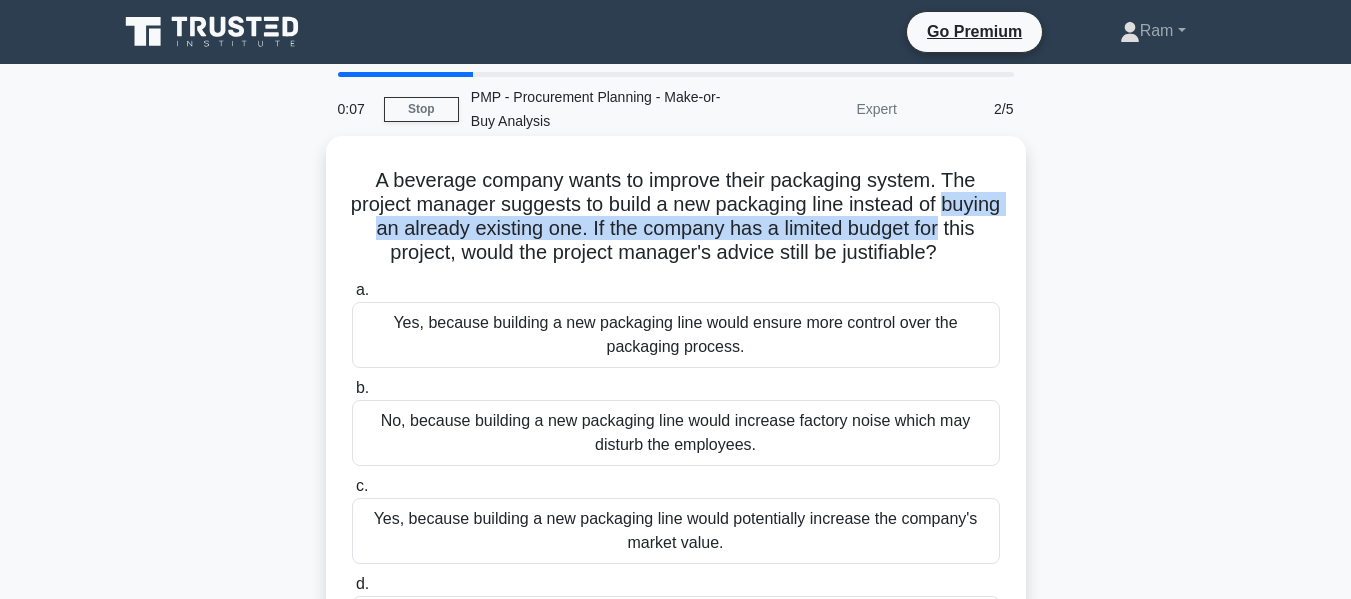 drag, startPoint x: 368, startPoint y: 249, endPoint x: 1000, endPoint y: 261, distance: 632.1139 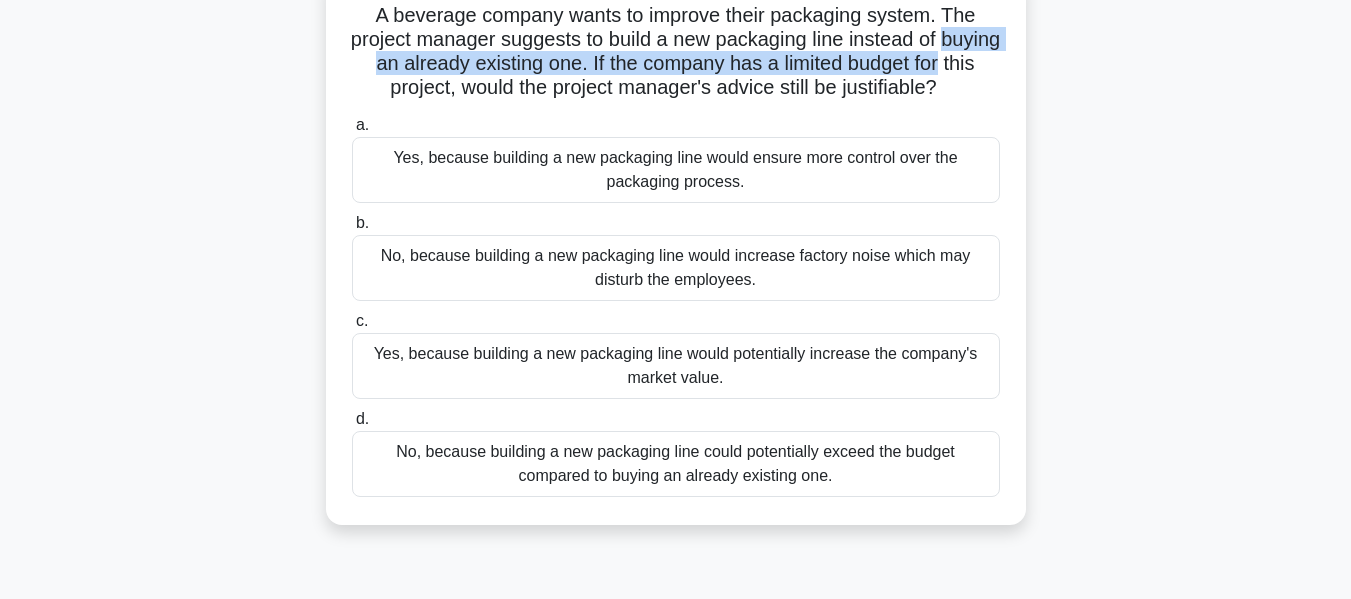 scroll, scrollTop: 200, scrollLeft: 0, axis: vertical 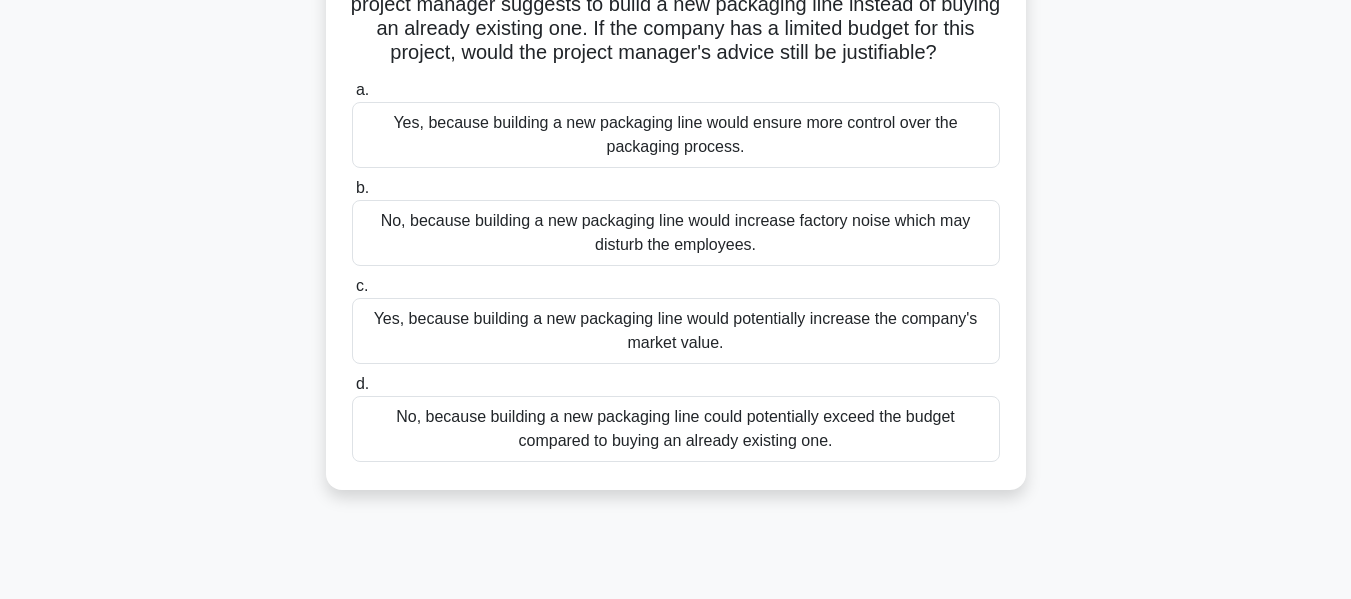 click on "No, because building a new packaging line could potentially exceed the budget compared to buying an already existing one." at bounding box center (676, 429) 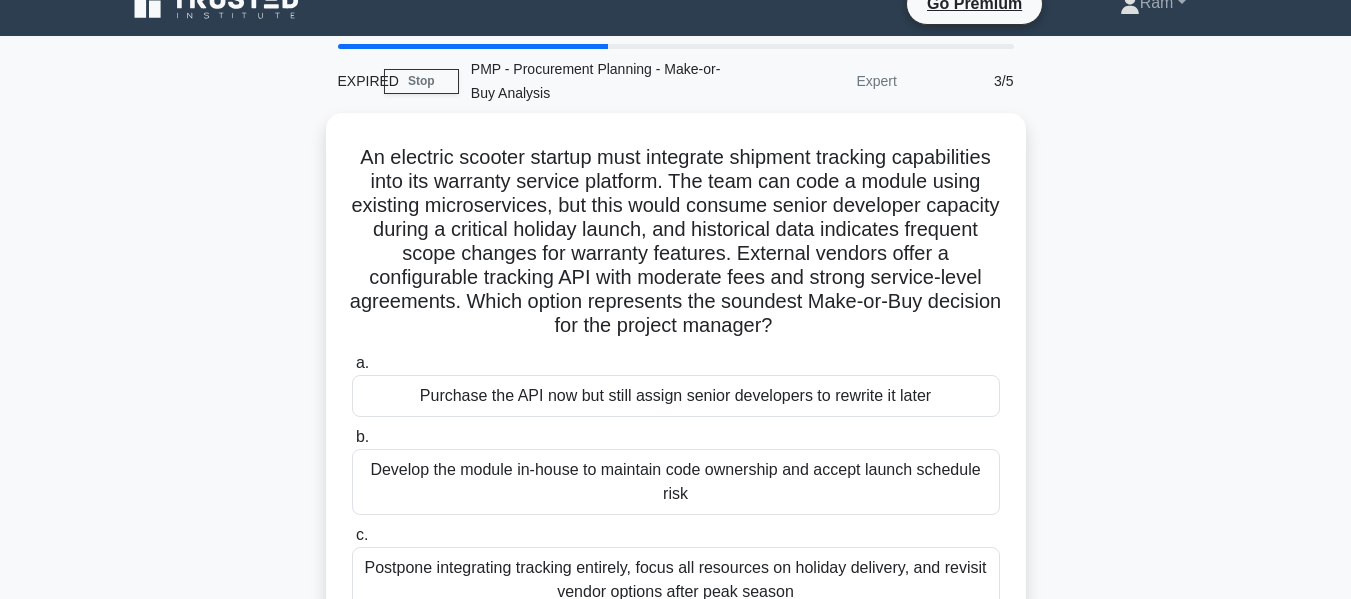 scroll, scrollTop: 0, scrollLeft: 0, axis: both 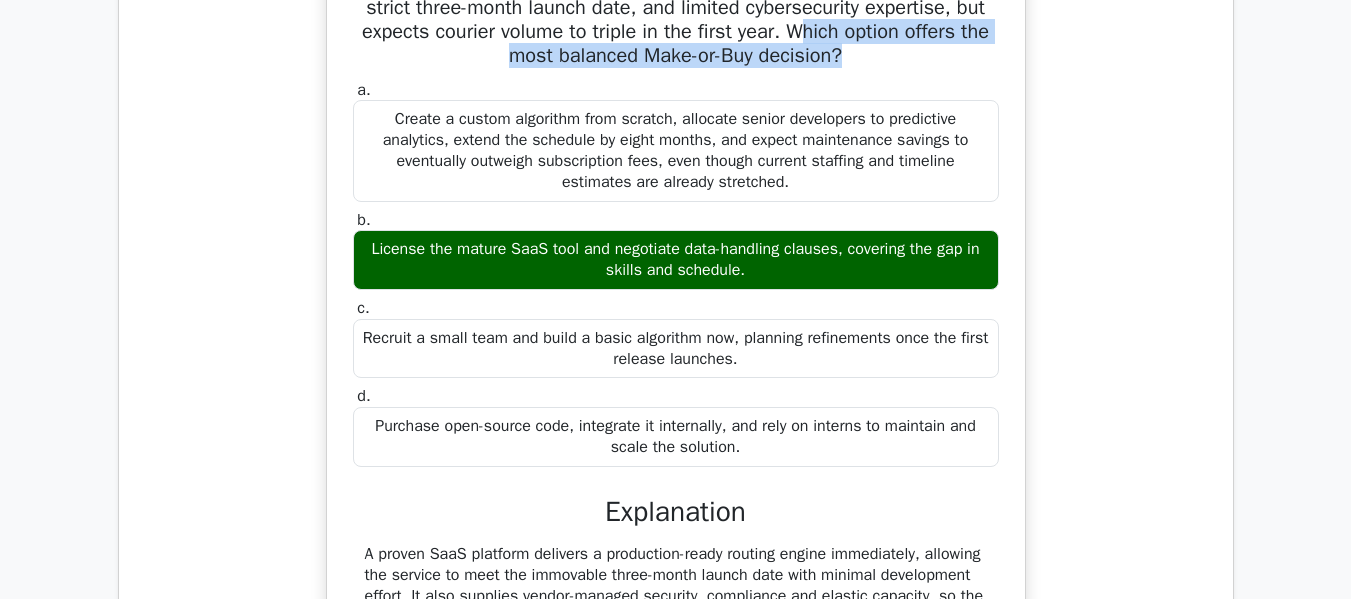 drag, startPoint x: 445, startPoint y: 53, endPoint x: 999, endPoint y: 57, distance: 554.01447 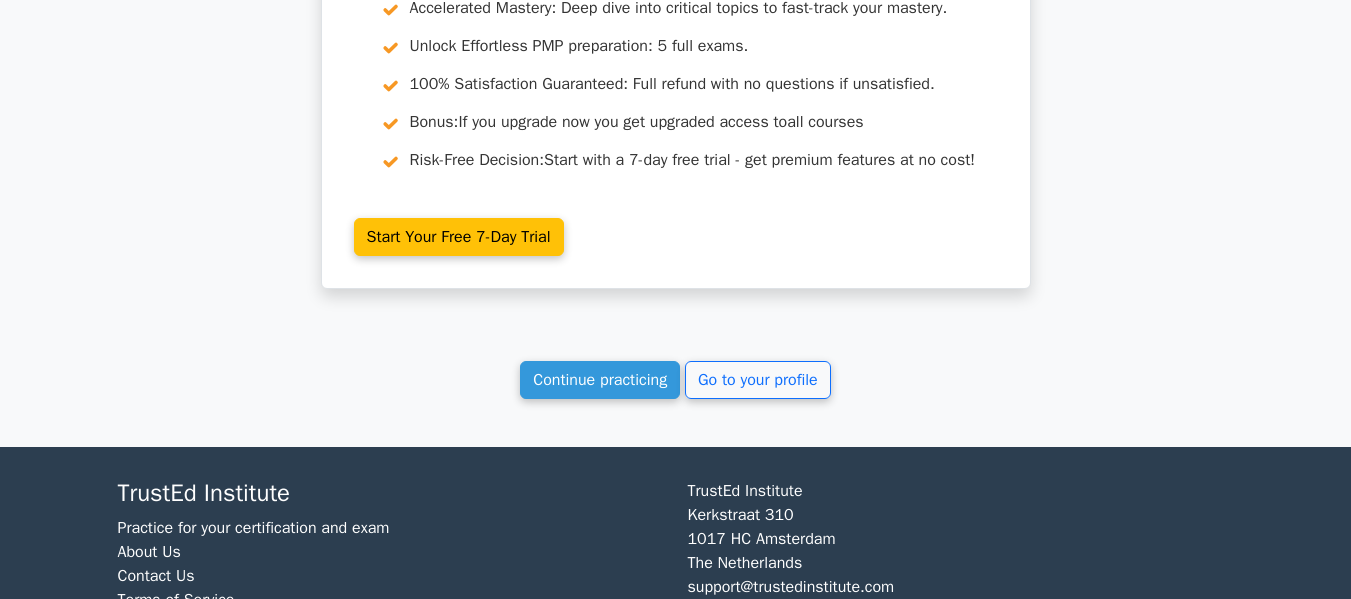scroll, scrollTop: 3146, scrollLeft: 0, axis: vertical 